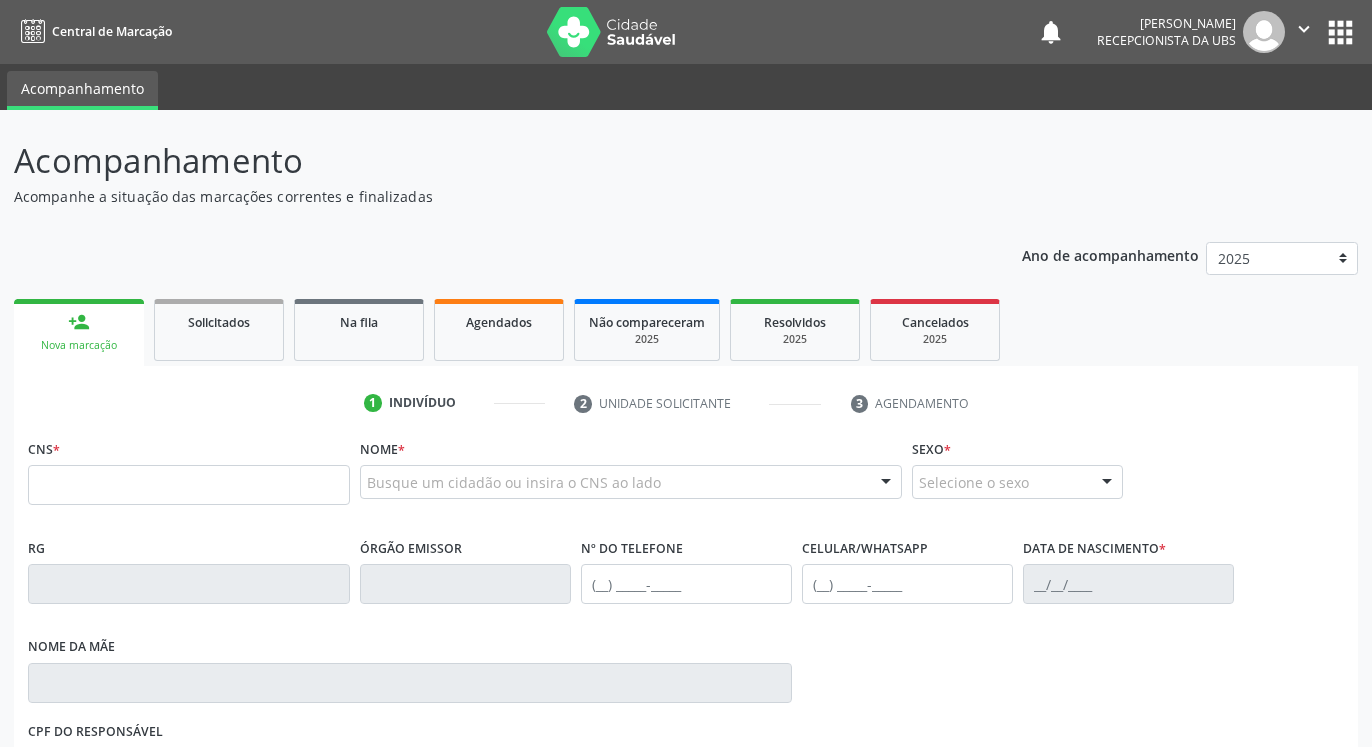 scroll, scrollTop: 0, scrollLeft: 0, axis: both 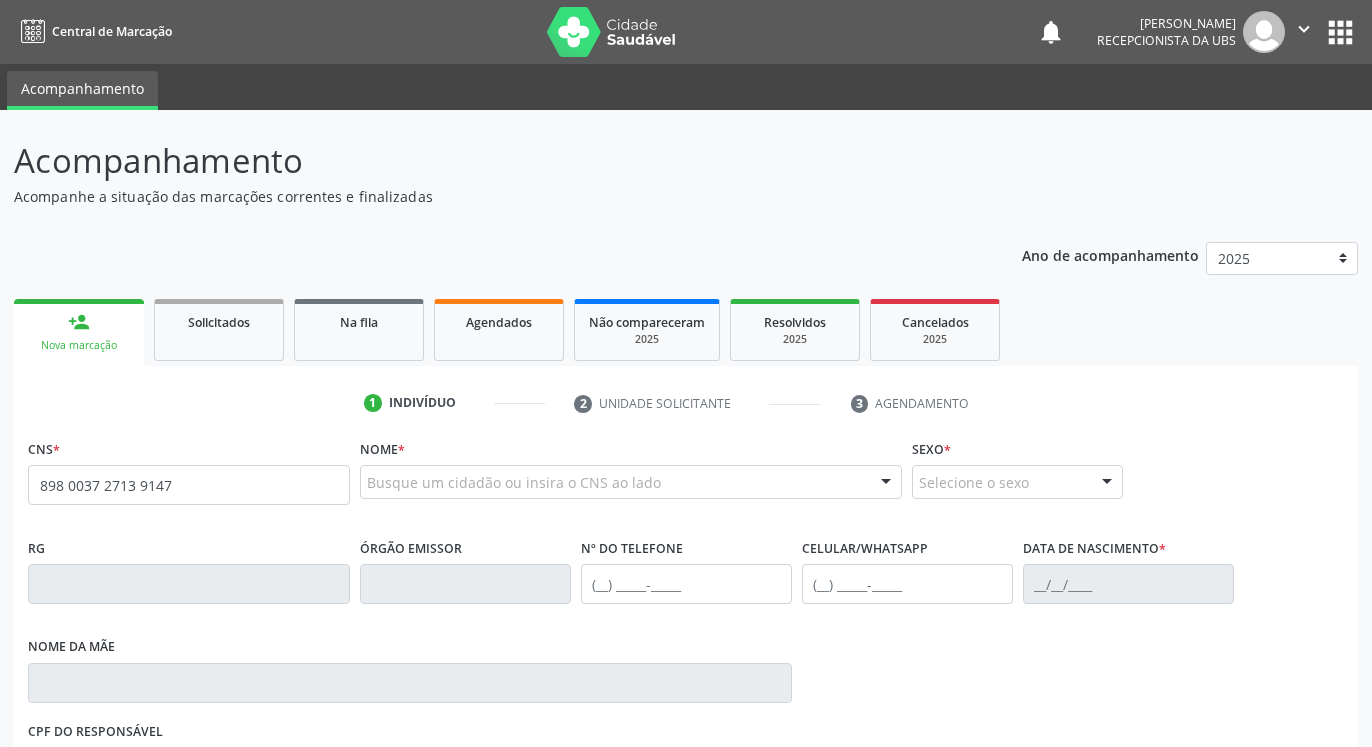 type on "898 0037 2713 9147" 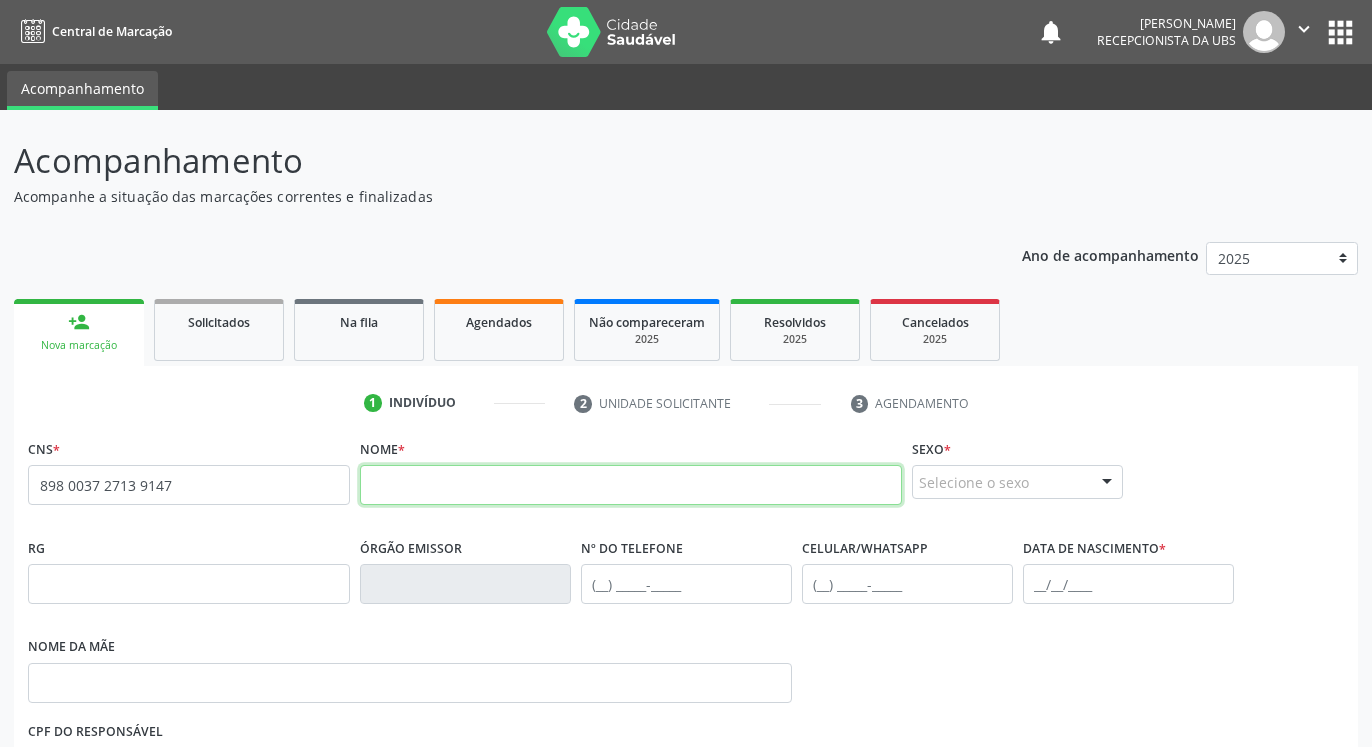 click at bounding box center [631, 485] 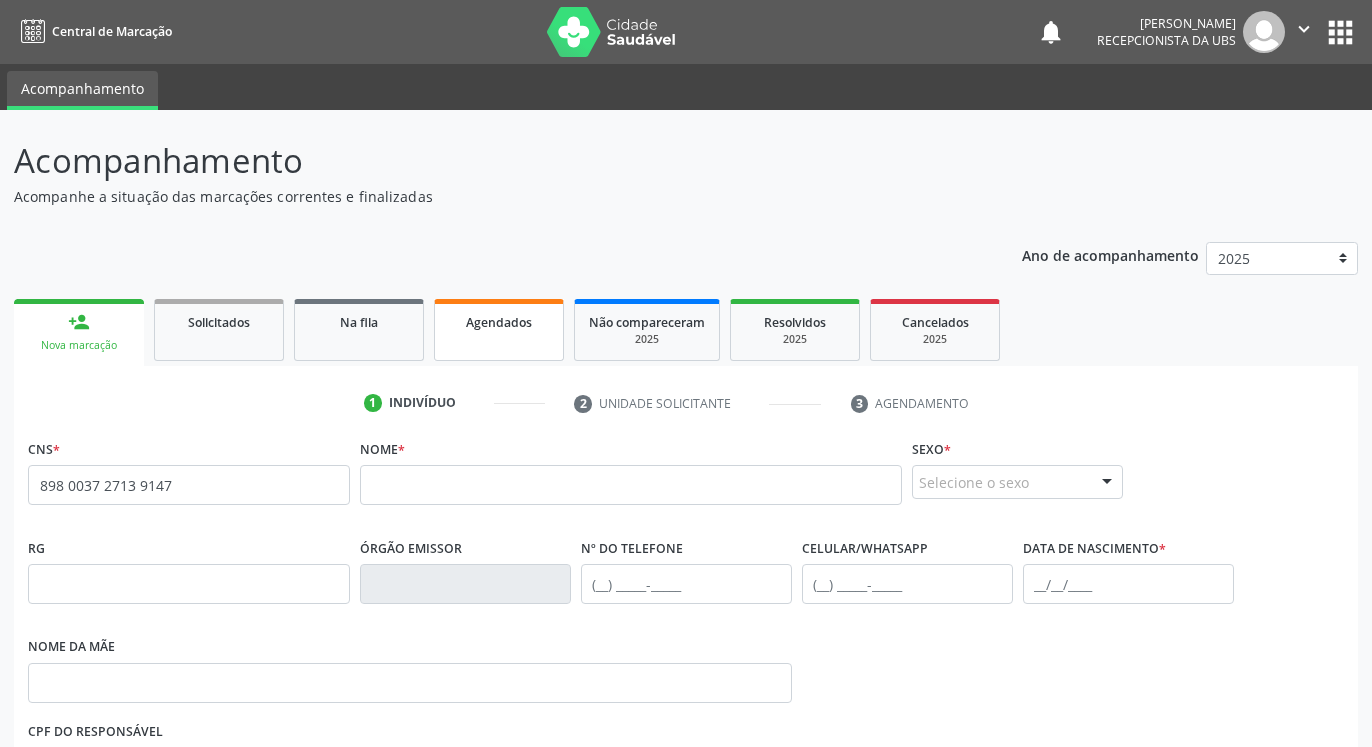 click on "Agendados" at bounding box center (499, 322) 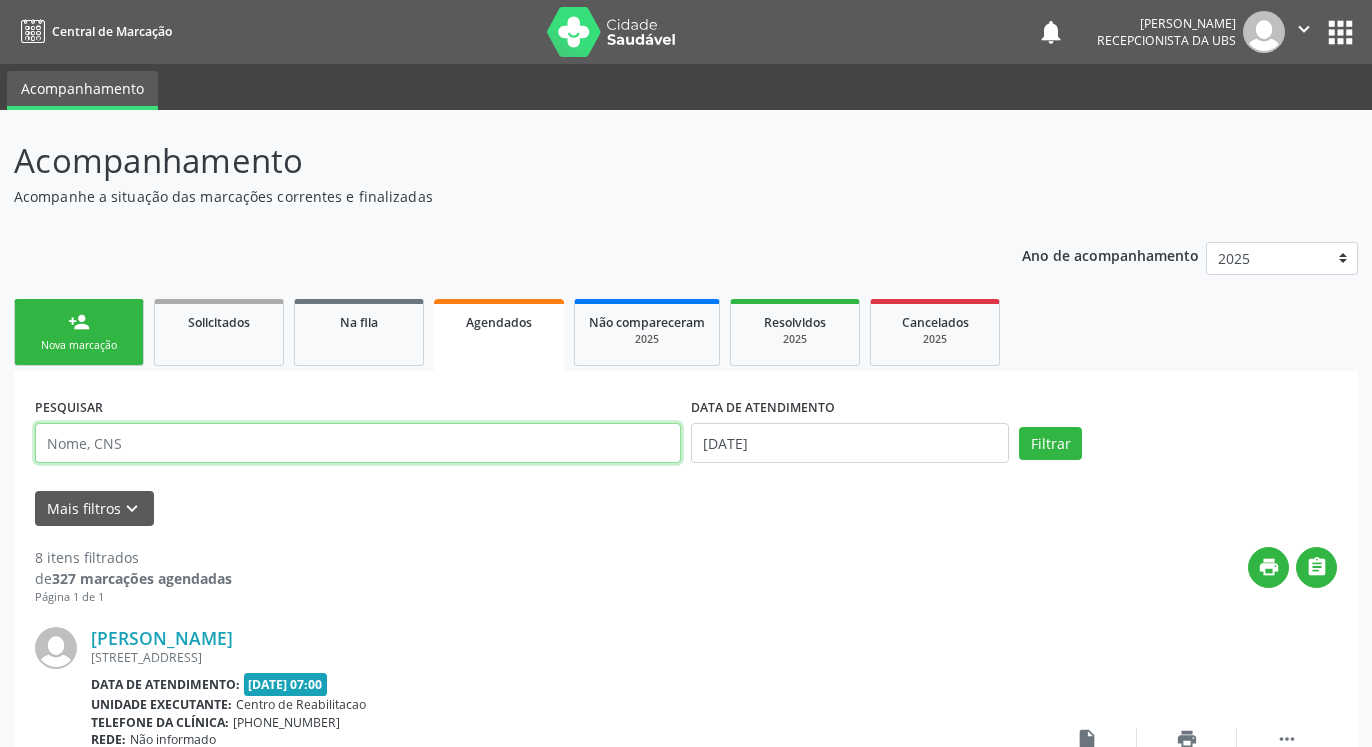 click at bounding box center [358, 443] 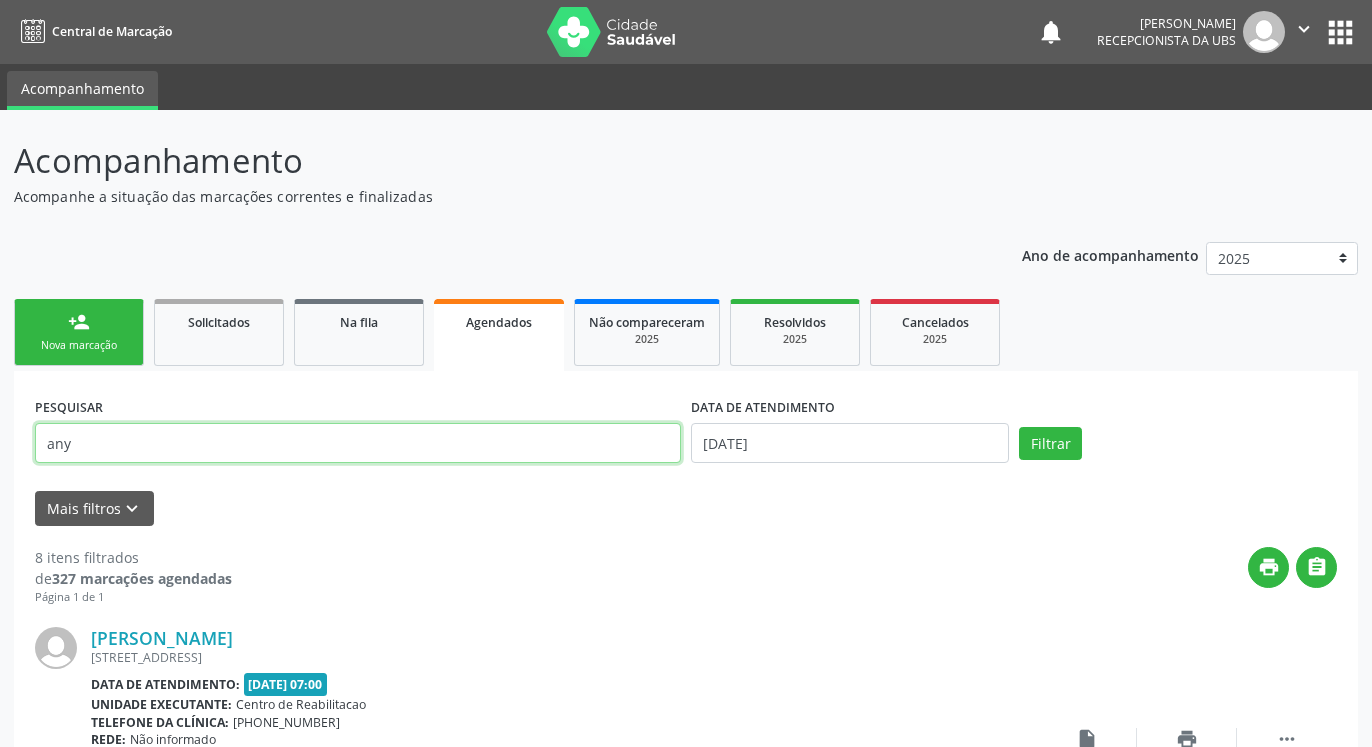 type on "any" 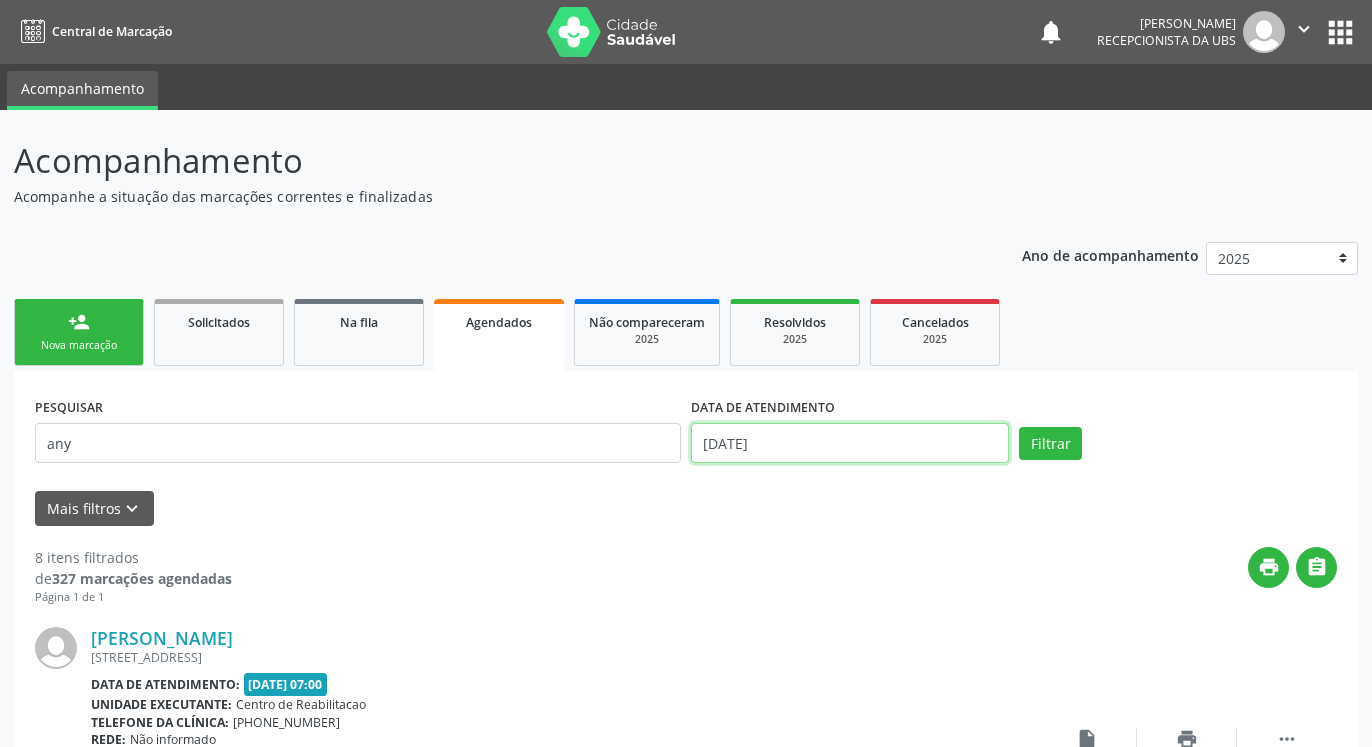 click on "[DATE]" at bounding box center [850, 443] 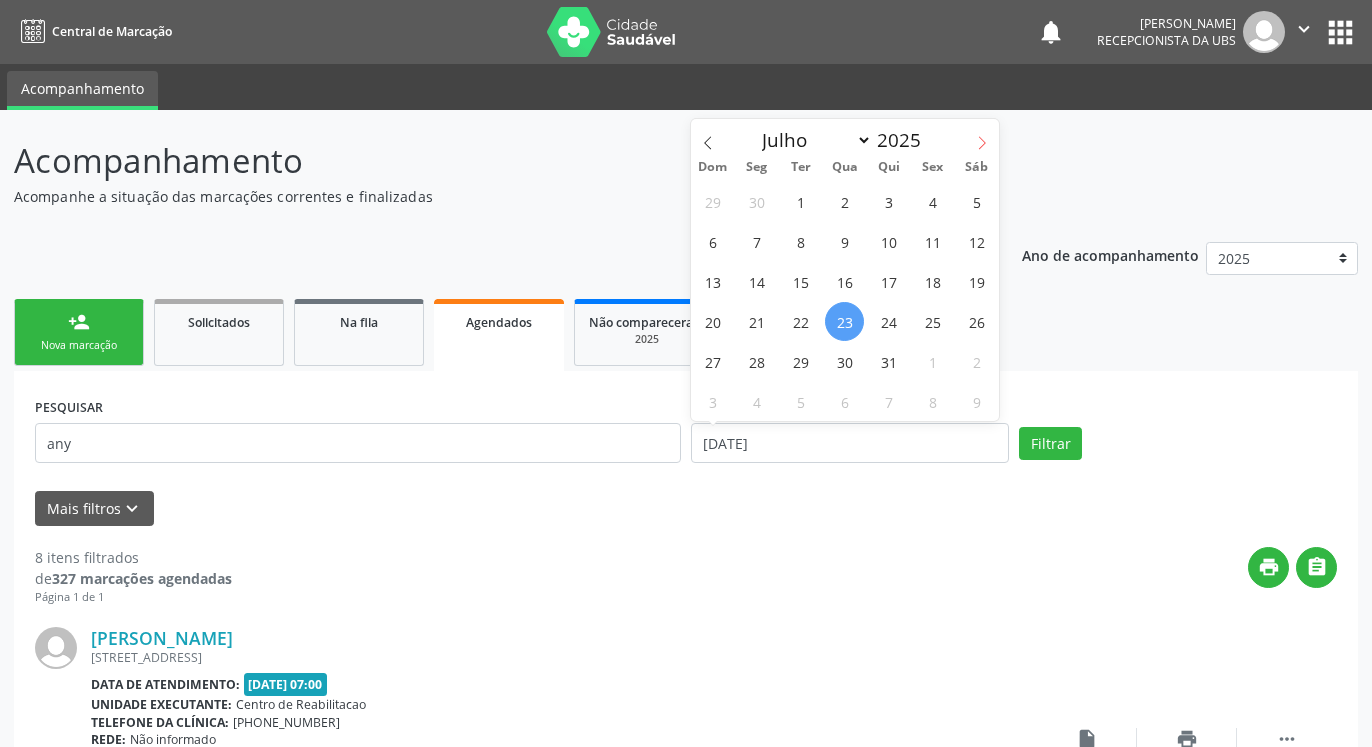 click at bounding box center (982, 136) 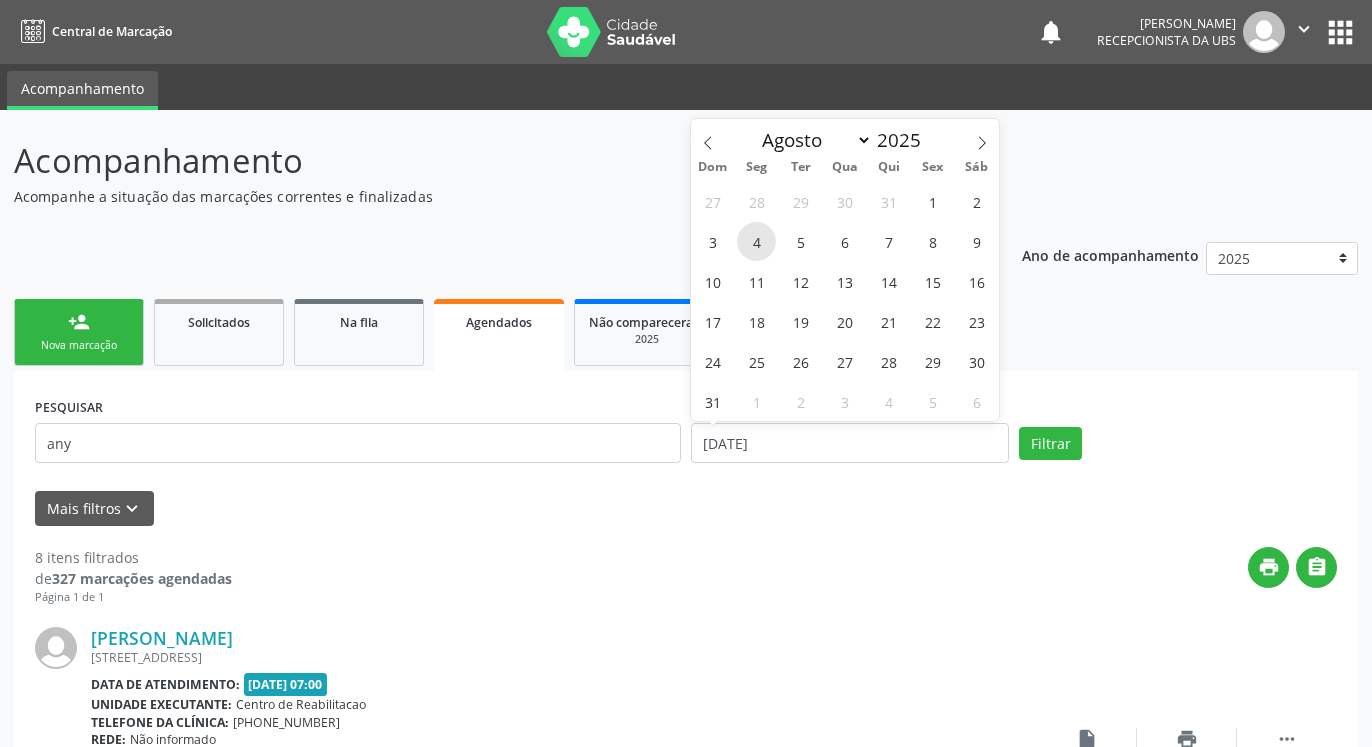 click on "4" at bounding box center [756, 241] 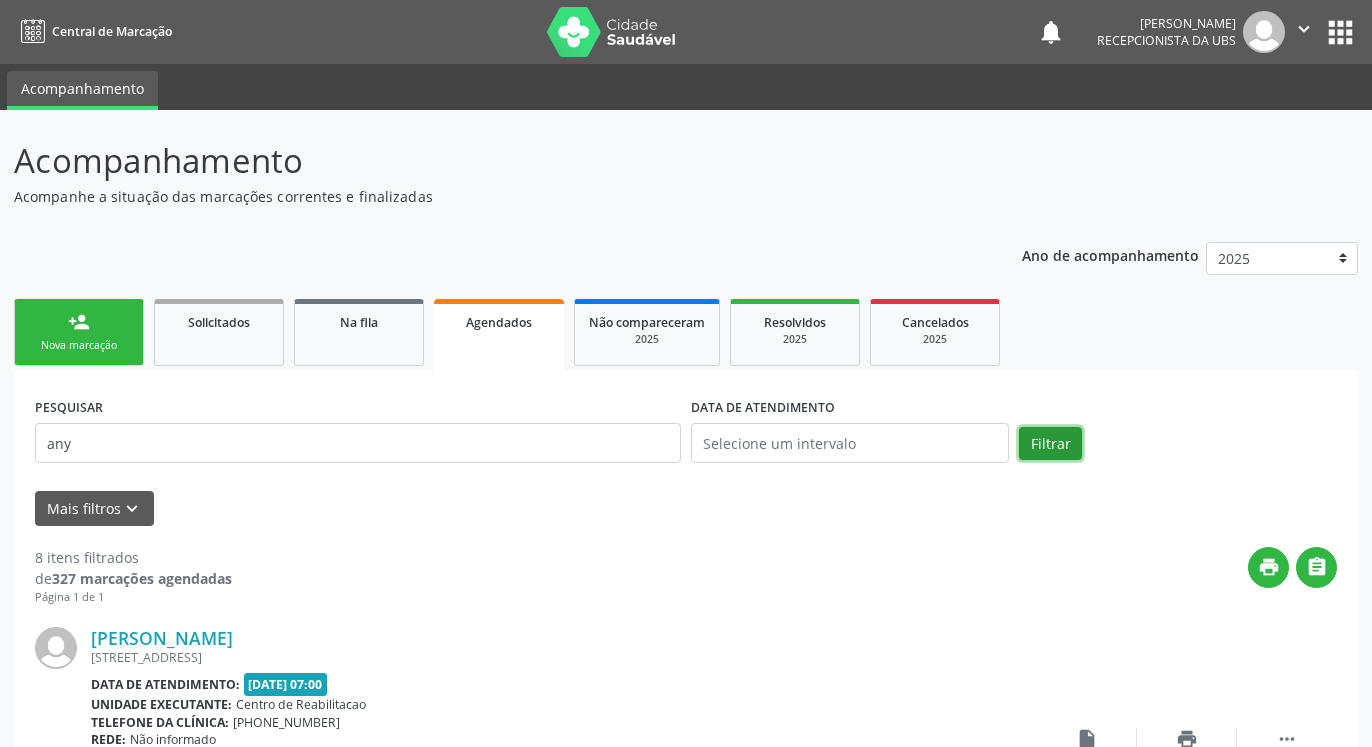click on "Filtrar" at bounding box center (1050, 444) 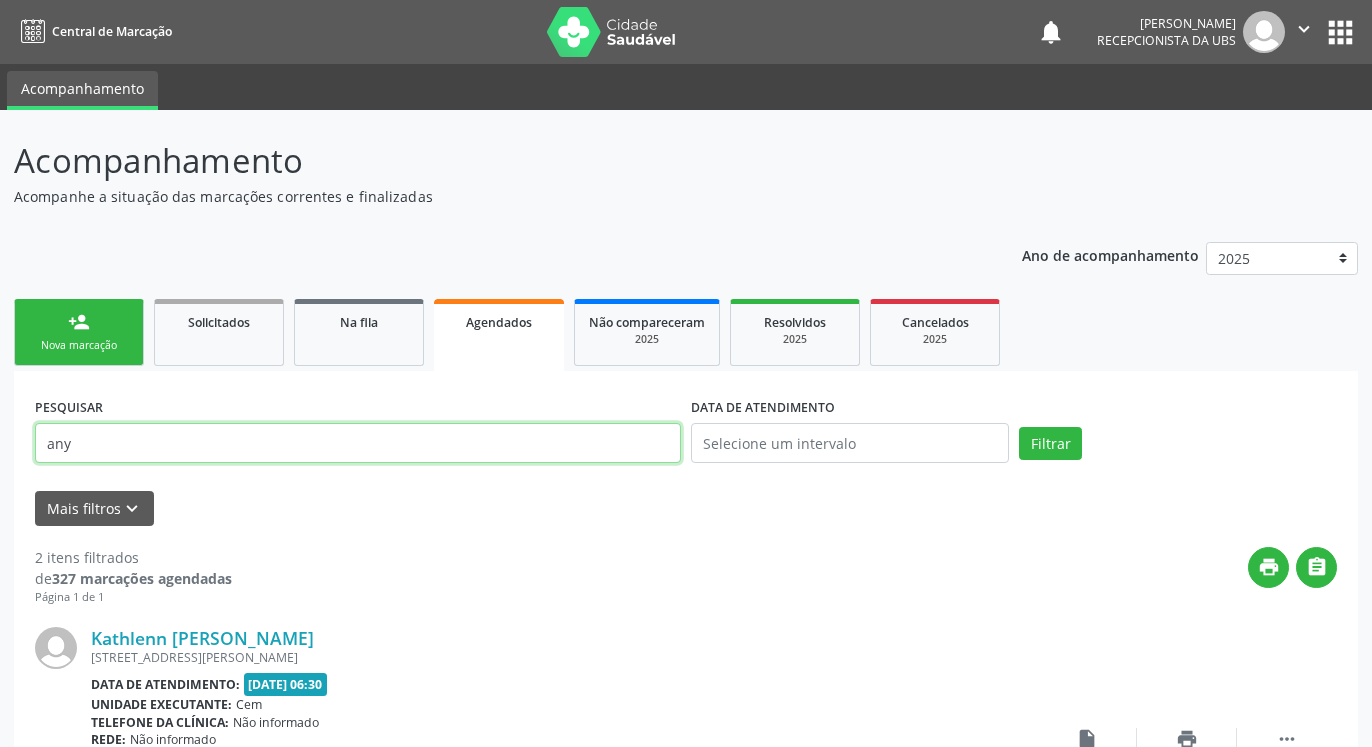 click on "any" at bounding box center [358, 443] 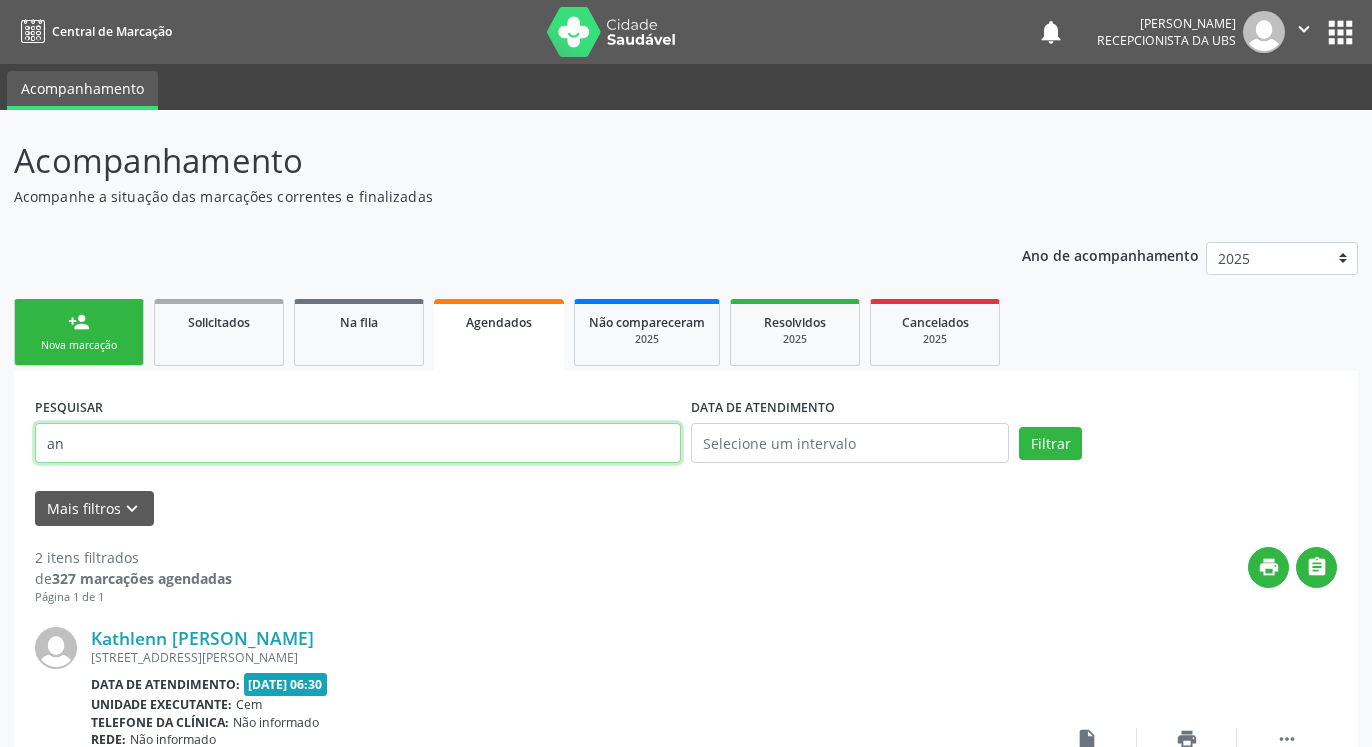 type on "a" 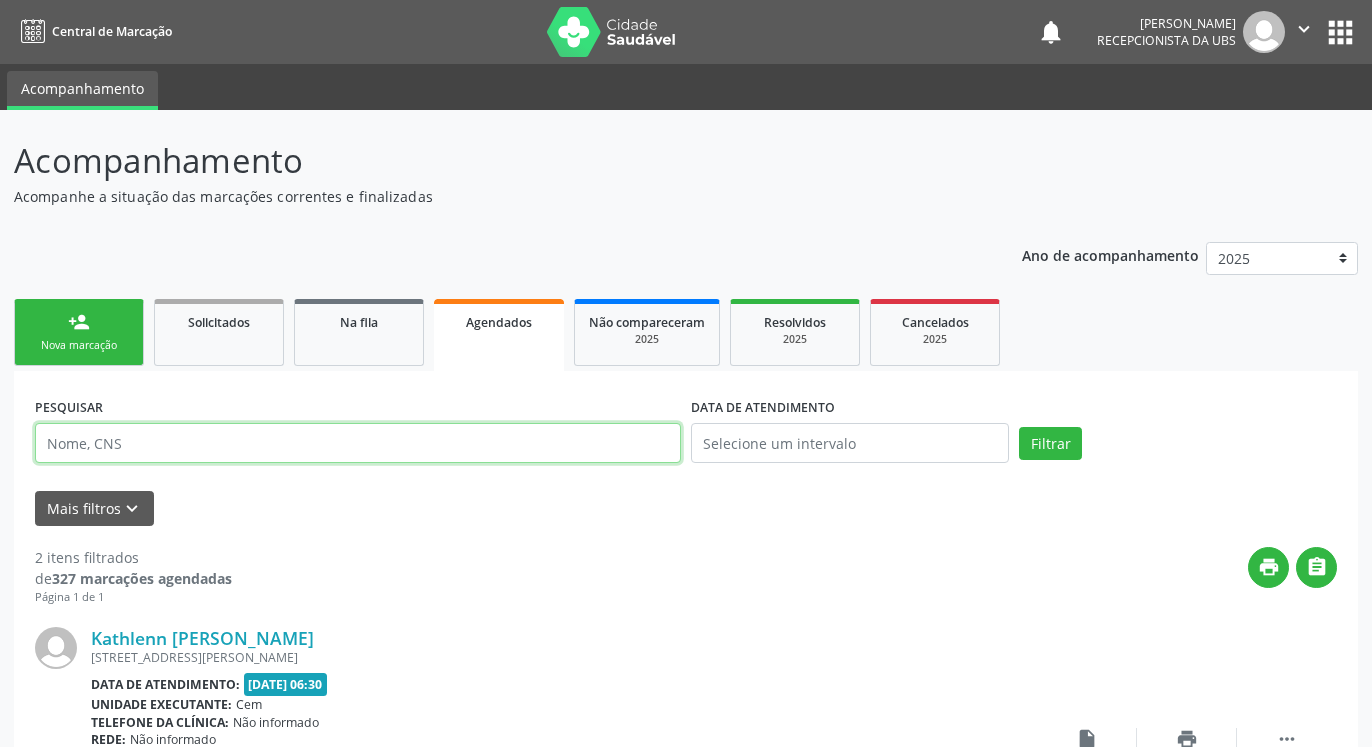 type 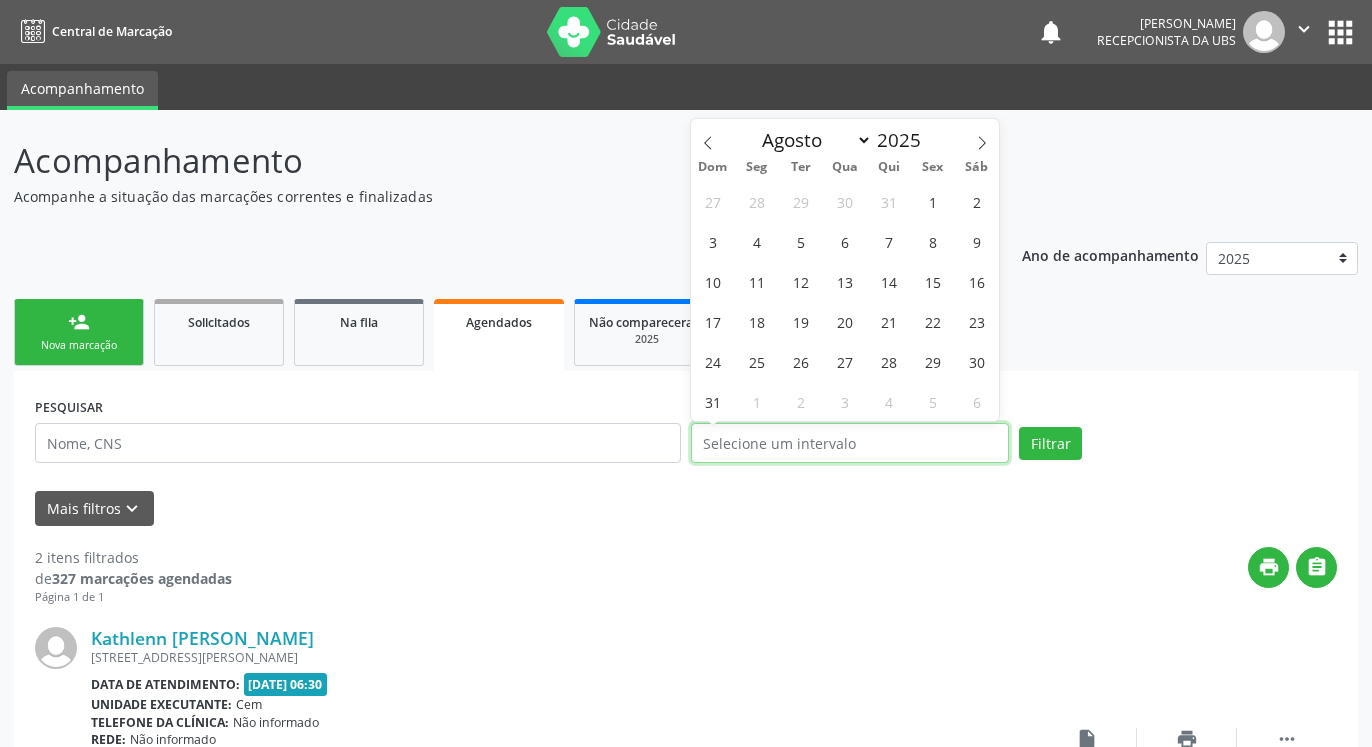 click at bounding box center [850, 443] 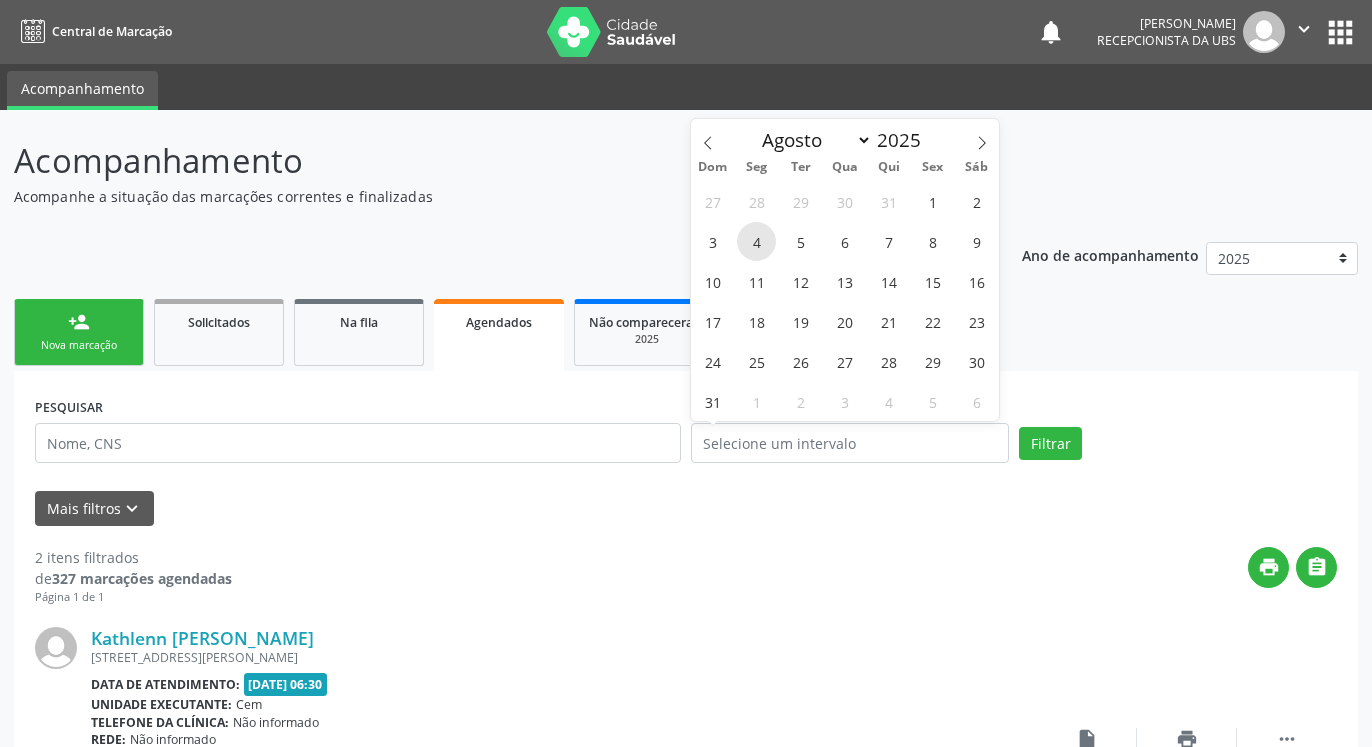 click on "4" at bounding box center (756, 241) 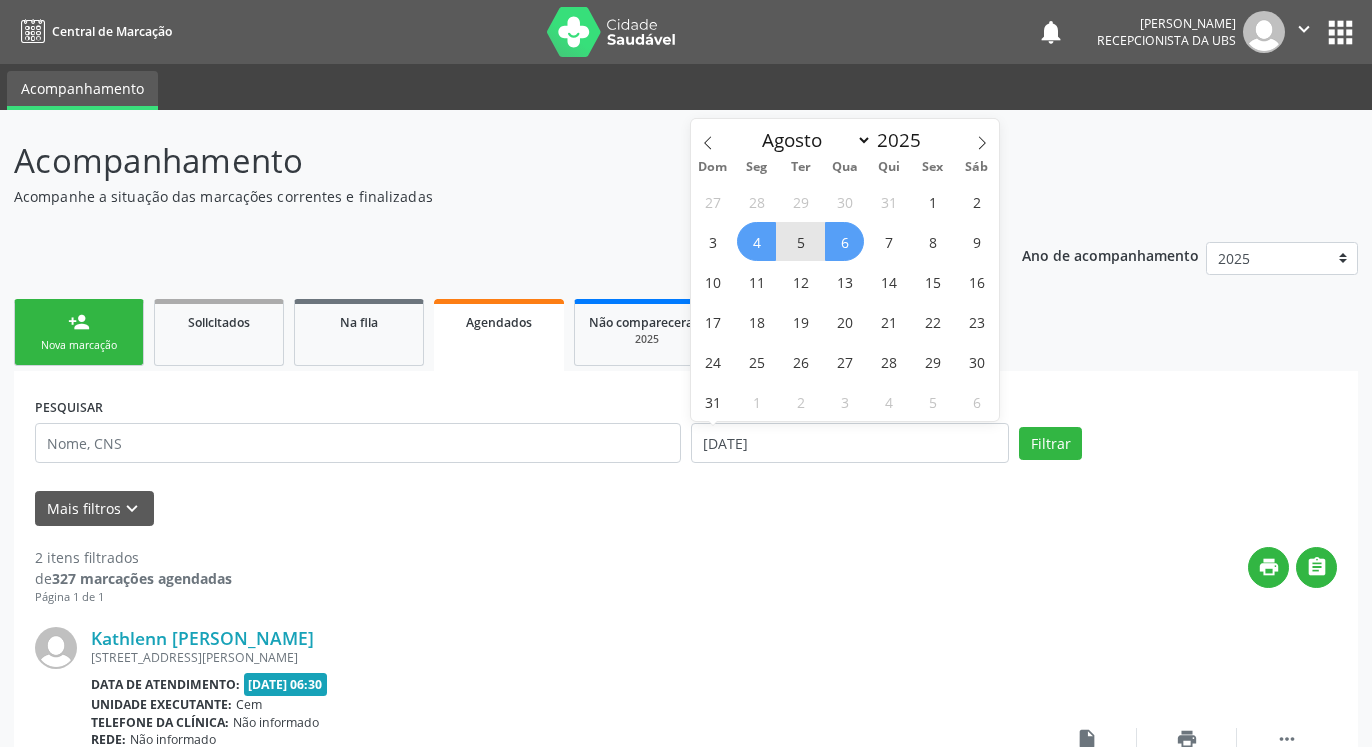 click on "6" at bounding box center [844, 241] 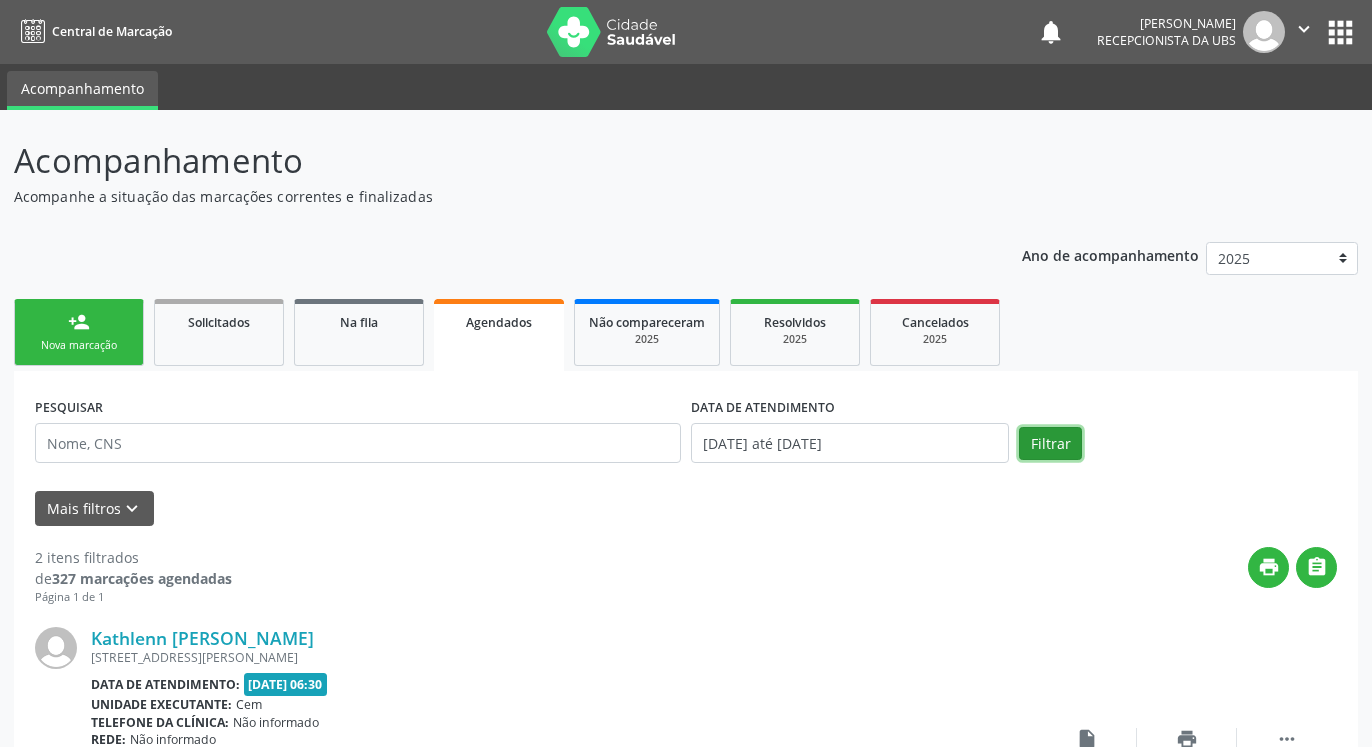 click on "Filtrar" at bounding box center (1050, 444) 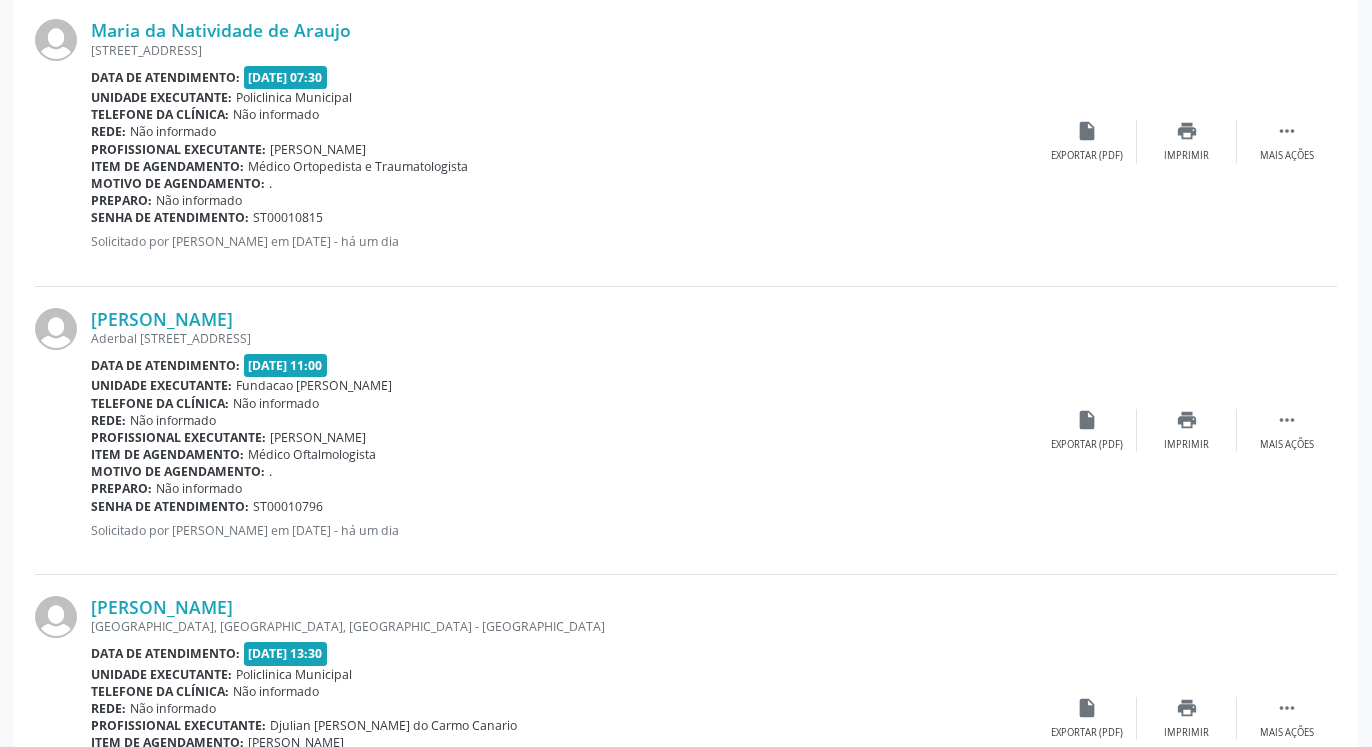 scroll, scrollTop: 3060, scrollLeft: 0, axis: vertical 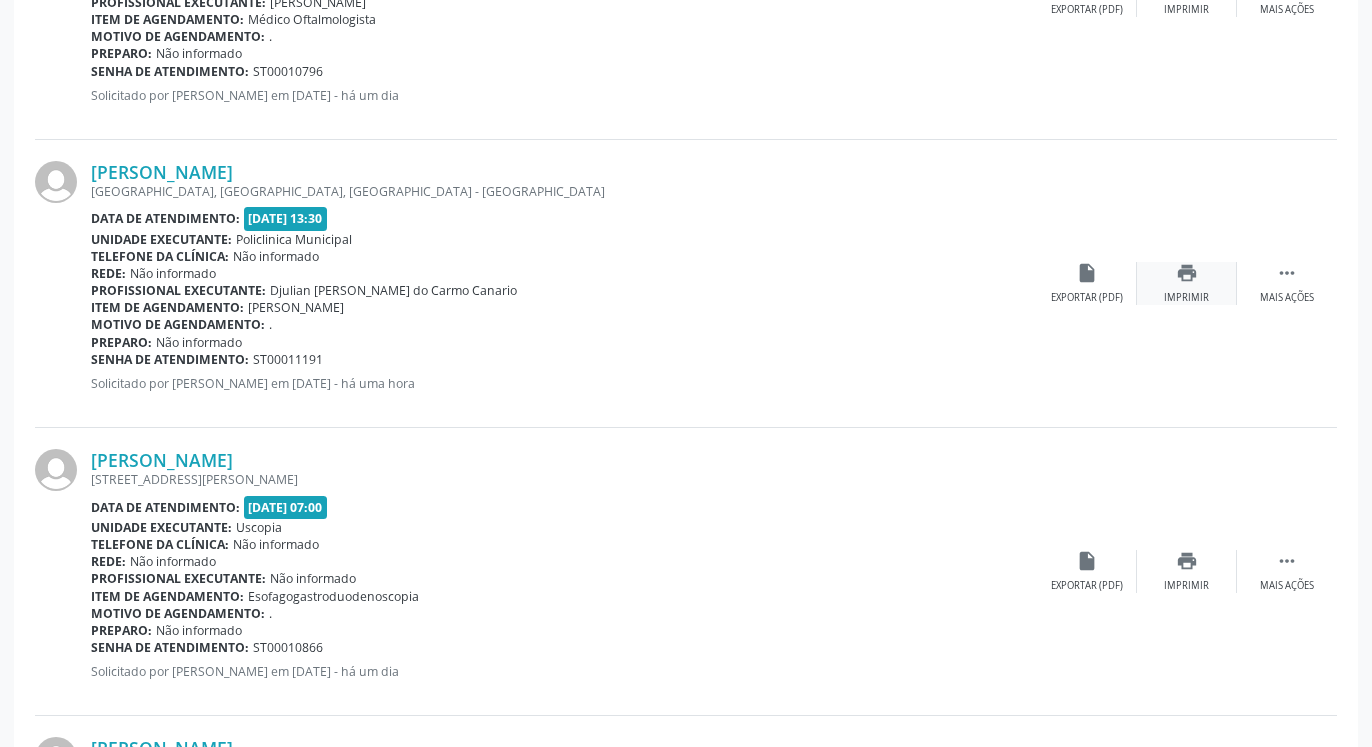 click on "print" at bounding box center [1187, 273] 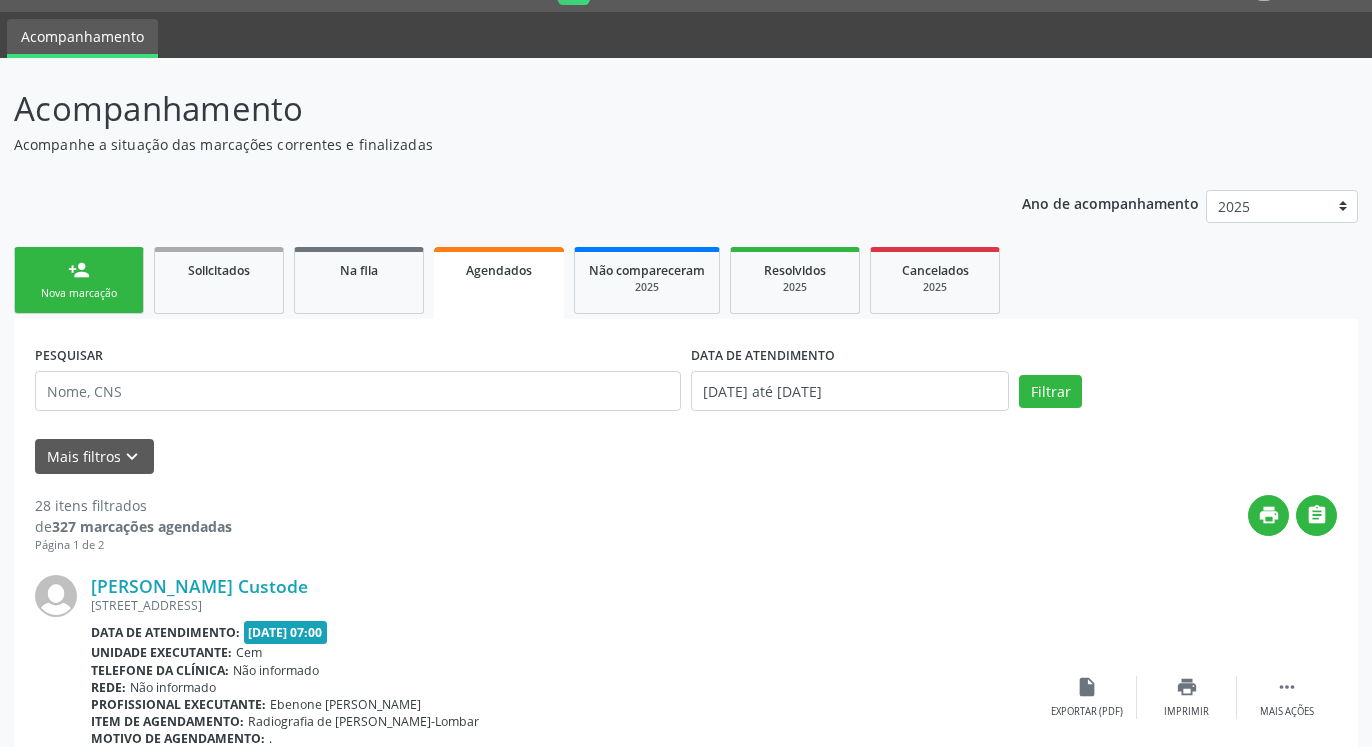 scroll, scrollTop: 0, scrollLeft: 0, axis: both 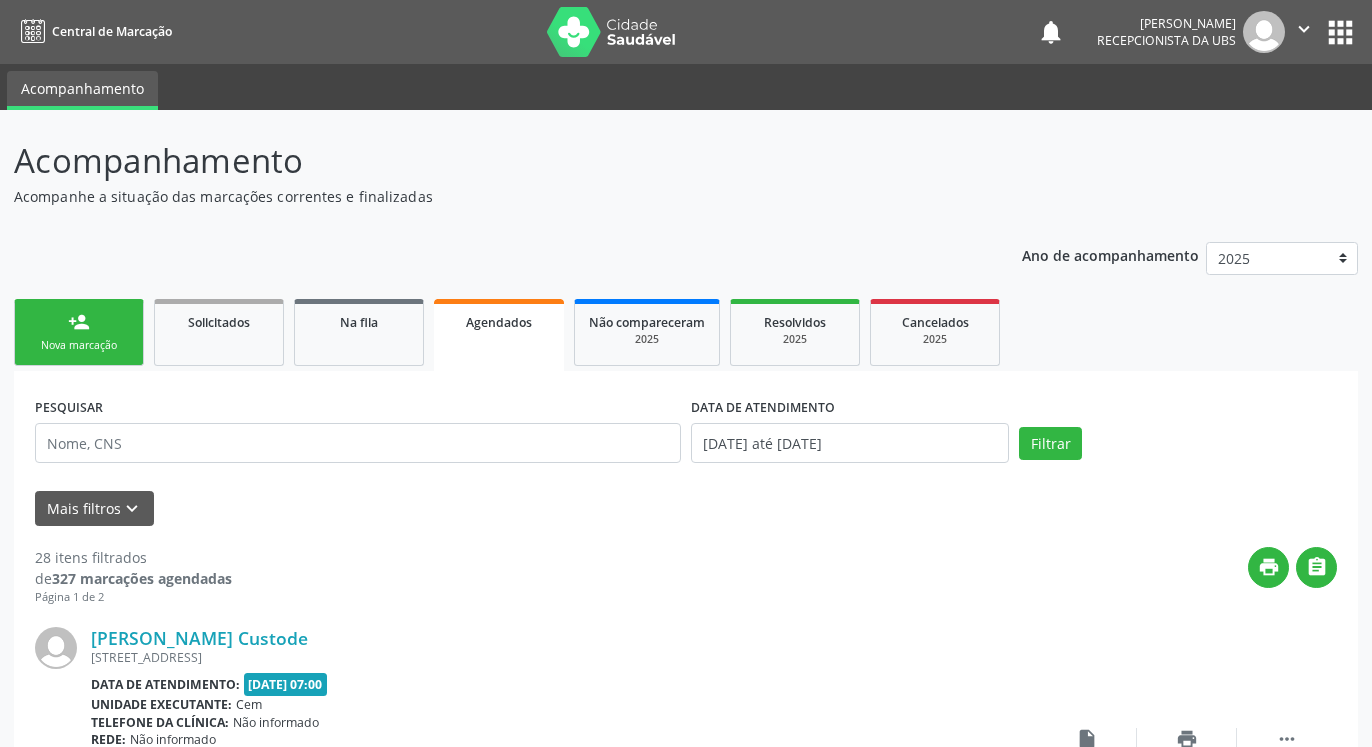 drag, startPoint x: 72, startPoint y: 333, endPoint x: 94, endPoint y: 329, distance: 22.36068 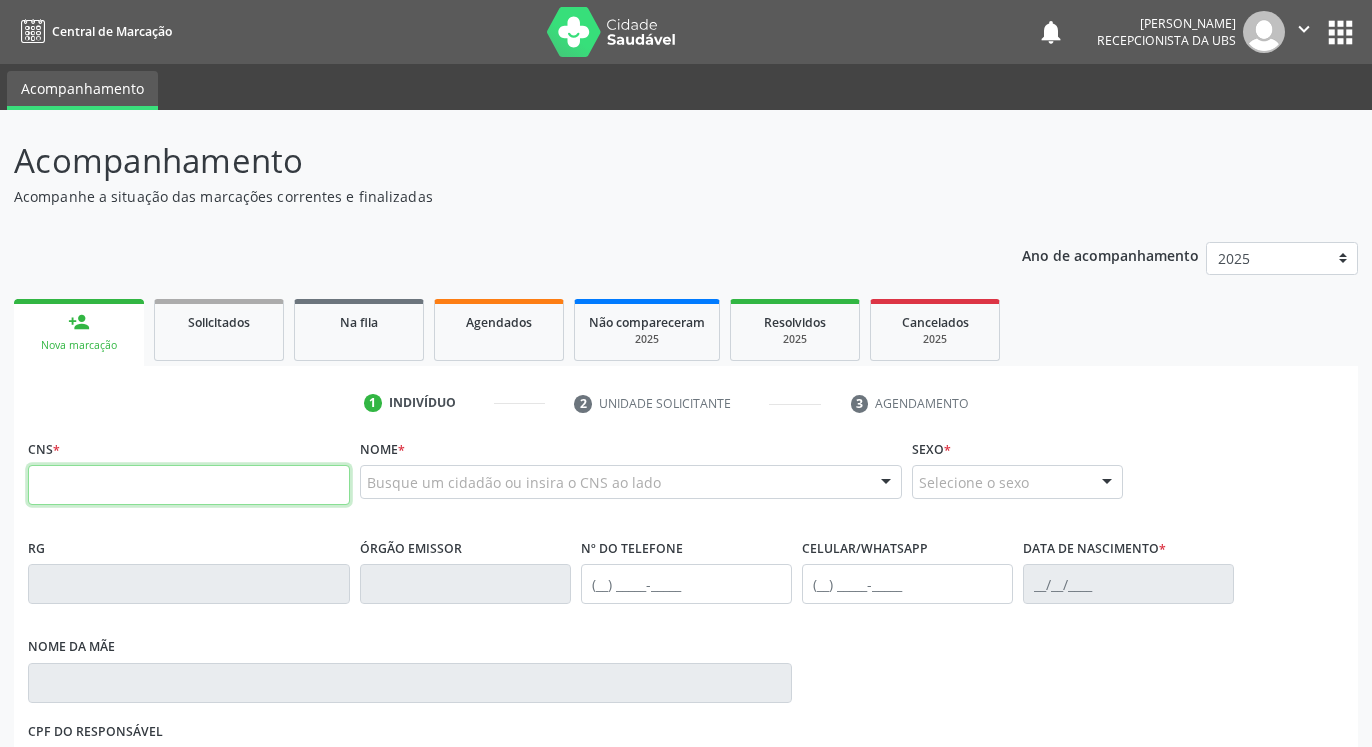 click at bounding box center (189, 485) 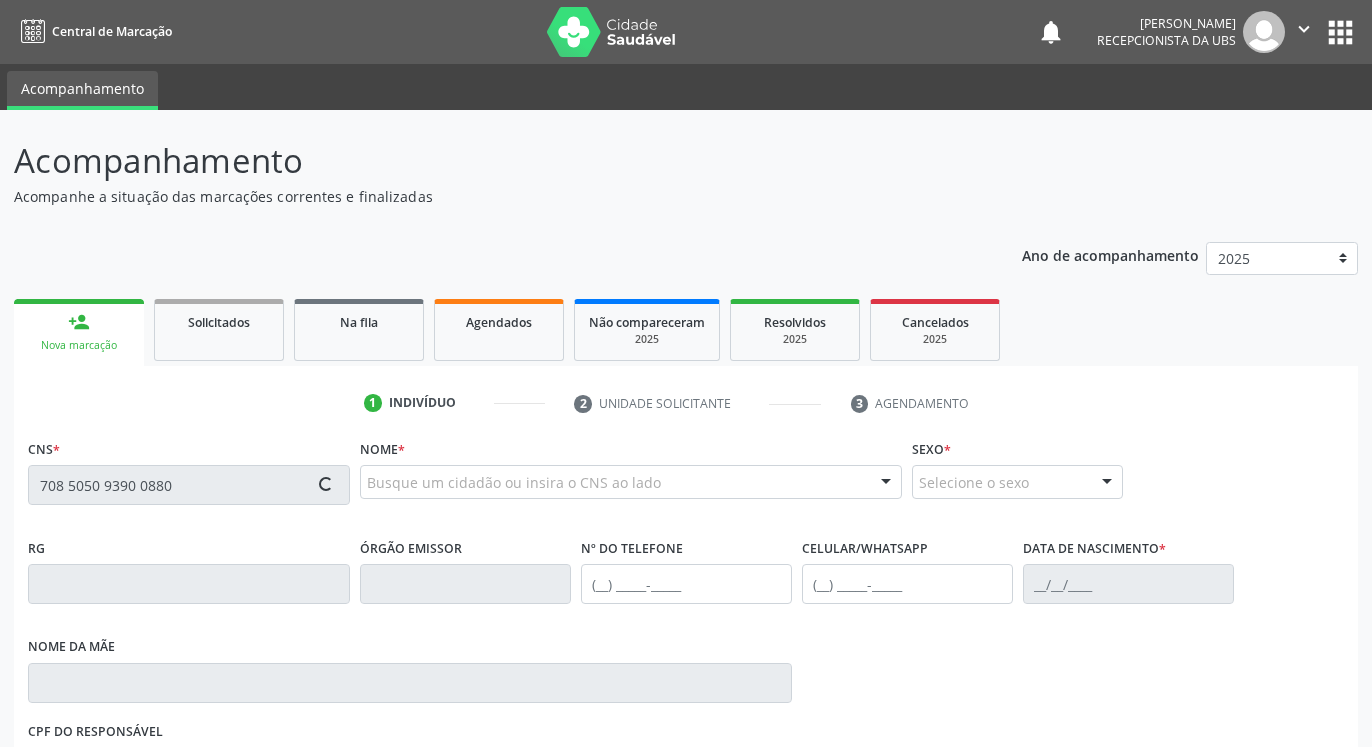 type on "708 5050 9390 0880" 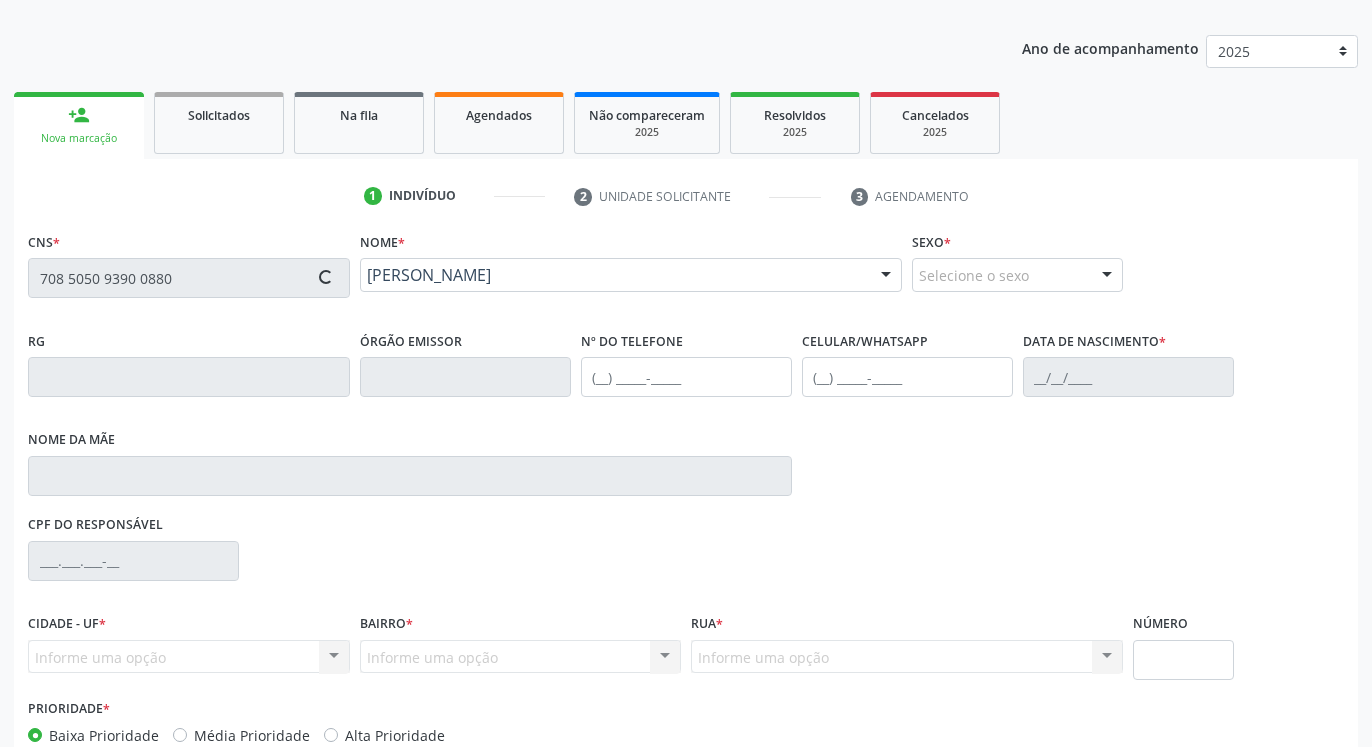 type on "[PHONE_NUMBER]" 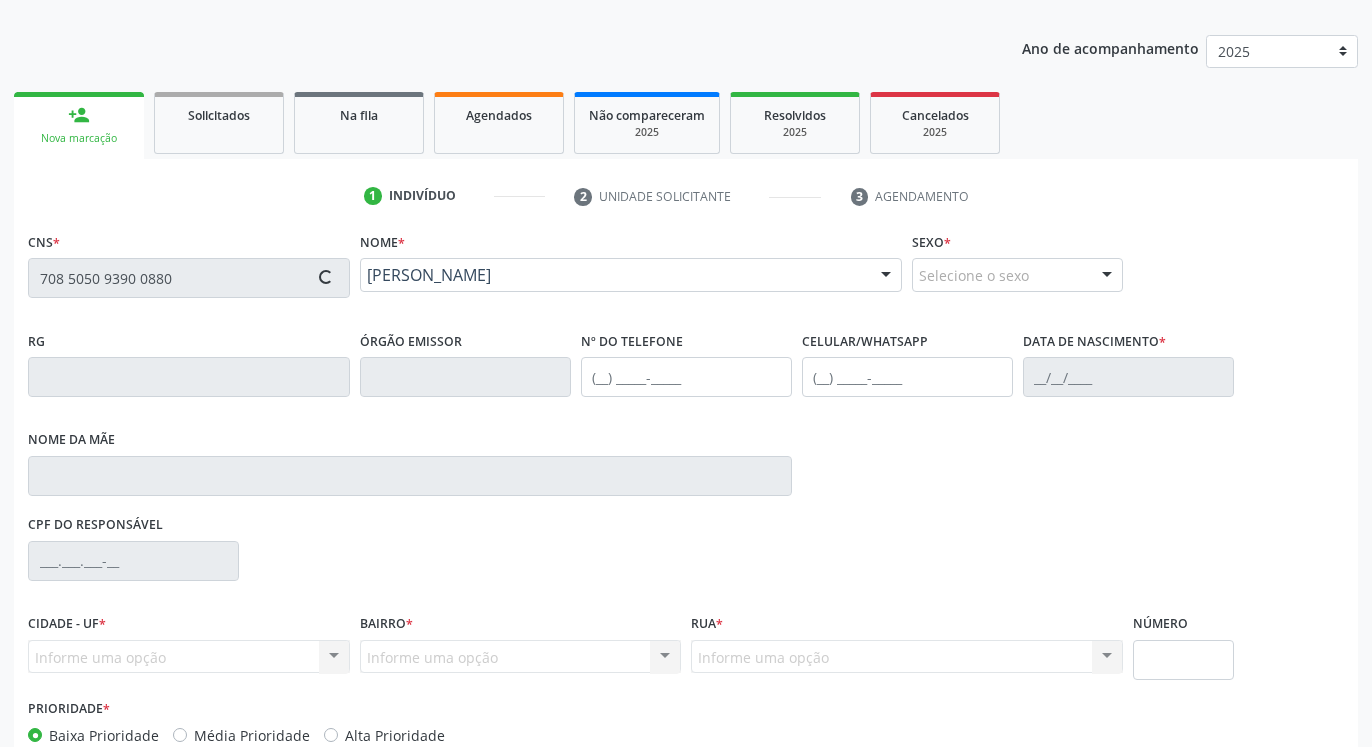 type on "[PHONE_NUMBER]" 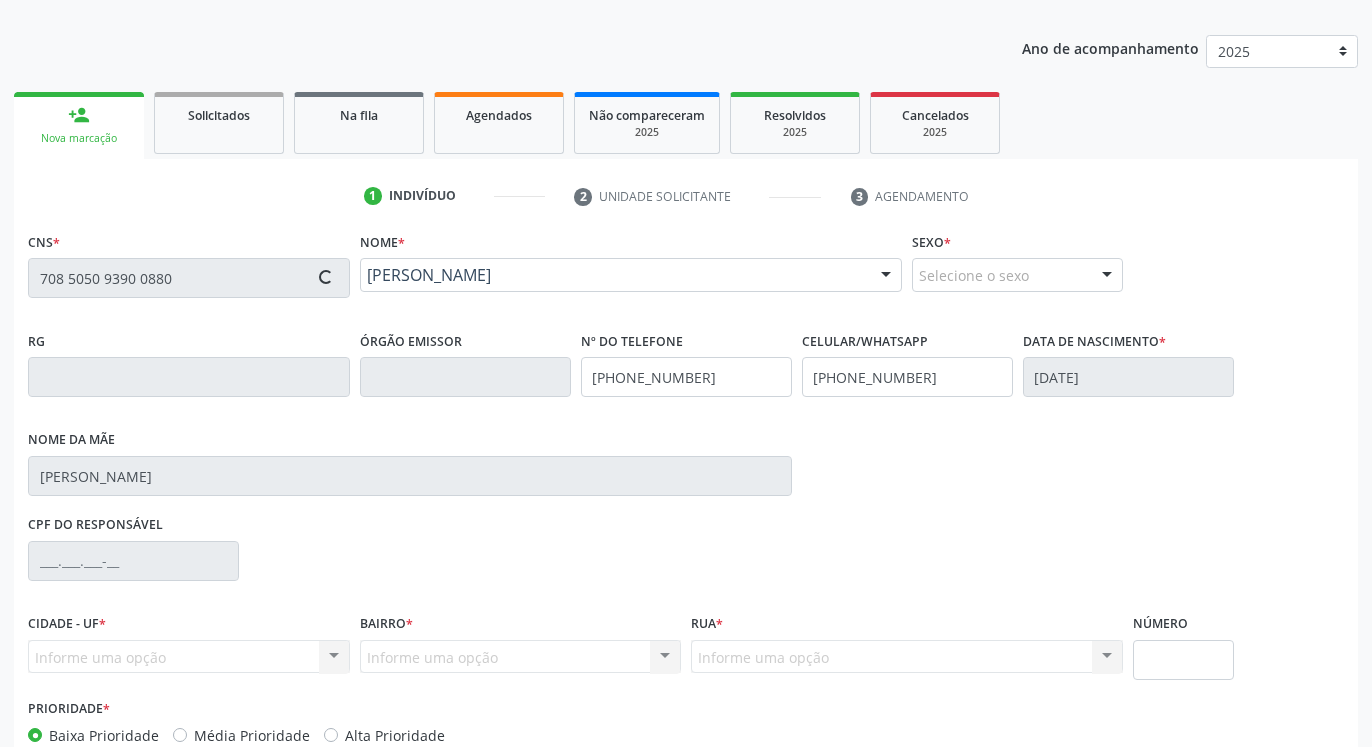 type on "517" 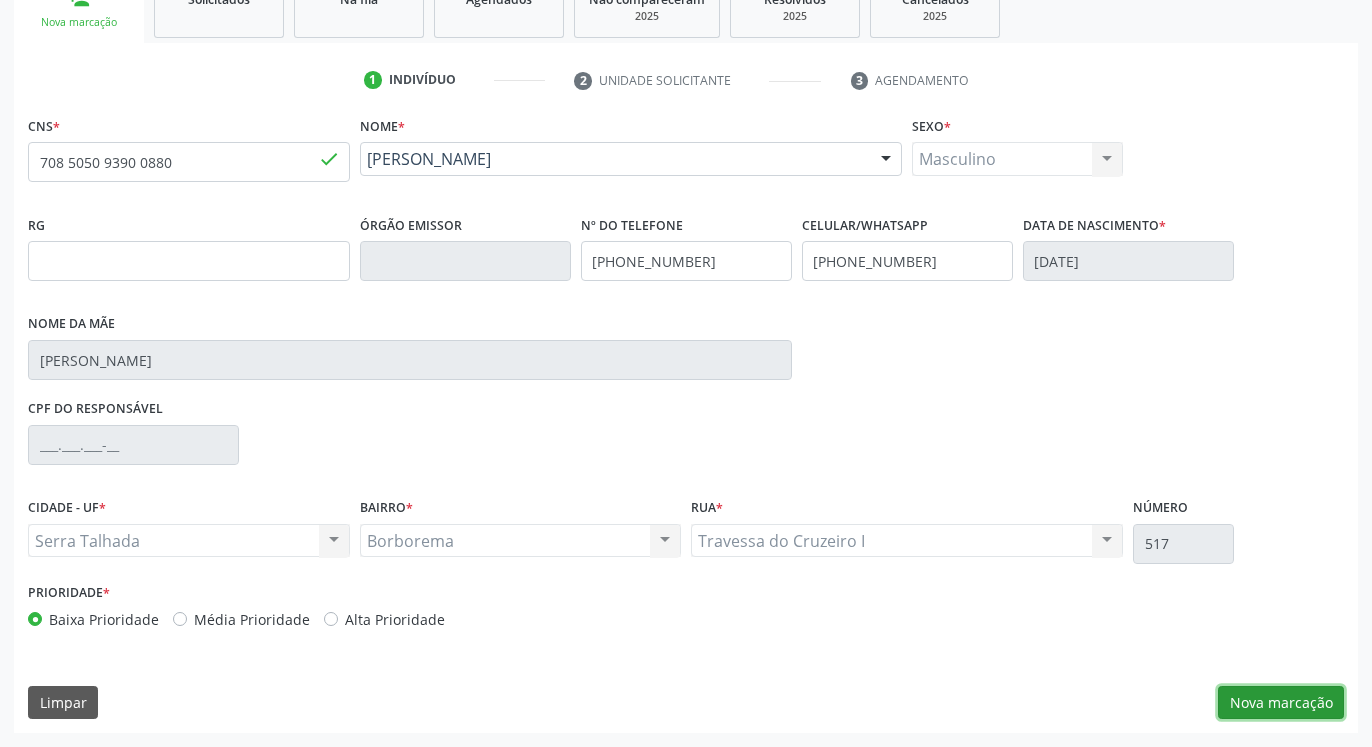 click on "Nova marcação" at bounding box center [1281, 703] 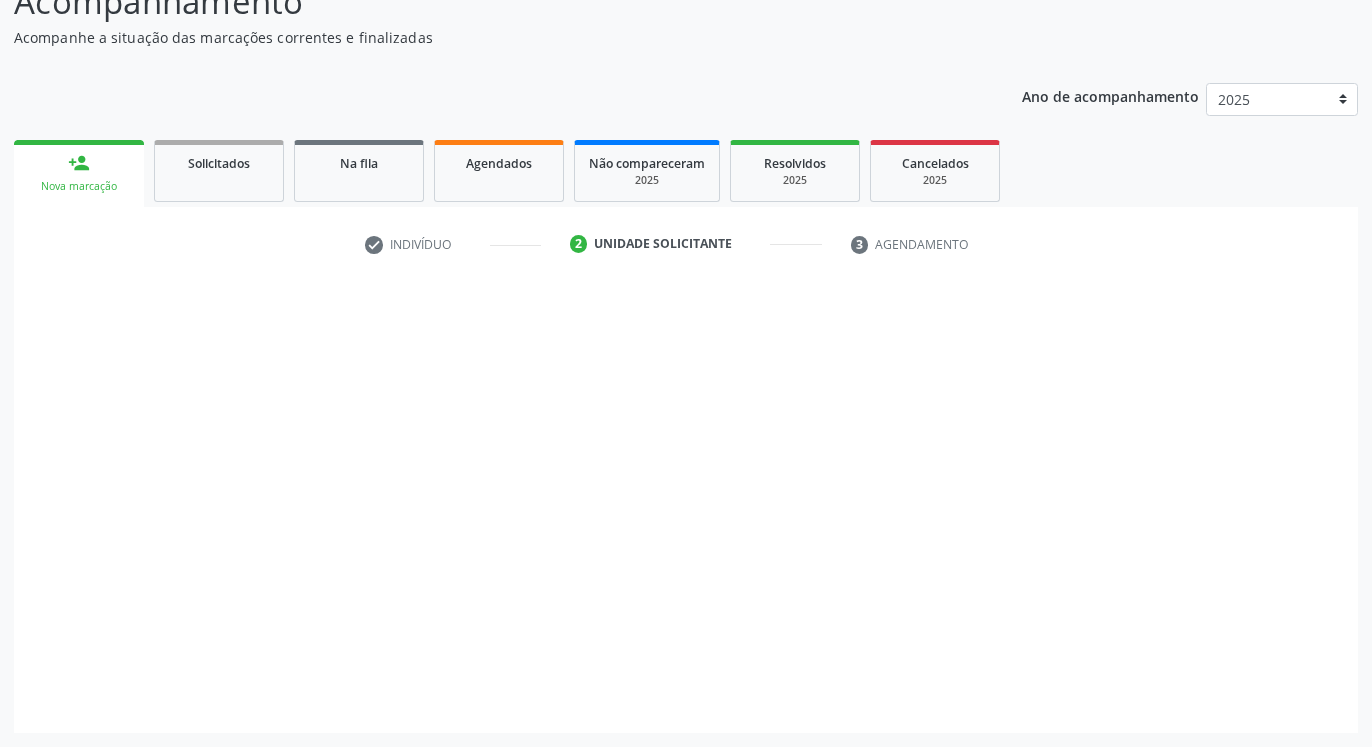 scroll, scrollTop: 159, scrollLeft: 0, axis: vertical 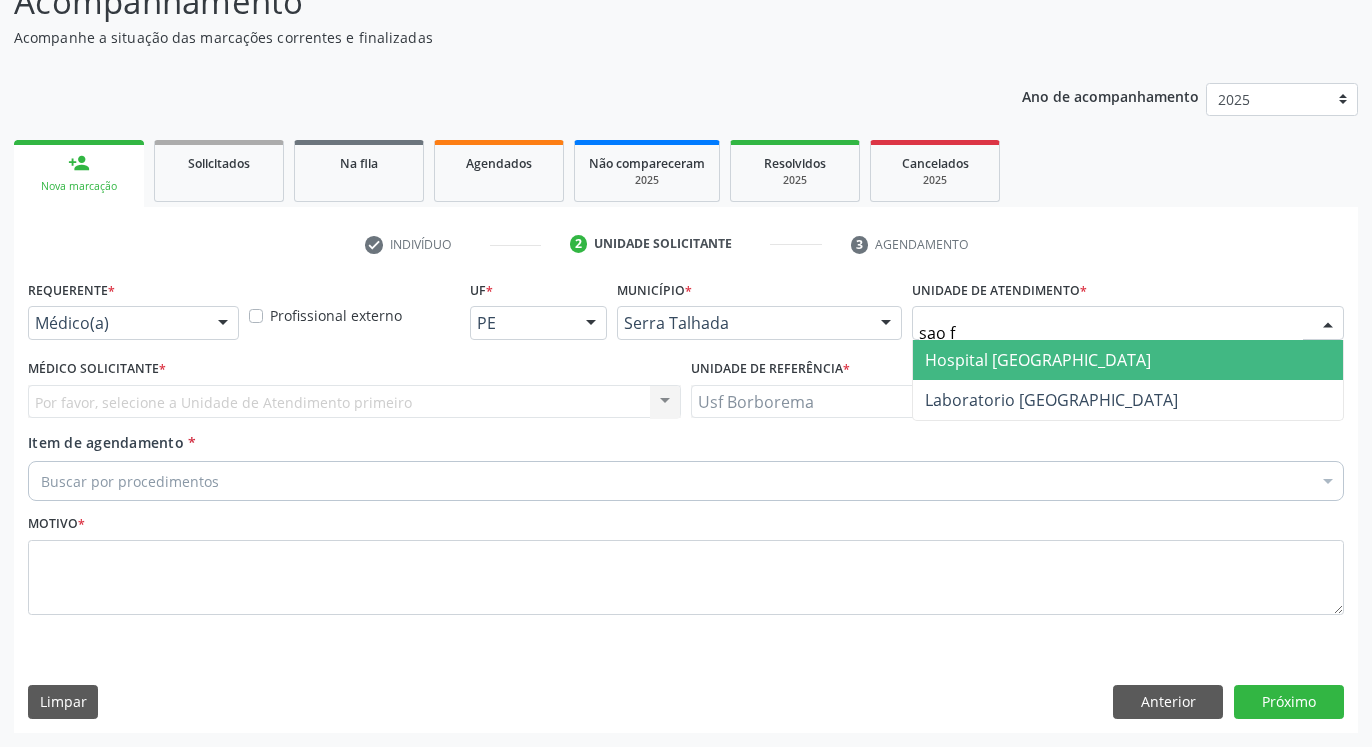 type on "sao fr" 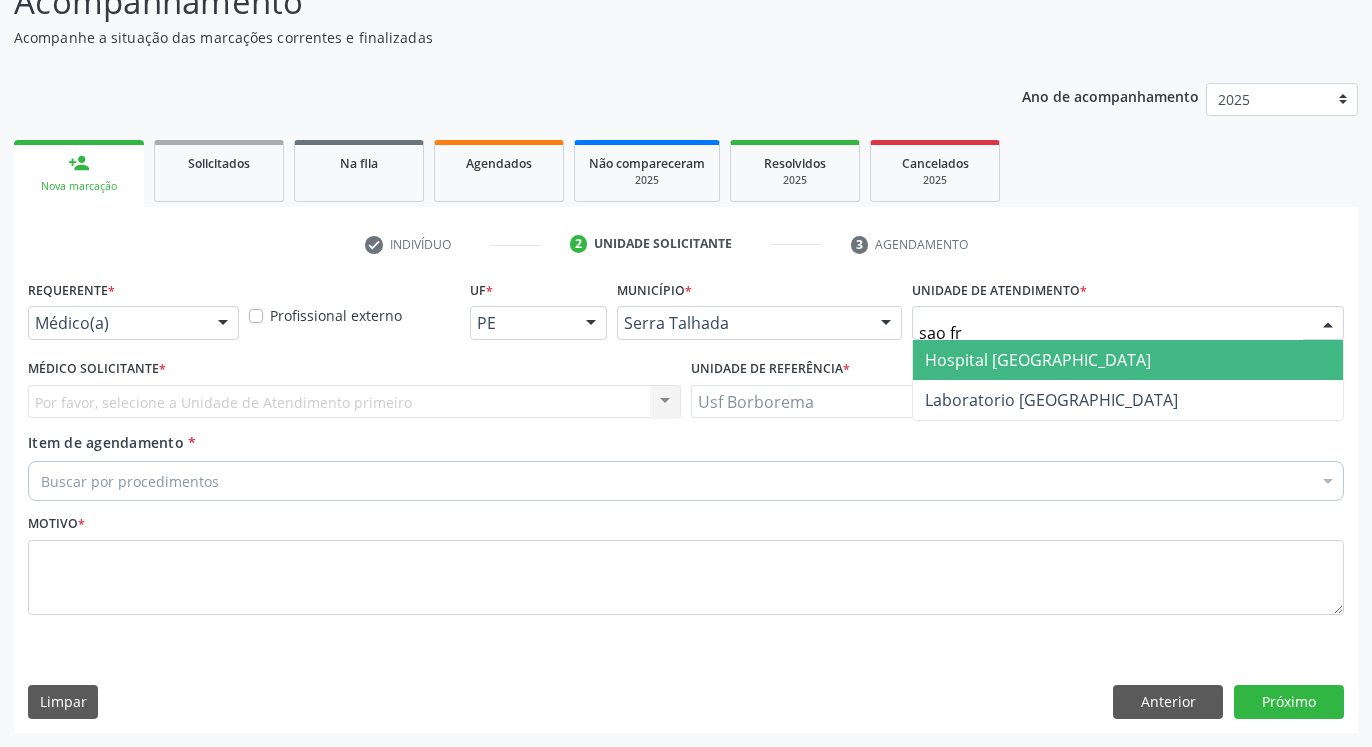 click on "Hospital [GEOGRAPHIC_DATA]" at bounding box center [1128, 360] 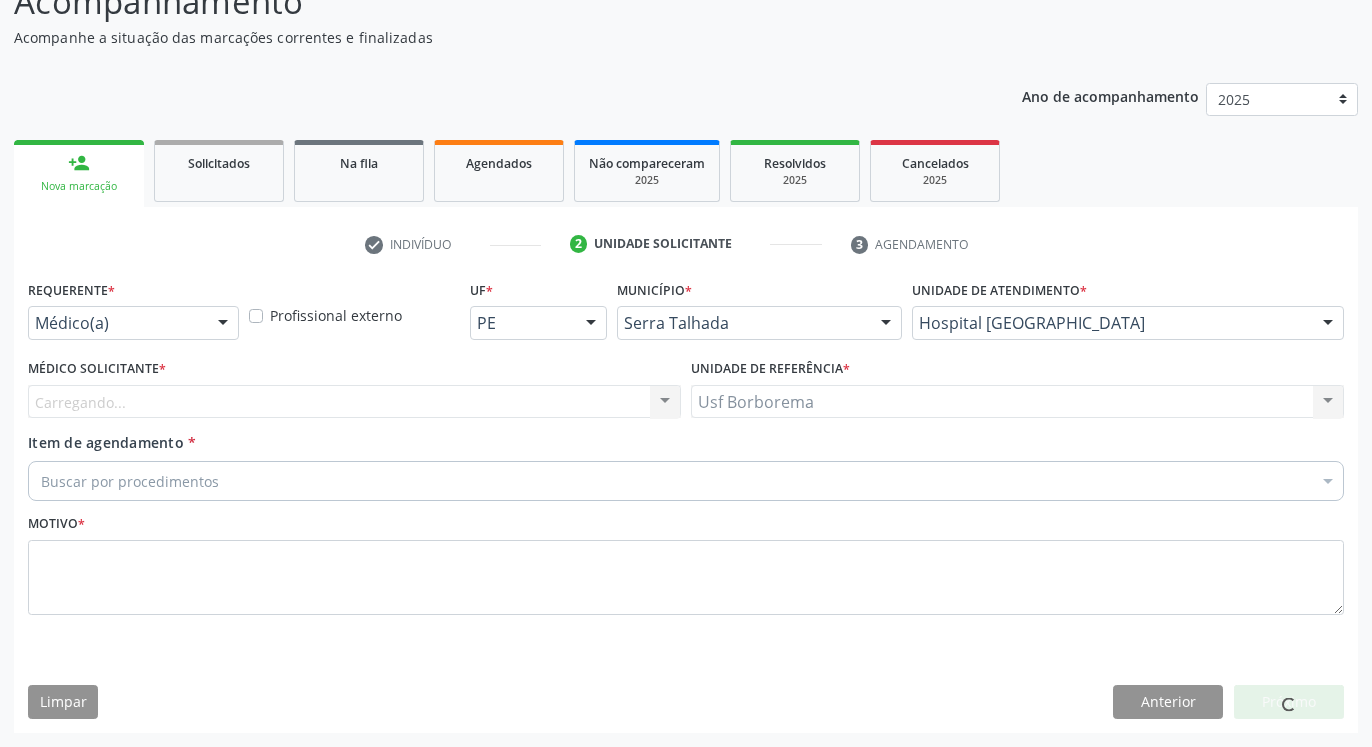 click on "Carregando...
Nenhum resultado encontrado para: "   "
Não há nenhuma opção para ser exibida." at bounding box center (354, 402) 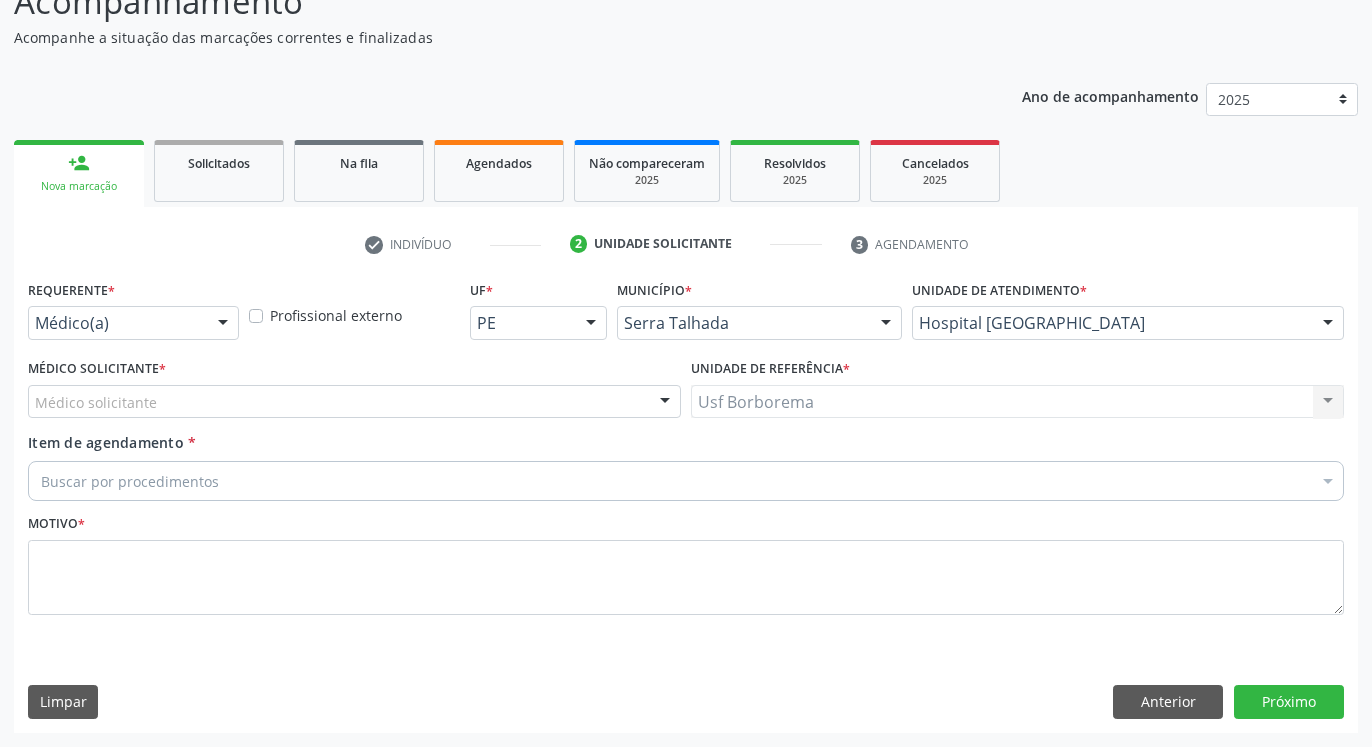 click on "Médico solicitante" at bounding box center (354, 402) 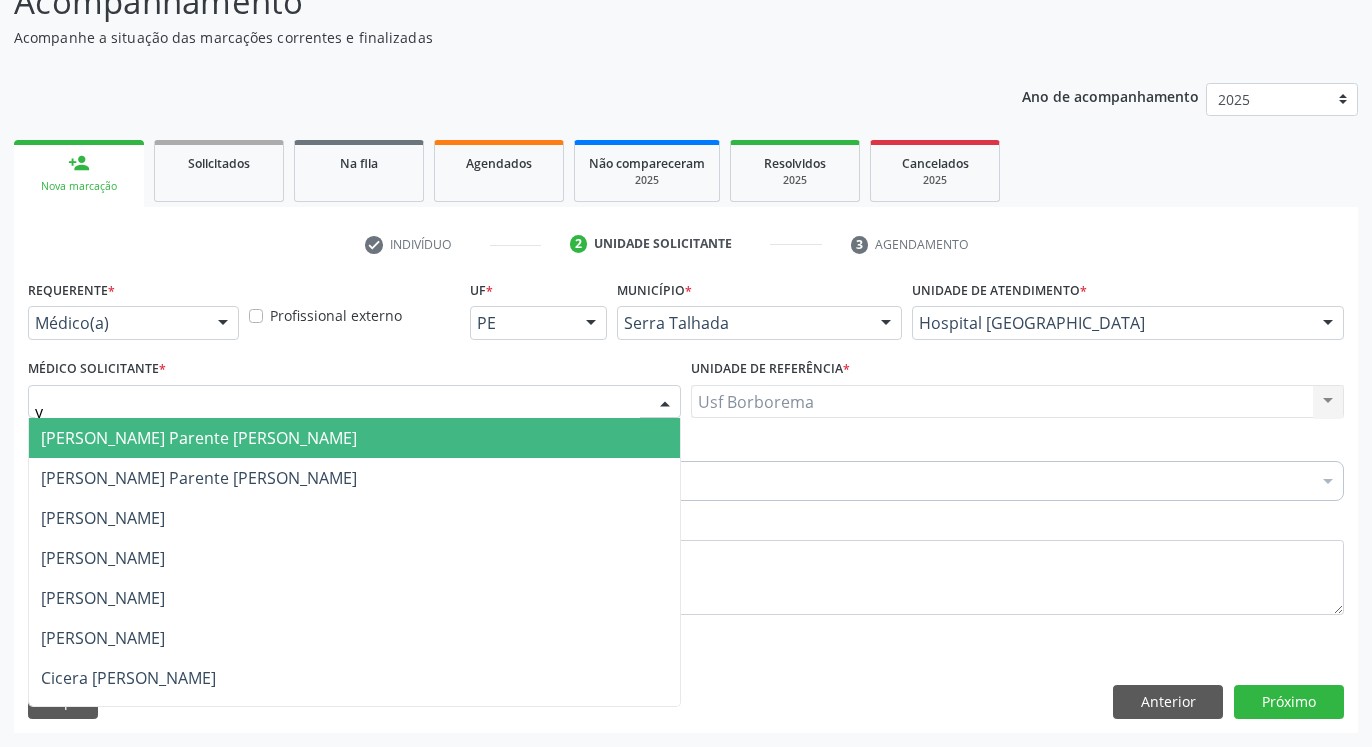 type on "yu" 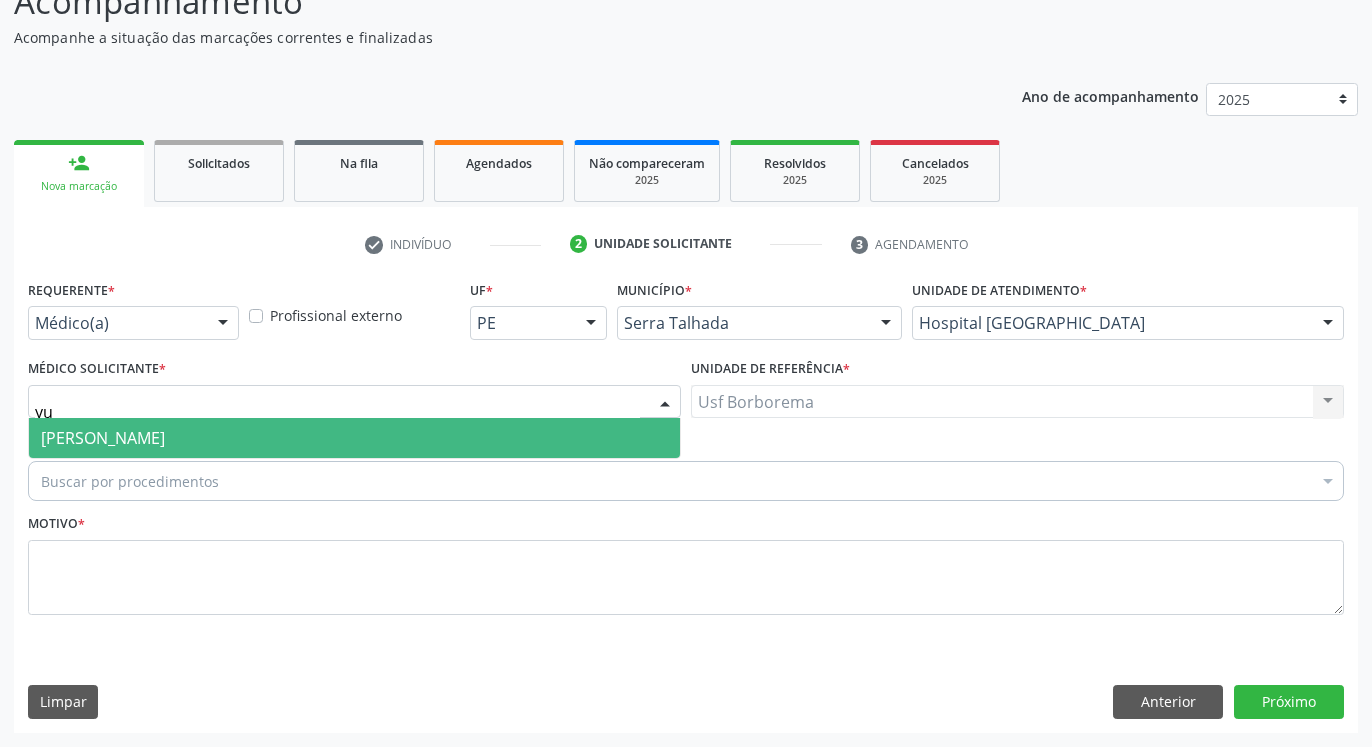 click on "[PERSON_NAME]" at bounding box center (354, 438) 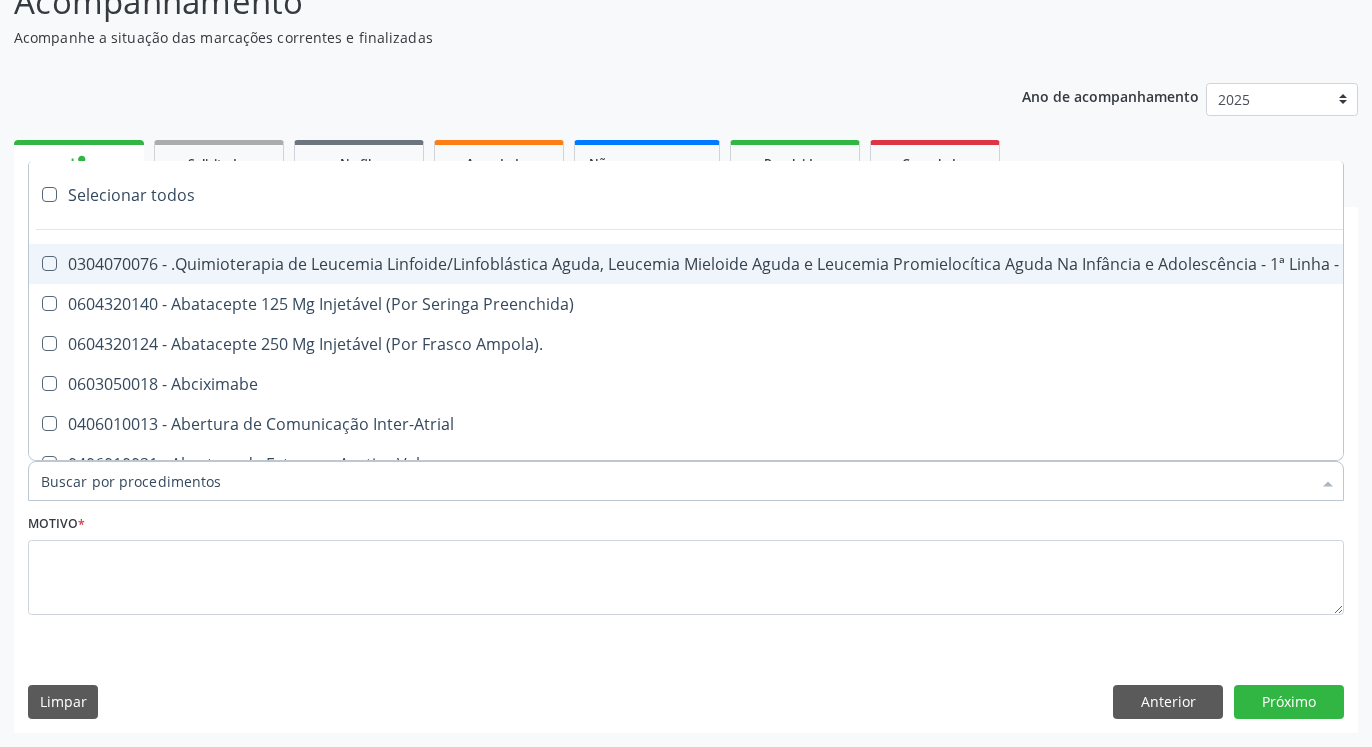 paste on "0205020100" 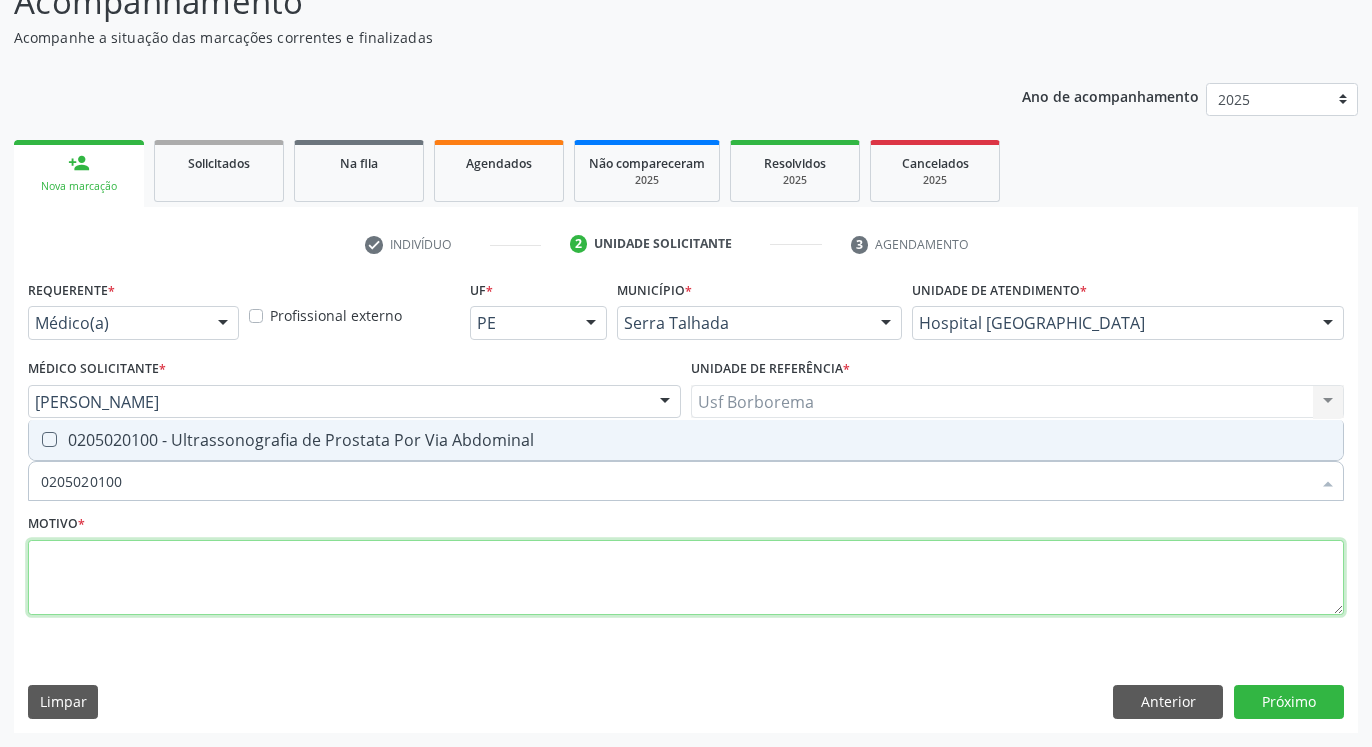 click at bounding box center (686, 578) 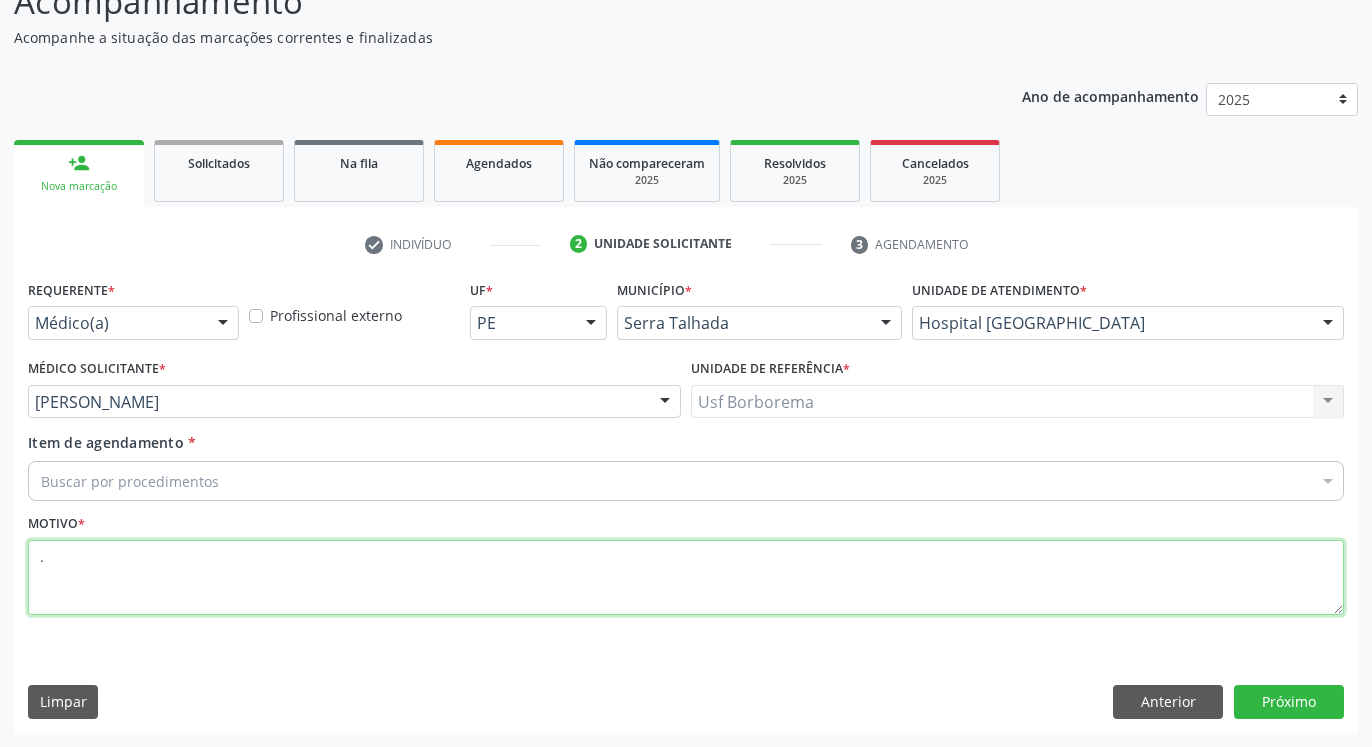 type on "." 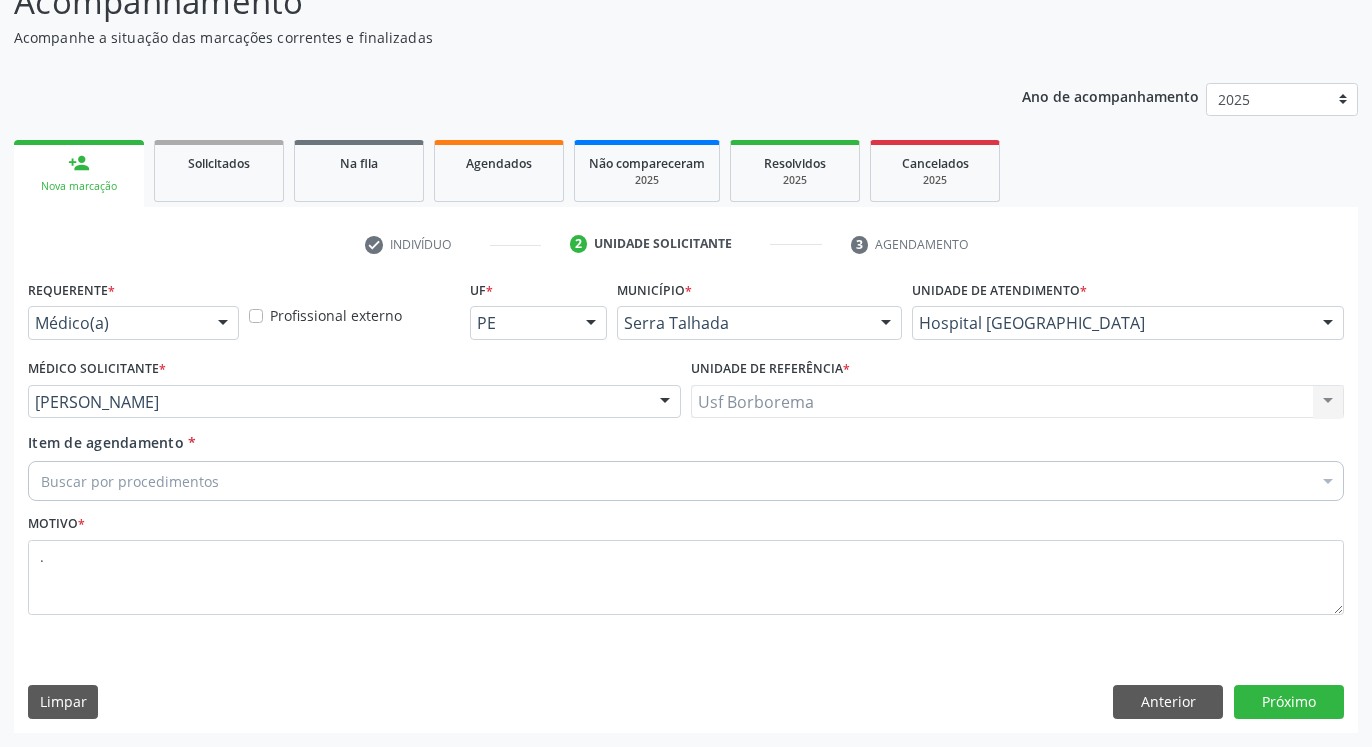 click on "Buscar por procedimentos" at bounding box center (686, 481) 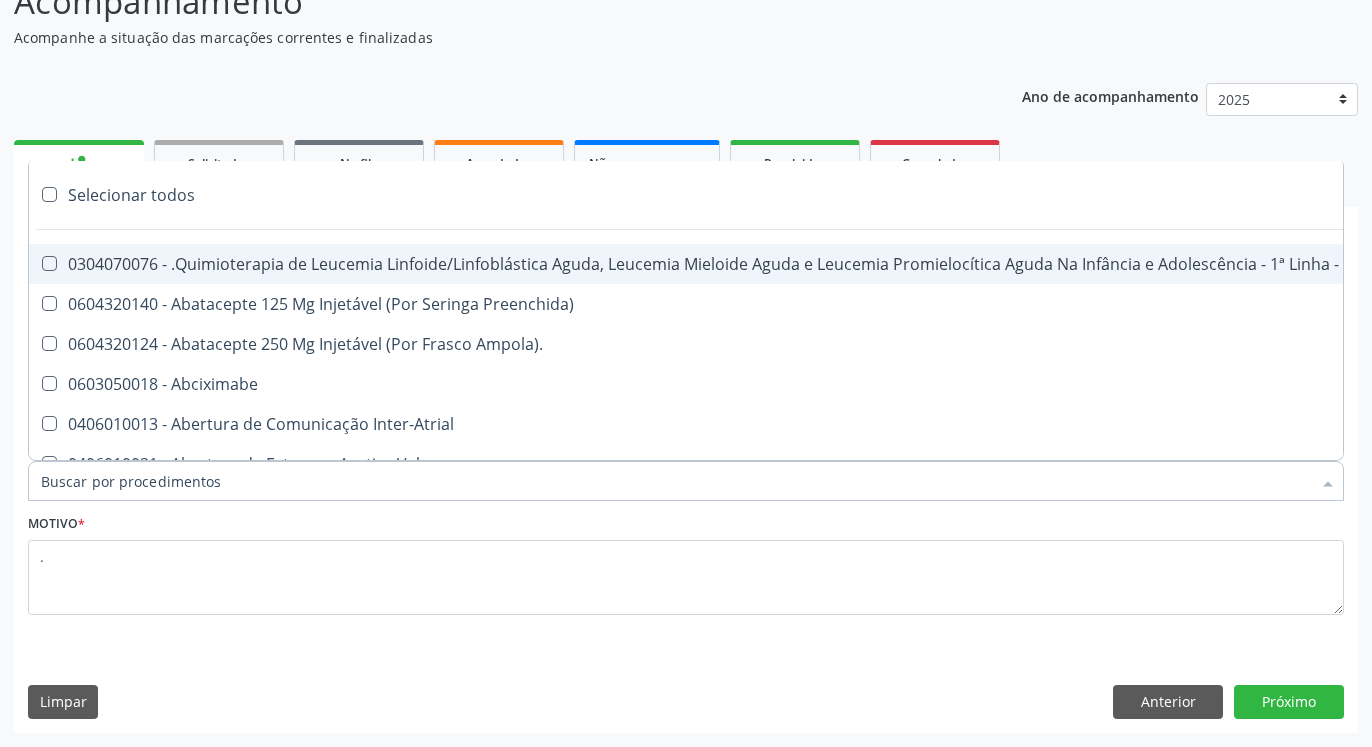 paste on "0205020100" 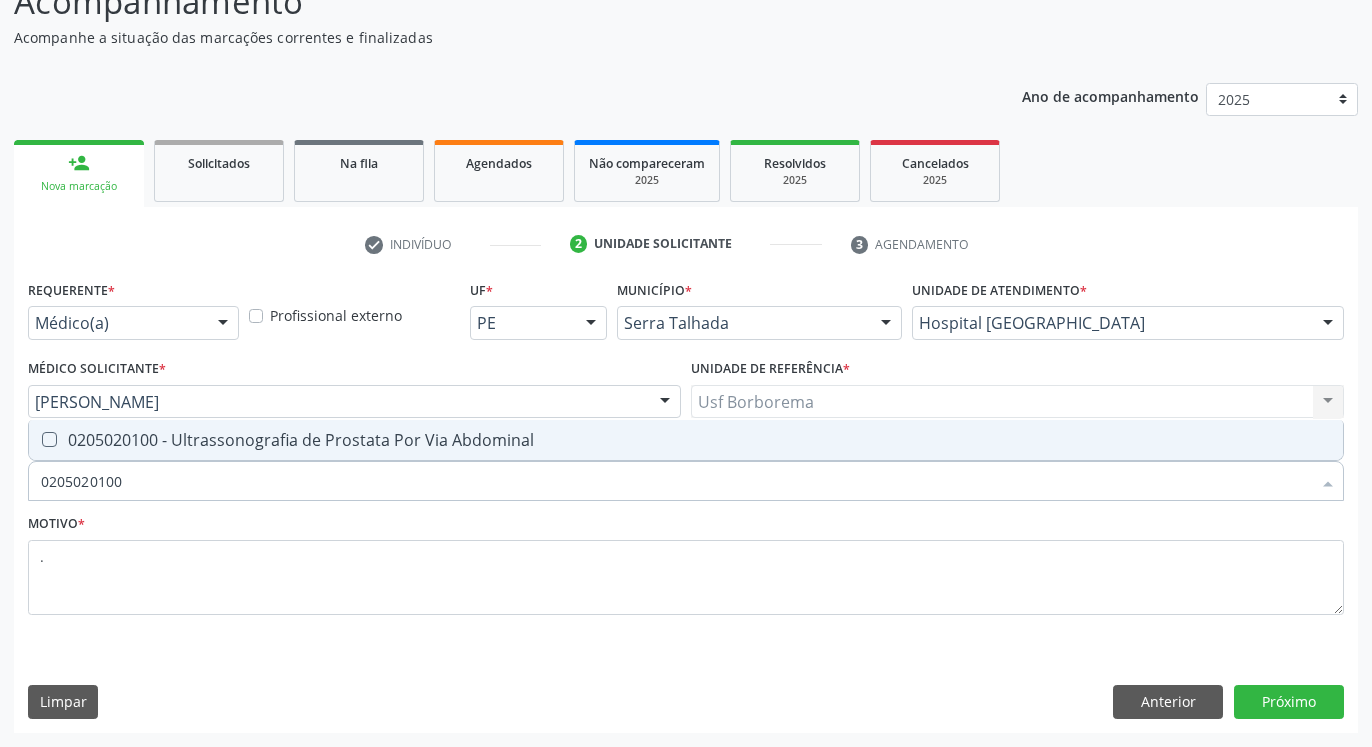 click at bounding box center (49, 439) 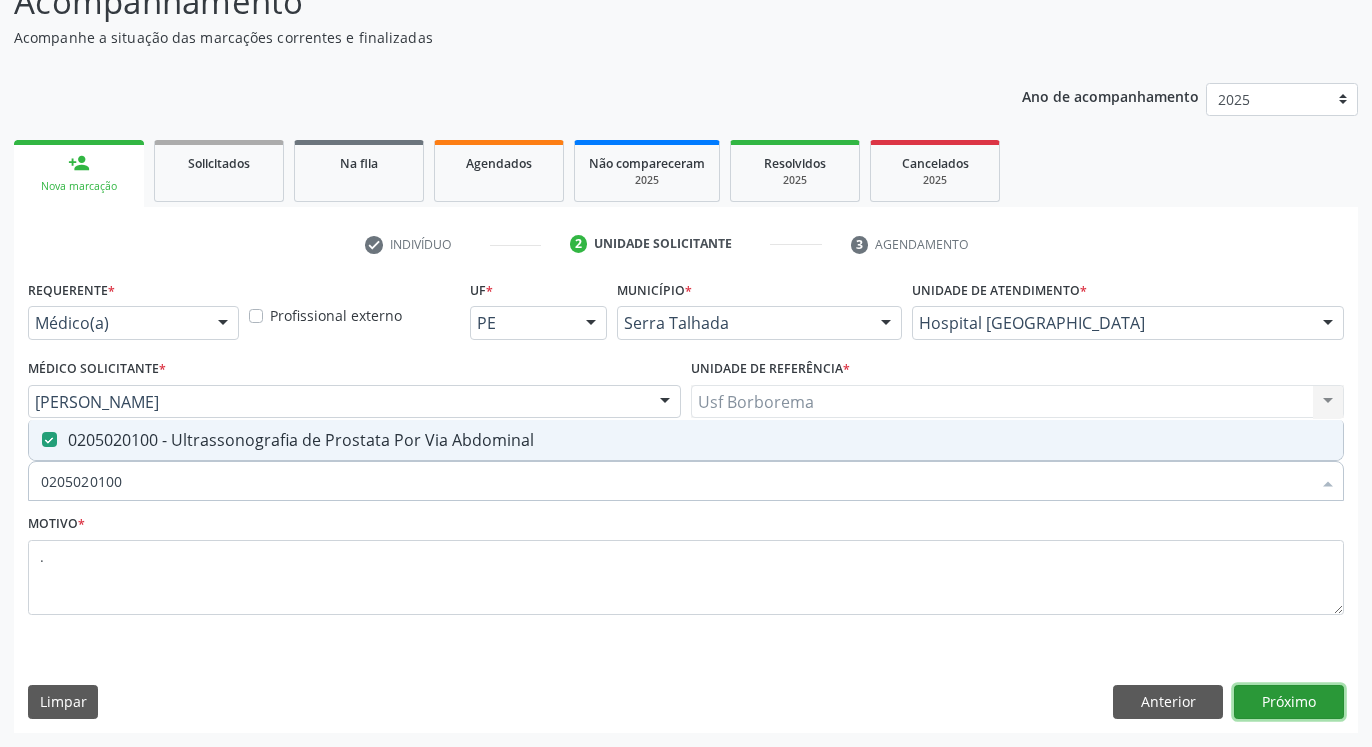 click on "Próximo" at bounding box center (1289, 702) 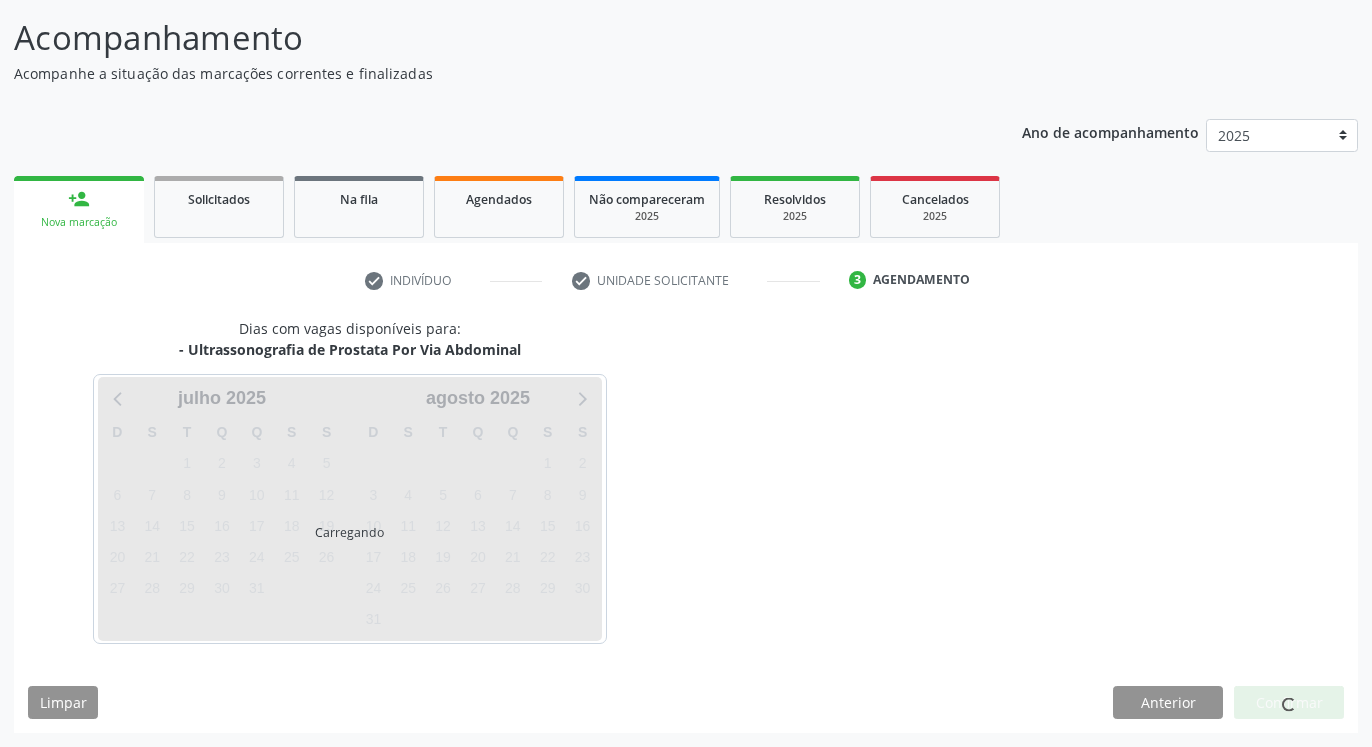scroll, scrollTop: 123, scrollLeft: 0, axis: vertical 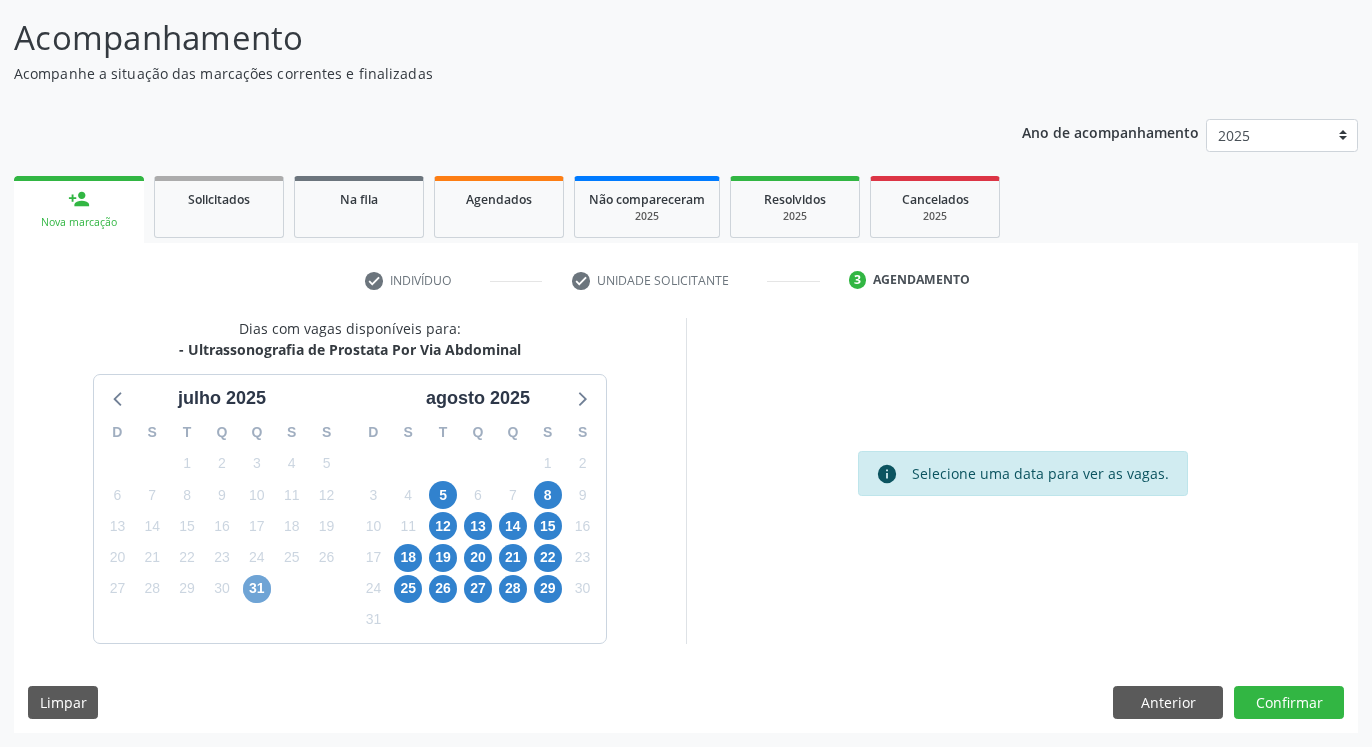 click on "31" at bounding box center (257, 589) 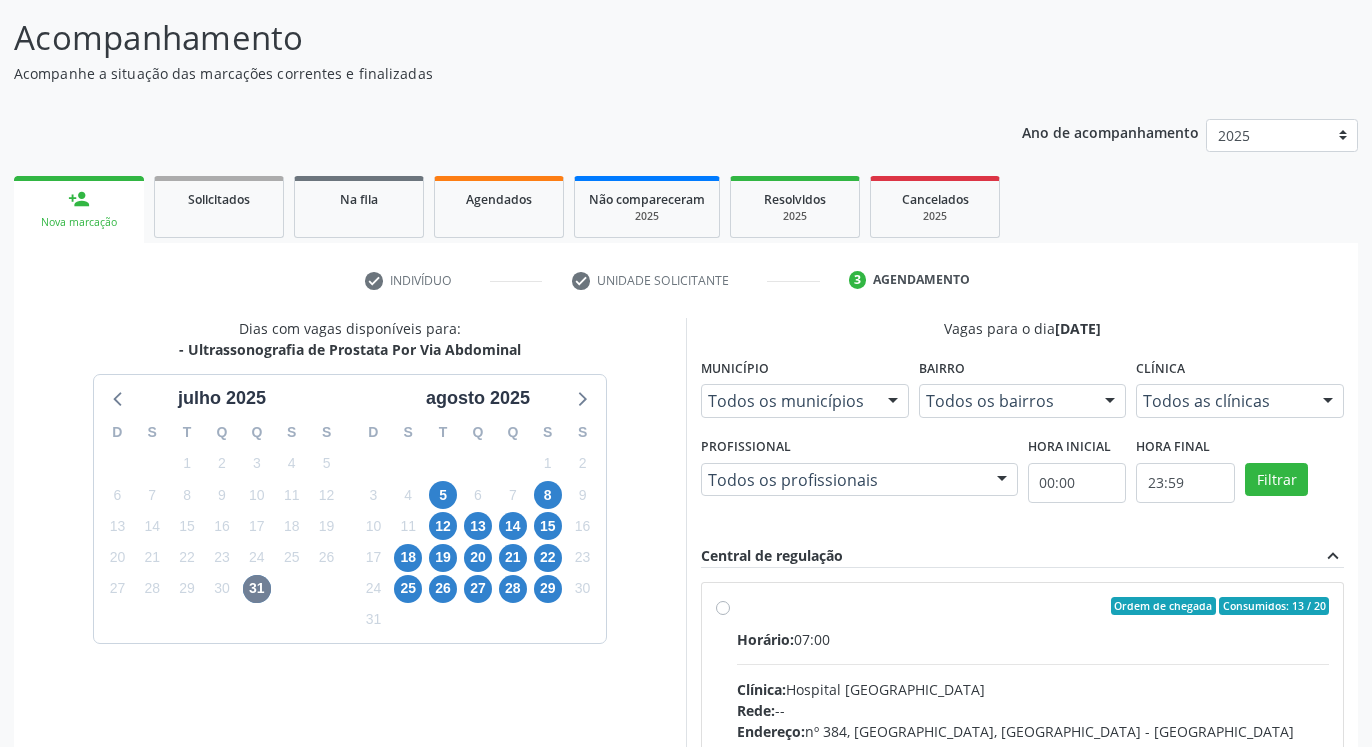 click on "Ordem de chegada
Consumidos: 13 / 20
Horário:   07:00
Clínica:  Hospital [GEOGRAPHIC_DATA]
Rede:
--
Endereço:   [STREET_ADDRESS]
Telefone:   [PHONE_NUMBER]
Profissional:
[PERSON_NAME]
Informações adicionais sobre o atendimento
Idade de atendimento:
de 0 a 120 anos
Gênero(s) atendido(s):
Masculino e Feminino
Informações adicionais:
--" at bounding box center (1033, 750) 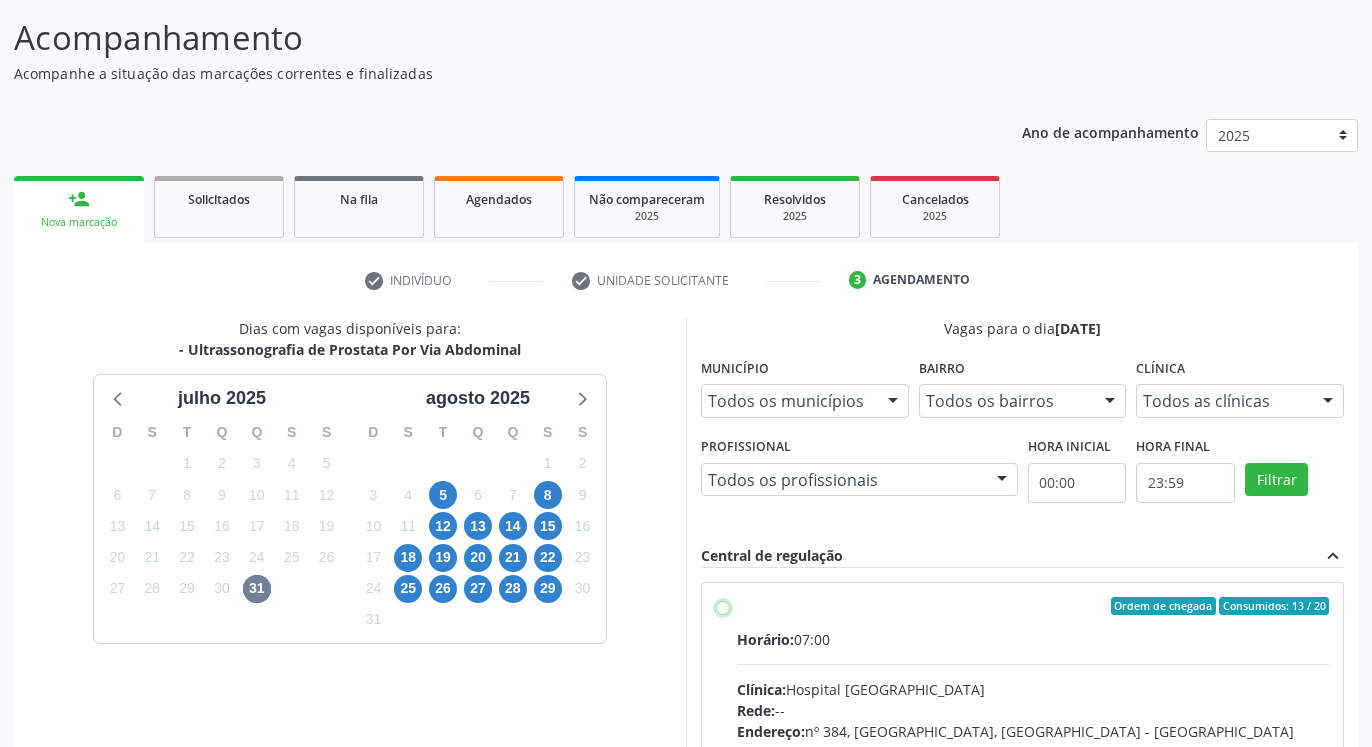 radio on "true" 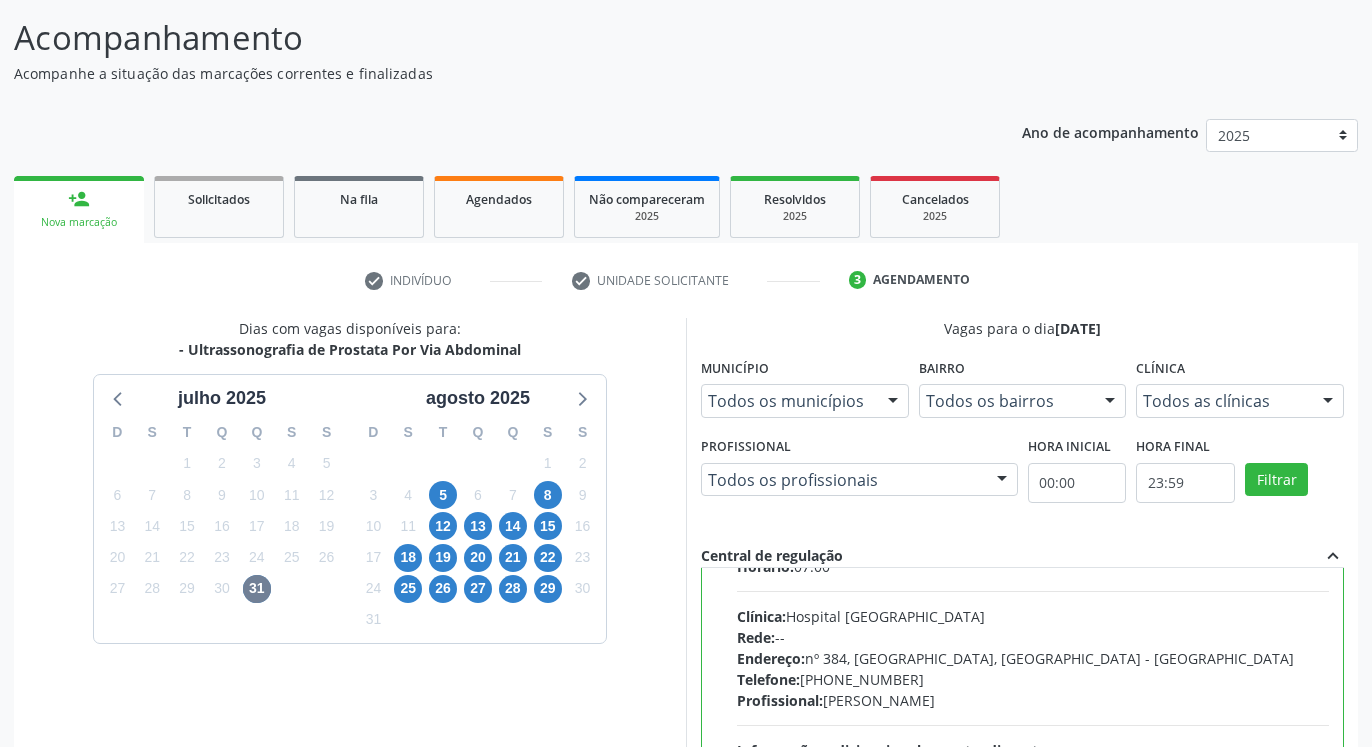 scroll, scrollTop: 100, scrollLeft: 0, axis: vertical 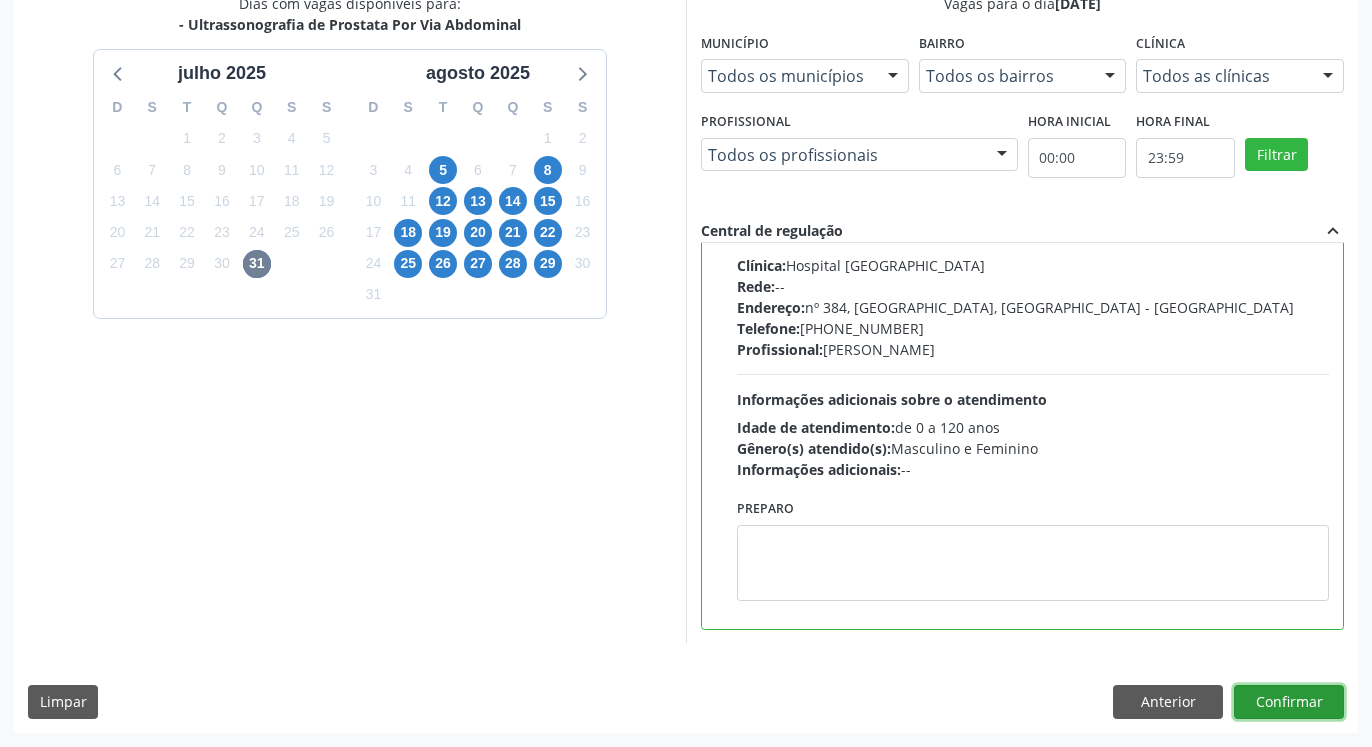 click on "Confirmar" at bounding box center (1289, 702) 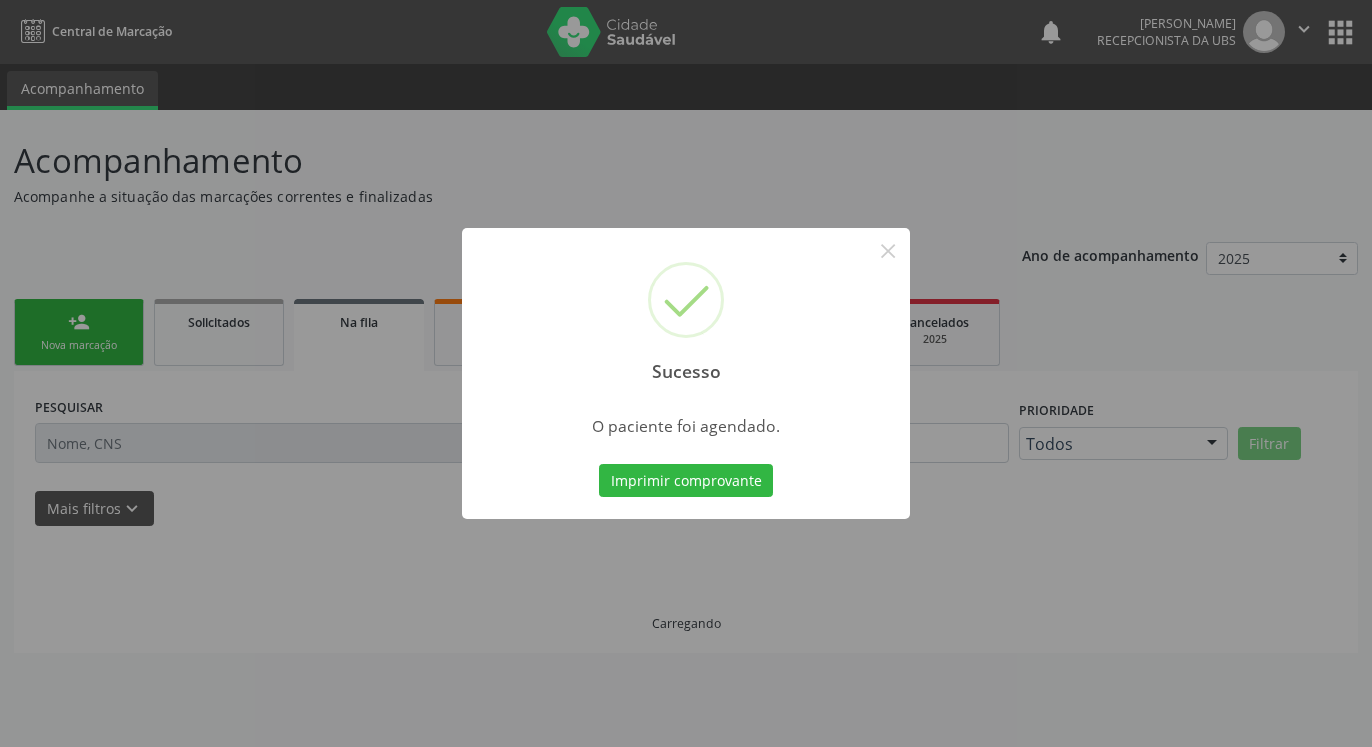 scroll, scrollTop: 0, scrollLeft: 0, axis: both 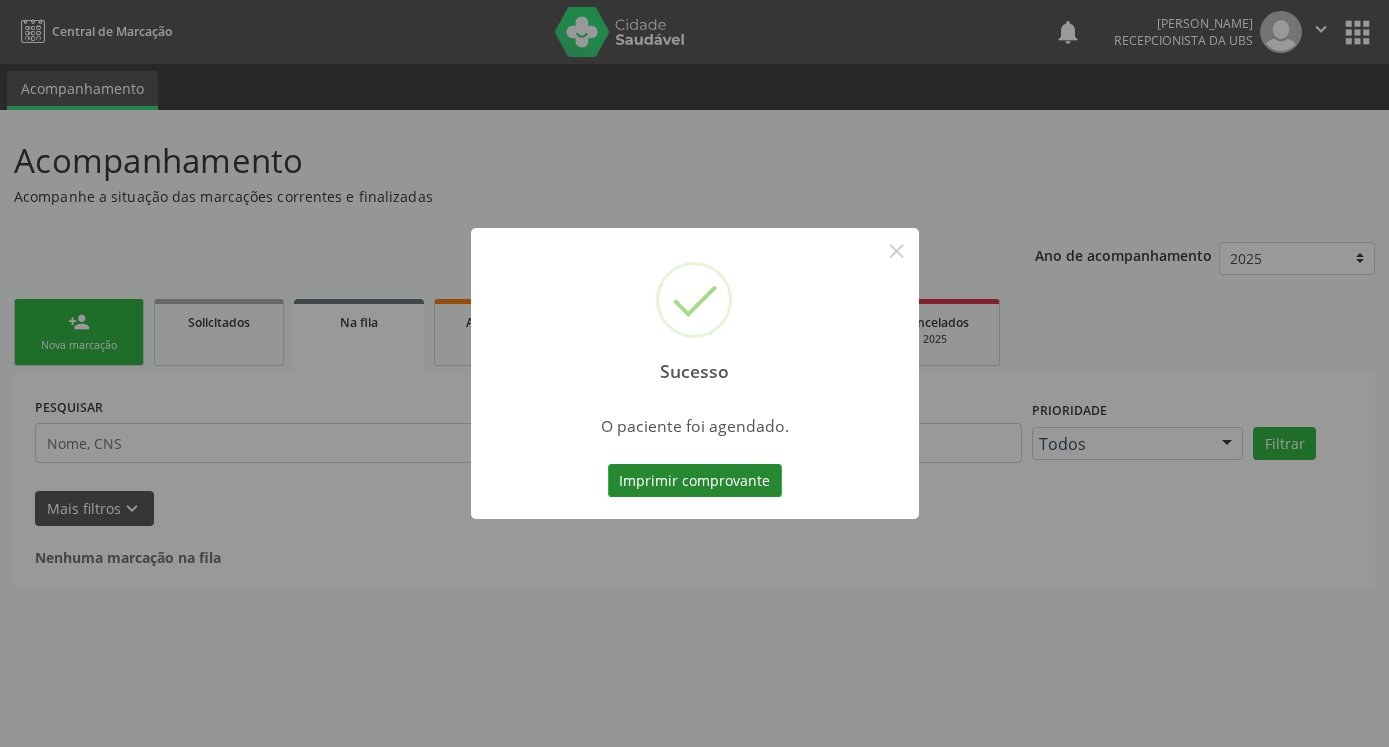 click on "Imprimir comprovante" at bounding box center (695, 481) 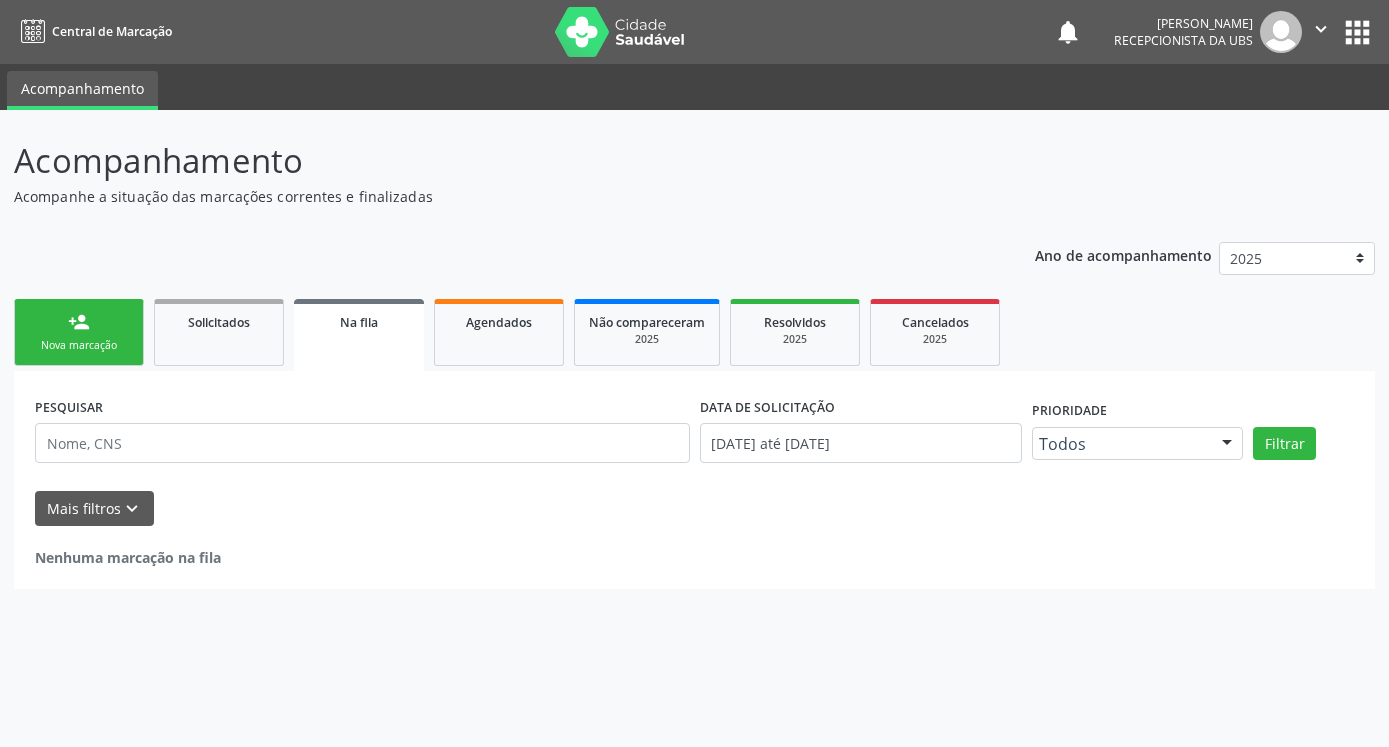 click on "person_add
Nova marcação" at bounding box center (79, 332) 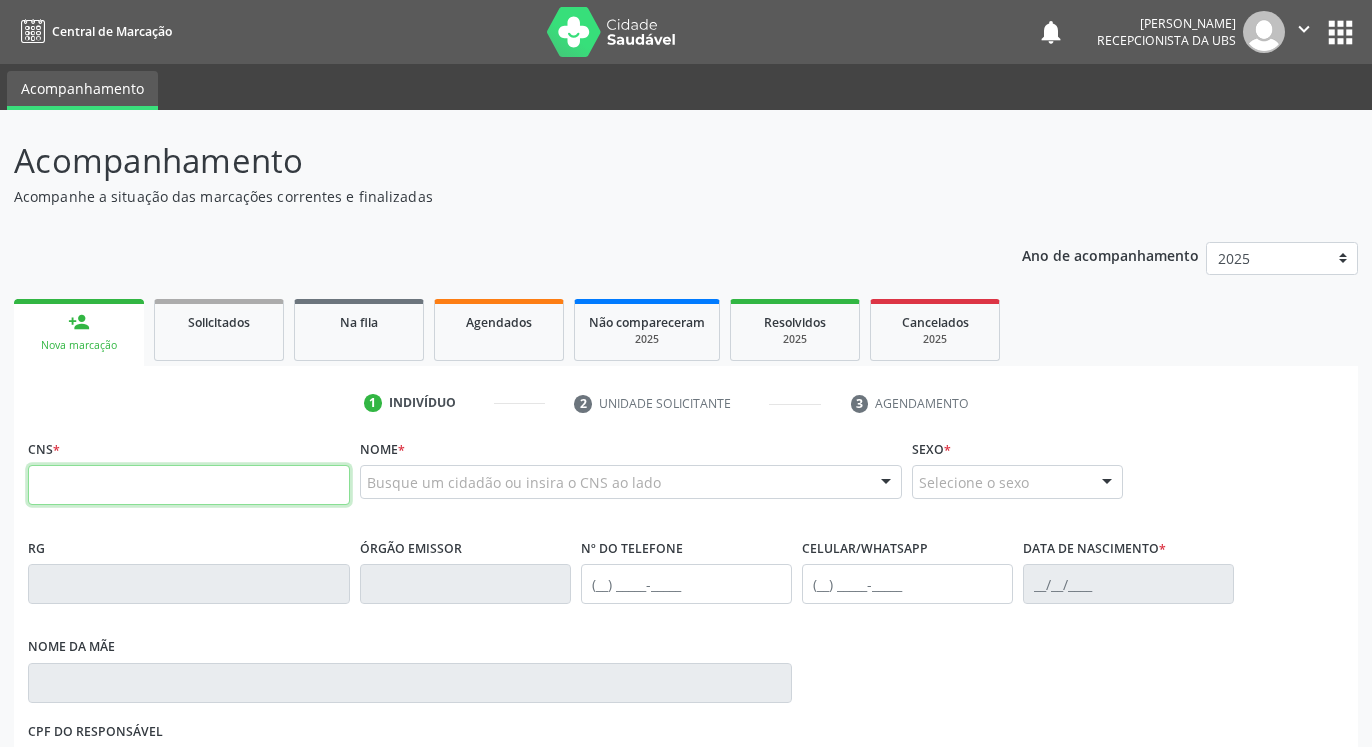 click at bounding box center [189, 485] 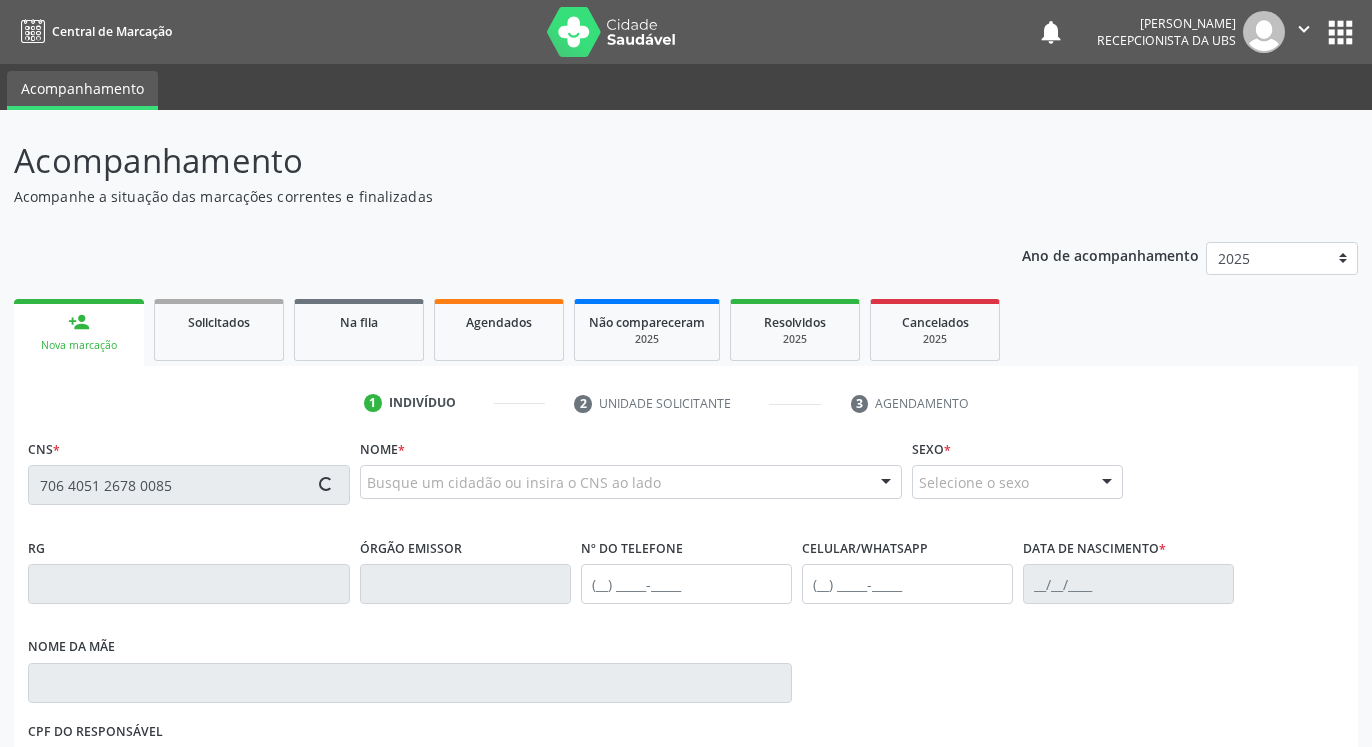 type on "706 4051 2678 0085" 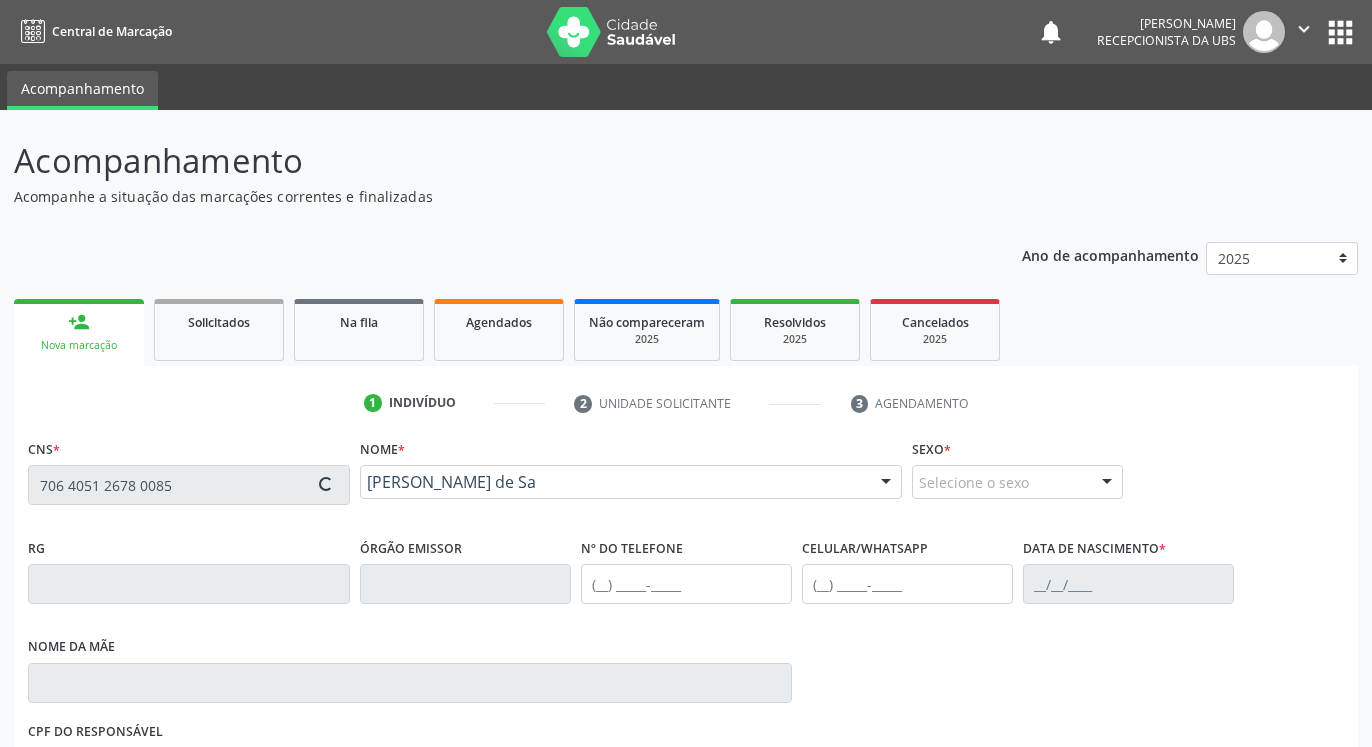 type on "[PHONE_NUMBER]" 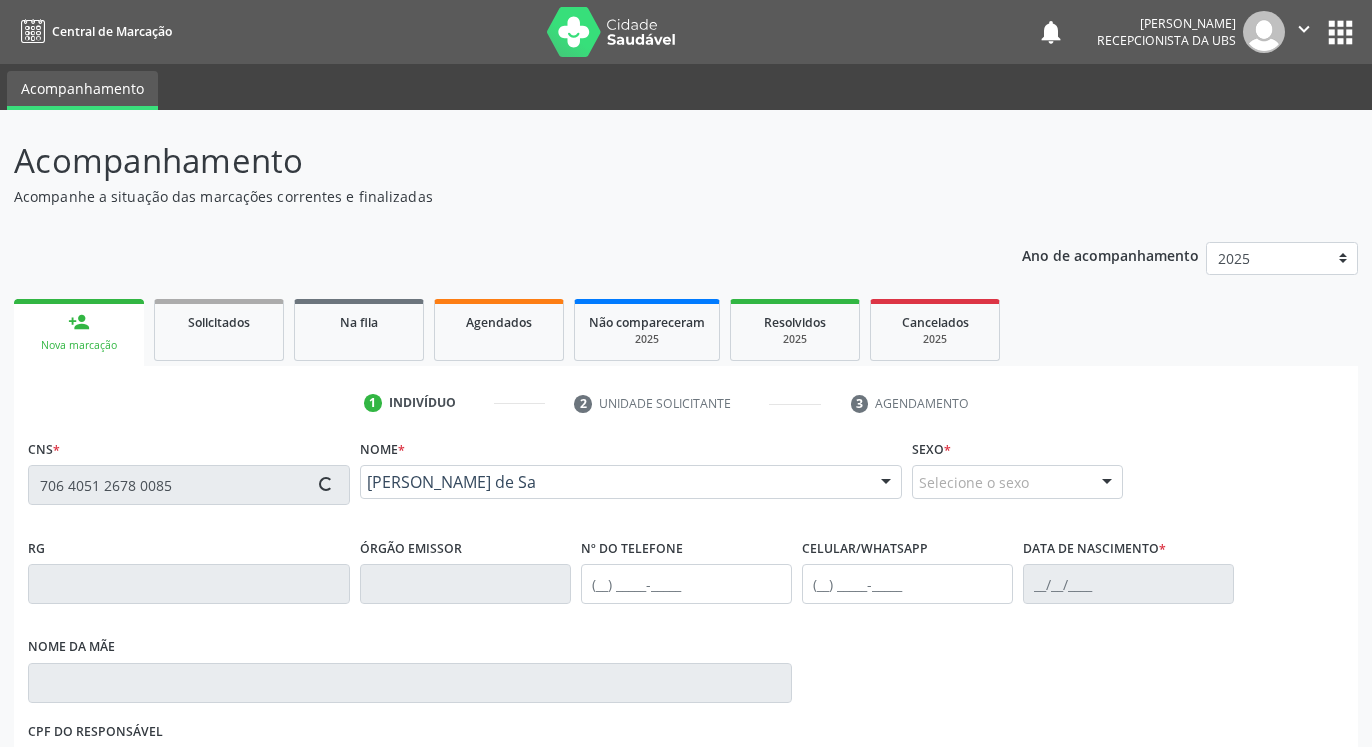 type on "[DATE]" 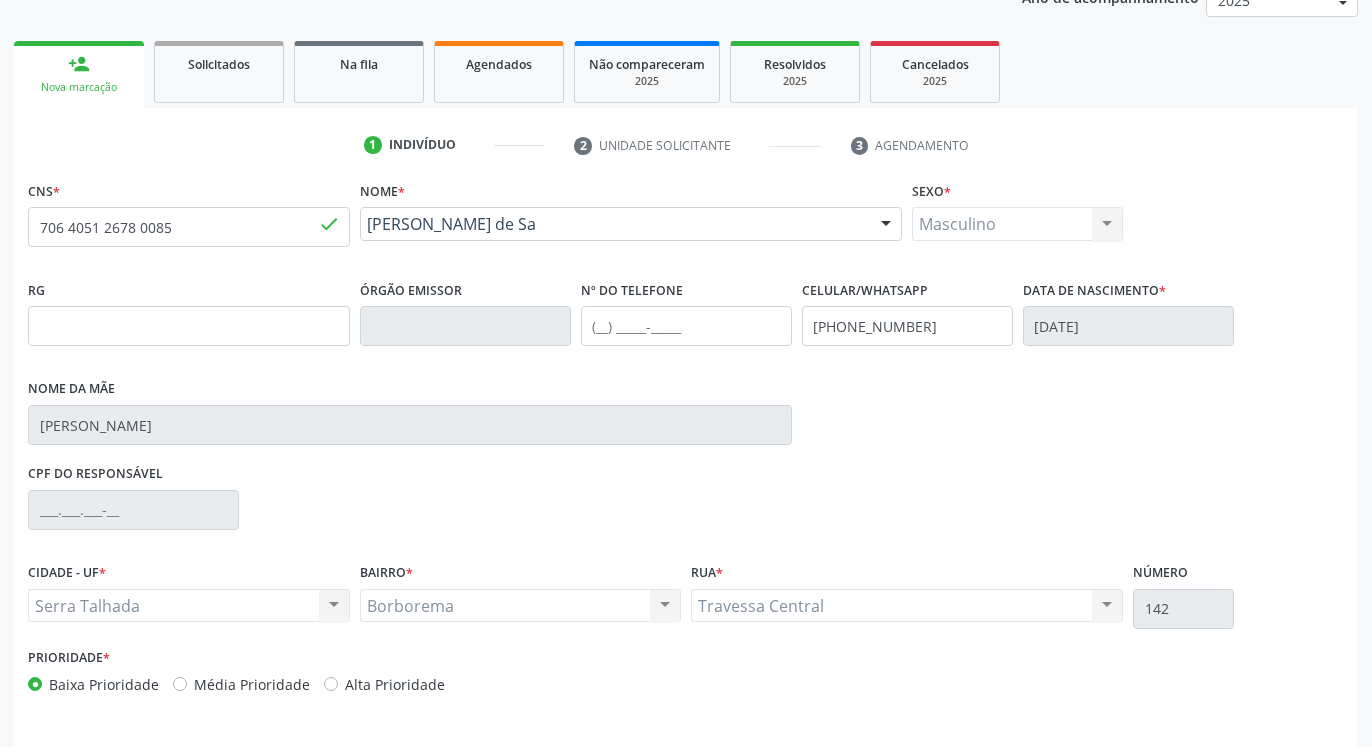 scroll, scrollTop: 323, scrollLeft: 0, axis: vertical 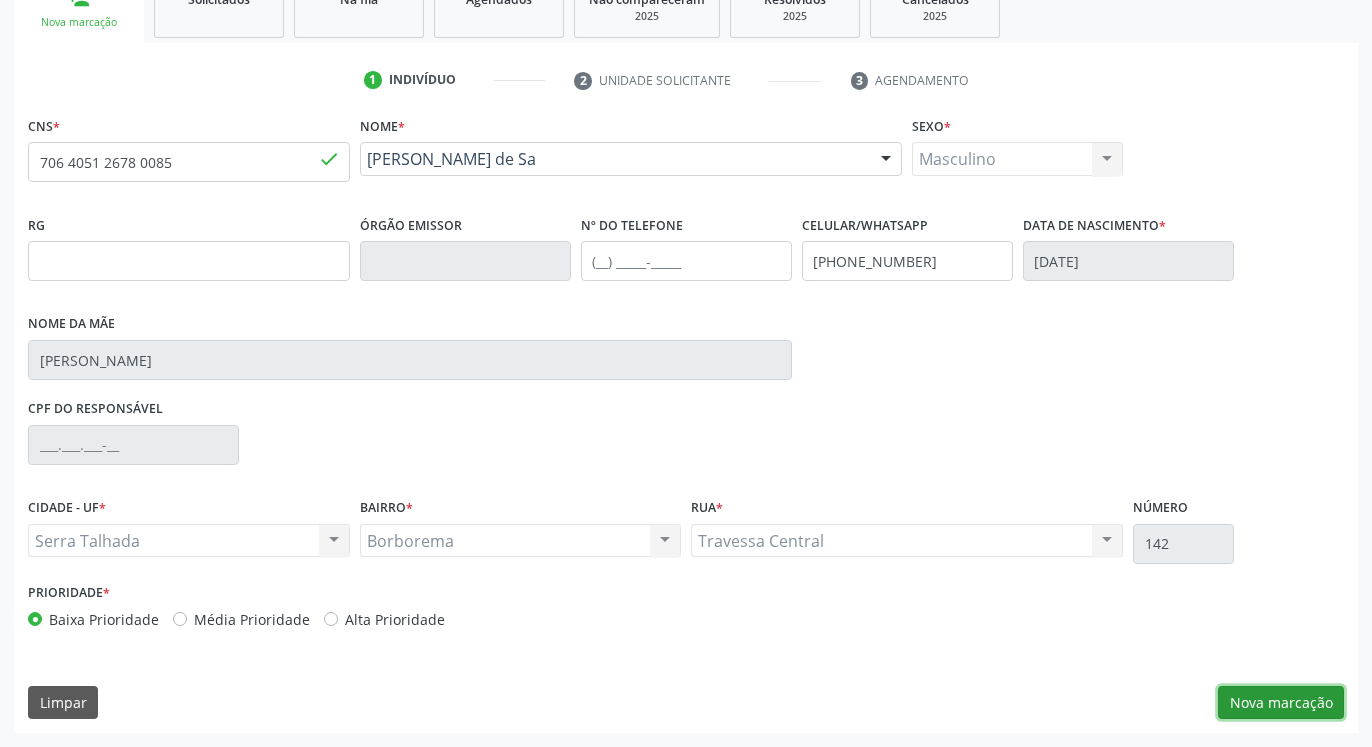 click on "Nova marcação" at bounding box center [1281, 703] 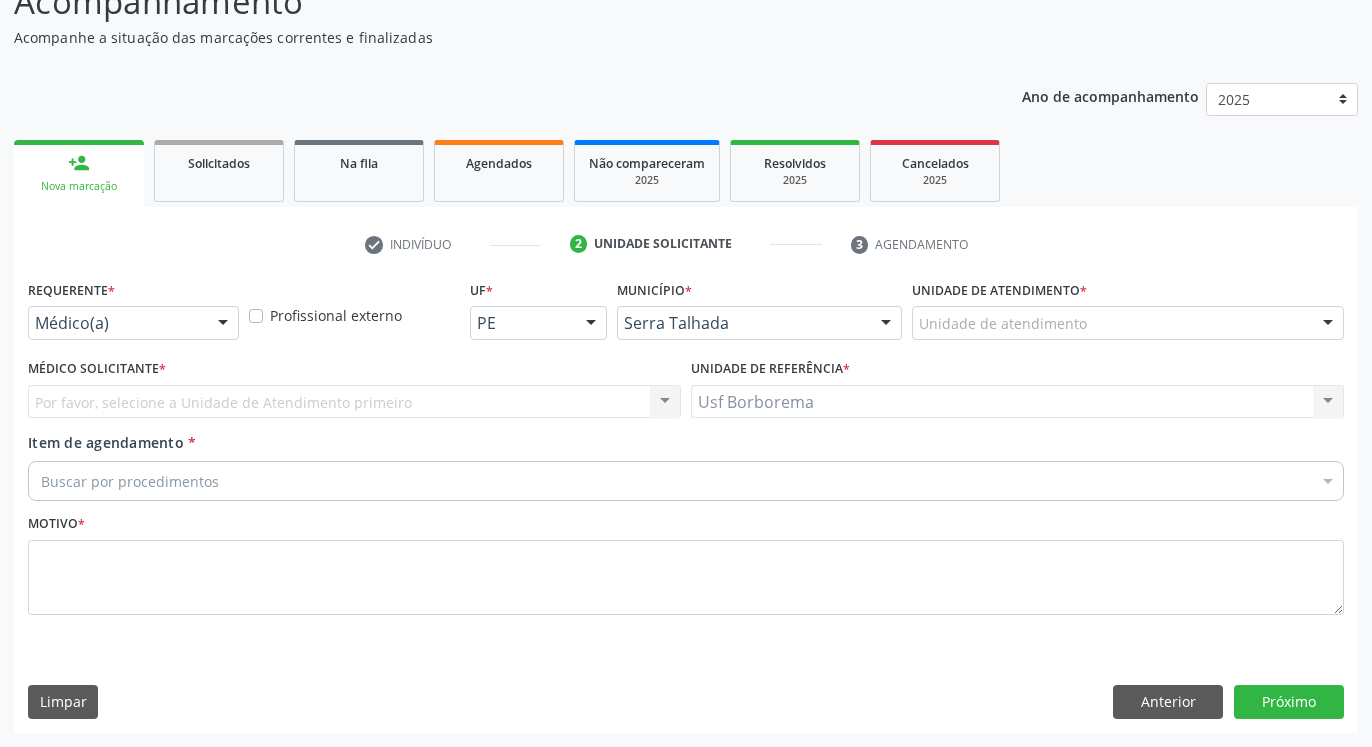 scroll, scrollTop: 159, scrollLeft: 0, axis: vertical 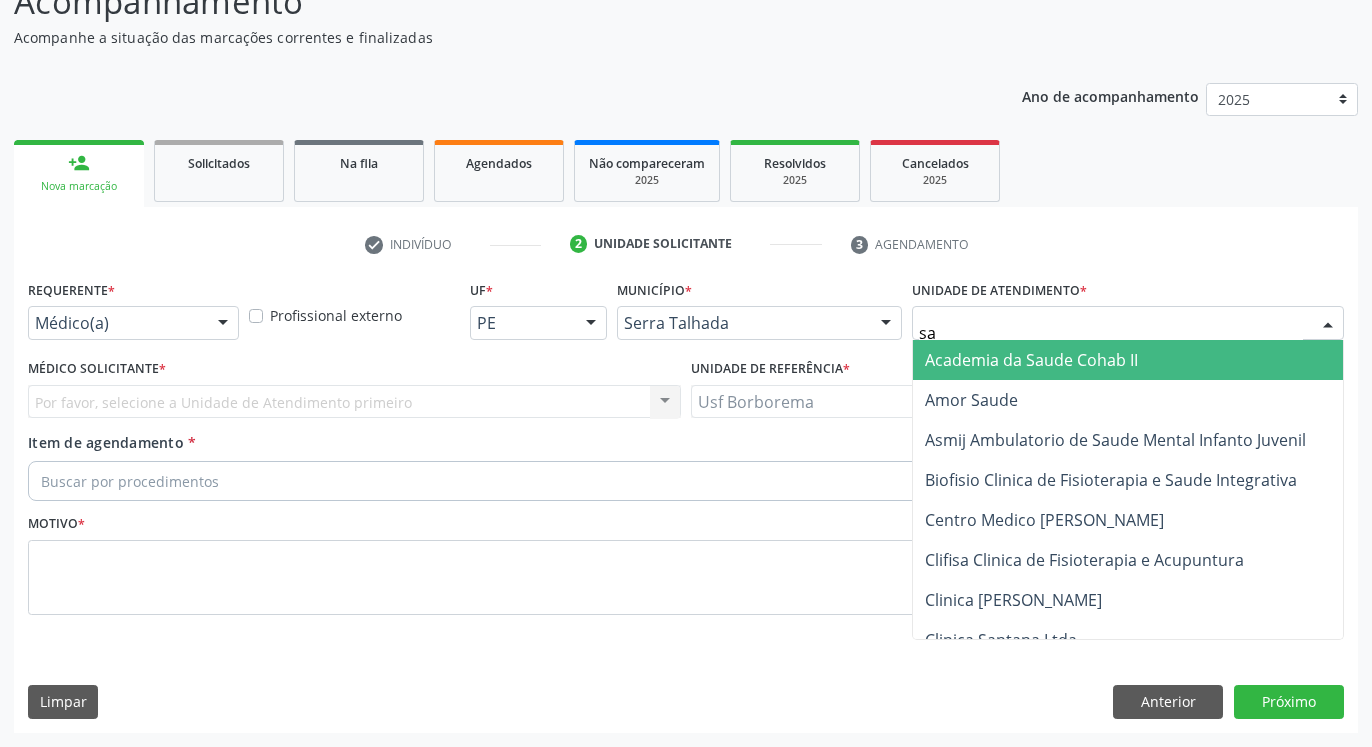 type on "sao" 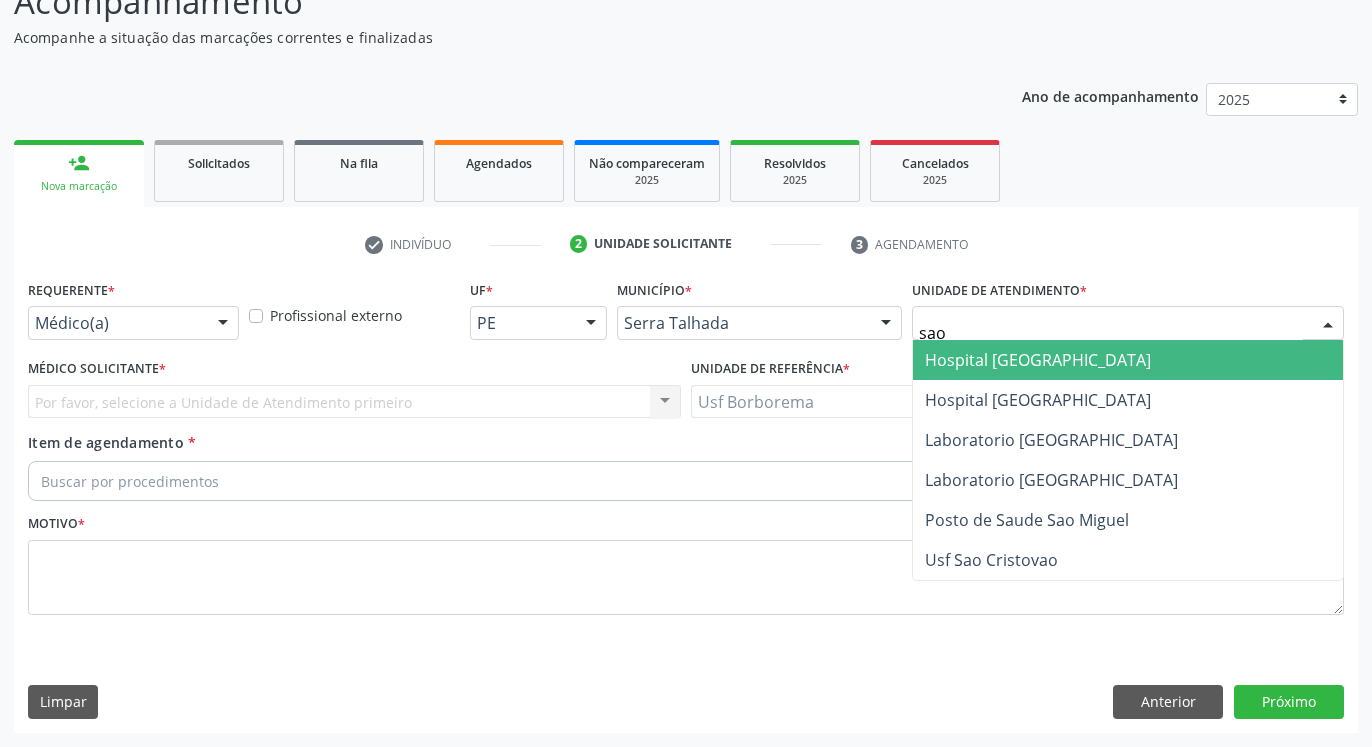 click on "Hospital [GEOGRAPHIC_DATA]" at bounding box center [1038, 360] 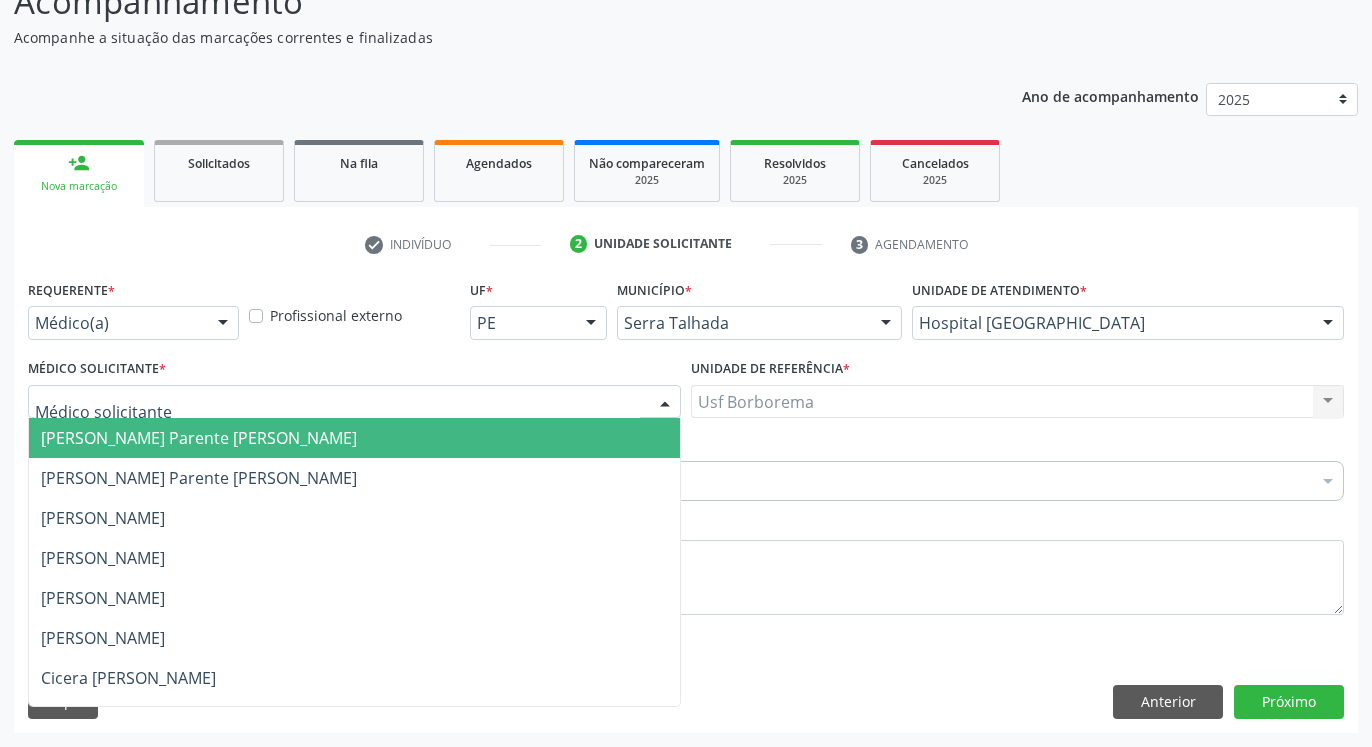 click at bounding box center (354, 402) 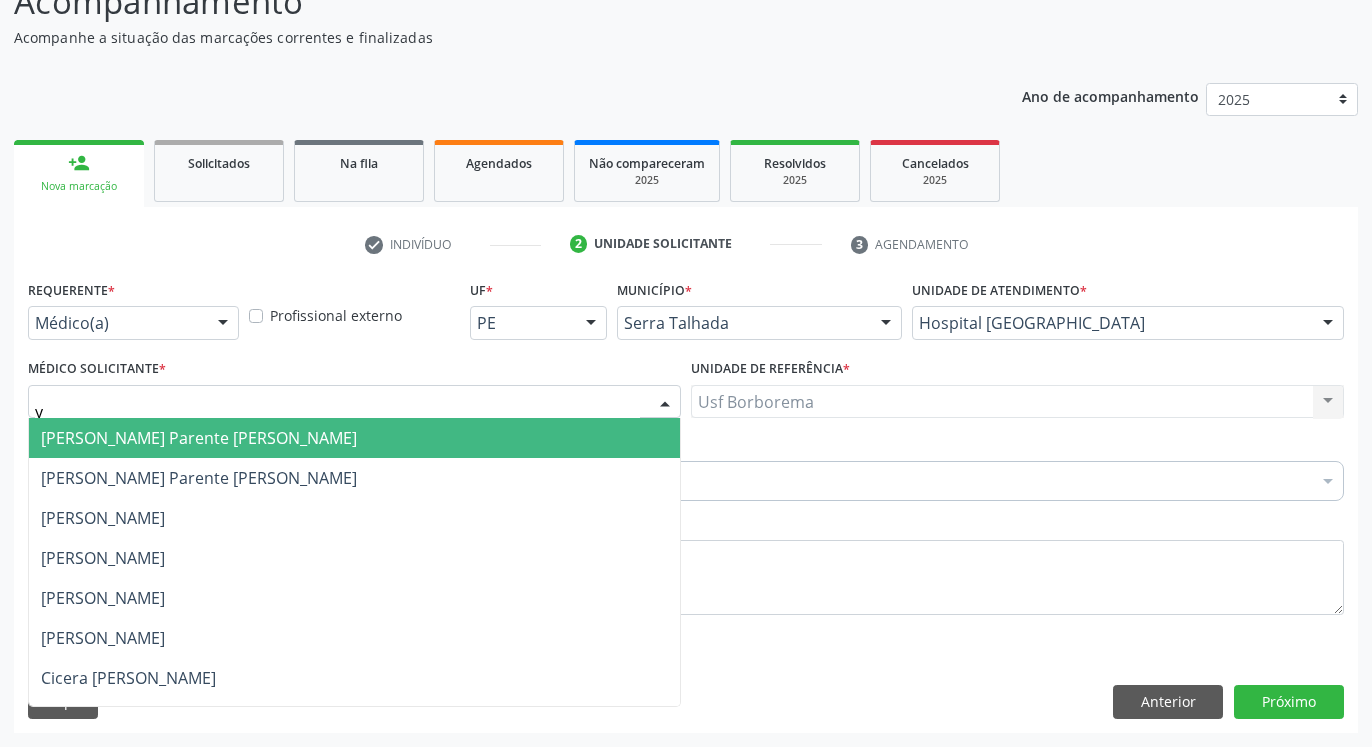 type on "yu" 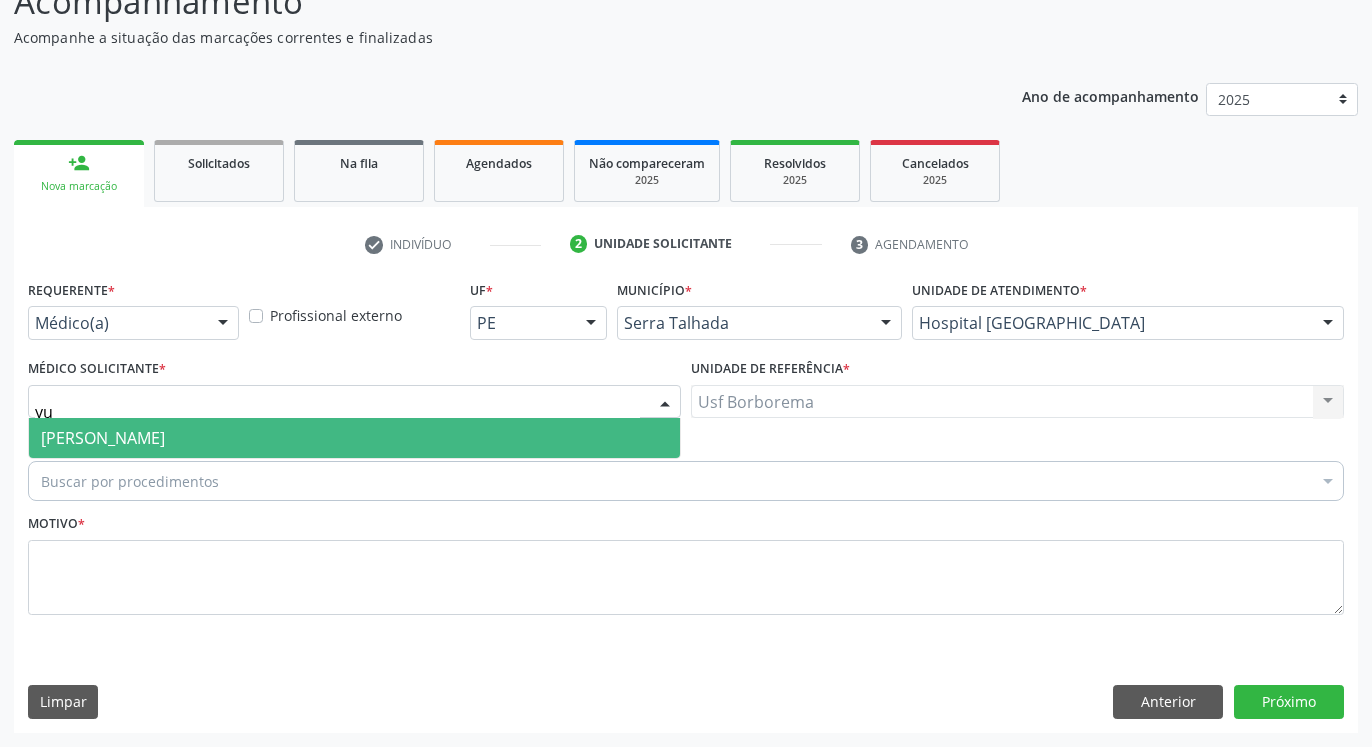 click on "[PERSON_NAME]" at bounding box center (103, 438) 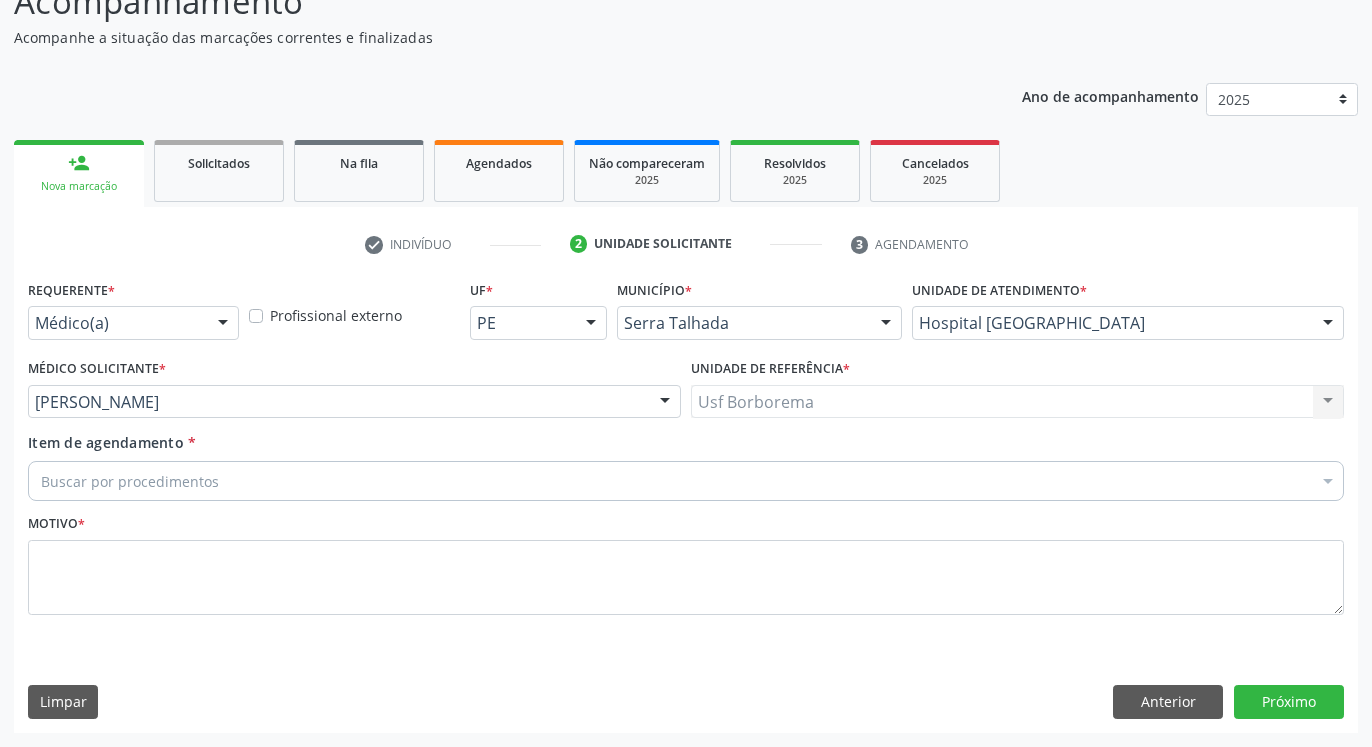 click on "Buscar por procedimentos" at bounding box center (686, 481) 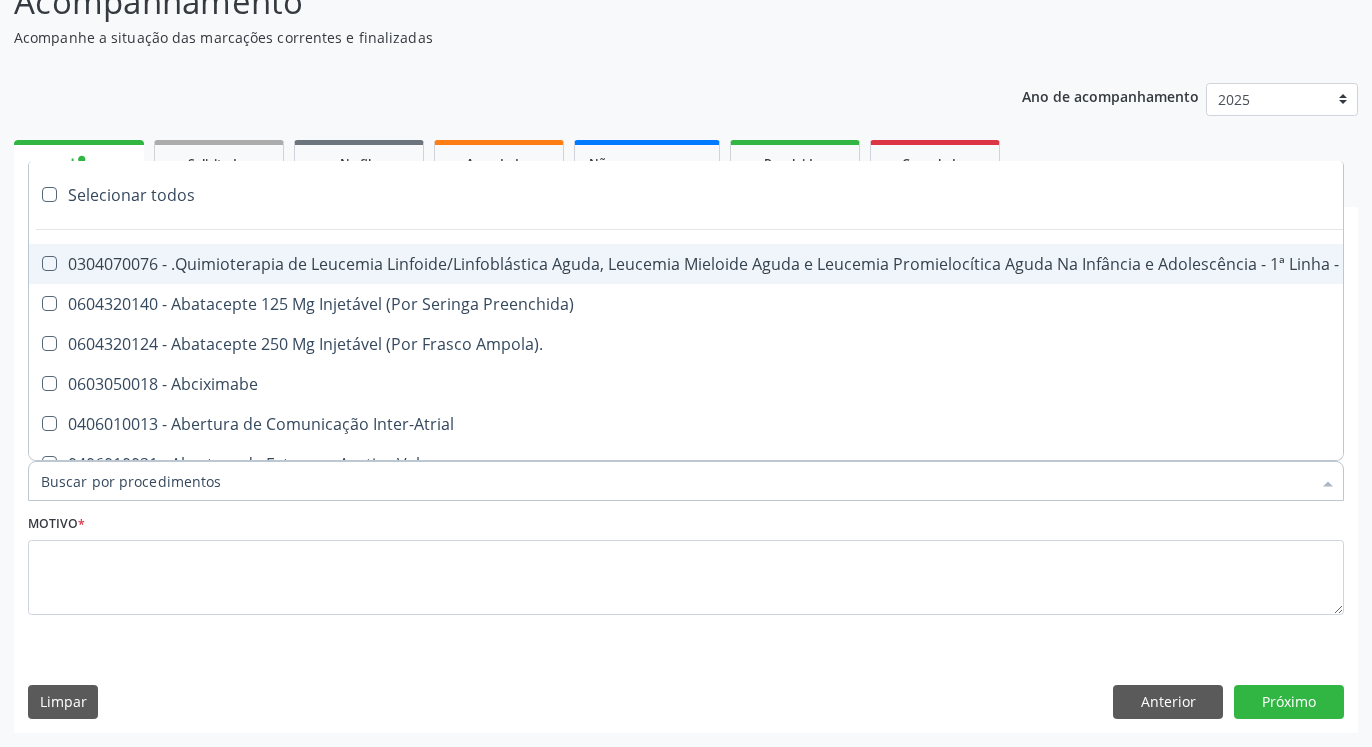 paste on "0205020100" 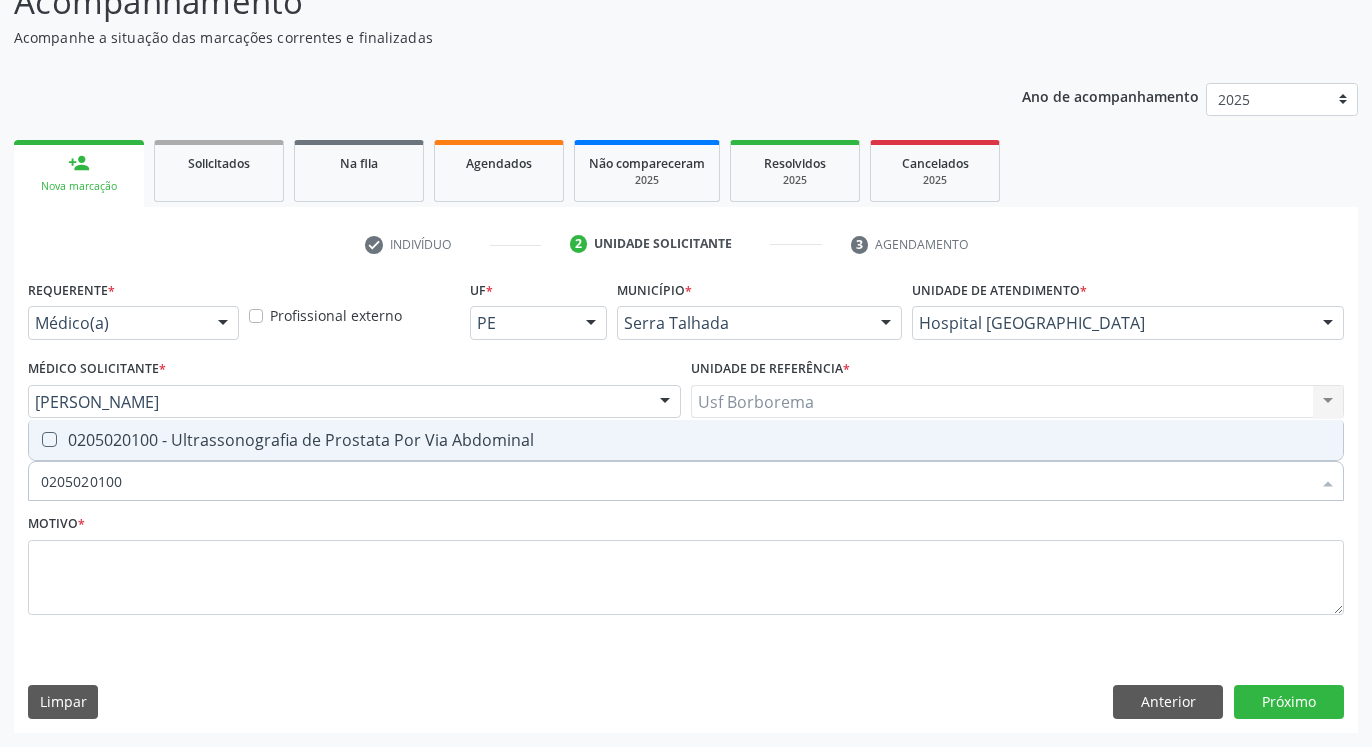 click at bounding box center (49, 439) 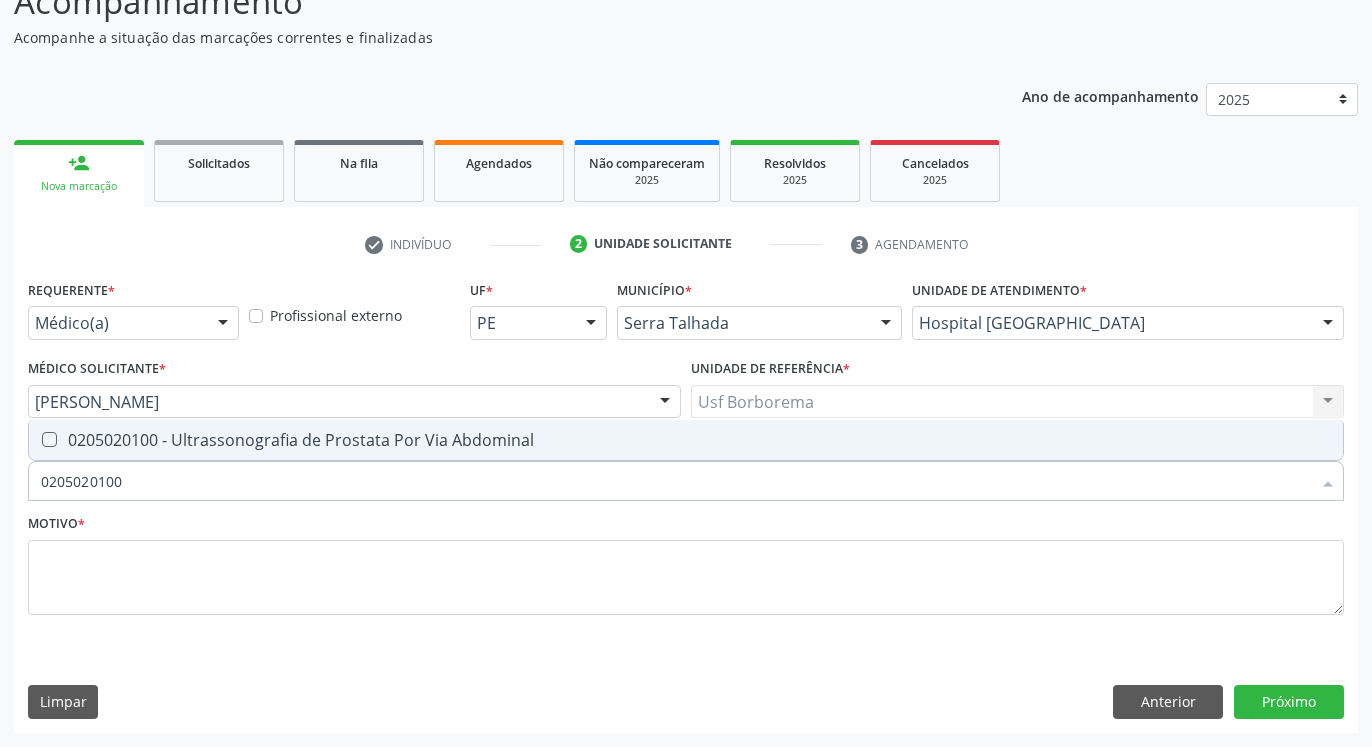 click at bounding box center (35, 439) 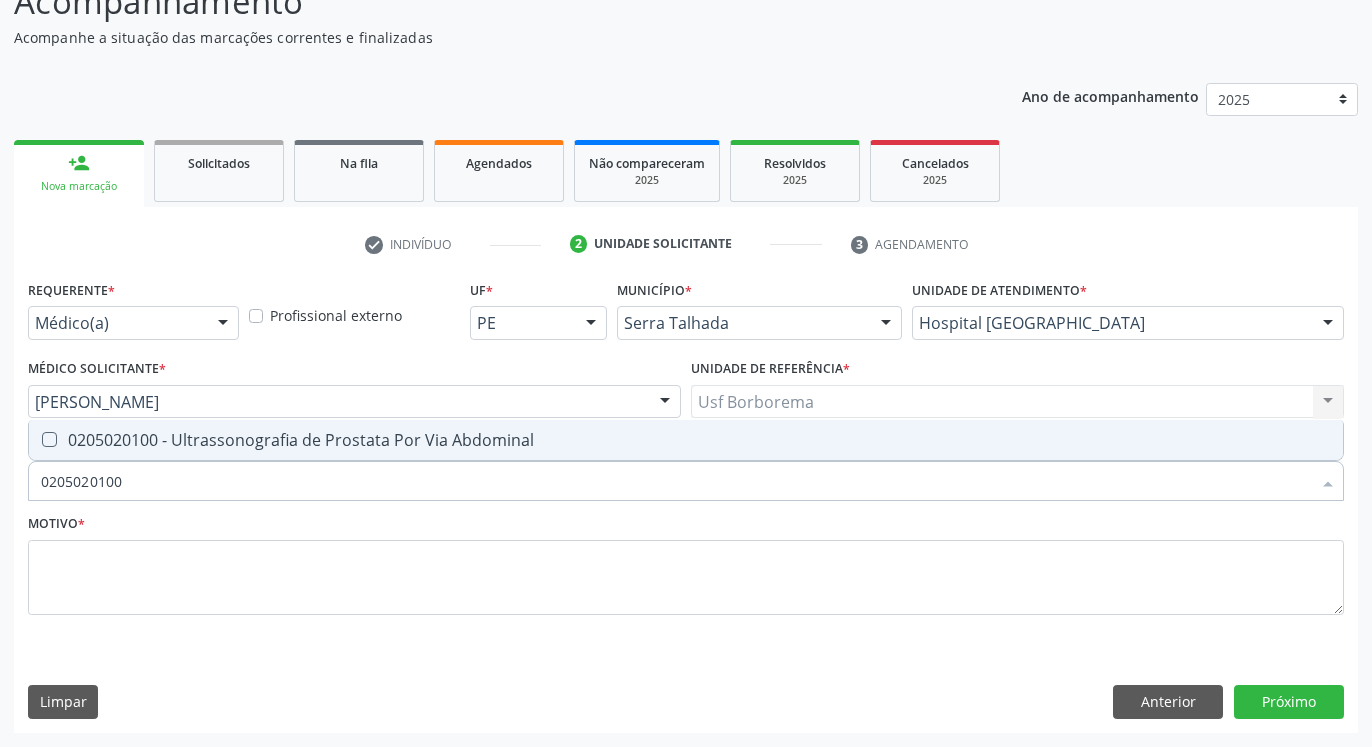 checkbox on "true" 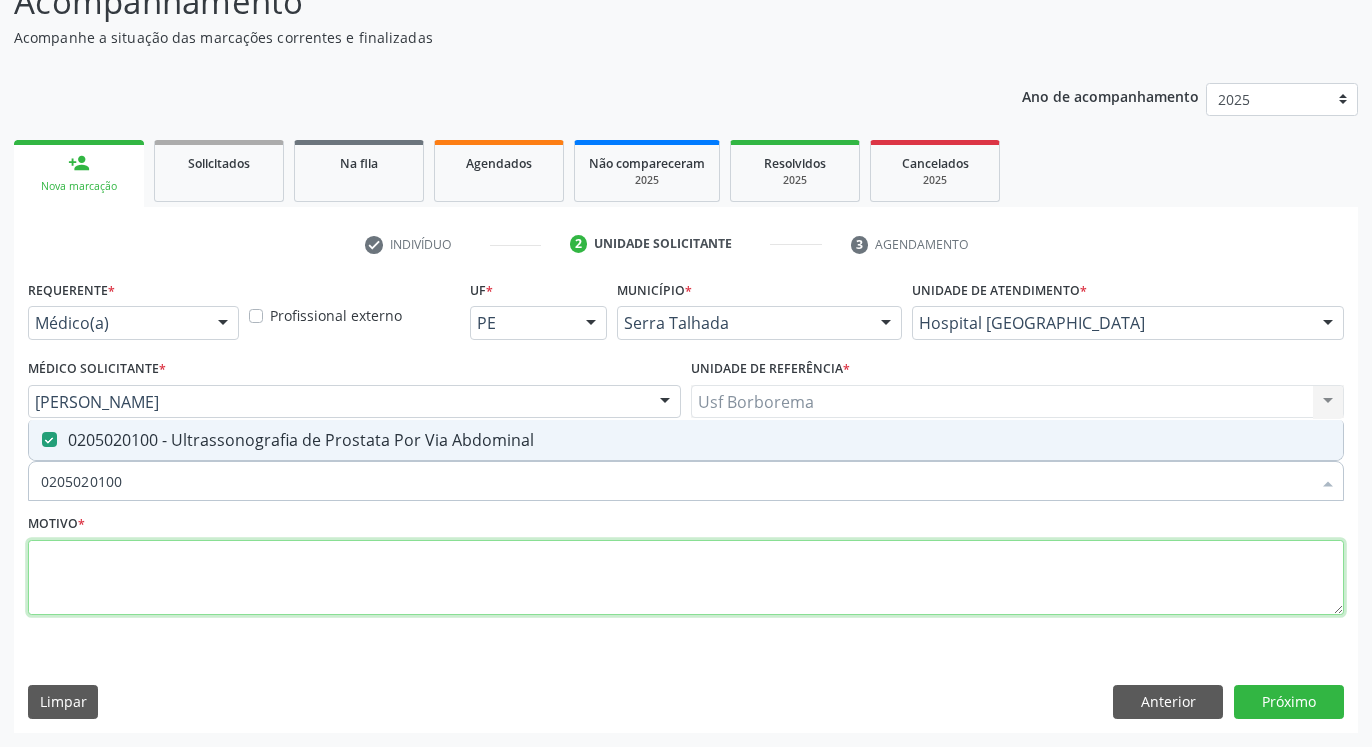 click at bounding box center (686, 578) 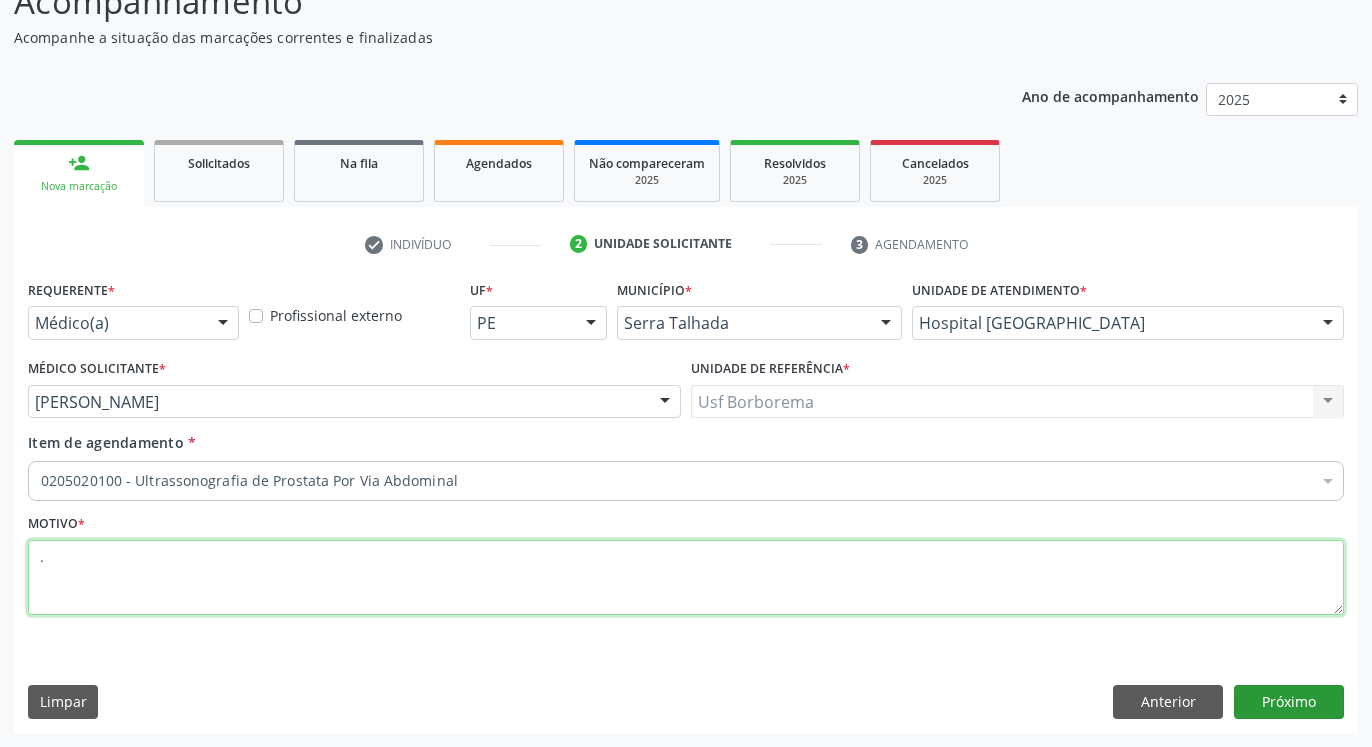 type on "." 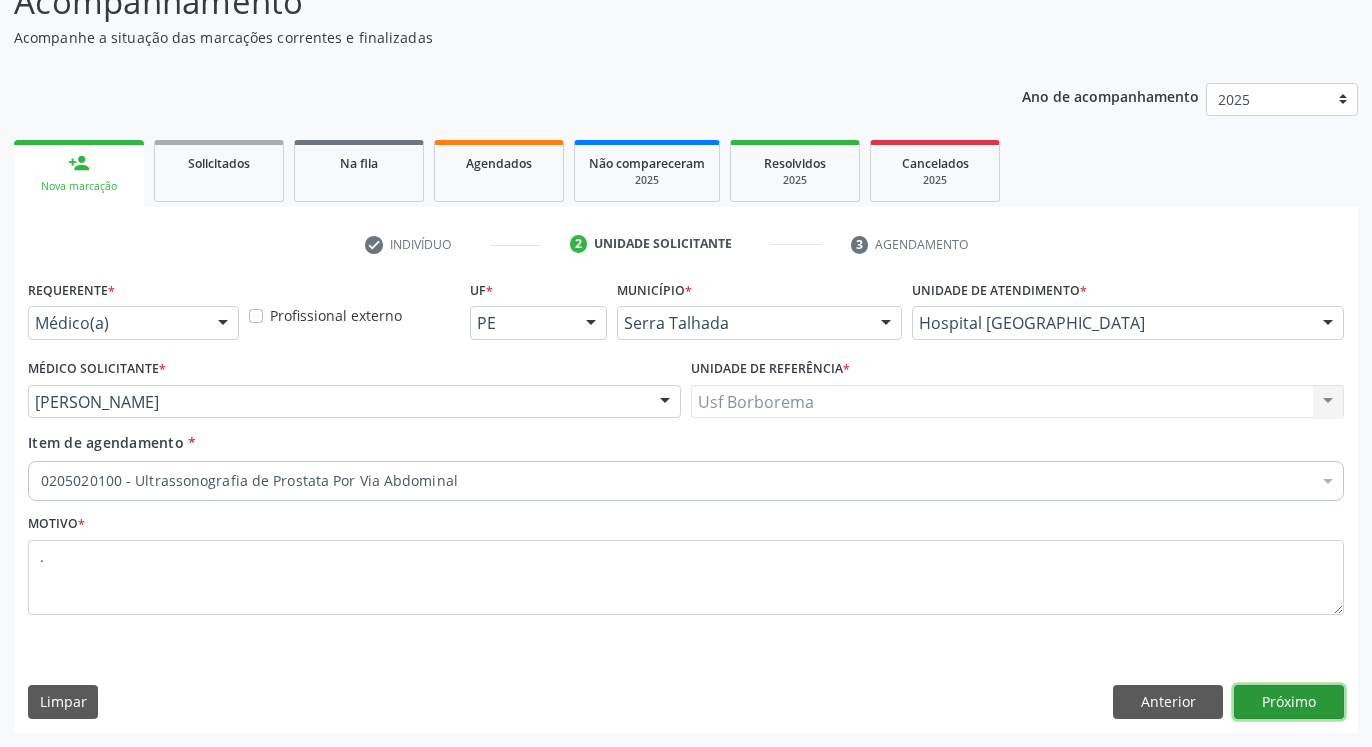 click on "Próximo" at bounding box center [1289, 702] 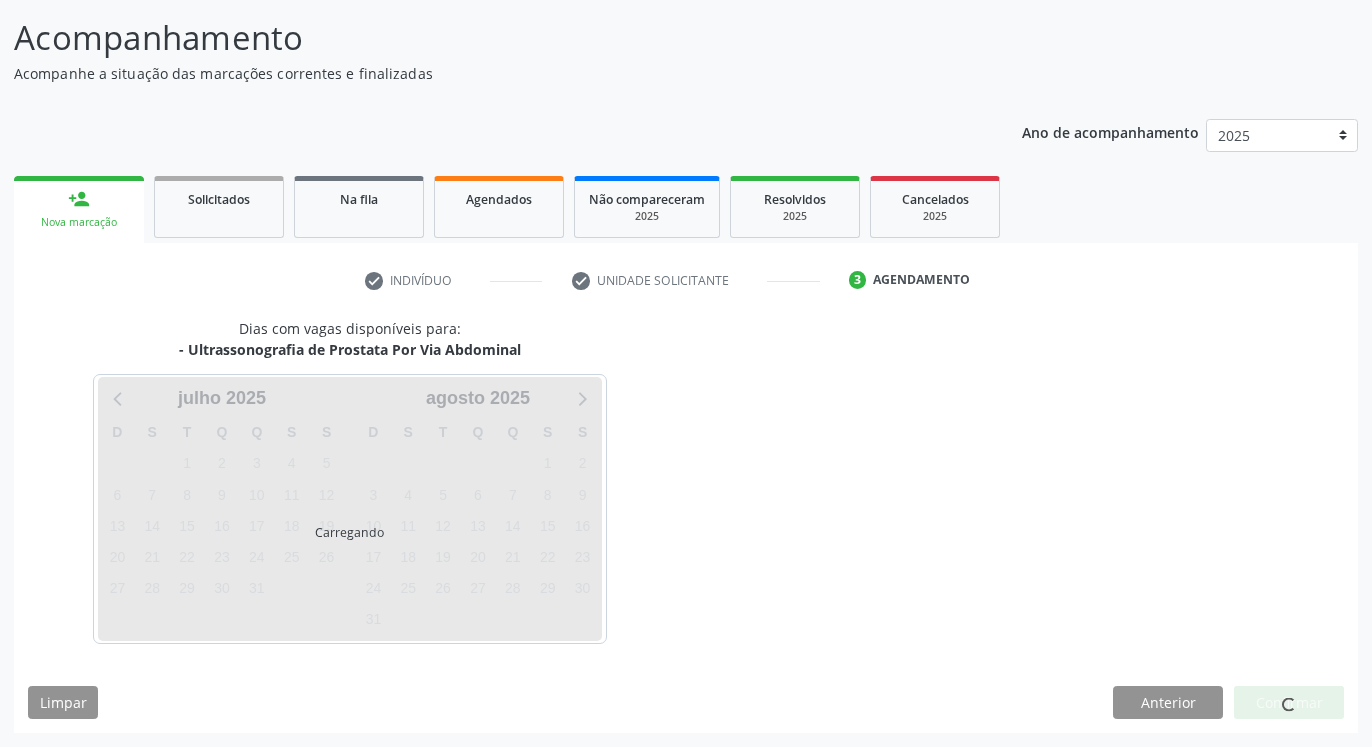 scroll, scrollTop: 123, scrollLeft: 0, axis: vertical 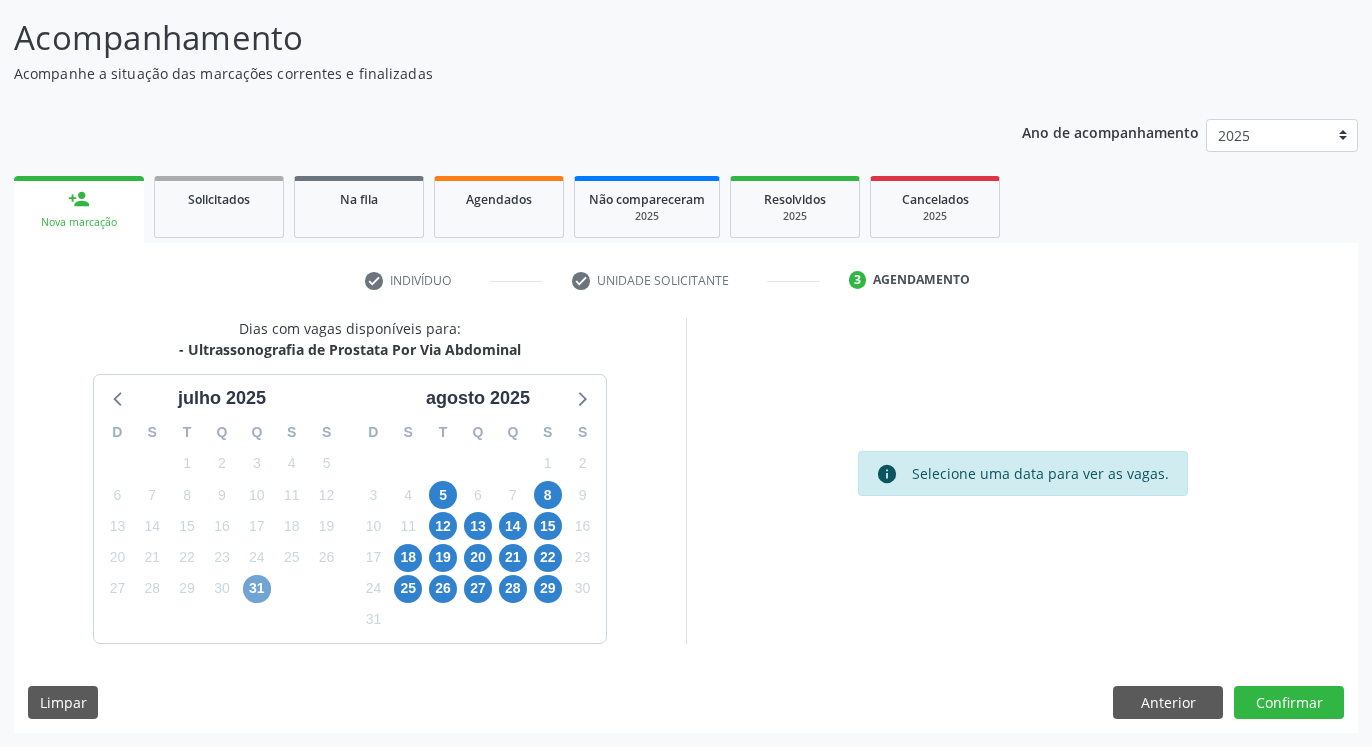 click on "31" at bounding box center (257, 589) 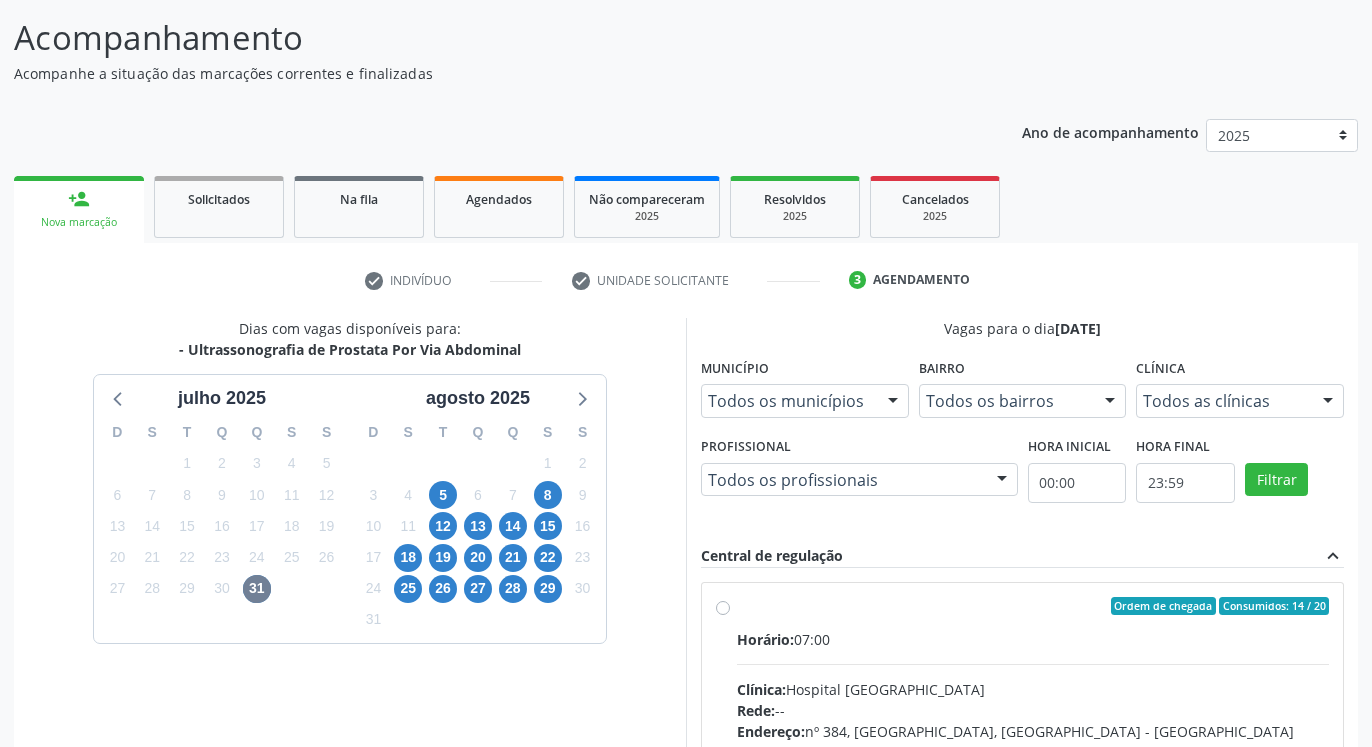 click on "Ordem de chegada
Consumidos: 14 / 20
Horário:   07:00
Clínica:  Hospital [GEOGRAPHIC_DATA]
Rede:
--
Endereço:   [STREET_ADDRESS]
Telefone:   [PHONE_NUMBER]
Profissional:
[PERSON_NAME]
Informações adicionais sobre o atendimento
Idade de atendimento:
de 0 a 120 anos
Gênero(s) atendido(s):
Masculino e Feminino
Informações adicionais:
--" at bounding box center [1033, 750] 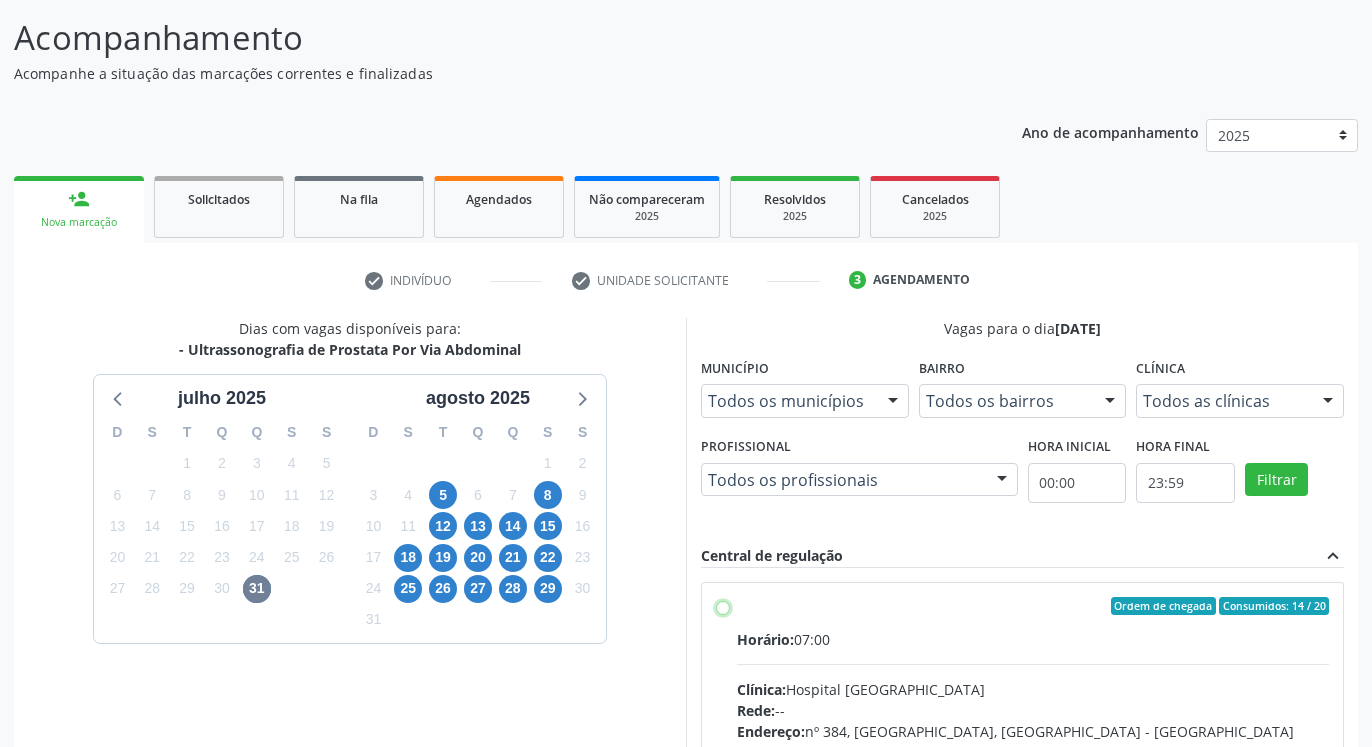 radio on "true" 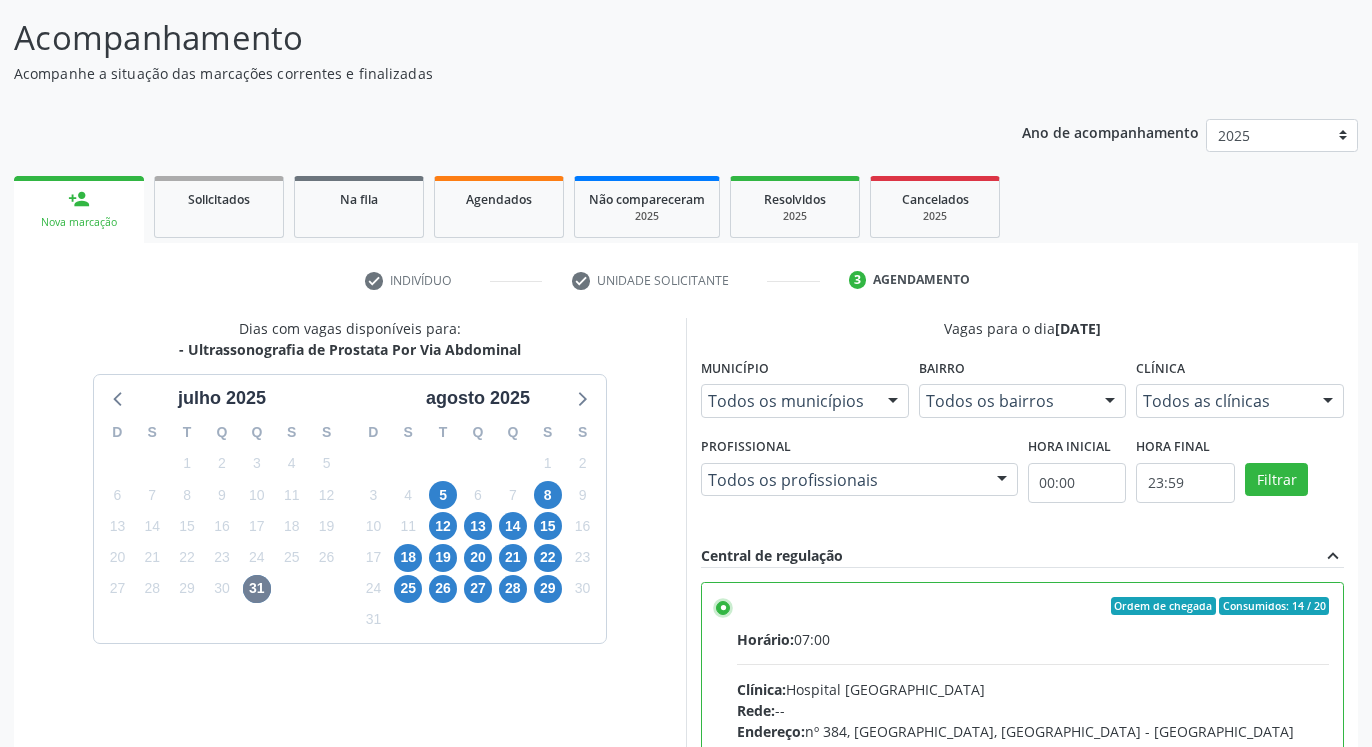 scroll, scrollTop: 448, scrollLeft: 0, axis: vertical 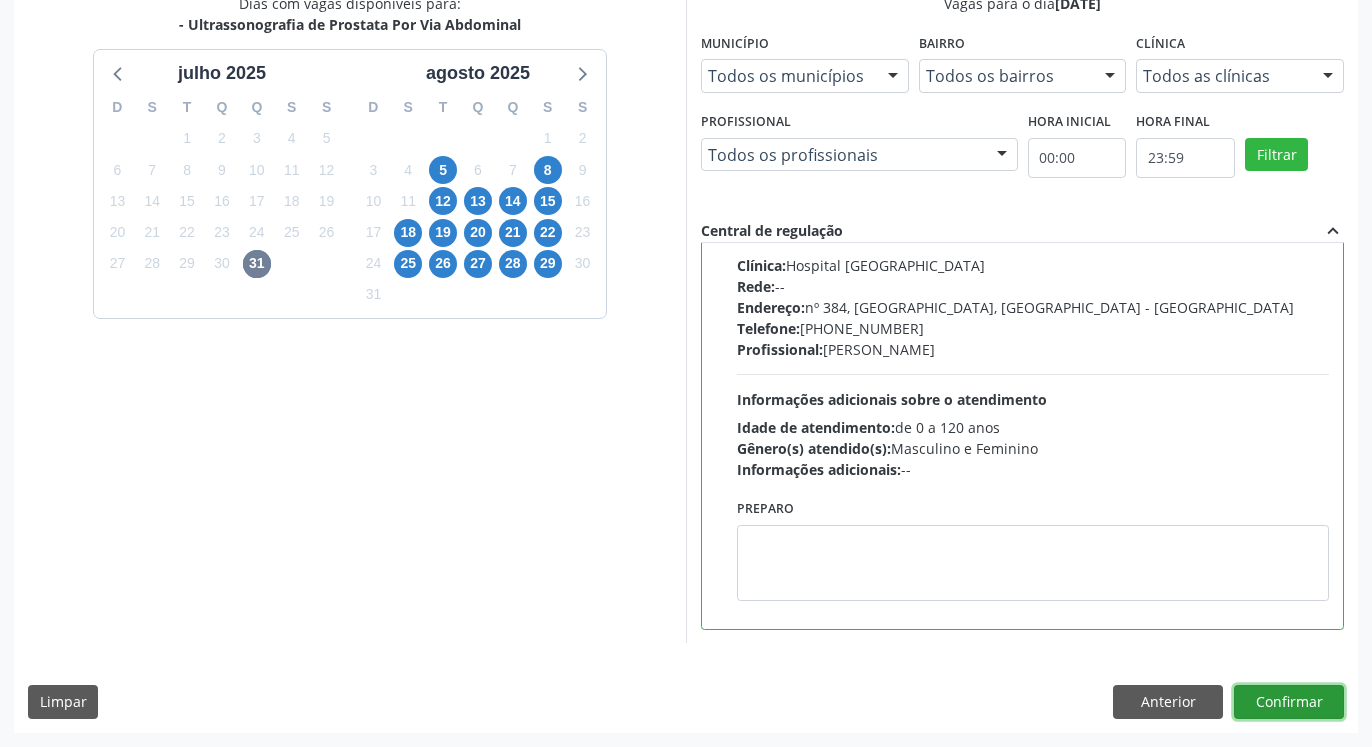 click on "Confirmar" at bounding box center [1289, 702] 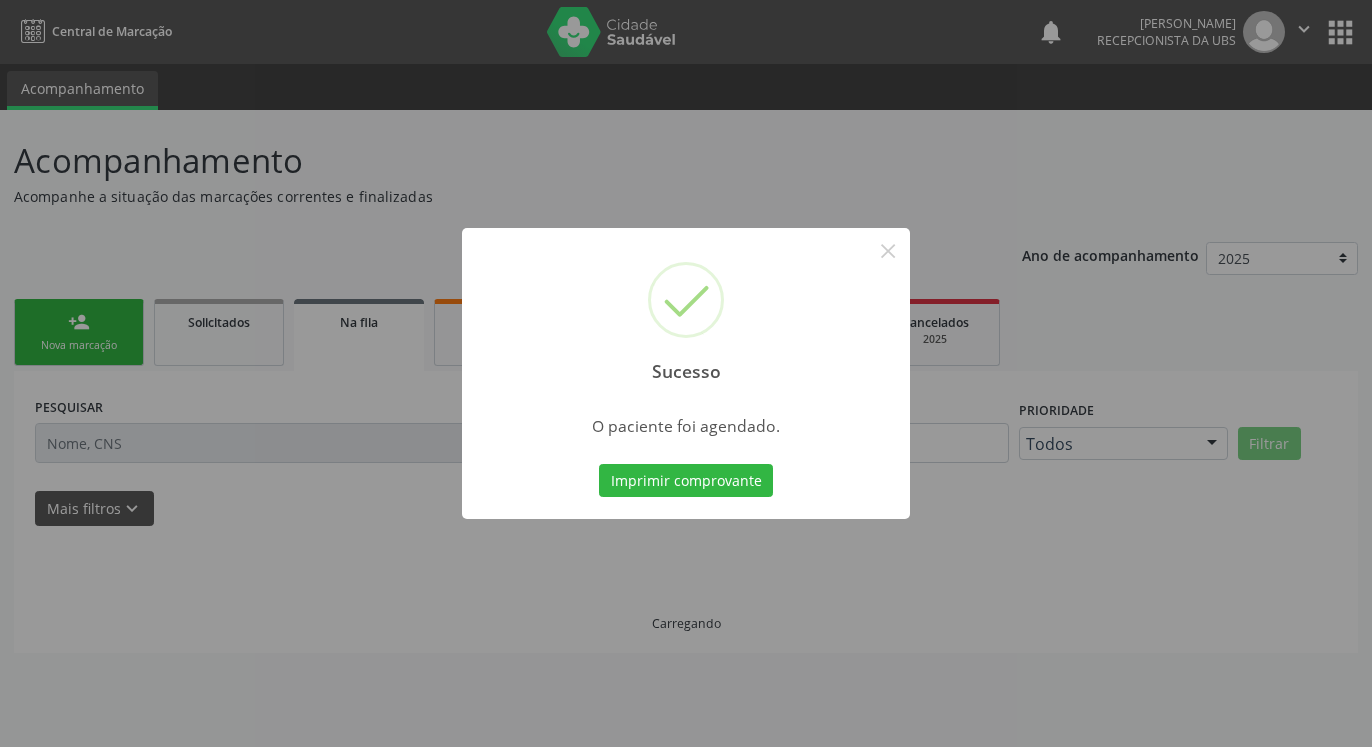 scroll, scrollTop: 0, scrollLeft: 0, axis: both 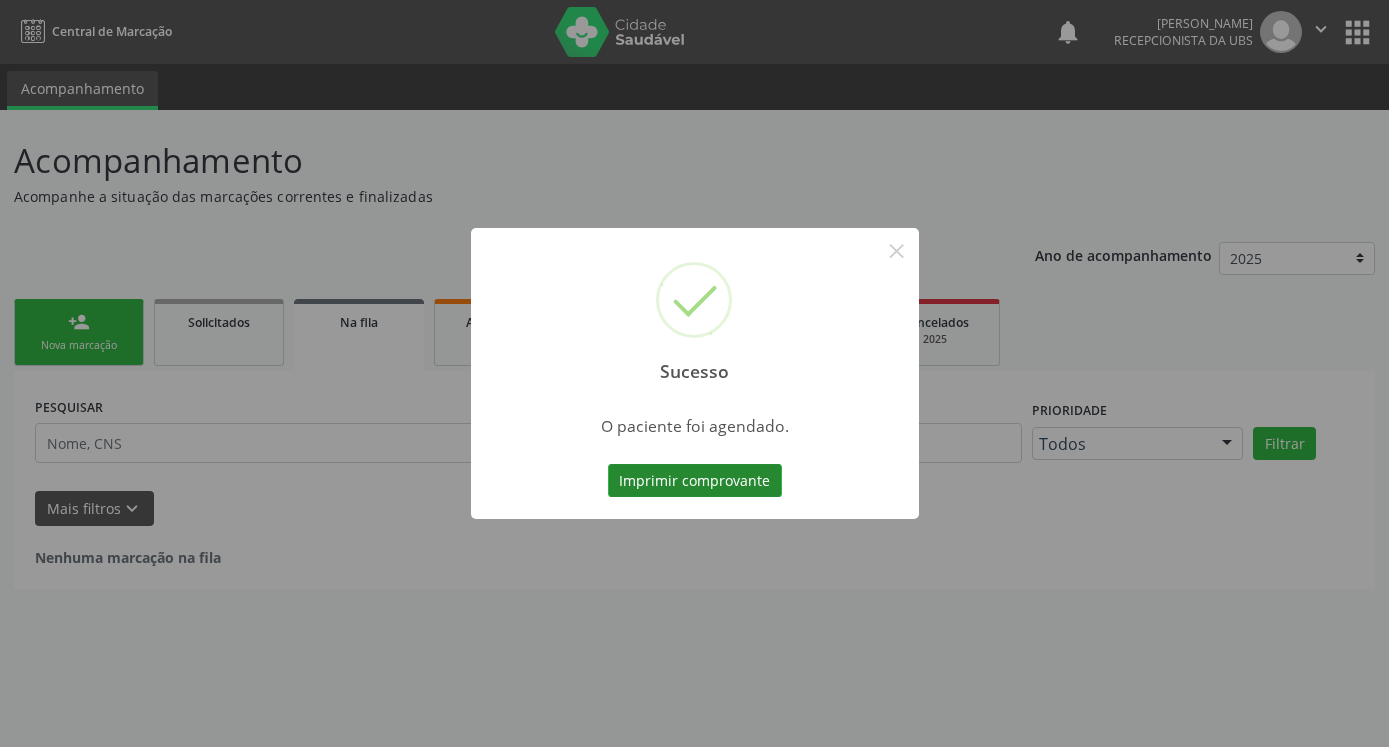 click on "Imprimir comprovante" at bounding box center [695, 481] 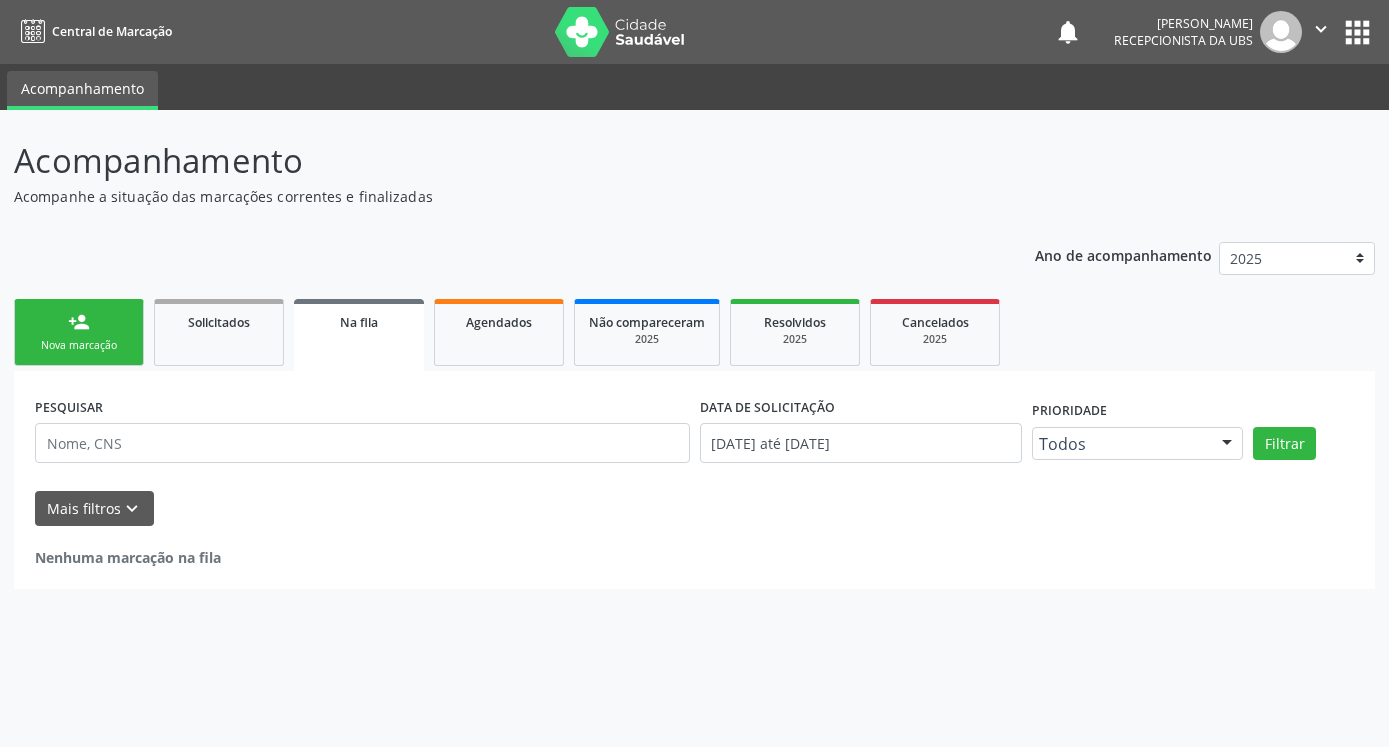 click on "person_add
Nova marcação" at bounding box center [79, 332] 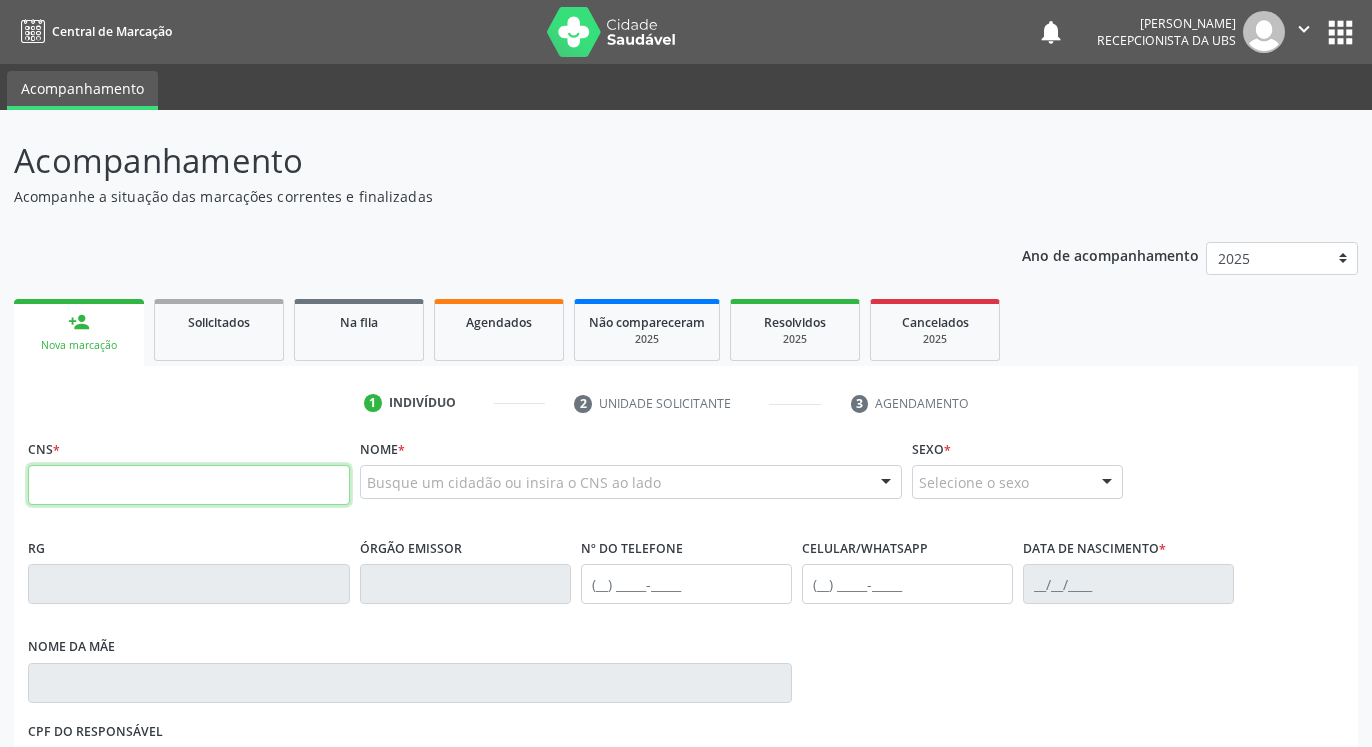 click at bounding box center [189, 485] 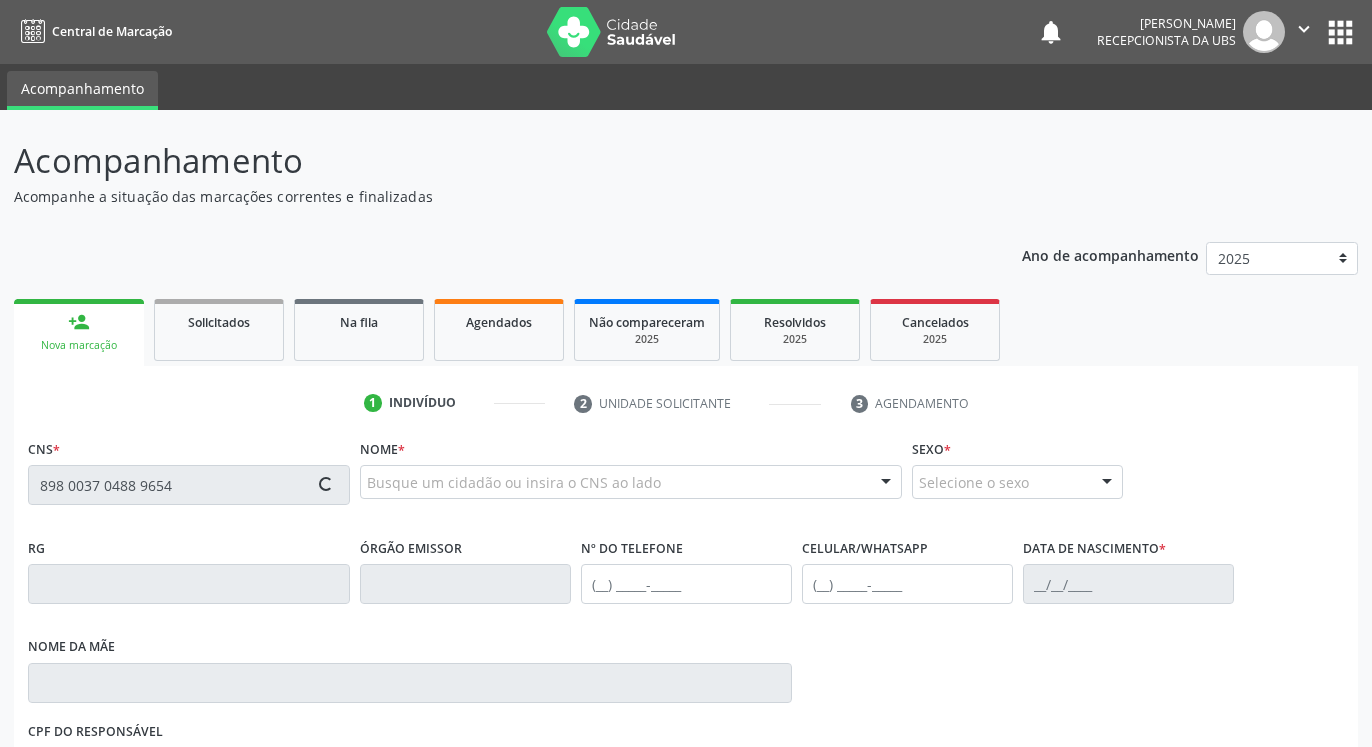 type on "898 0037 0488 9654" 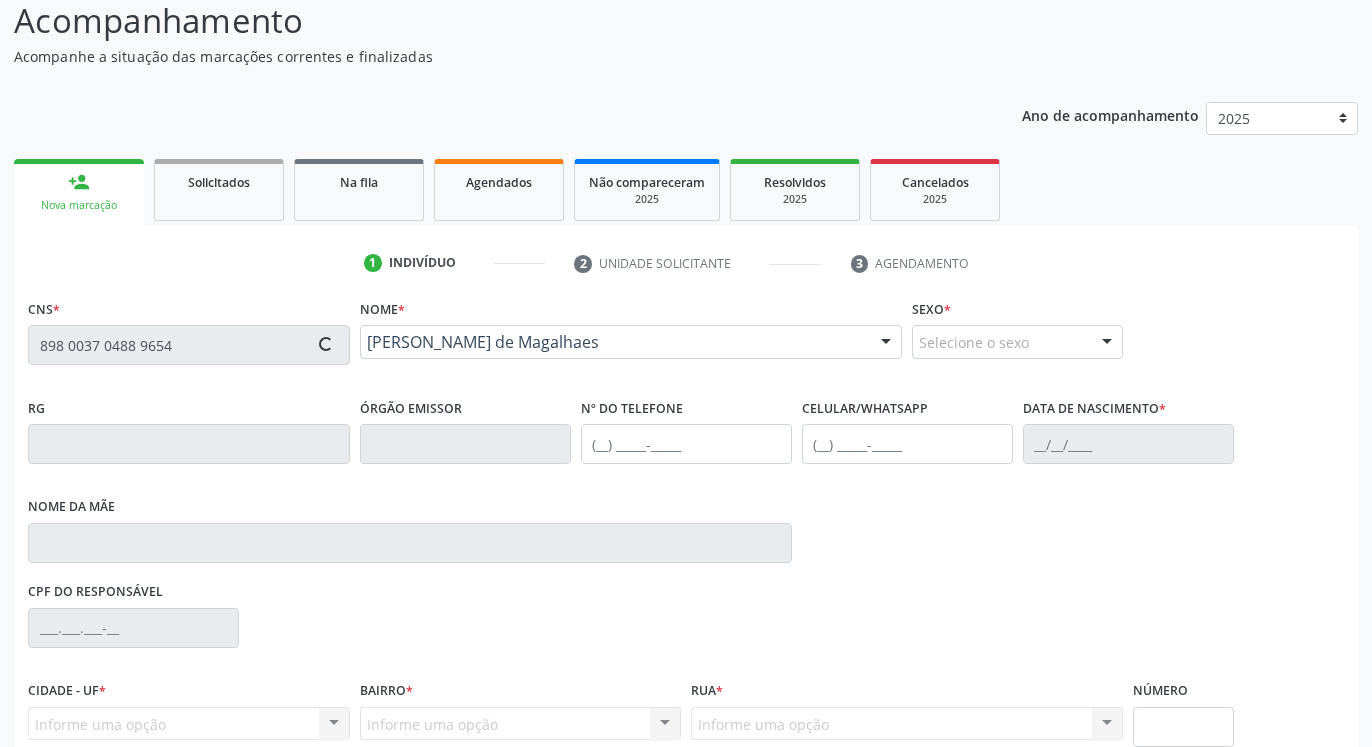 type on "[PHONE_NUMBER]" 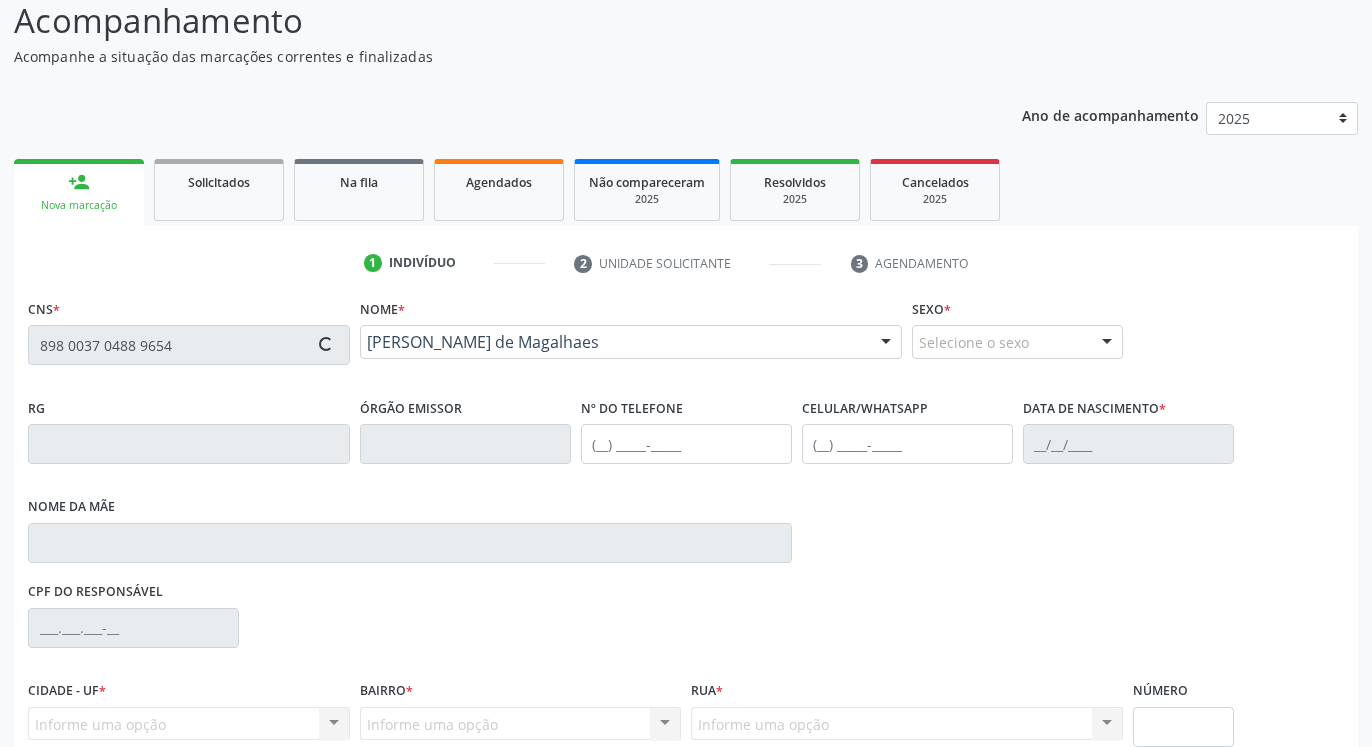 type on "[DATE]" 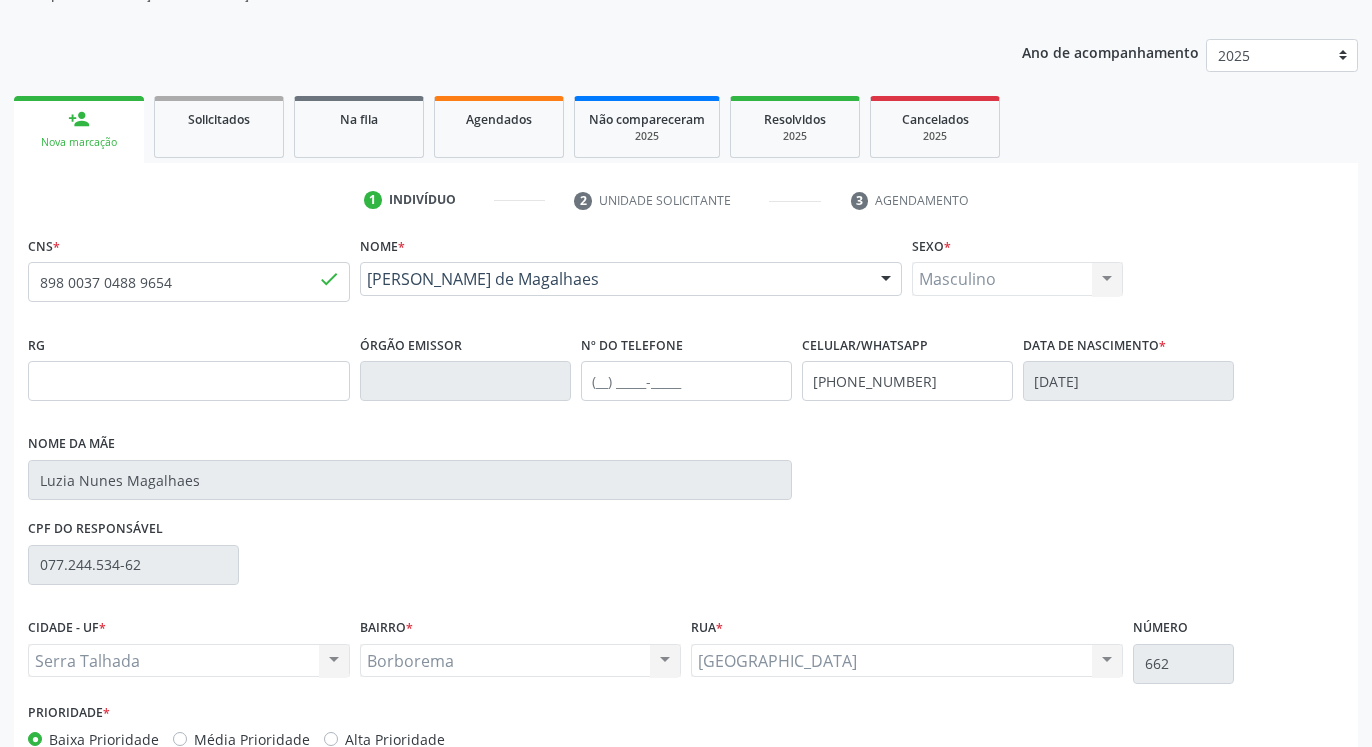 scroll, scrollTop: 323, scrollLeft: 0, axis: vertical 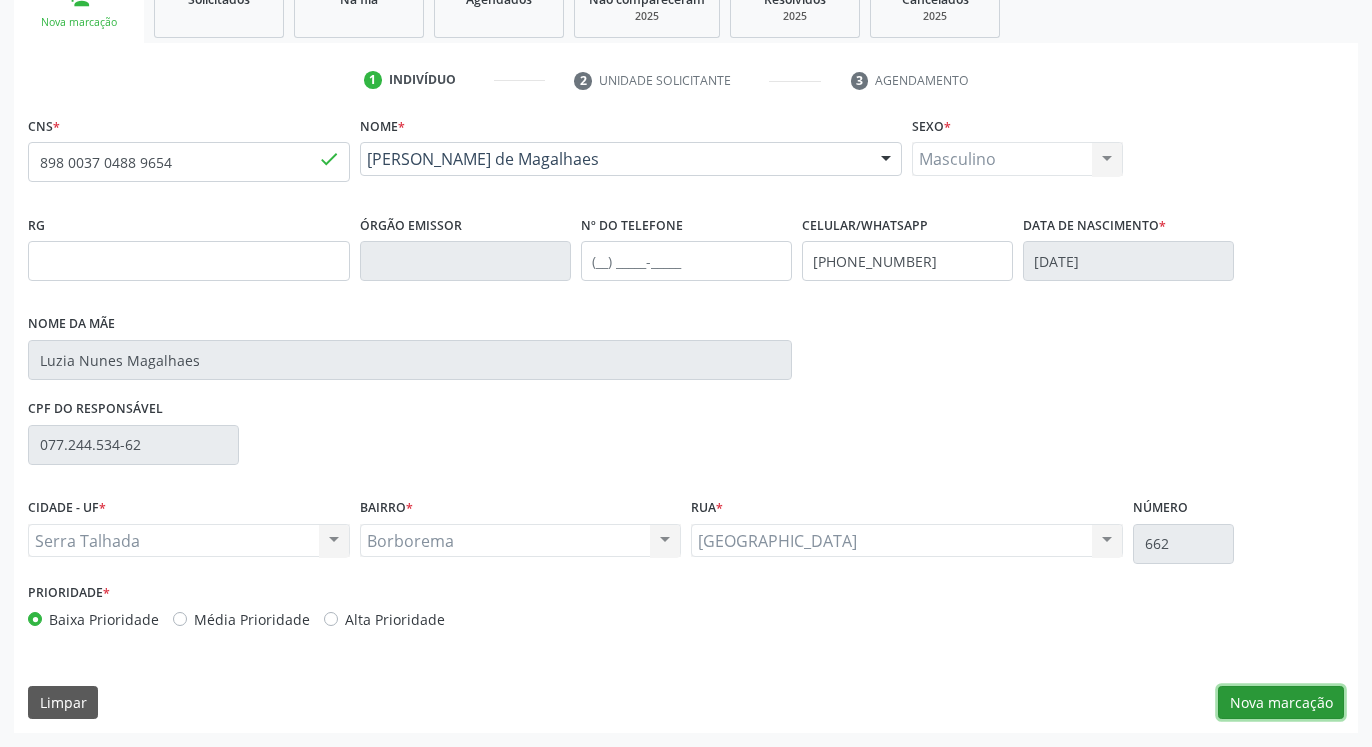 click on "Nova marcação" at bounding box center (1281, 703) 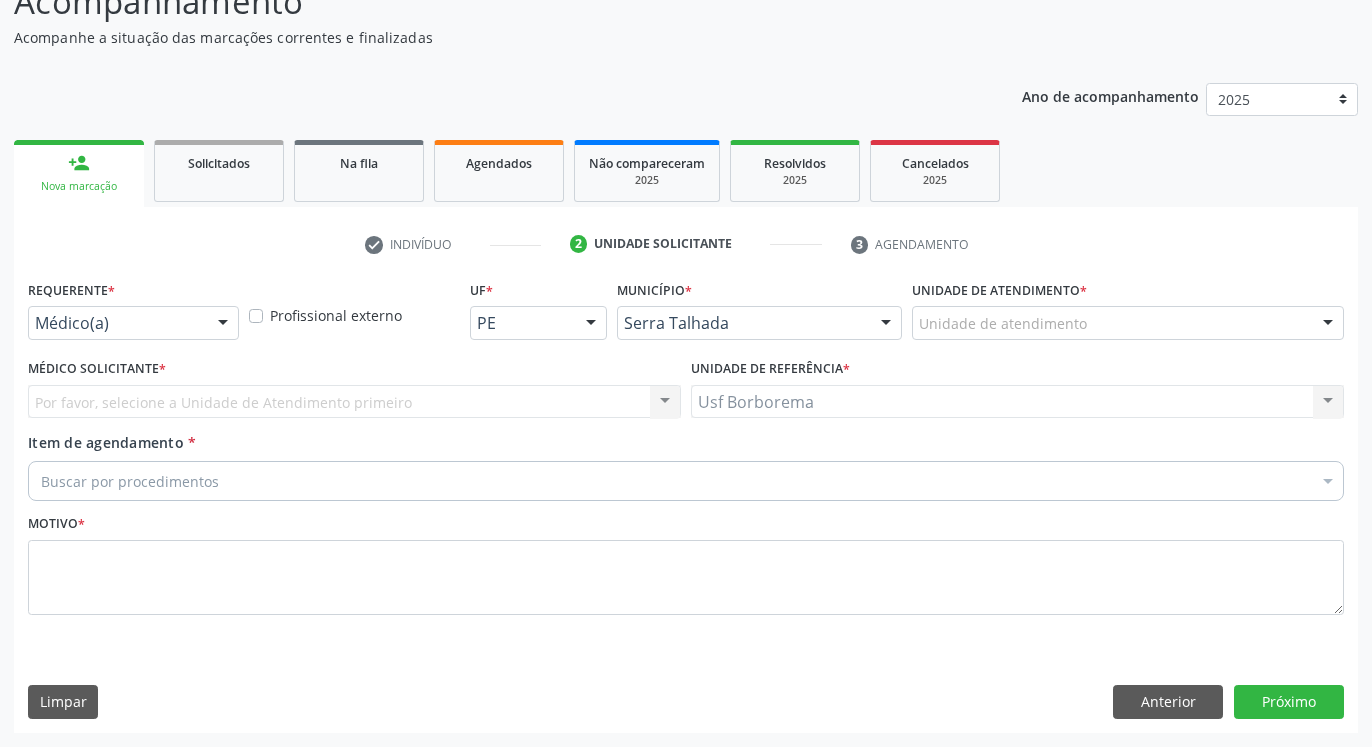 scroll, scrollTop: 159, scrollLeft: 0, axis: vertical 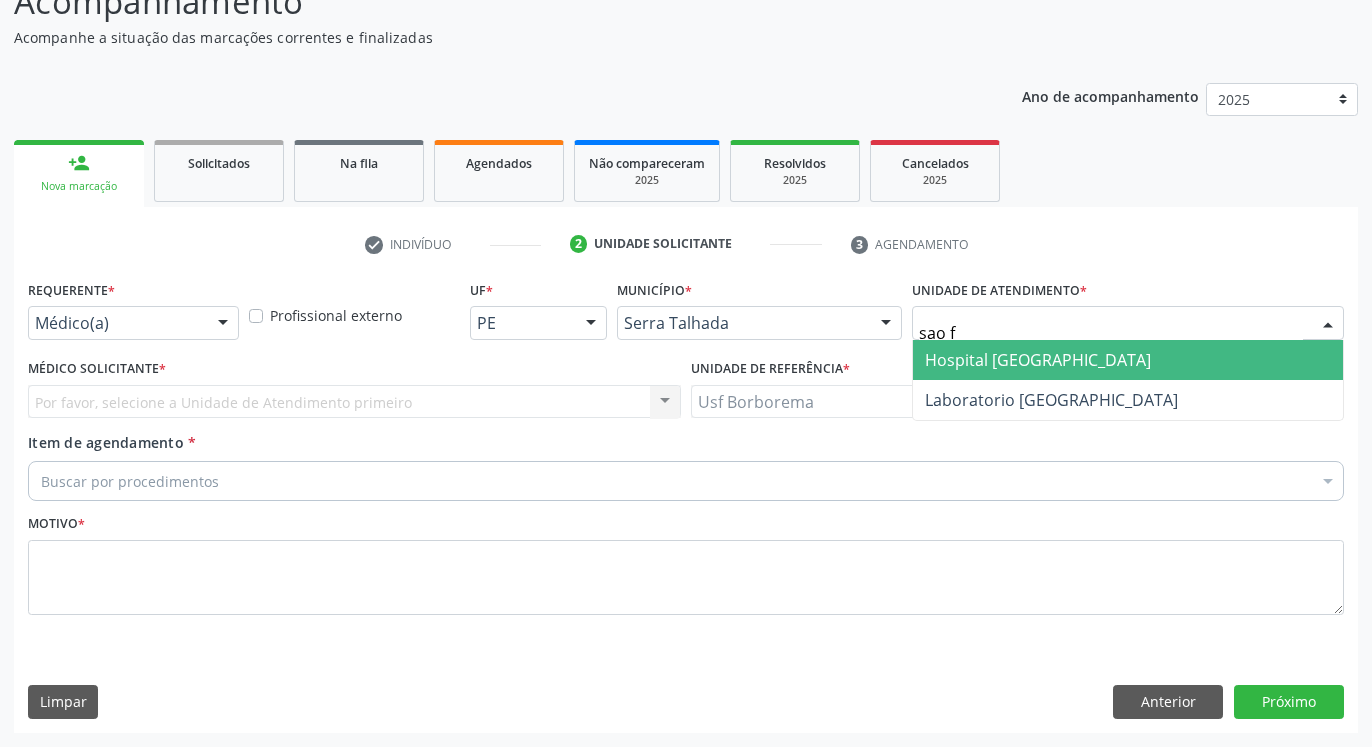 type on "sao fr" 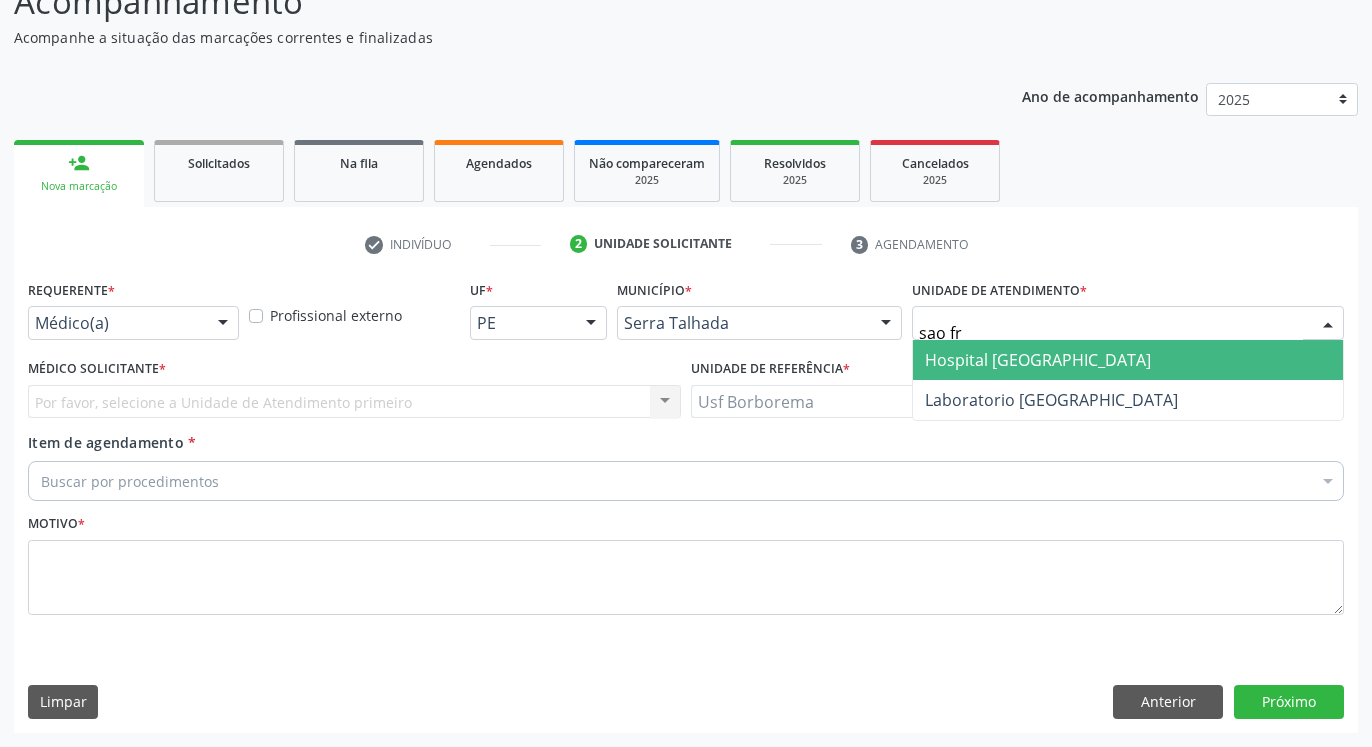 click on "Hospital [GEOGRAPHIC_DATA]" at bounding box center (1038, 360) 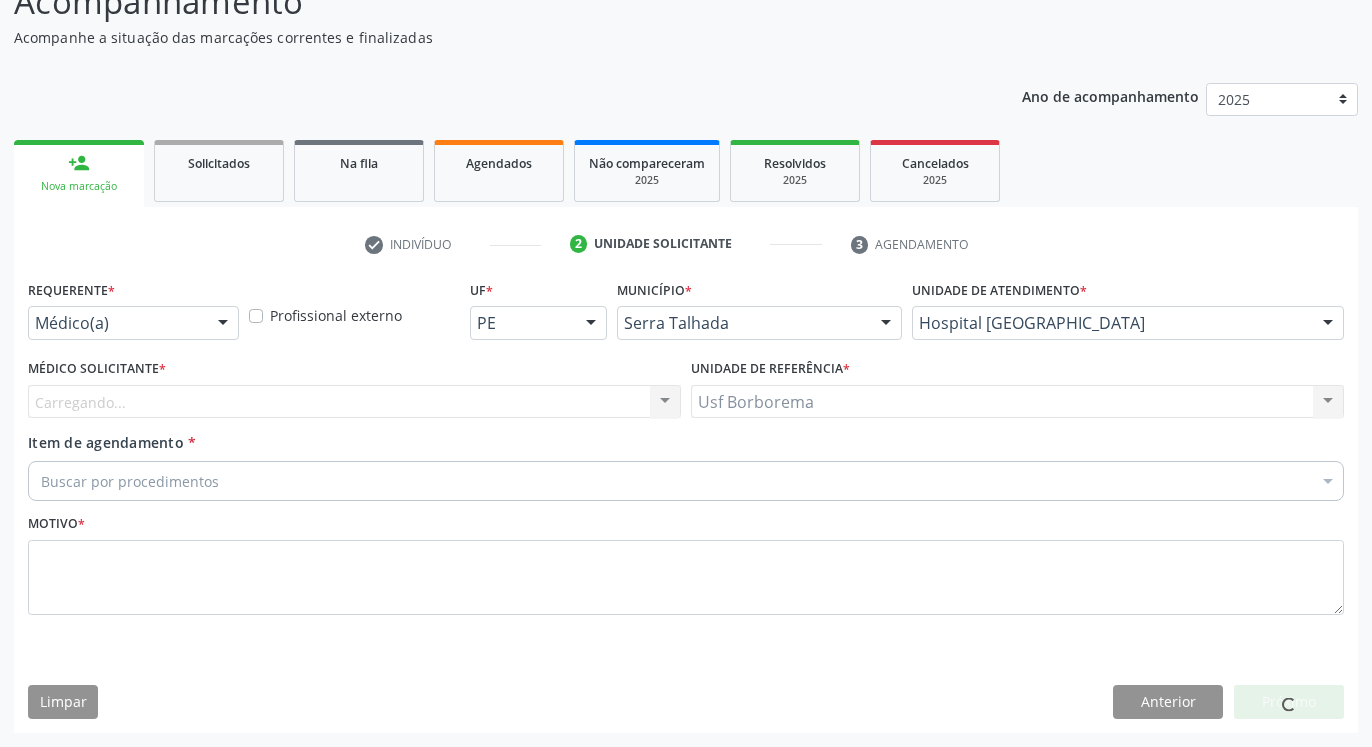 click on "Carregando...
Nenhum resultado encontrado para: "   "
Não há nenhuma opção para ser exibida." at bounding box center (354, 402) 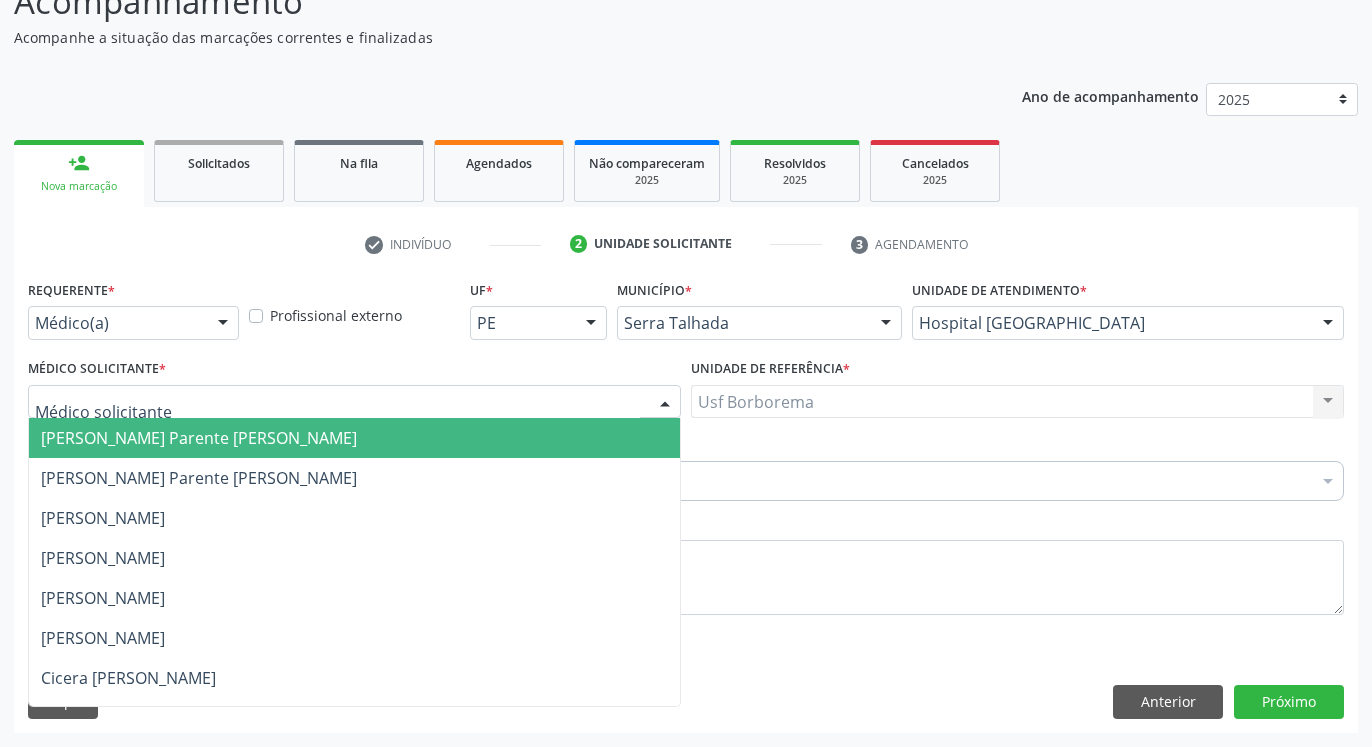 click at bounding box center [354, 402] 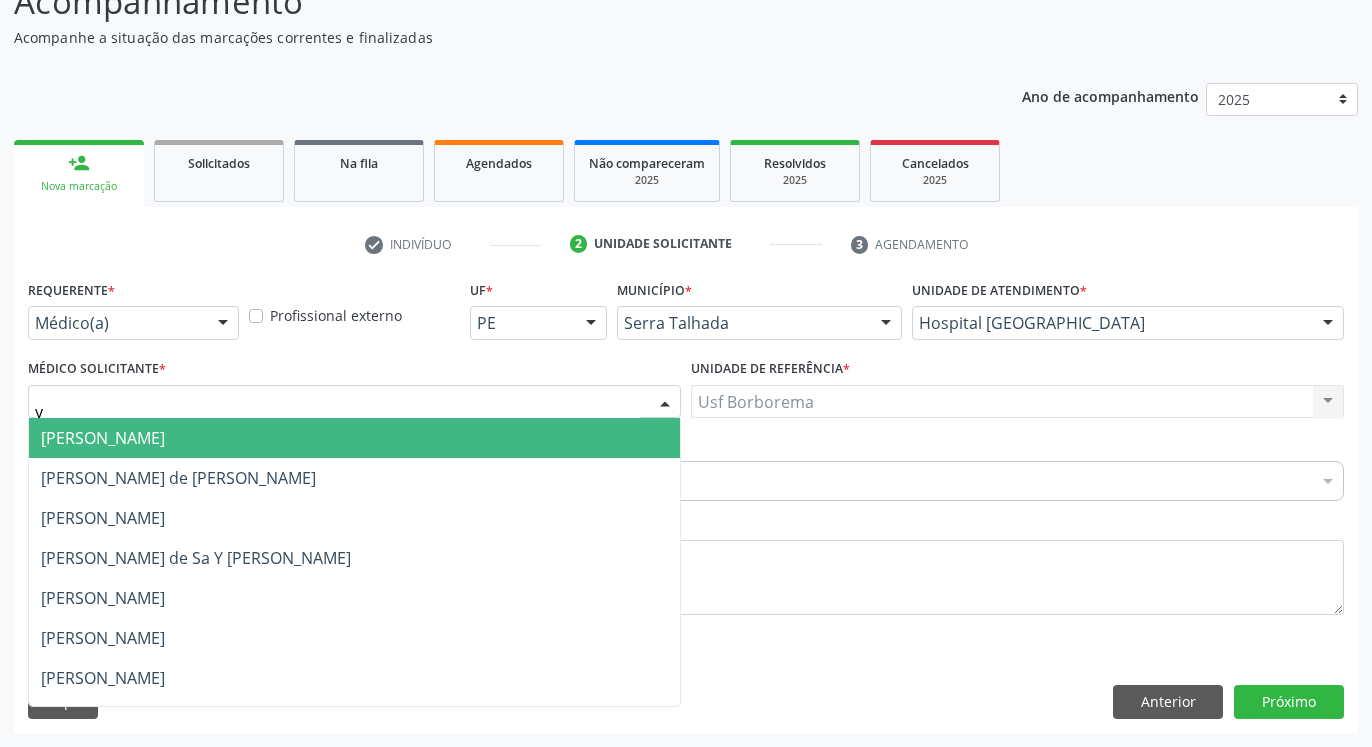 type on "yu" 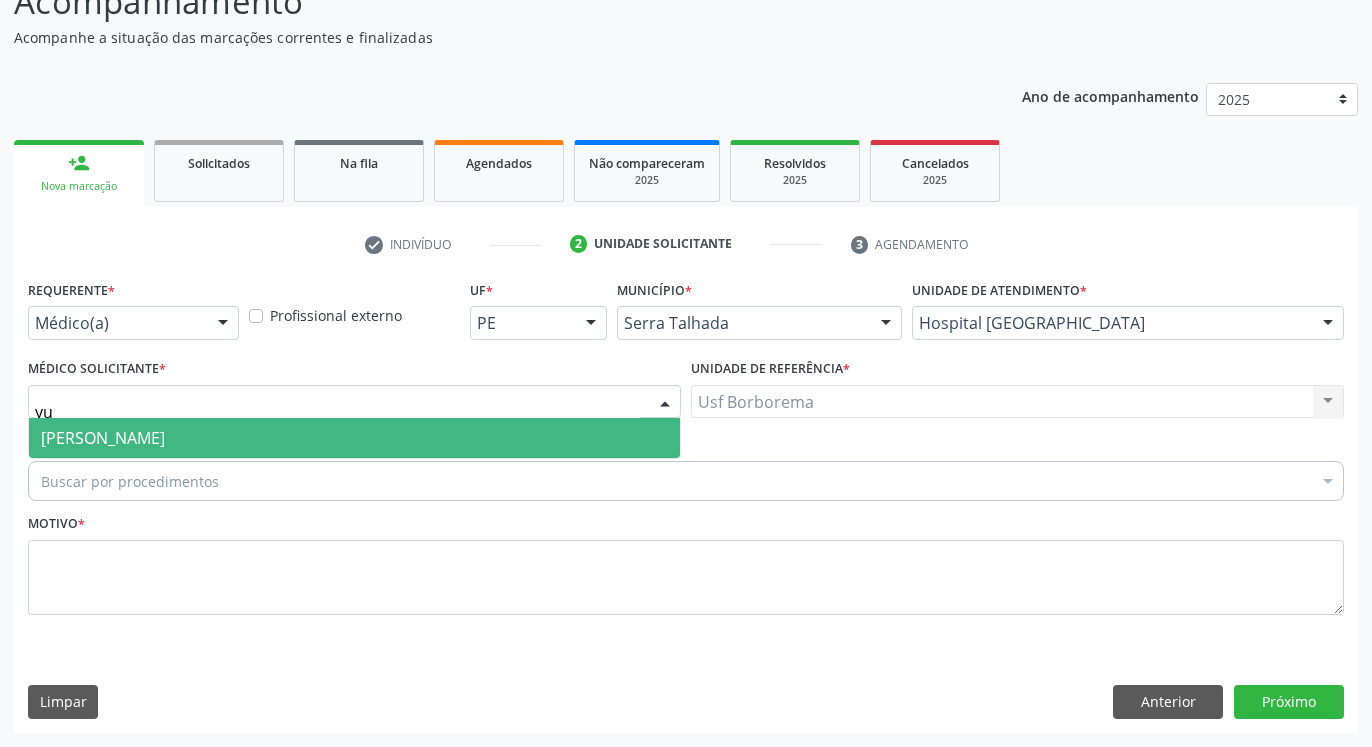 click on "[PERSON_NAME]" at bounding box center [354, 438] 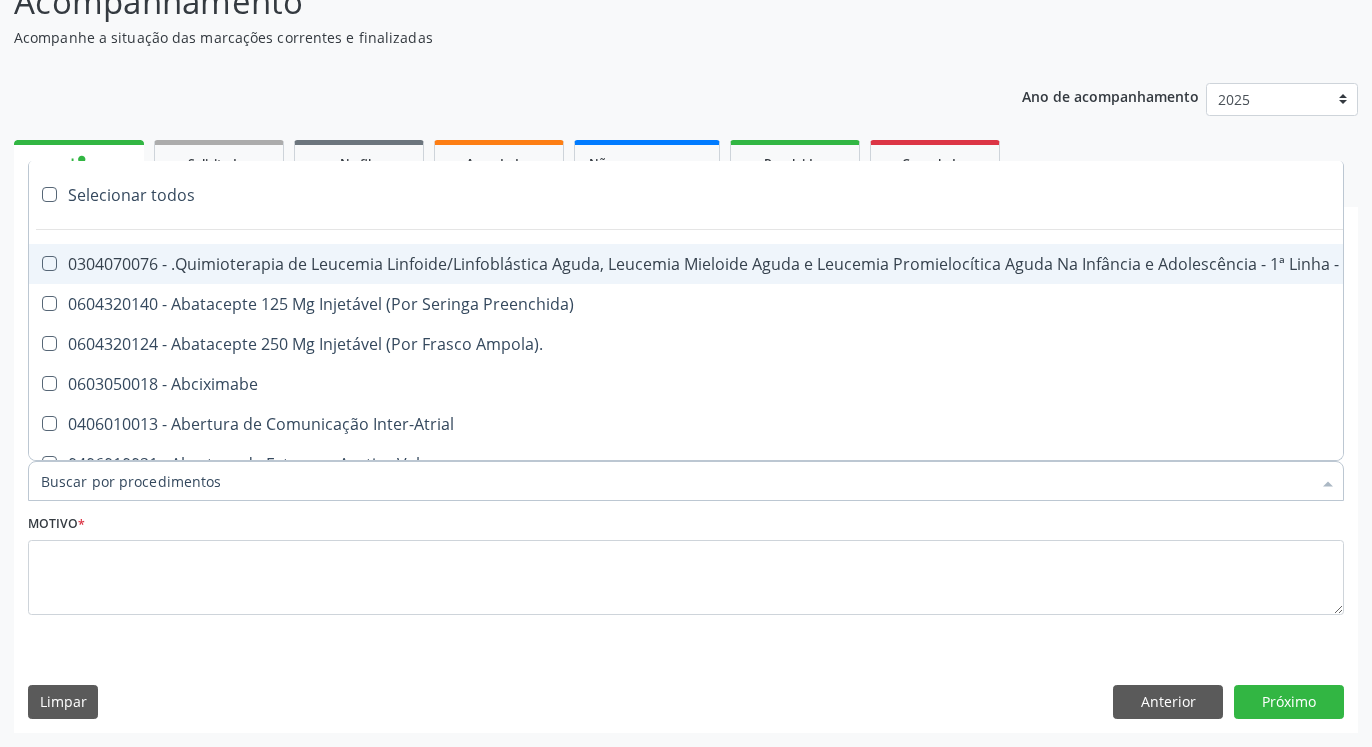 paste on "0205020100" 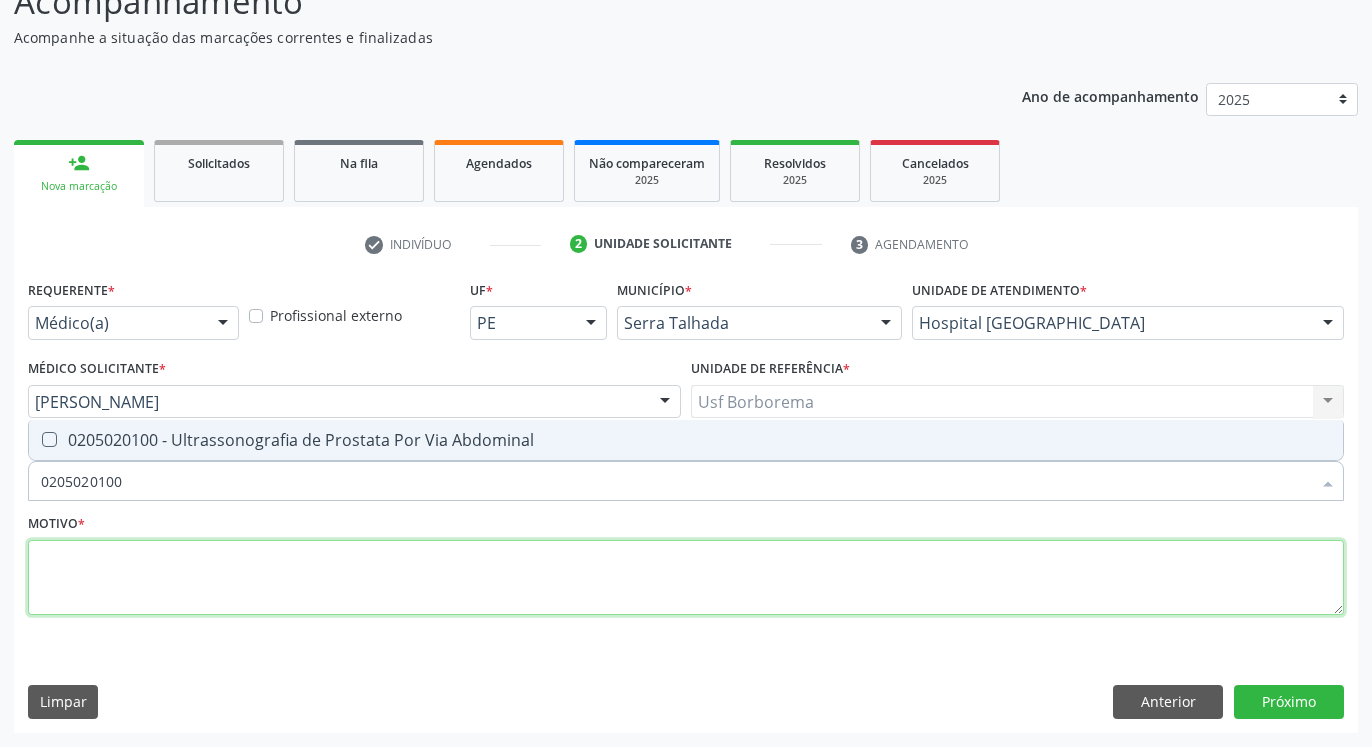 click at bounding box center [686, 578] 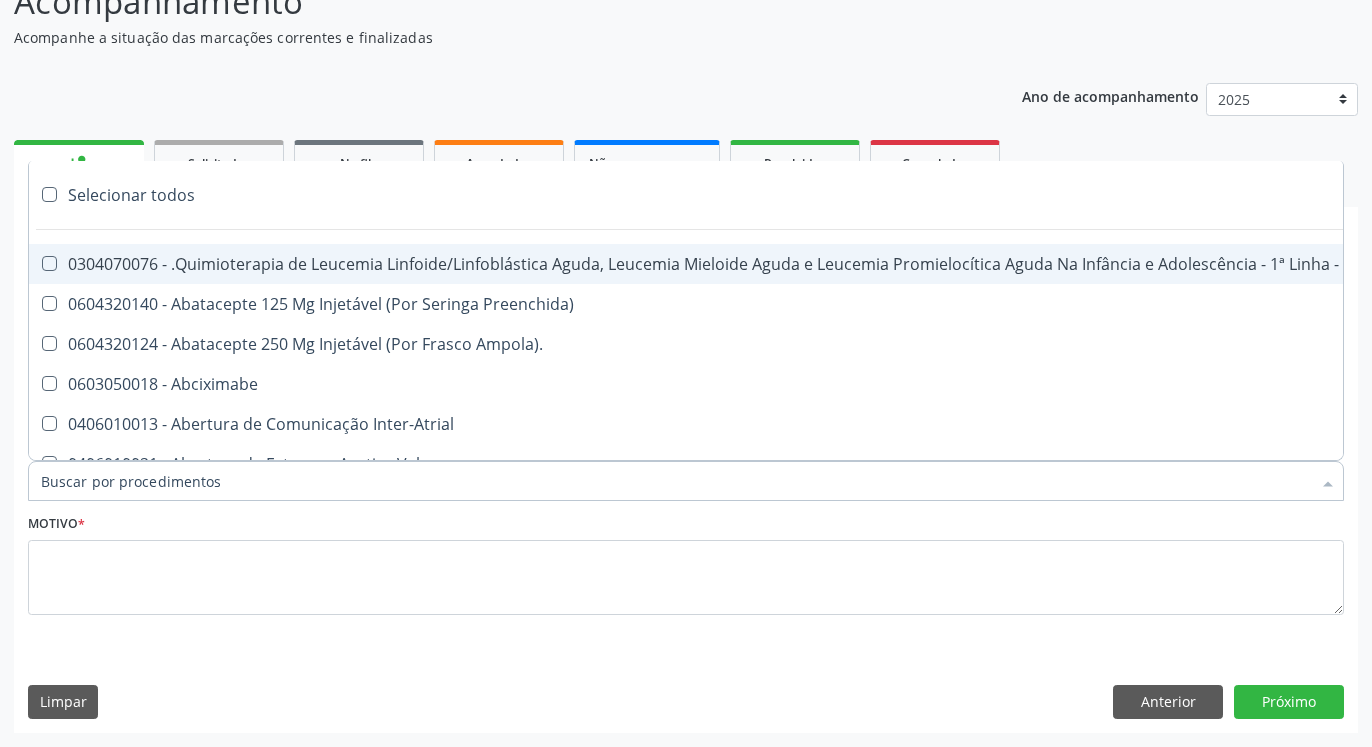 paste on "0205020100" 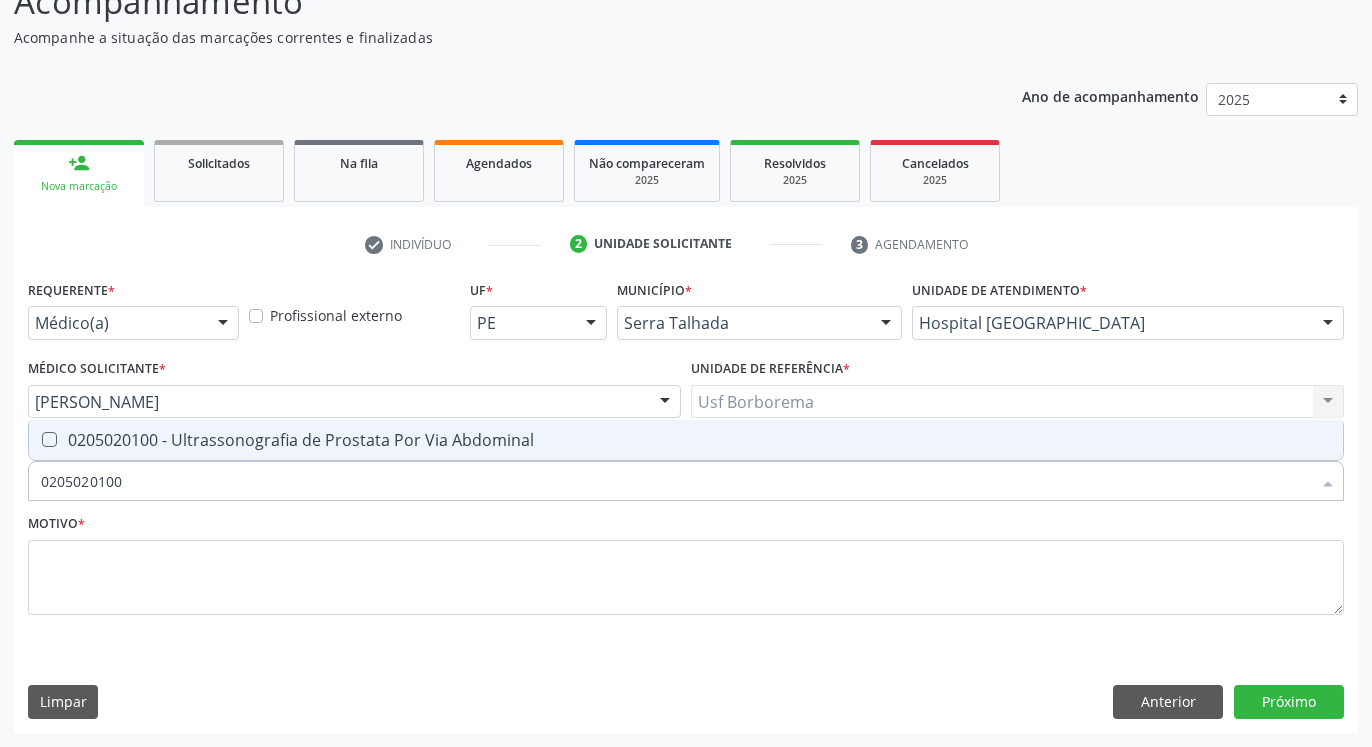 click at bounding box center (49, 439) 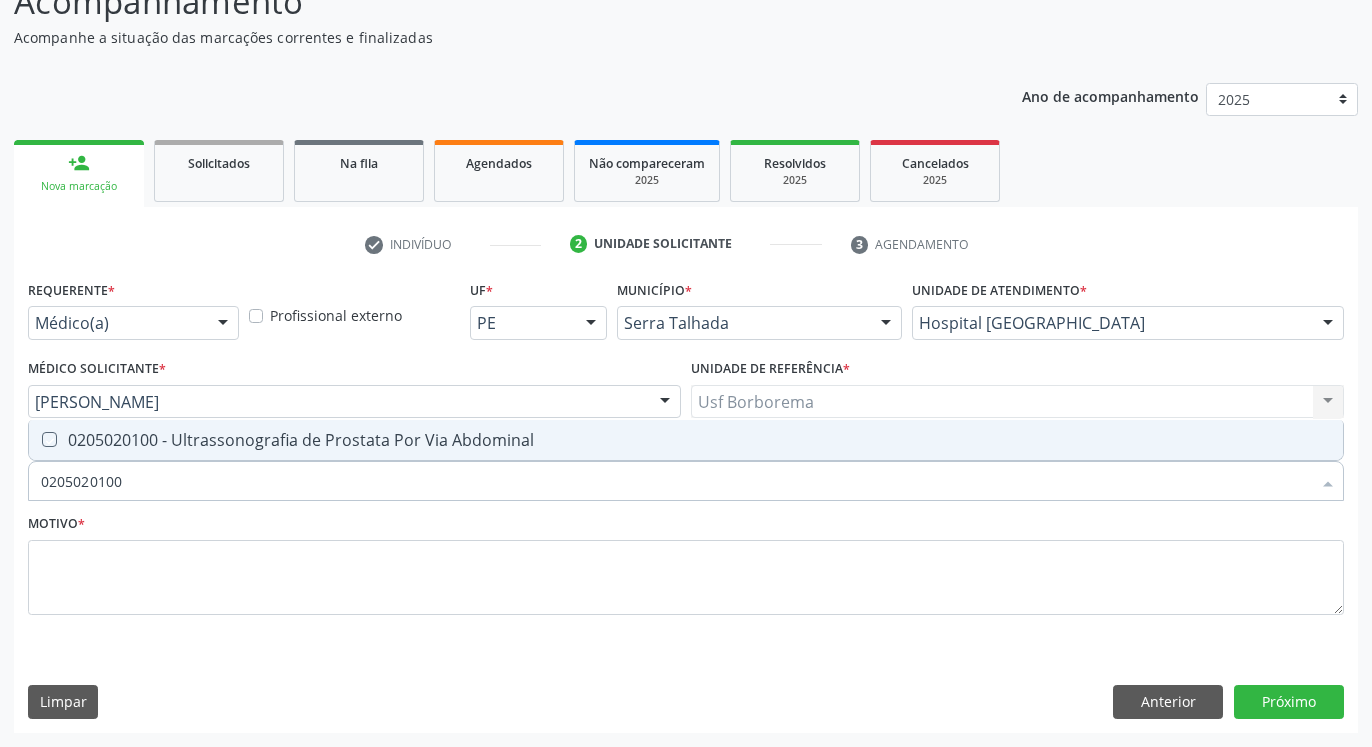 checkbox on "true" 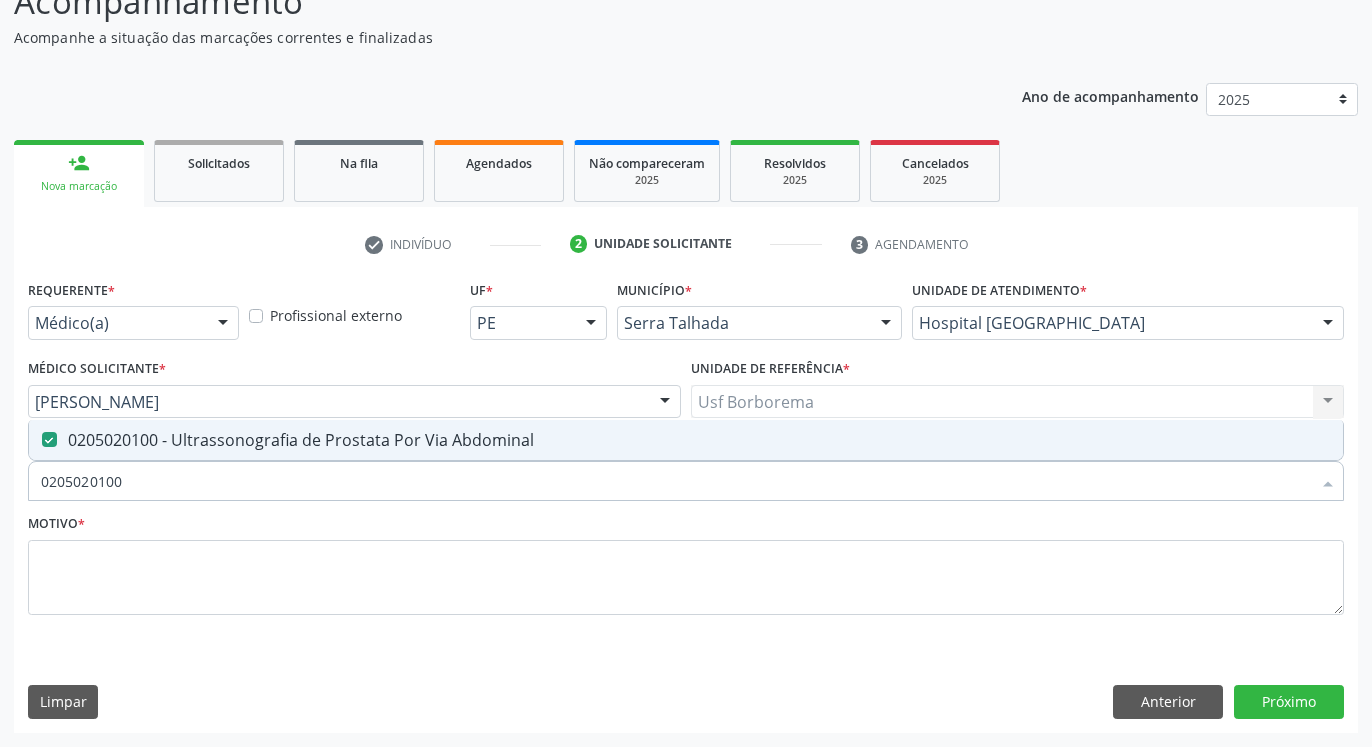 click on "Motivo
*" at bounding box center [56, 524] 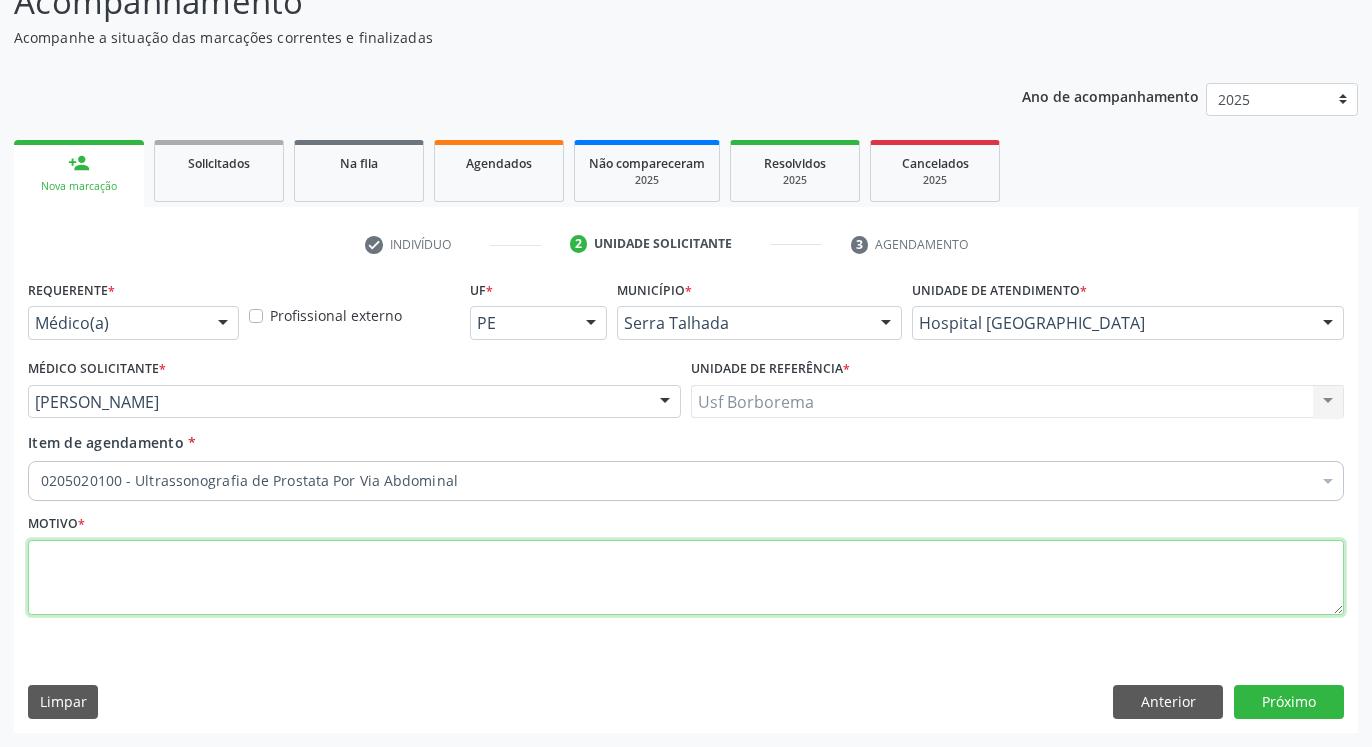 click at bounding box center (686, 578) 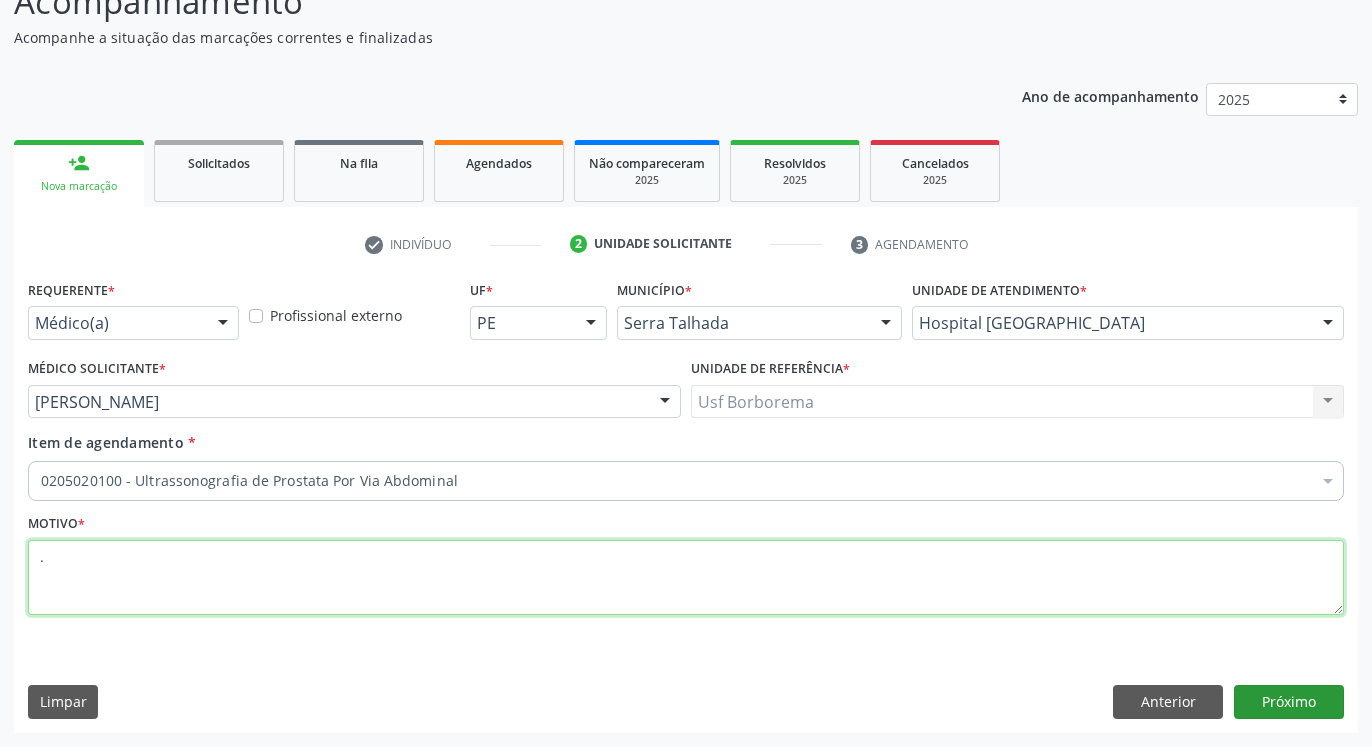 type on "." 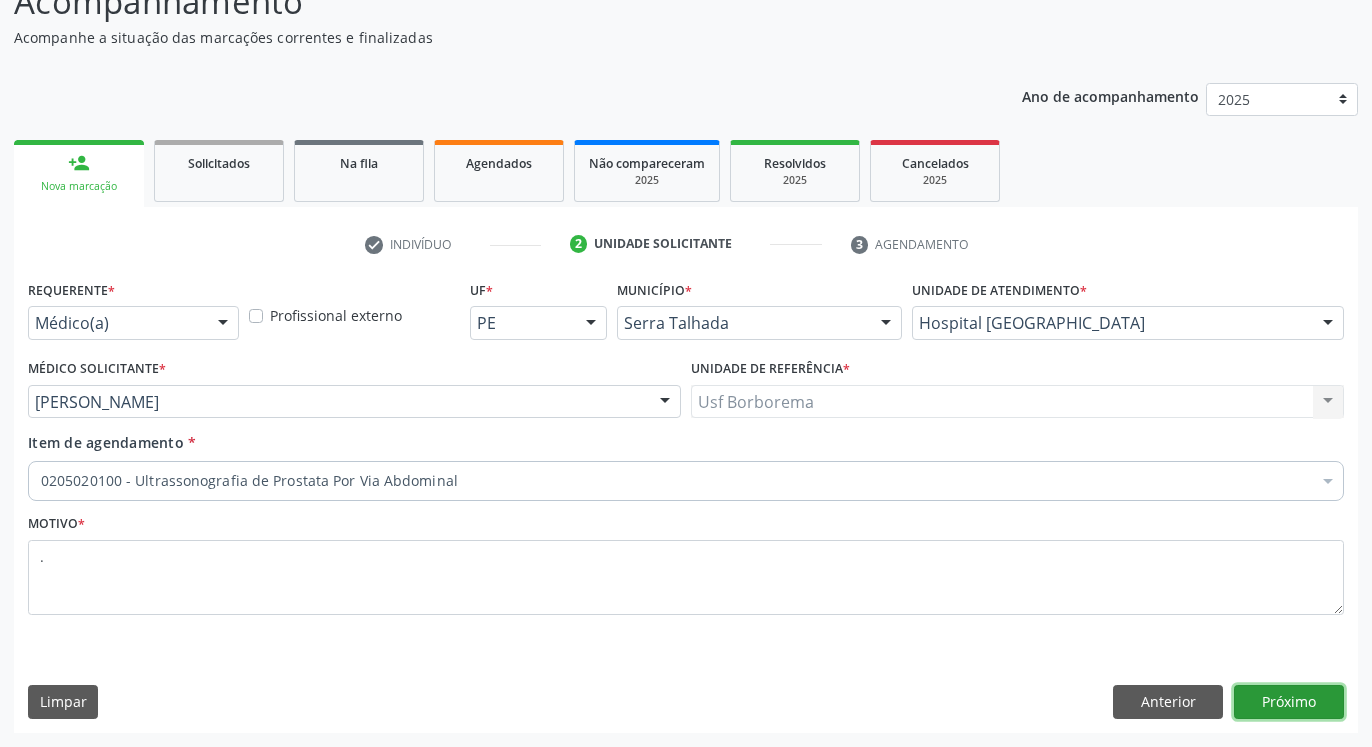 click on "Próximo" at bounding box center (1289, 702) 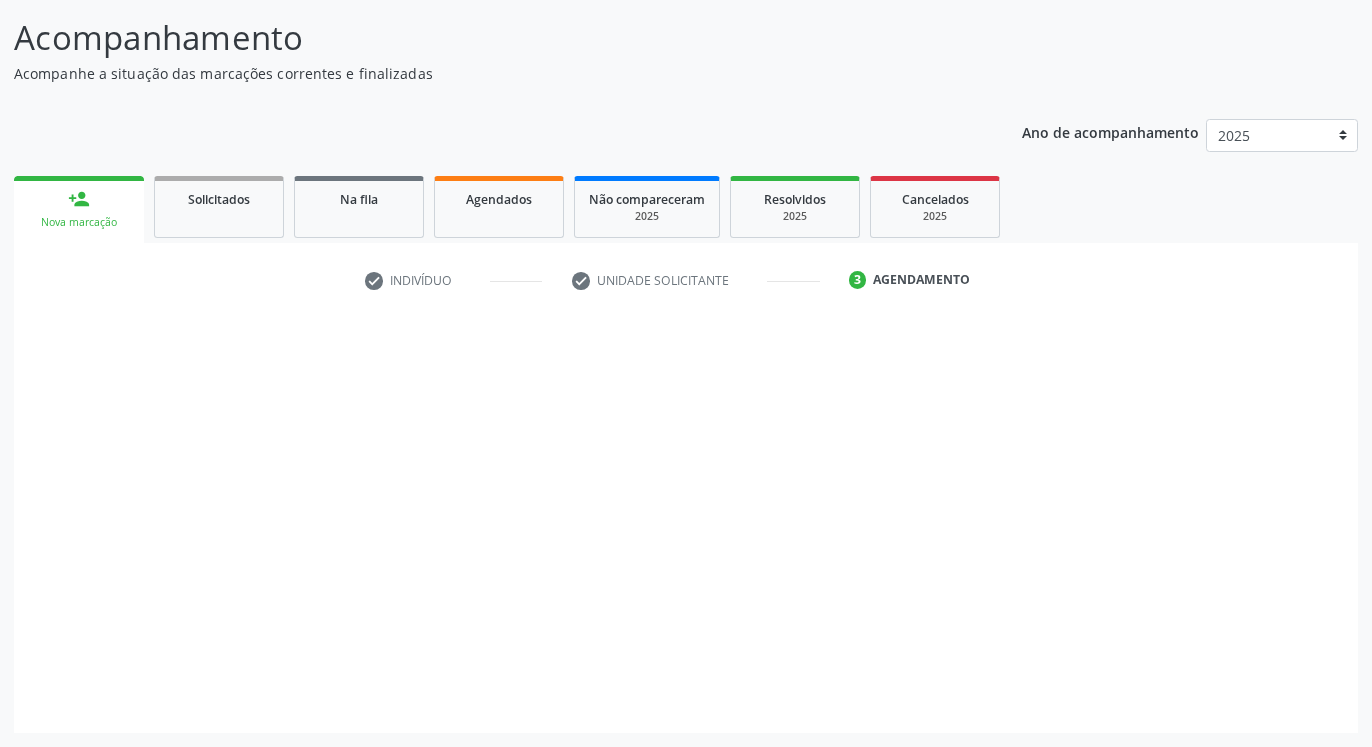 scroll, scrollTop: 123, scrollLeft: 0, axis: vertical 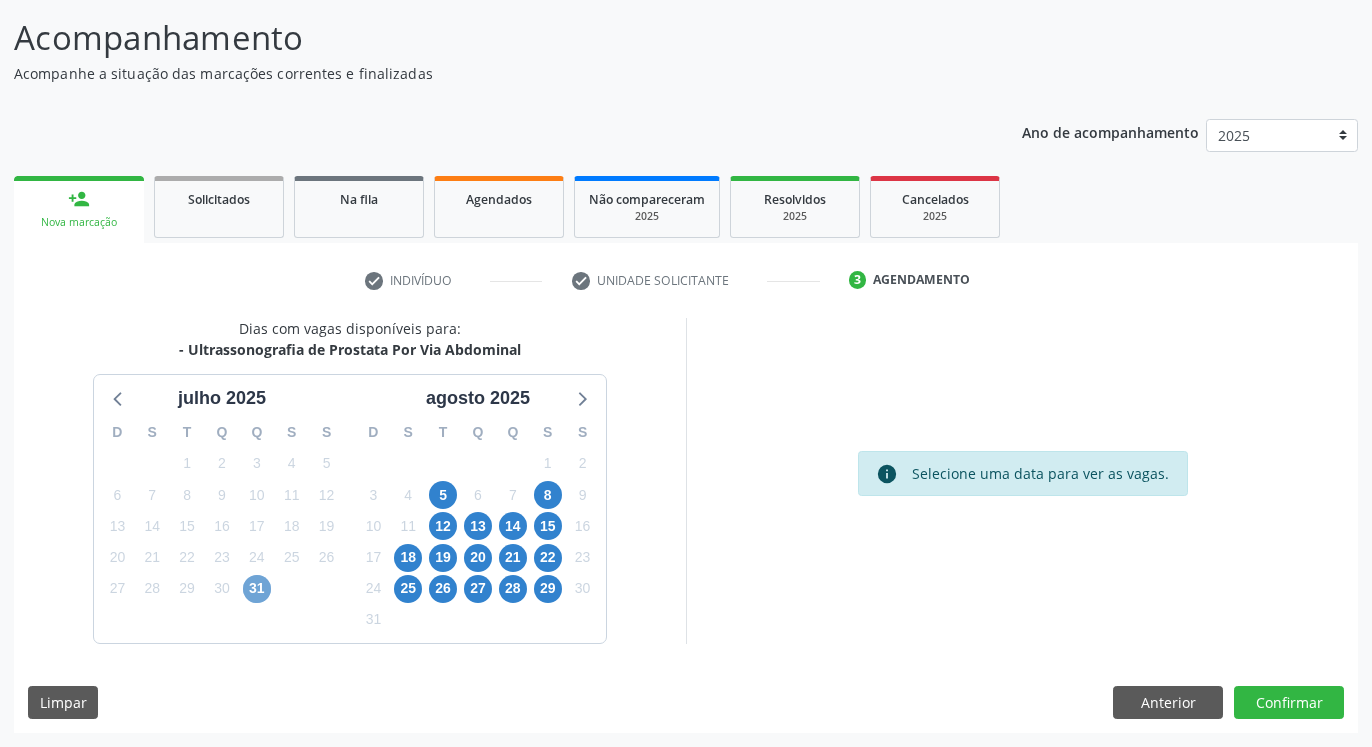 click on "31" at bounding box center [257, 589] 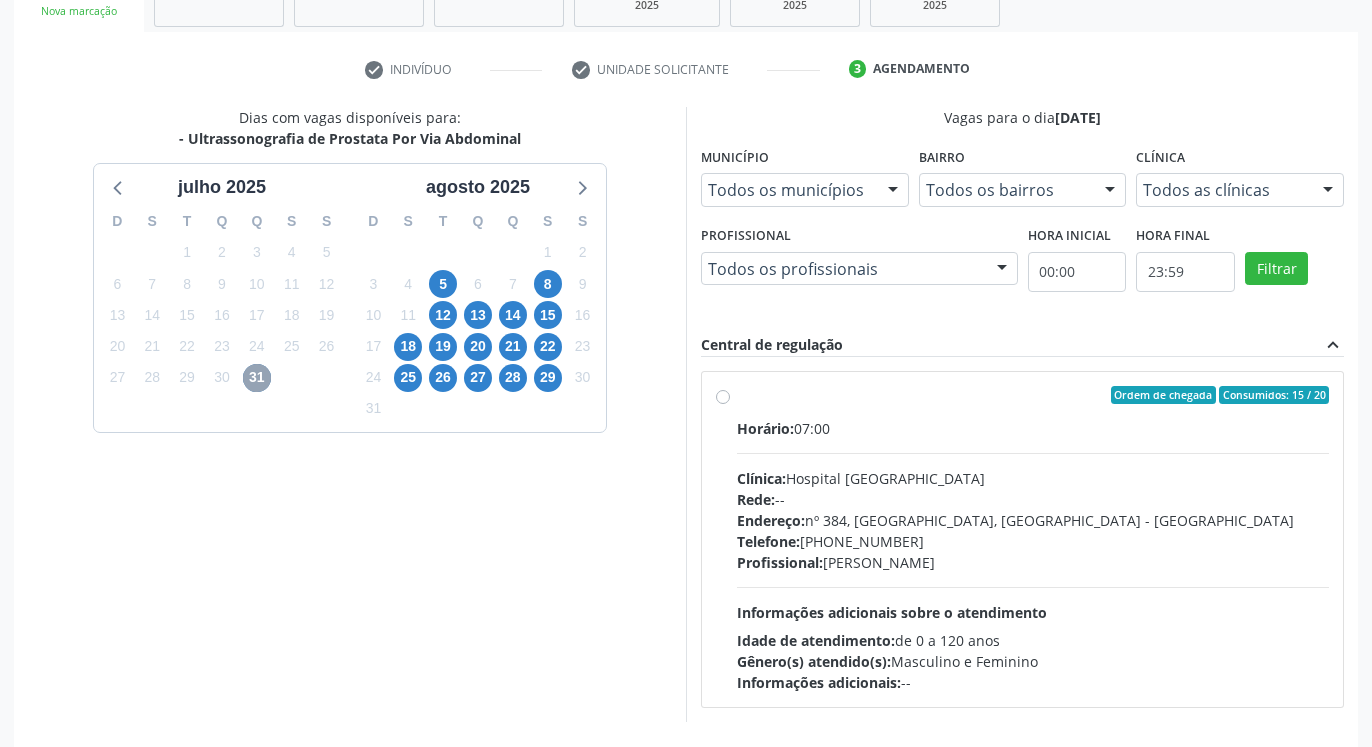 scroll, scrollTop: 412, scrollLeft: 0, axis: vertical 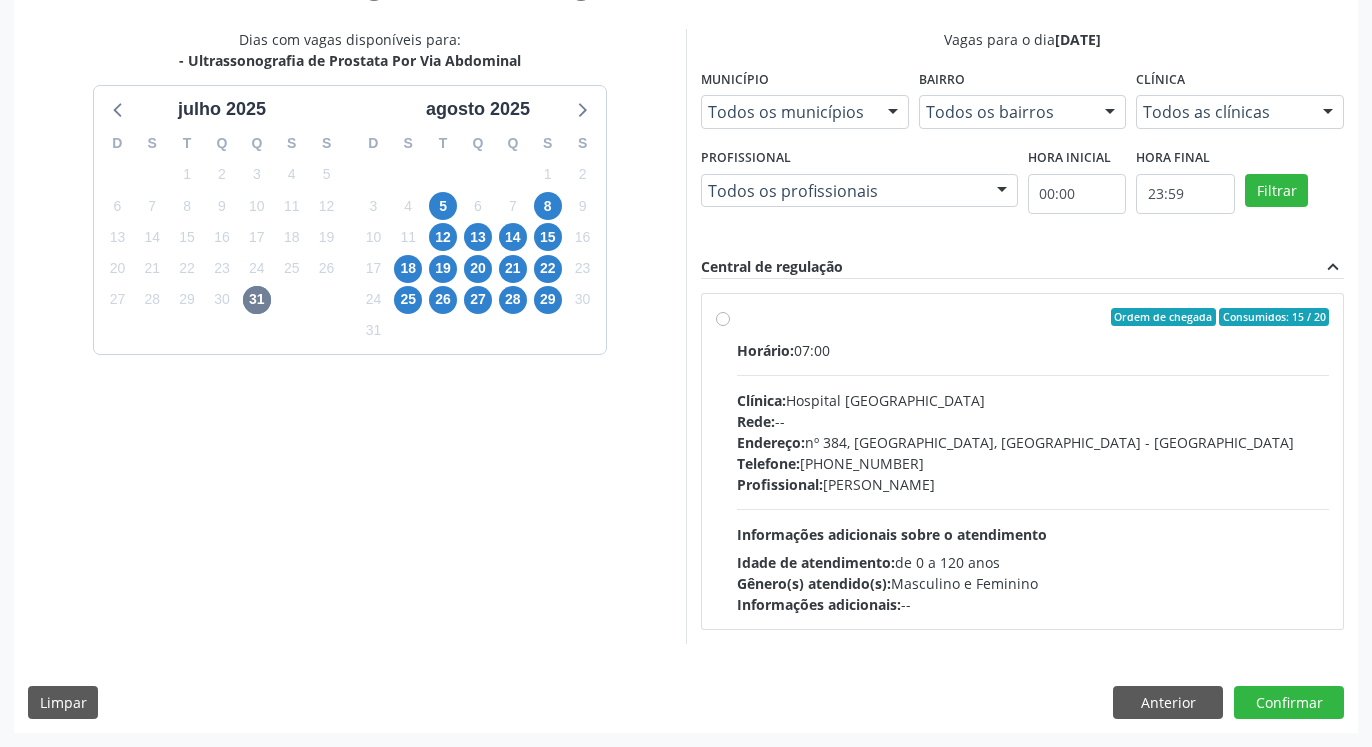 click on "Ordem de chegada
Consumidos: 15 / 20
Horário:   07:00
Clínica:  Hospital [GEOGRAPHIC_DATA]
Rede:
--
Endereço:   [STREET_ADDRESS]
Telefone:   [PHONE_NUMBER]
Profissional:
[PERSON_NAME]
Informações adicionais sobre o atendimento
Idade de atendimento:
de 0 a 120 anos
Gênero(s) atendido(s):
Masculino e Feminino
Informações adicionais:
--" at bounding box center (1033, 461) 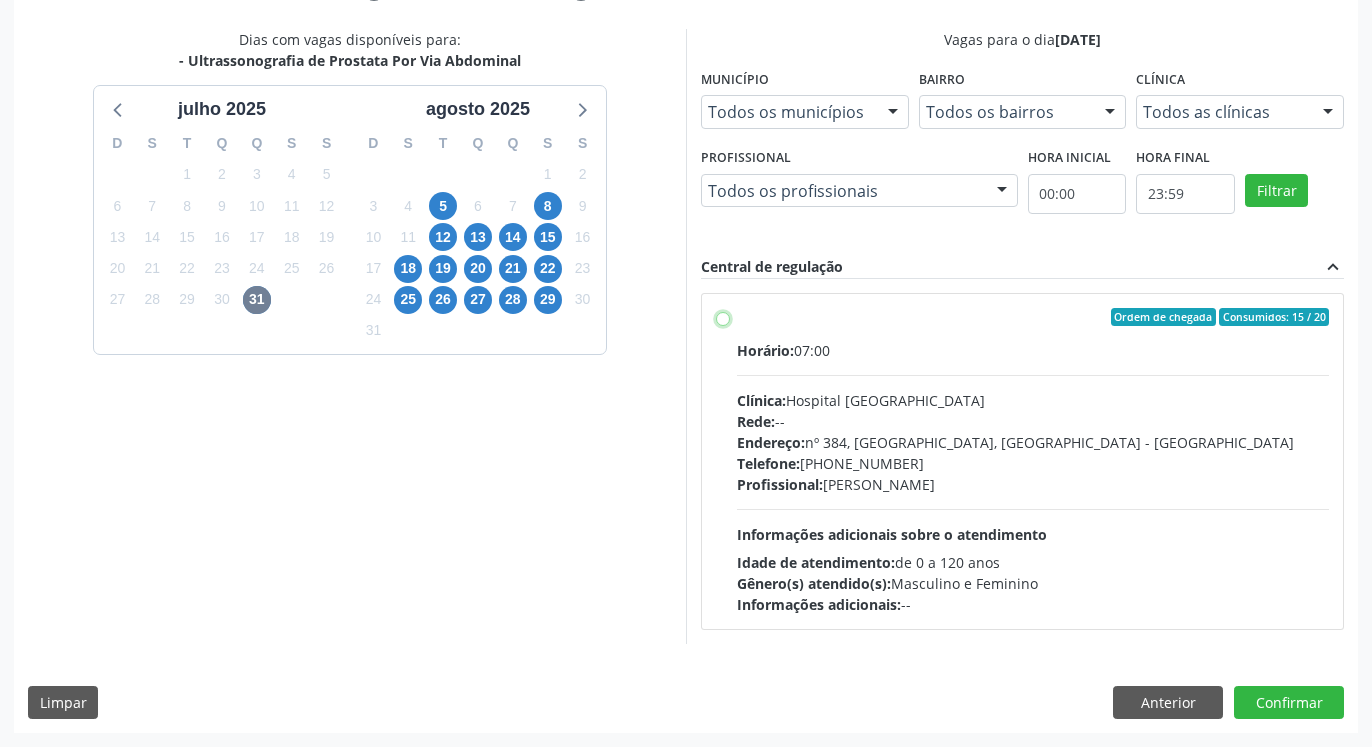 radio on "true" 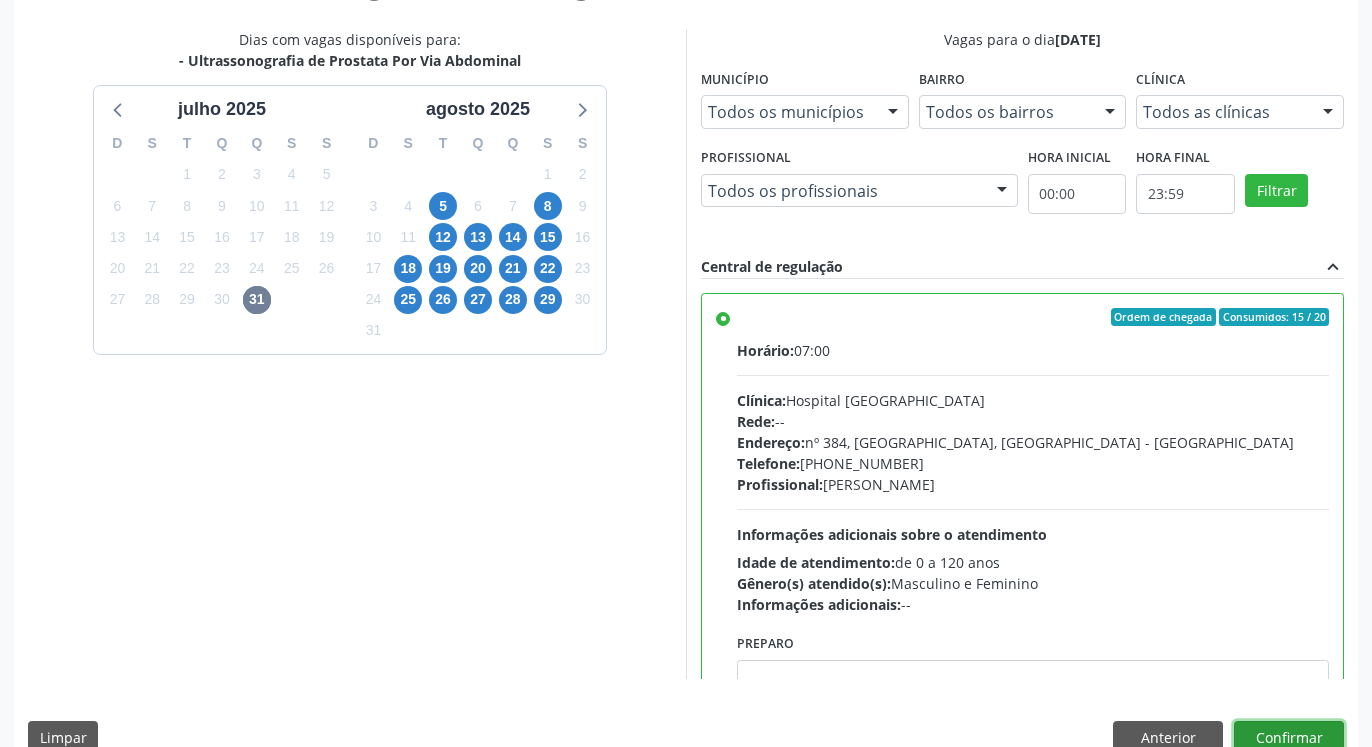 click on "Confirmar" at bounding box center (1289, 738) 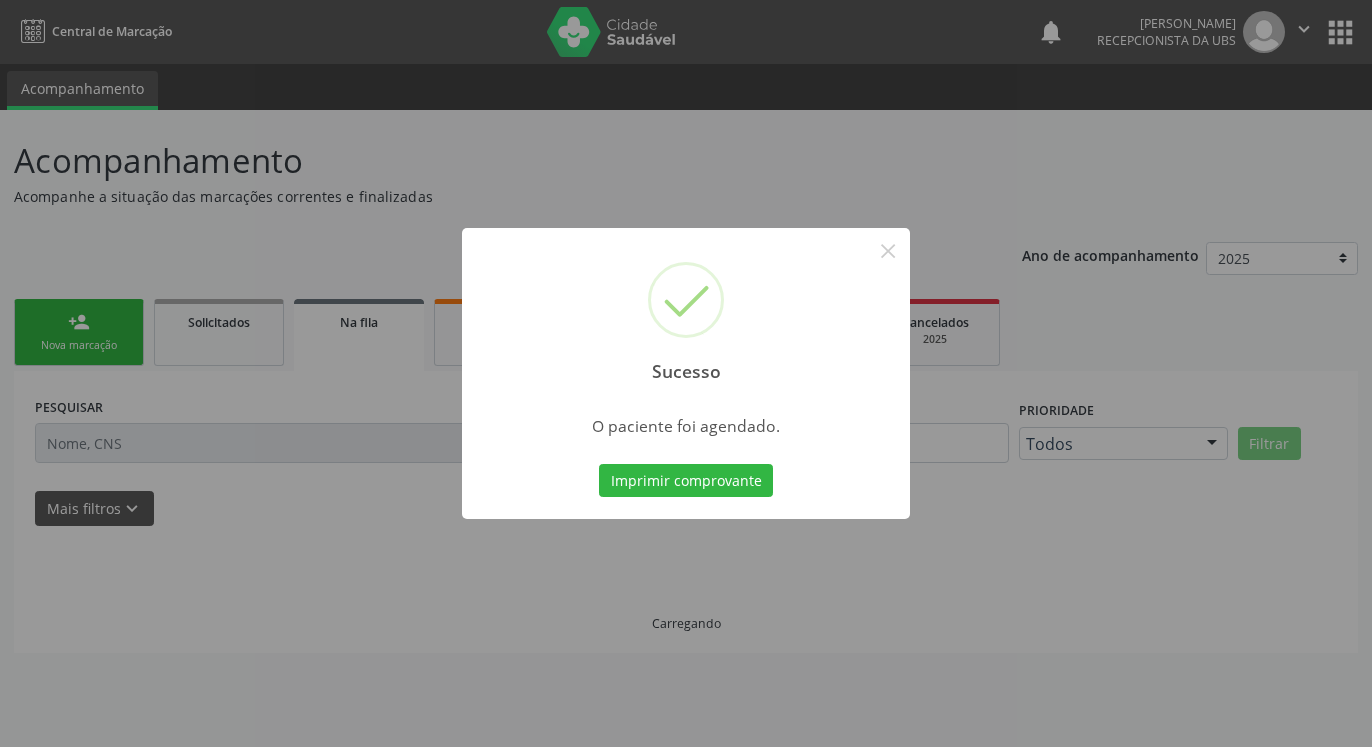 scroll, scrollTop: 0, scrollLeft: 0, axis: both 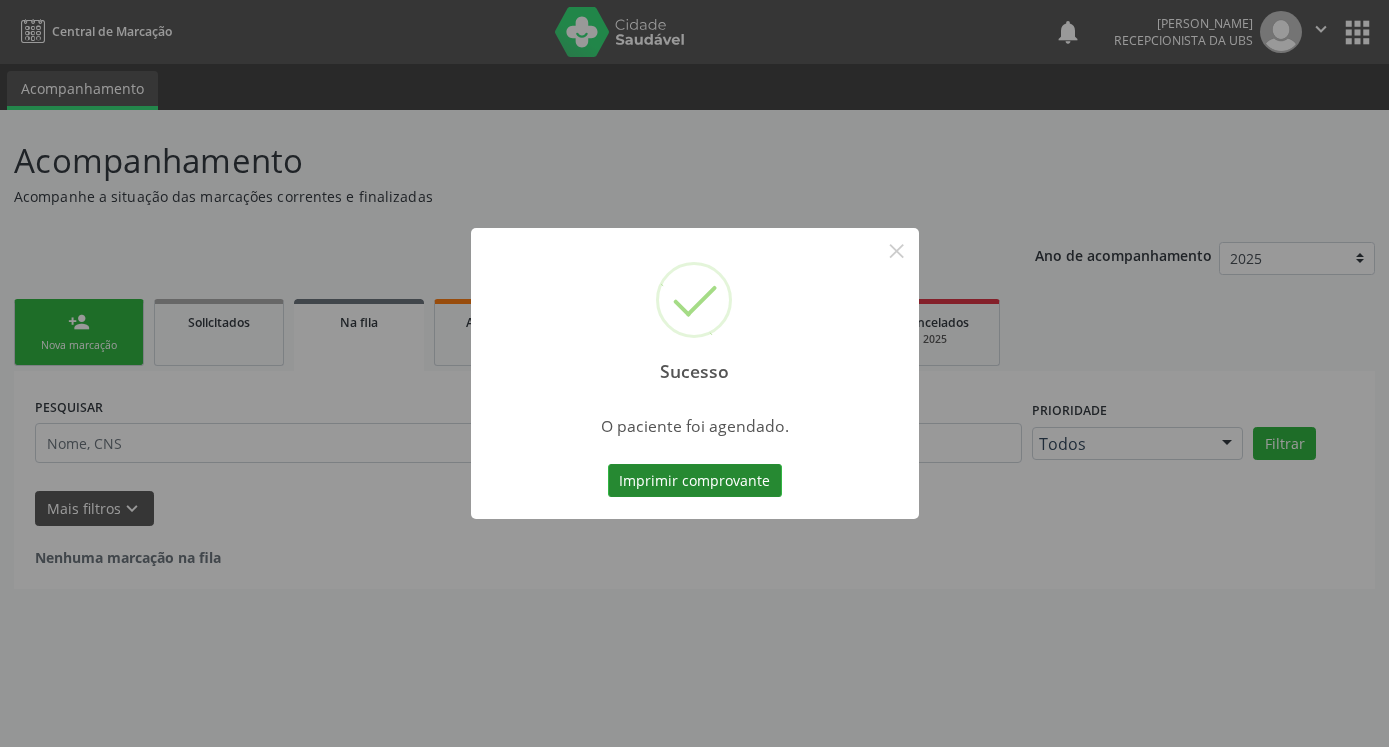 click on "Imprimir comprovante" at bounding box center (695, 481) 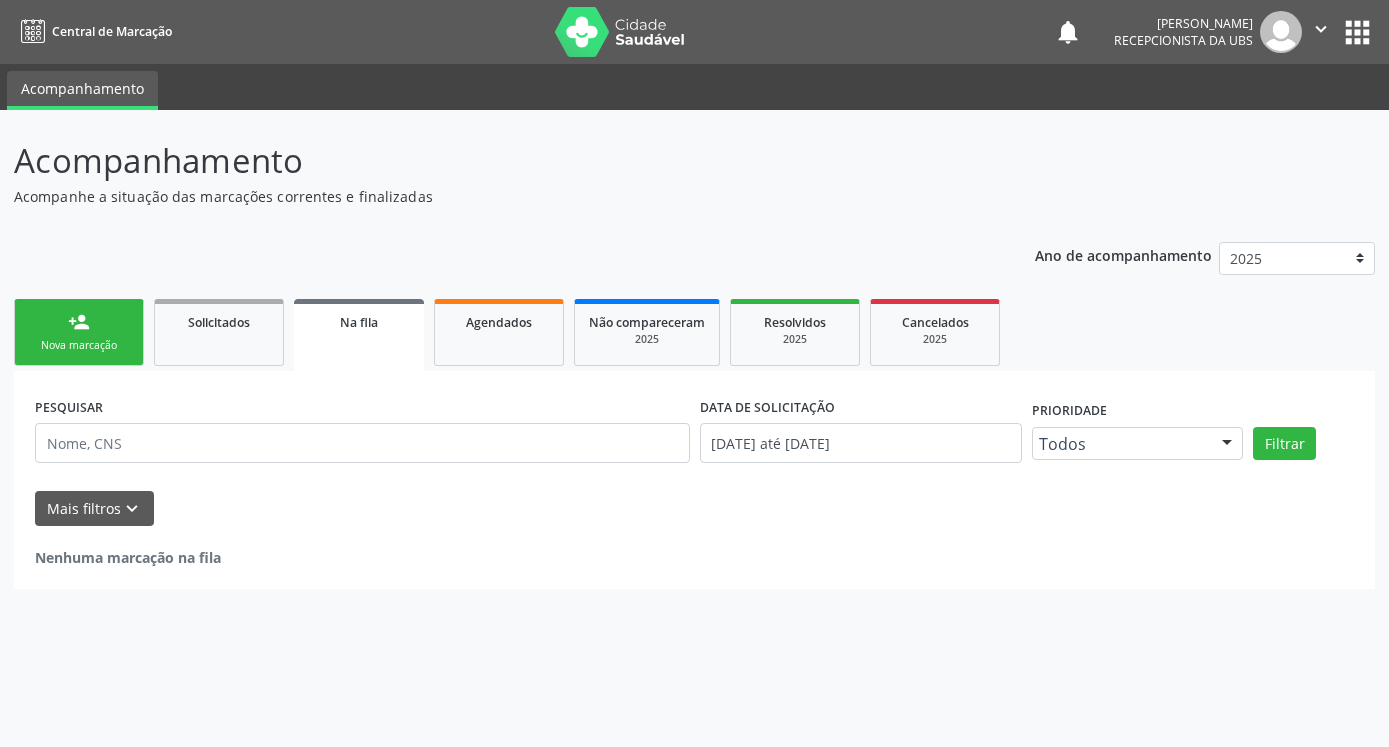 click on "Nova marcação" at bounding box center (79, 345) 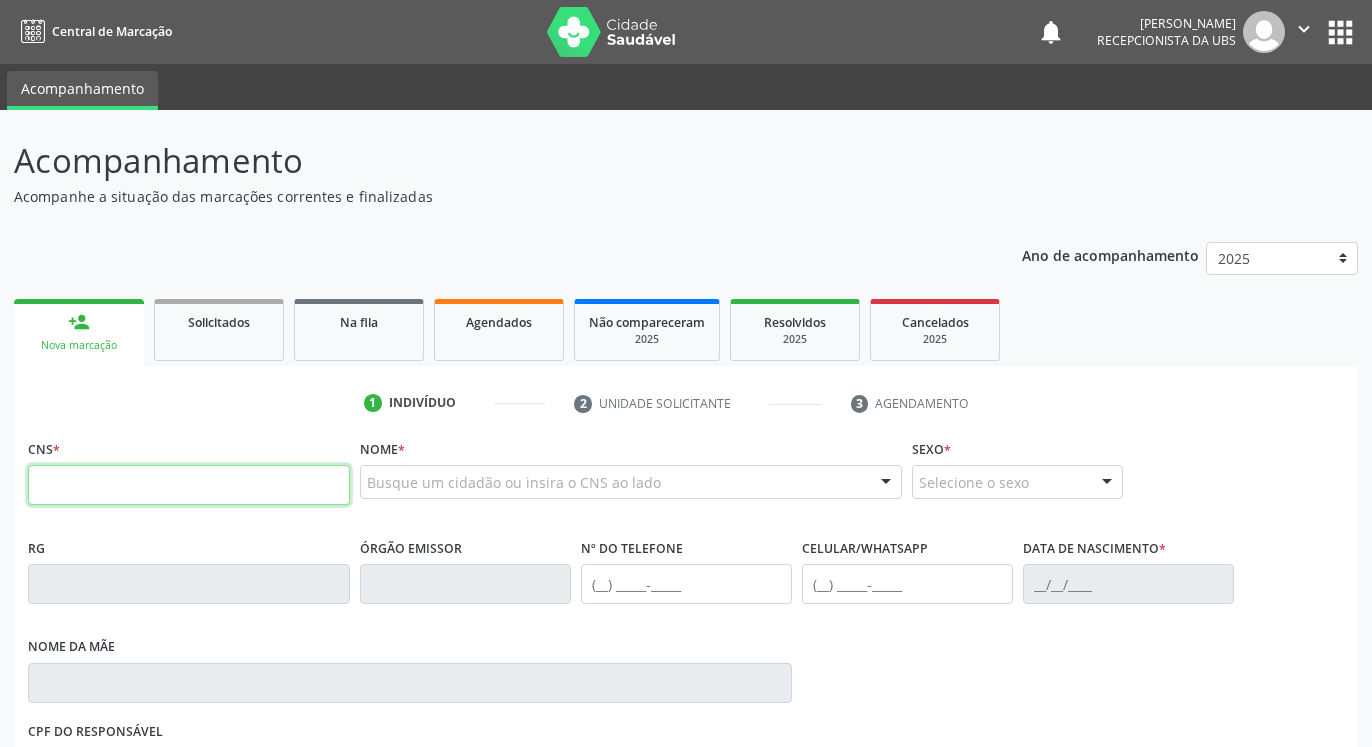 click at bounding box center (189, 485) 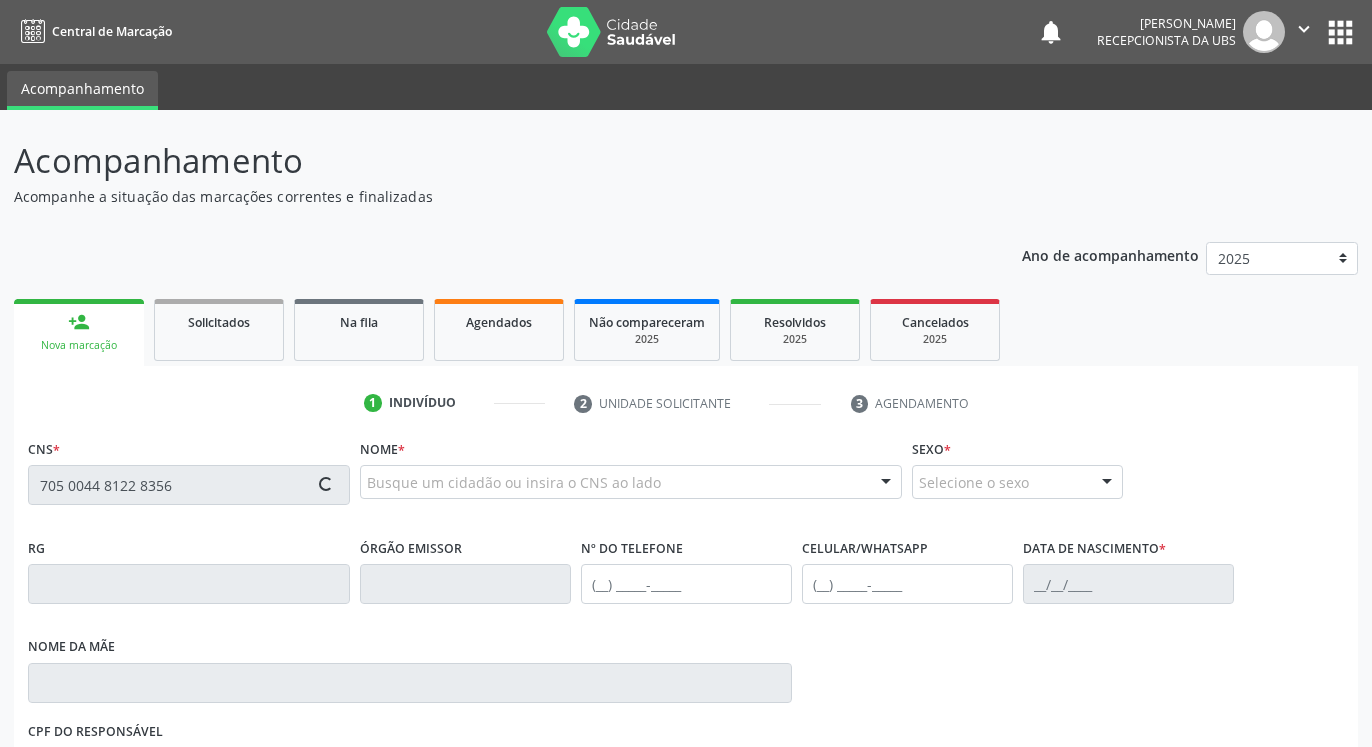 type on "705 0044 8122 8356" 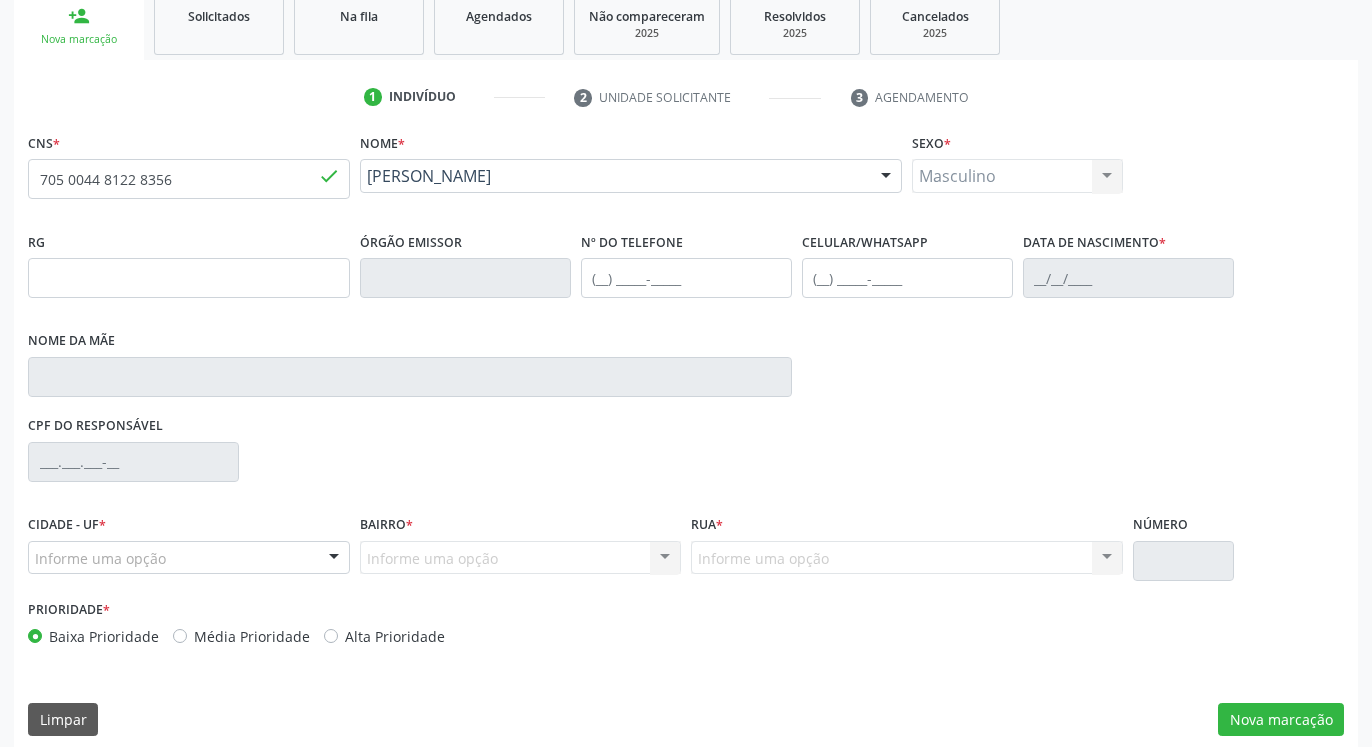 type on "[PHONE_NUMBER]" 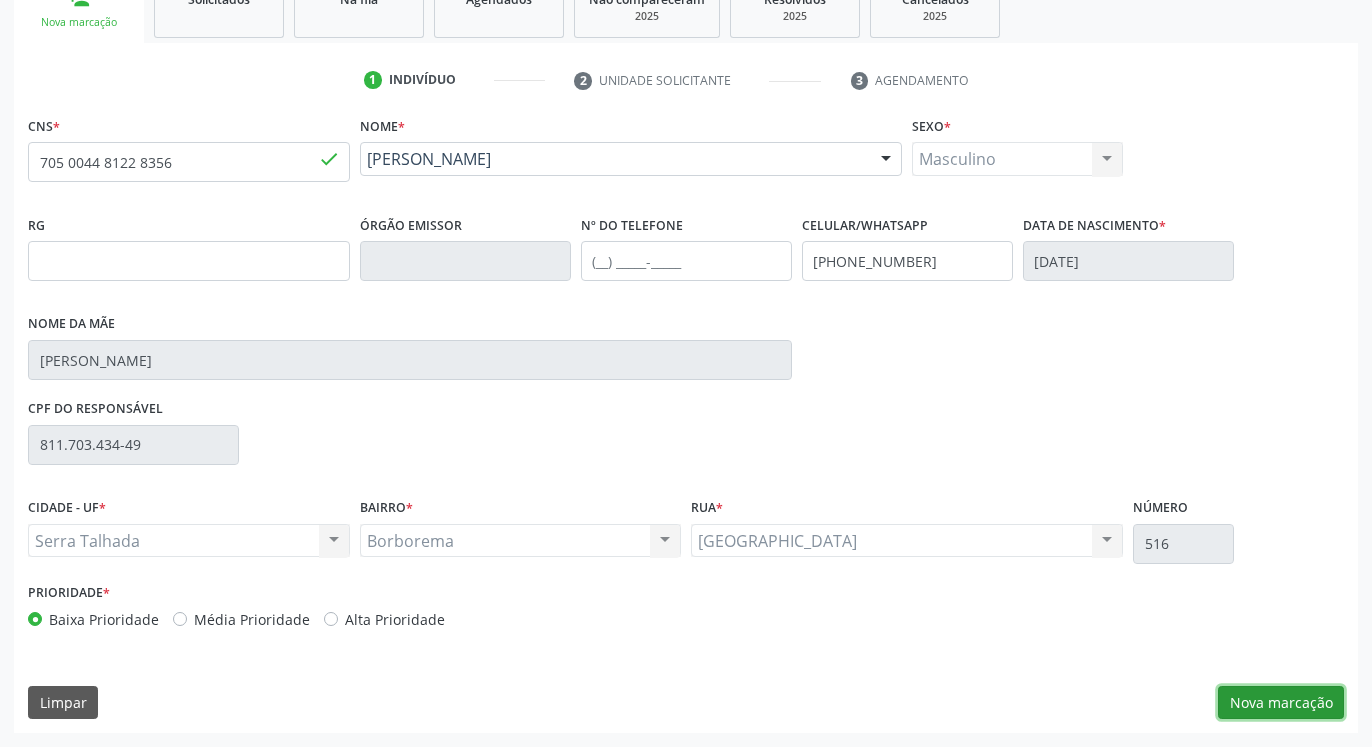 click on "Nova marcação" at bounding box center (1281, 703) 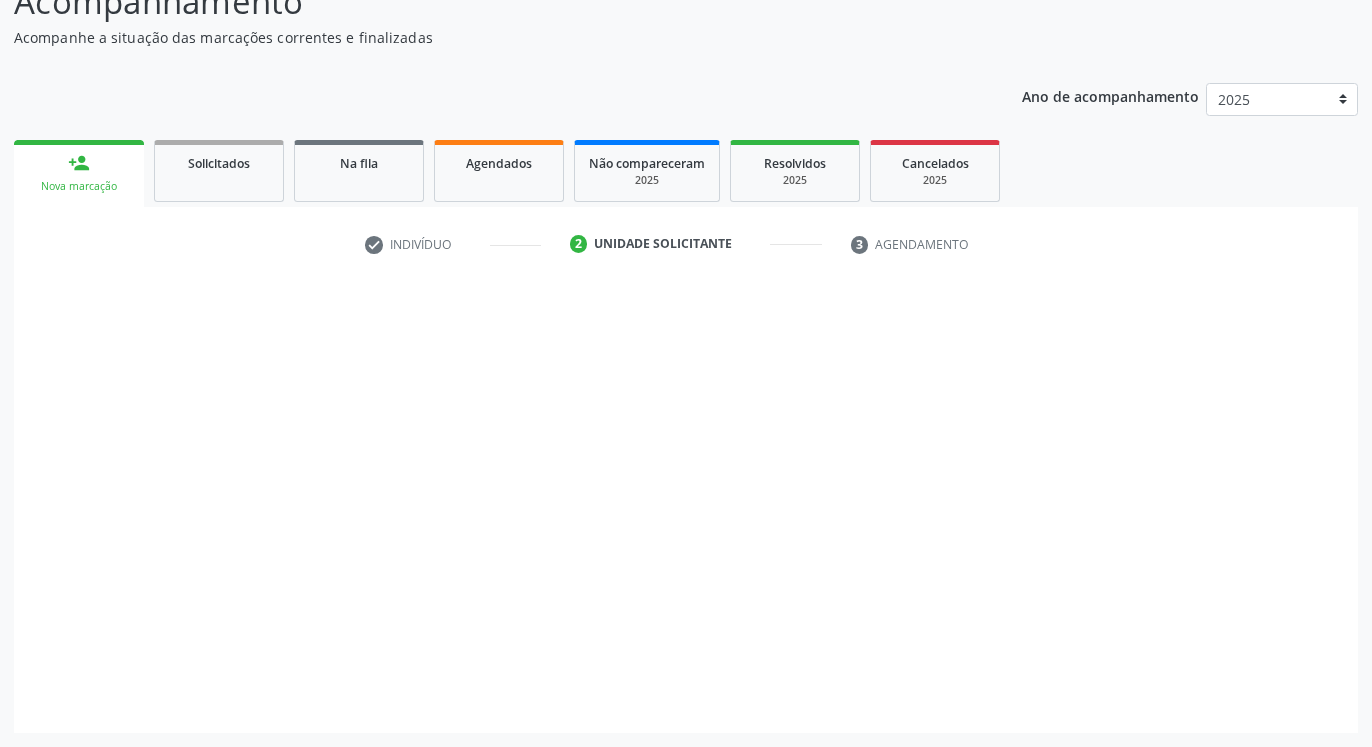 scroll, scrollTop: 159, scrollLeft: 0, axis: vertical 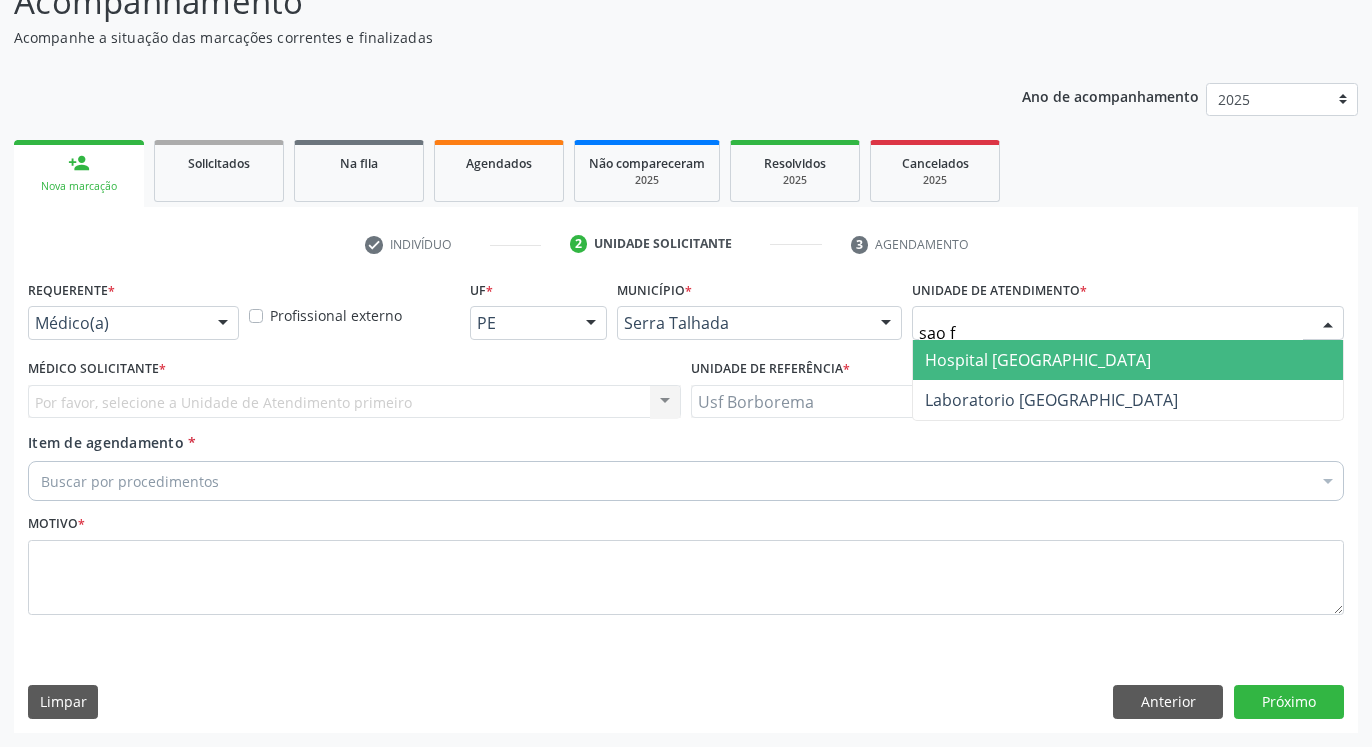type on "sao fr" 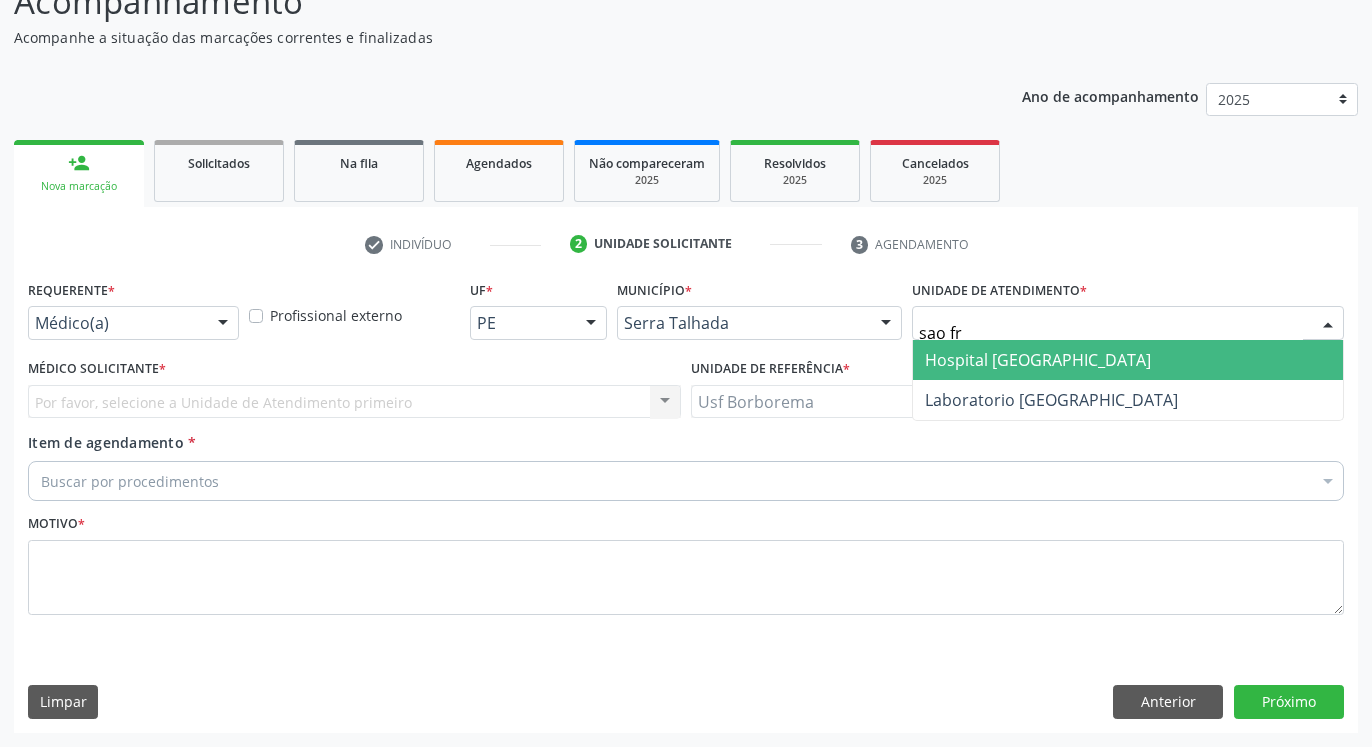 click on "Hospital [GEOGRAPHIC_DATA]" at bounding box center (1038, 360) 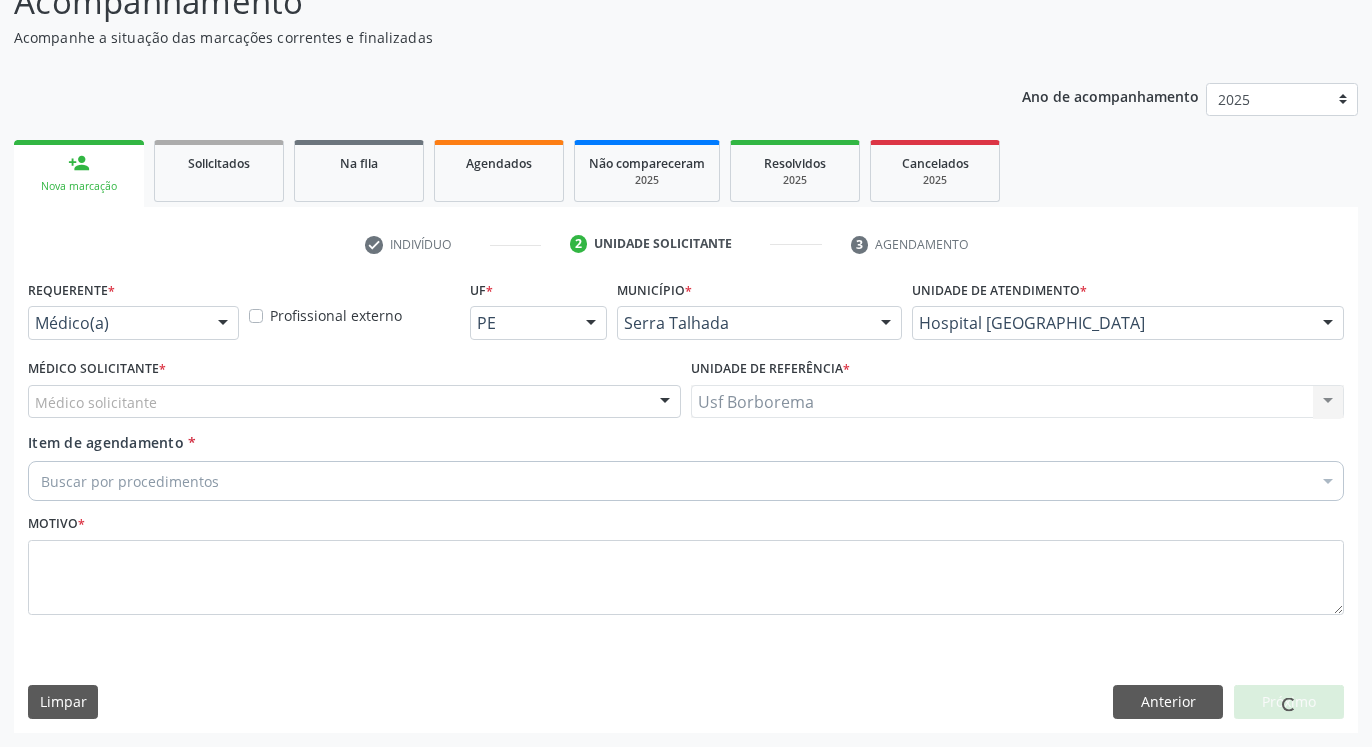 click on "Médico solicitante
[PERSON_NAME]   [PERSON_NAME] [PERSON_NAME]   [PERSON_NAME] [PERSON_NAME] [PERSON_NAME]   [PERSON_NAME]   Ebenone [PERSON_NAME] [PERSON_NAME]   [PERSON_NAME]   [PERSON_NAME]   [PERSON_NAME]   [PERSON_NAME]   [PERSON_NAME]   [PERSON_NAME]   [PERSON_NAME]   [PERSON_NAME] Junior   [PERSON_NAME]   [PERSON_NAME]   [PERSON_NAME]   [PERSON_NAME]" at bounding box center [354, 402] 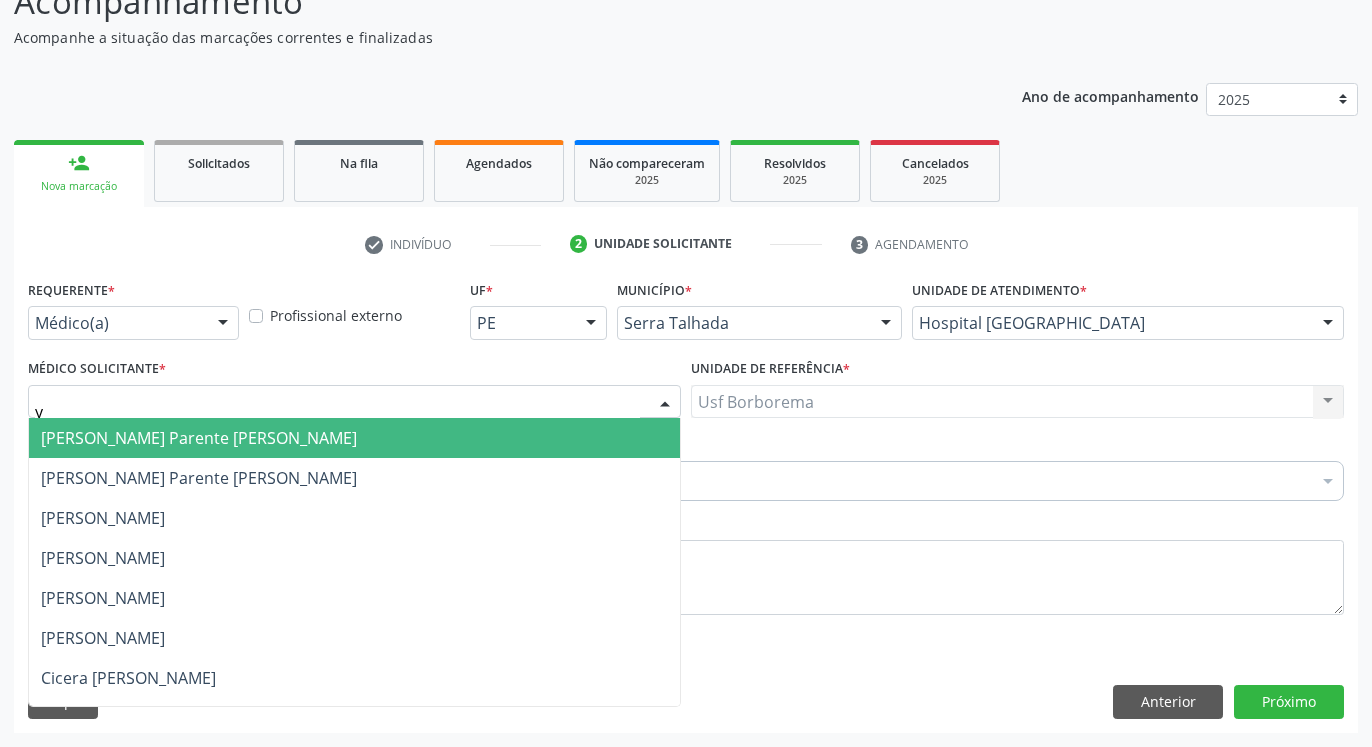 type on "yu" 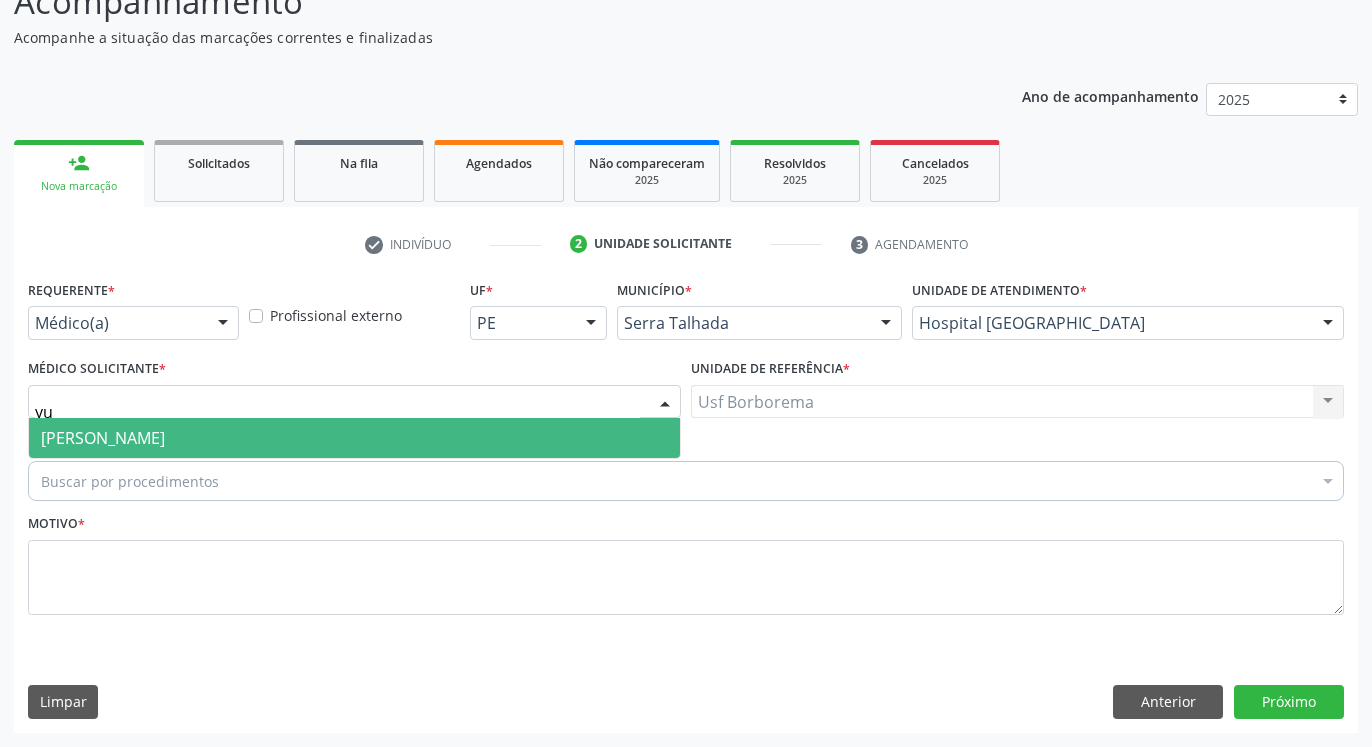click on "[PERSON_NAME]" at bounding box center [103, 438] 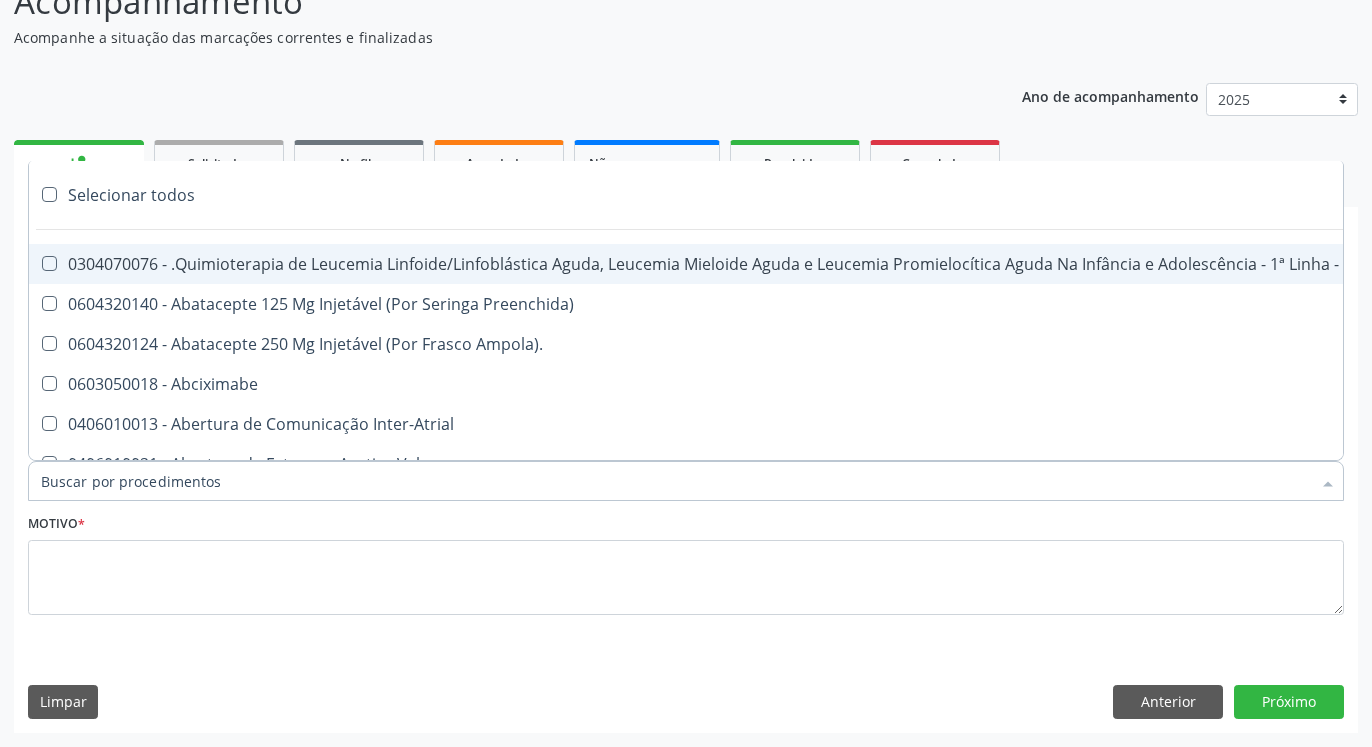 paste on "0205020100" 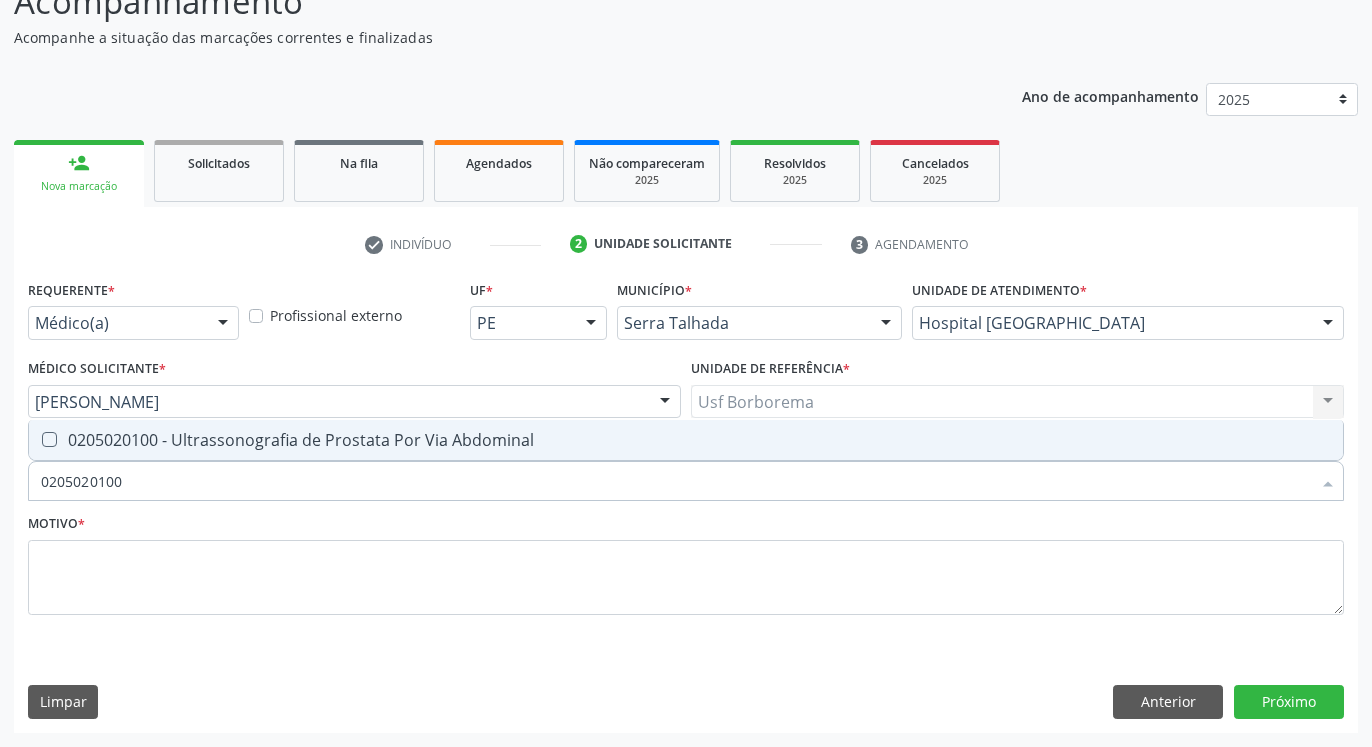 click at bounding box center (49, 439) 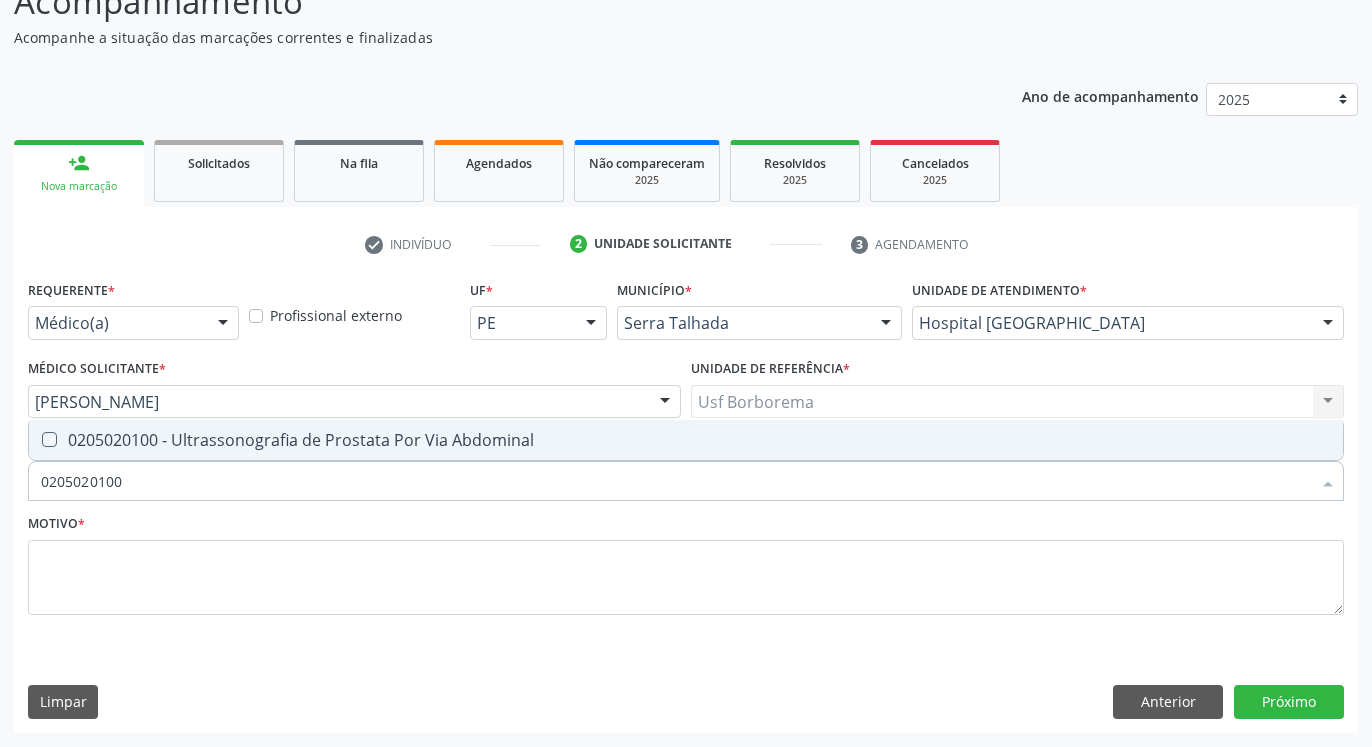 click at bounding box center (35, 439) 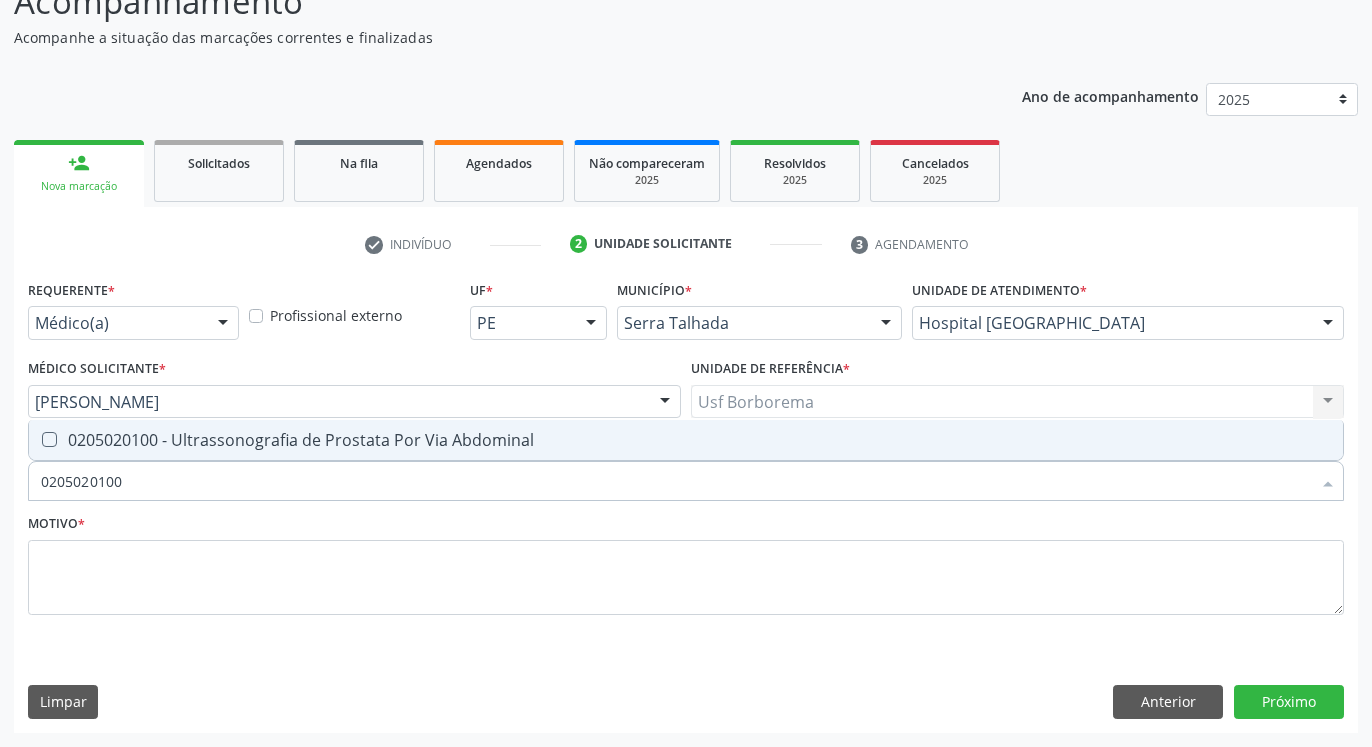 checkbox on "true" 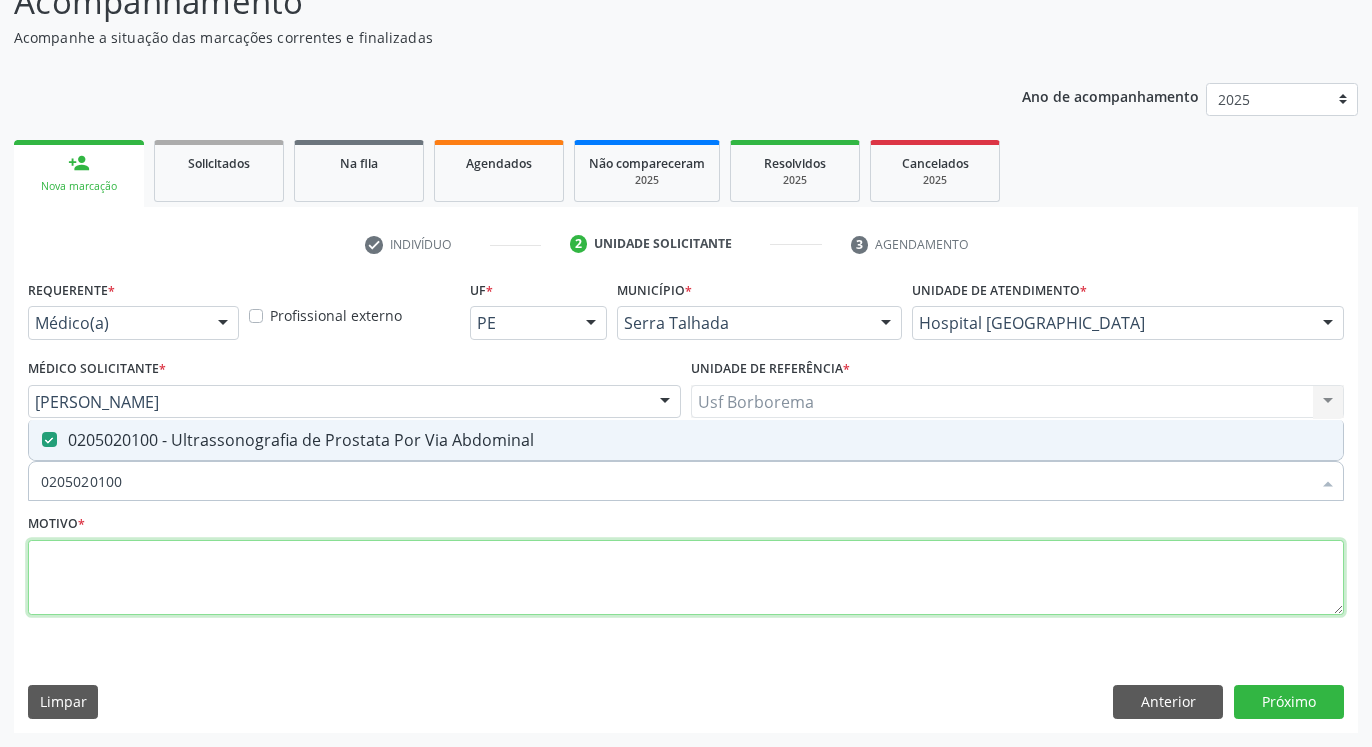 click at bounding box center [686, 578] 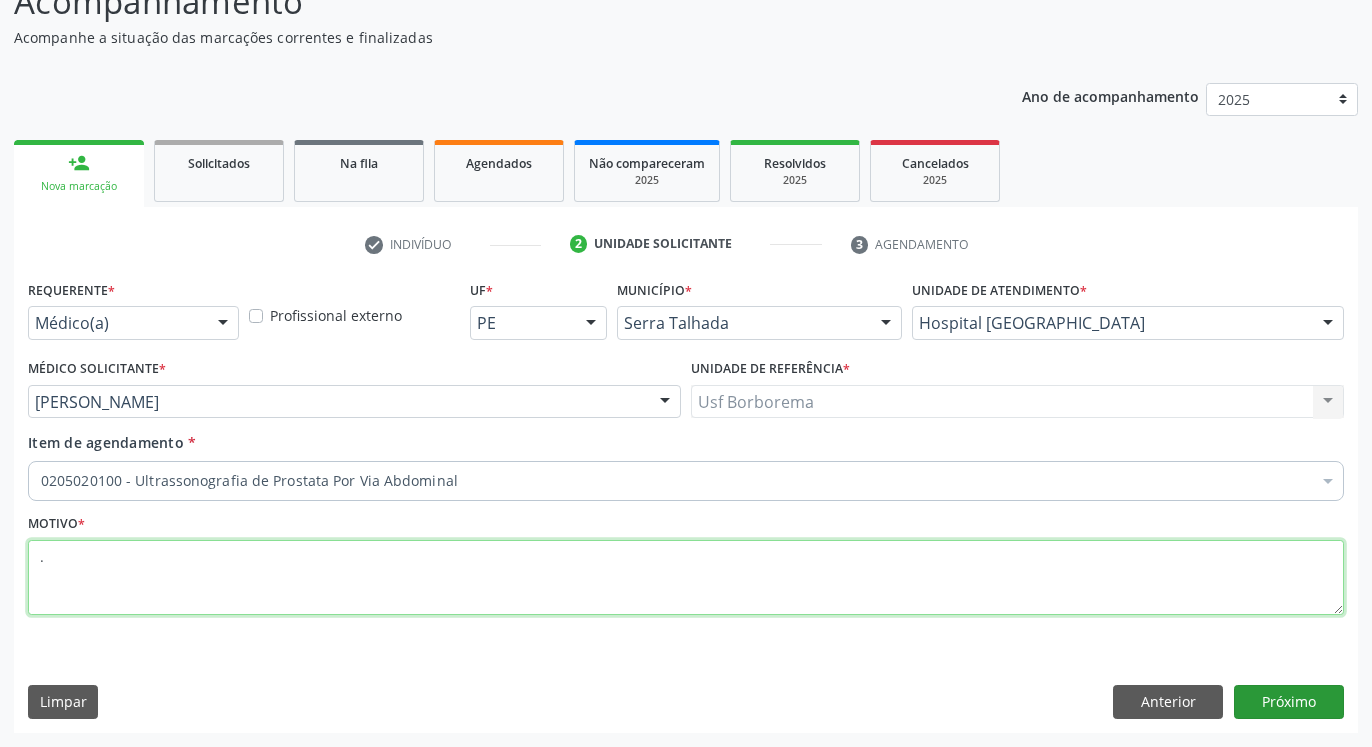 type on "." 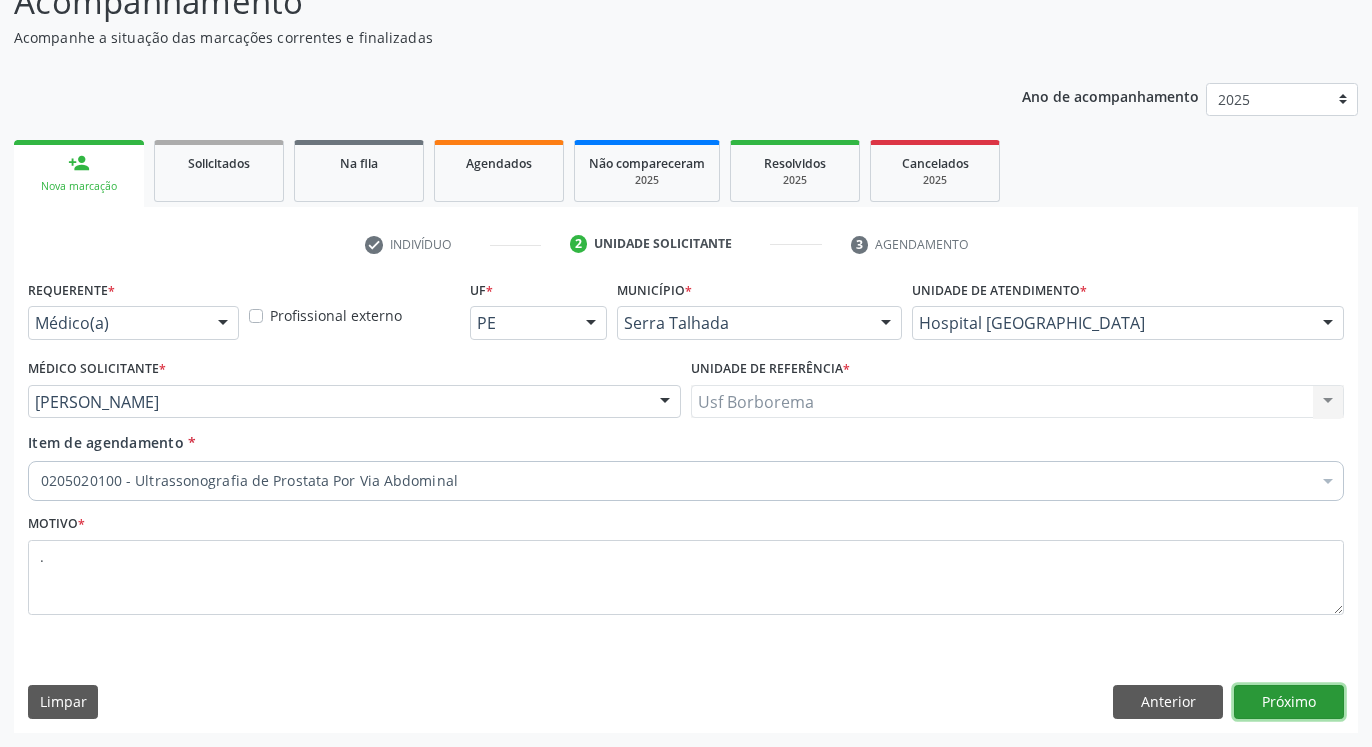 click on "Próximo" at bounding box center (1289, 702) 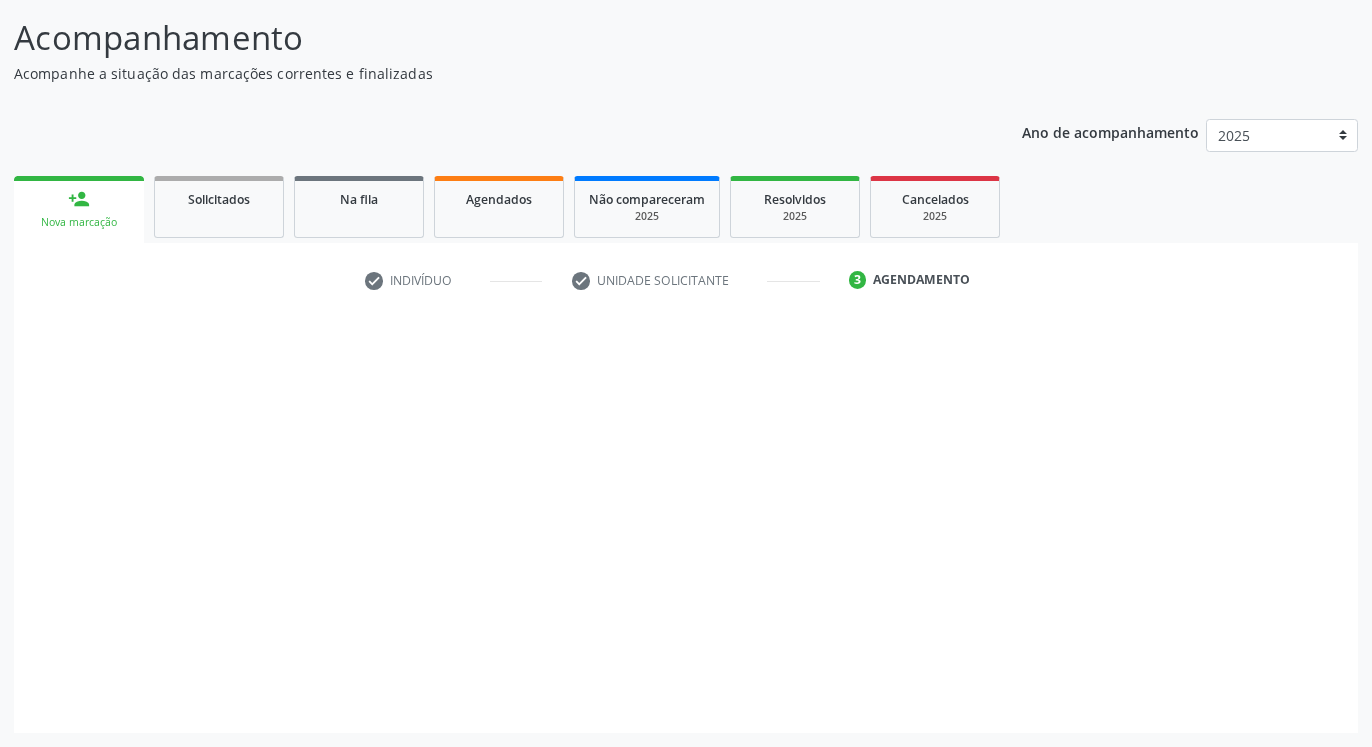 scroll, scrollTop: 123, scrollLeft: 0, axis: vertical 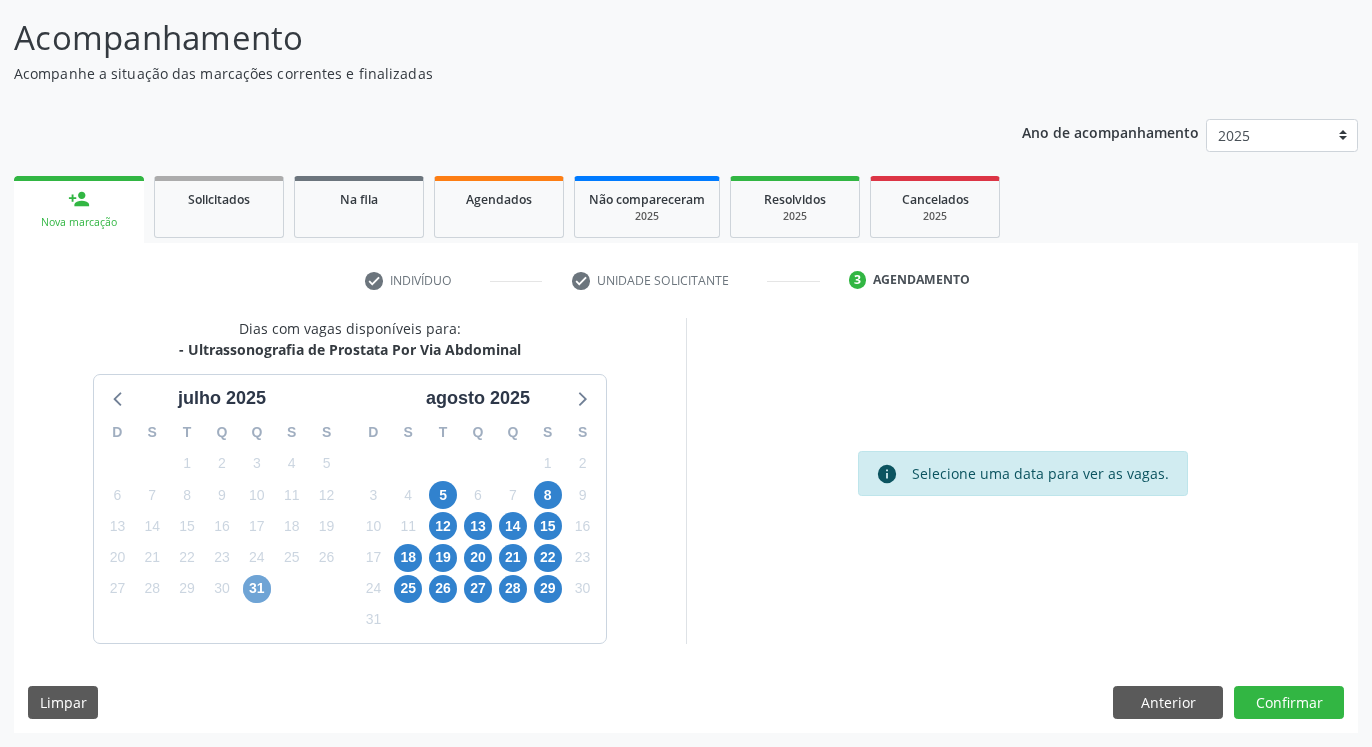 click on "31" at bounding box center [257, 589] 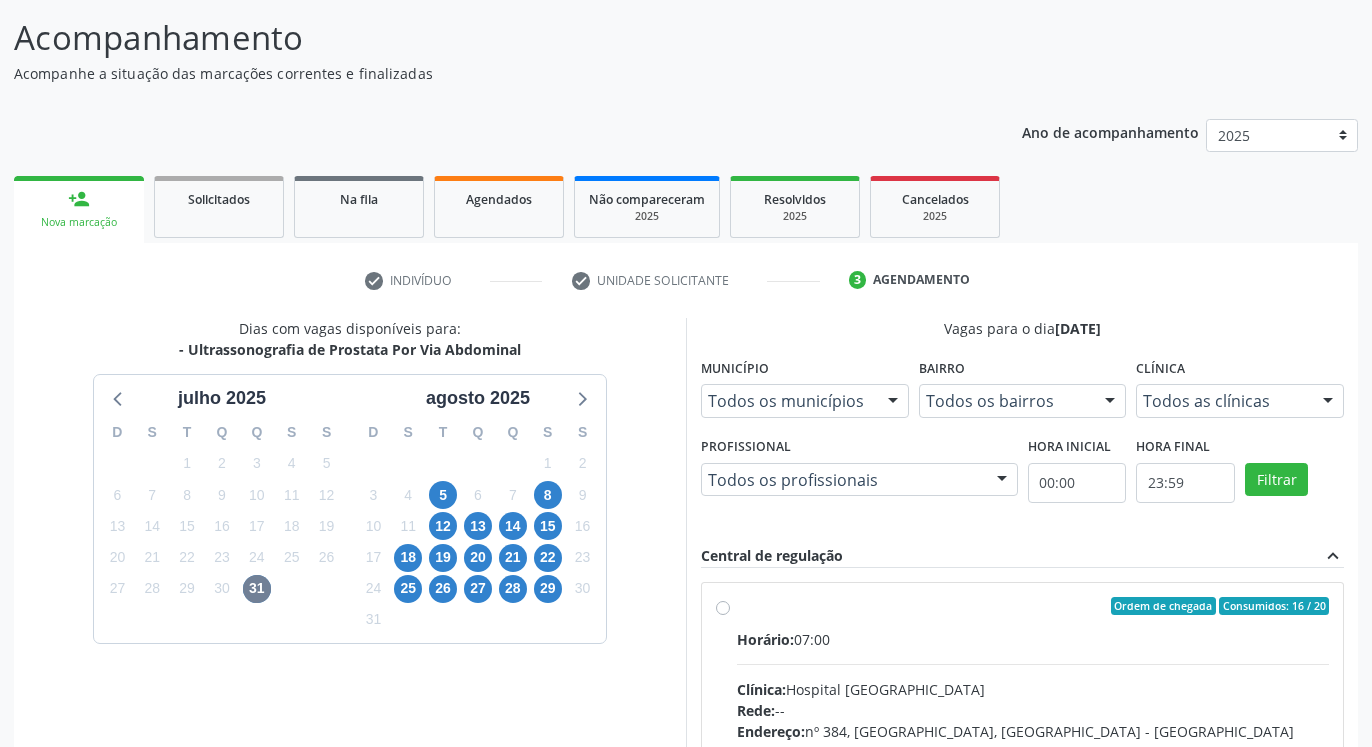 click on "Ordem de chegada
Consumidos: 16 / 20
Horário:   07:00
Clínica:  Hospital [GEOGRAPHIC_DATA]
Rede:
--
Endereço:   [STREET_ADDRESS]
Telefone:   [PHONE_NUMBER]
Profissional:
[PERSON_NAME]
Informações adicionais sobre o atendimento
Idade de atendimento:
de 0 a 120 anos
Gênero(s) atendido(s):
Masculino e Feminino
Informações adicionais:
--" at bounding box center (1033, 750) 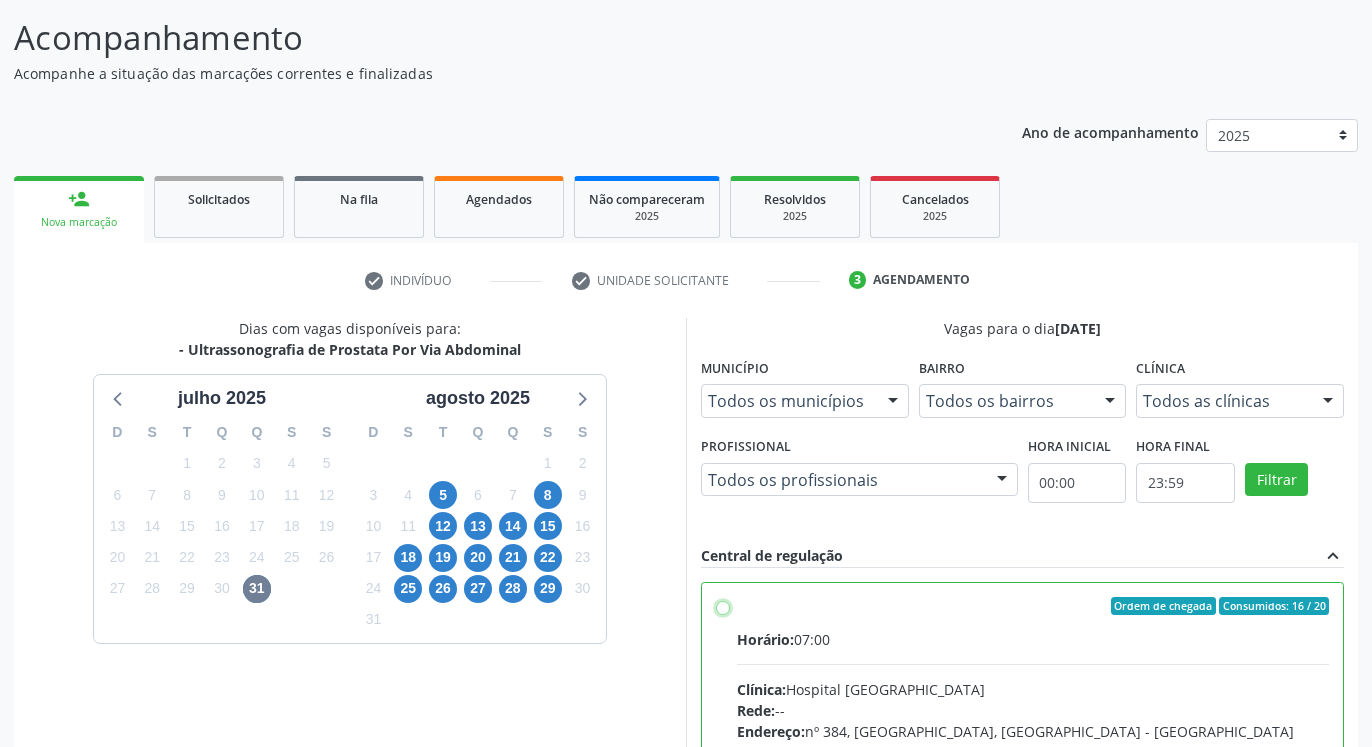 radio on "true" 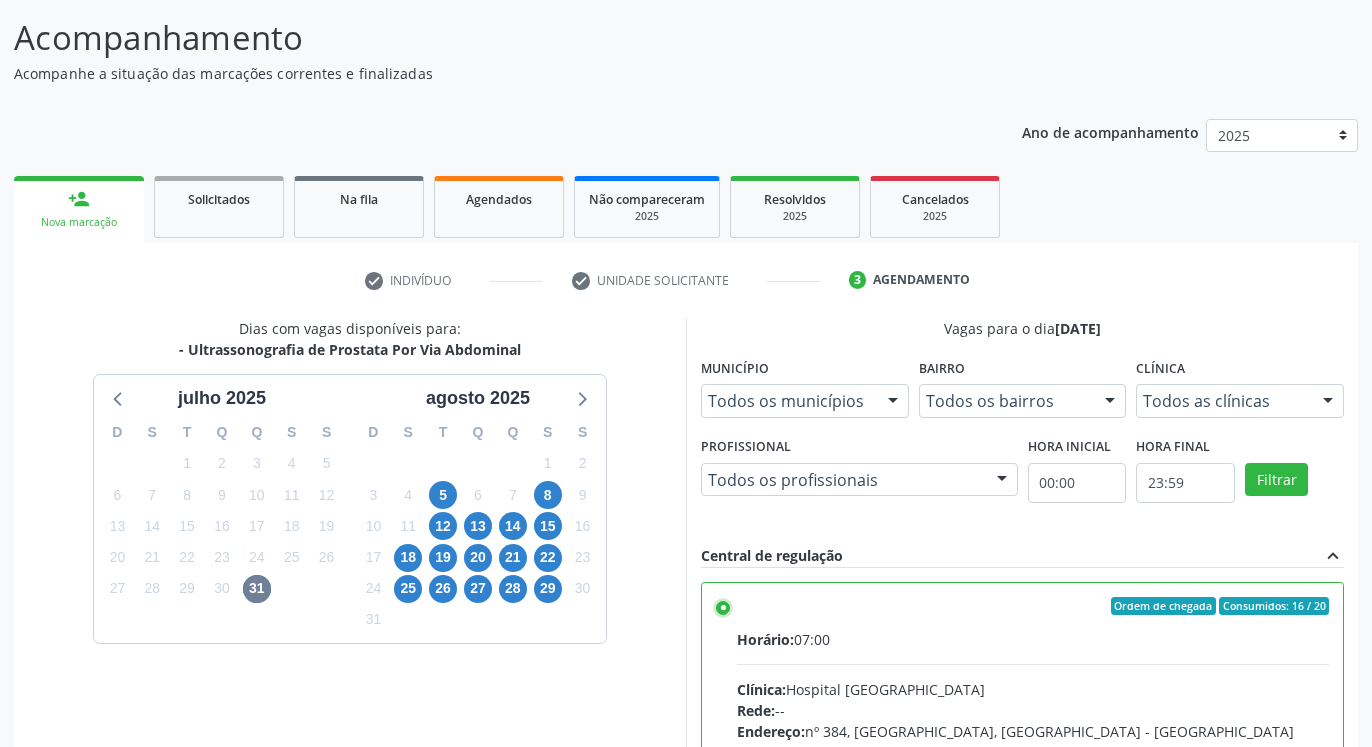 scroll, scrollTop: 100, scrollLeft: 0, axis: vertical 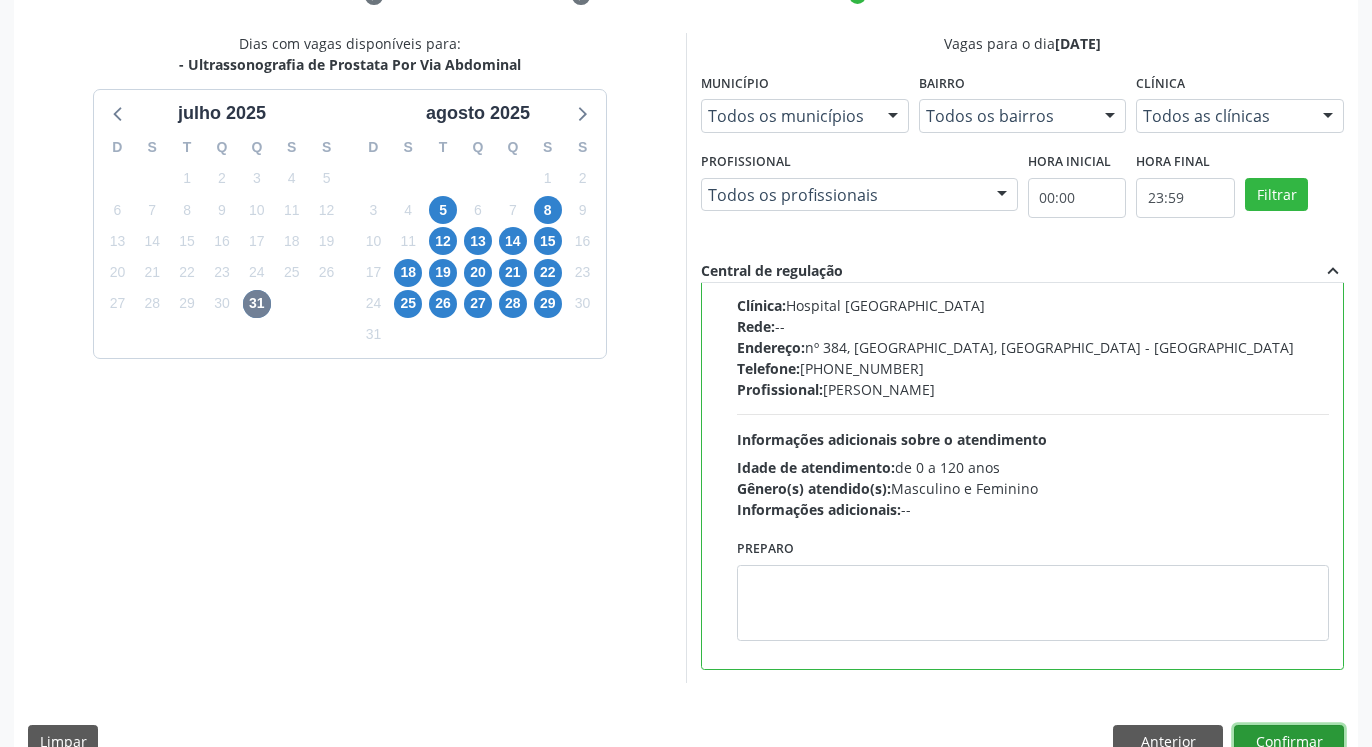 click on "Confirmar" at bounding box center (1289, 742) 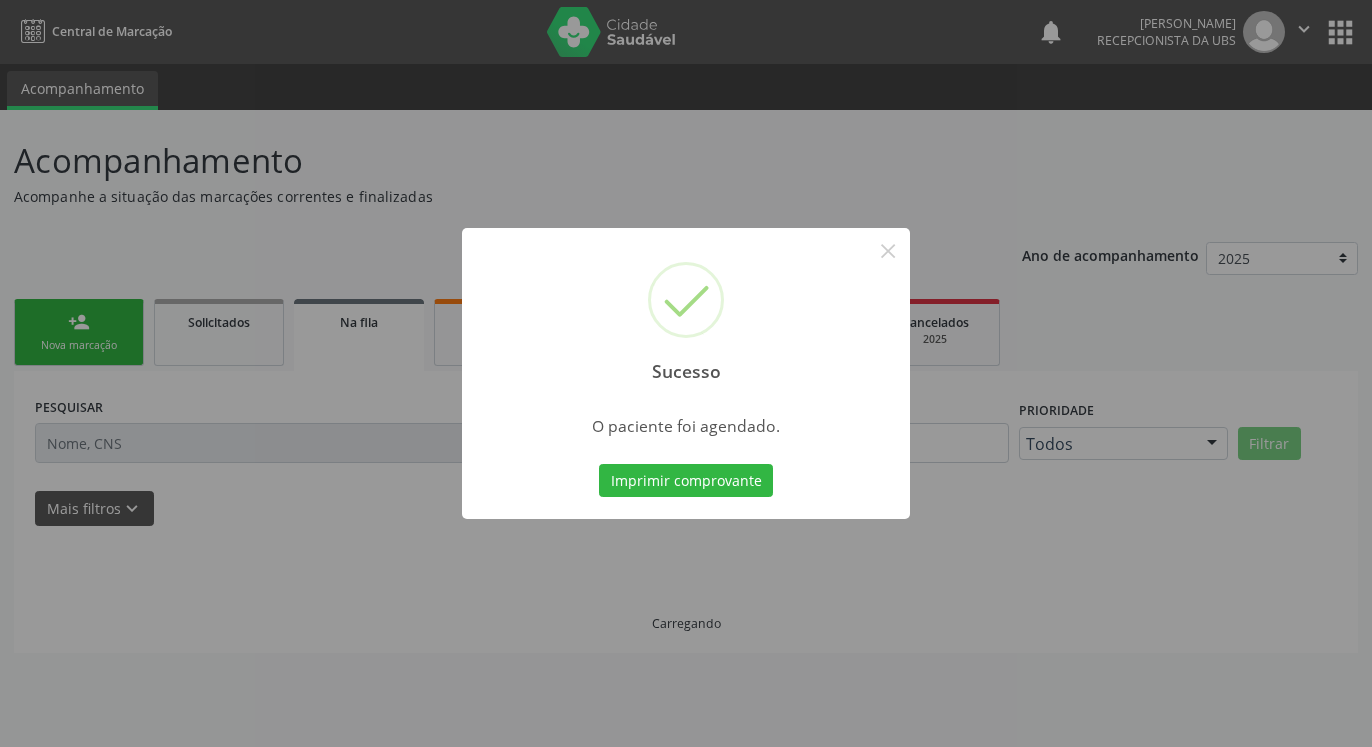 scroll, scrollTop: 0, scrollLeft: 0, axis: both 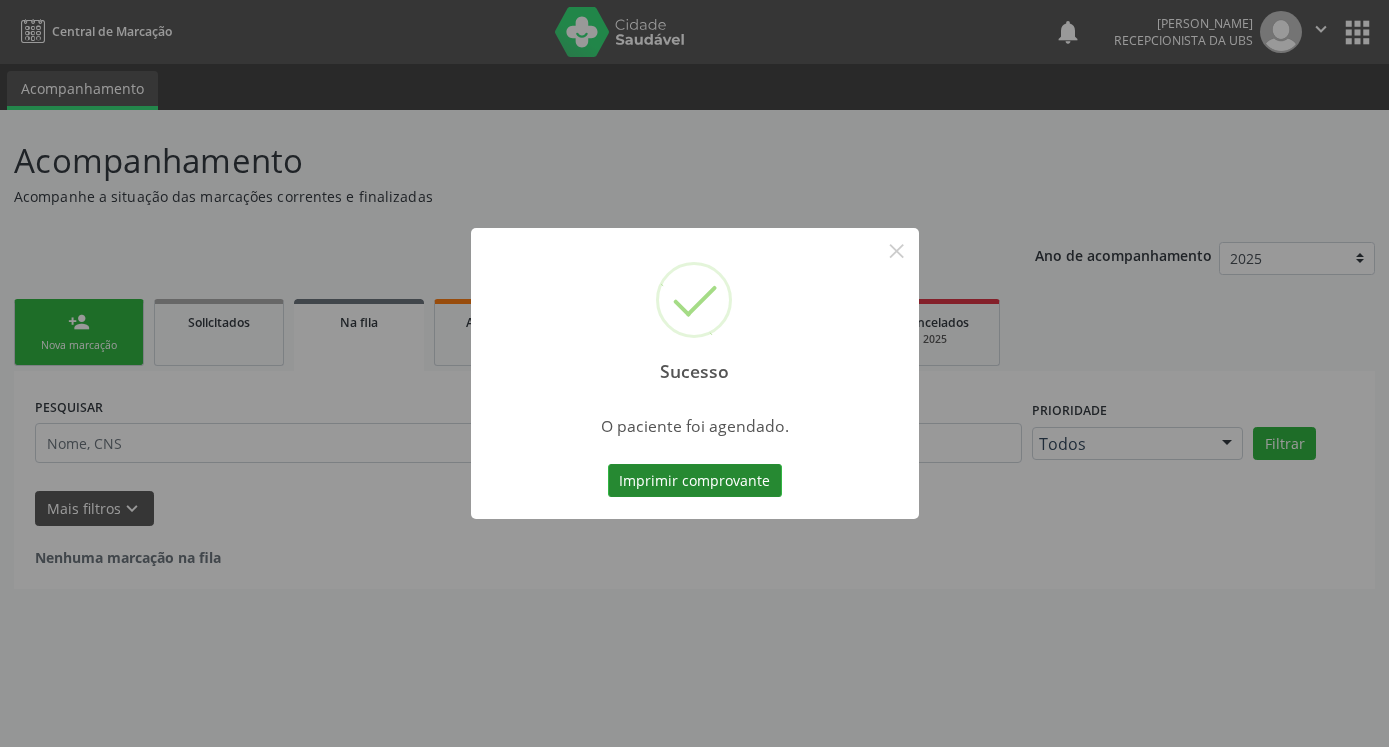 click on "Imprimir comprovante" at bounding box center [695, 481] 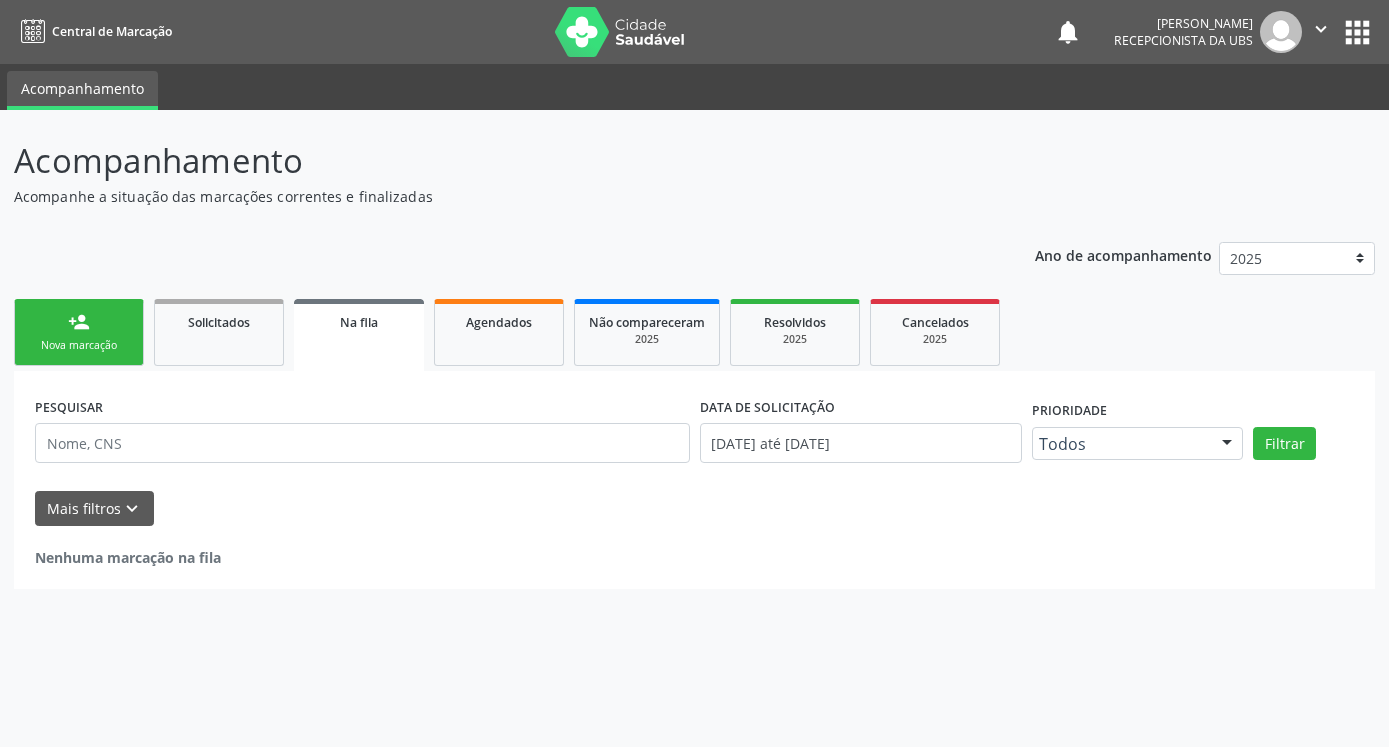 click on "person_add" at bounding box center (79, 322) 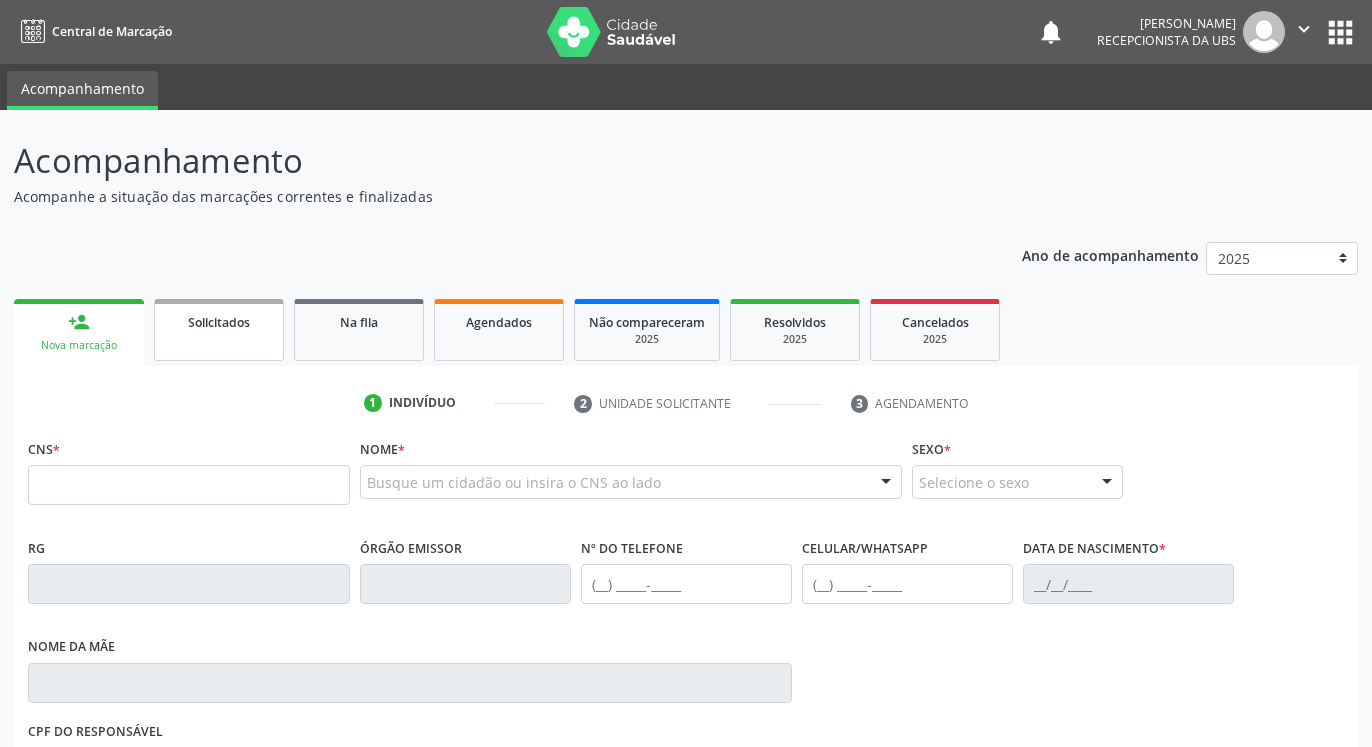 click on "Solicitados" at bounding box center [219, 322] 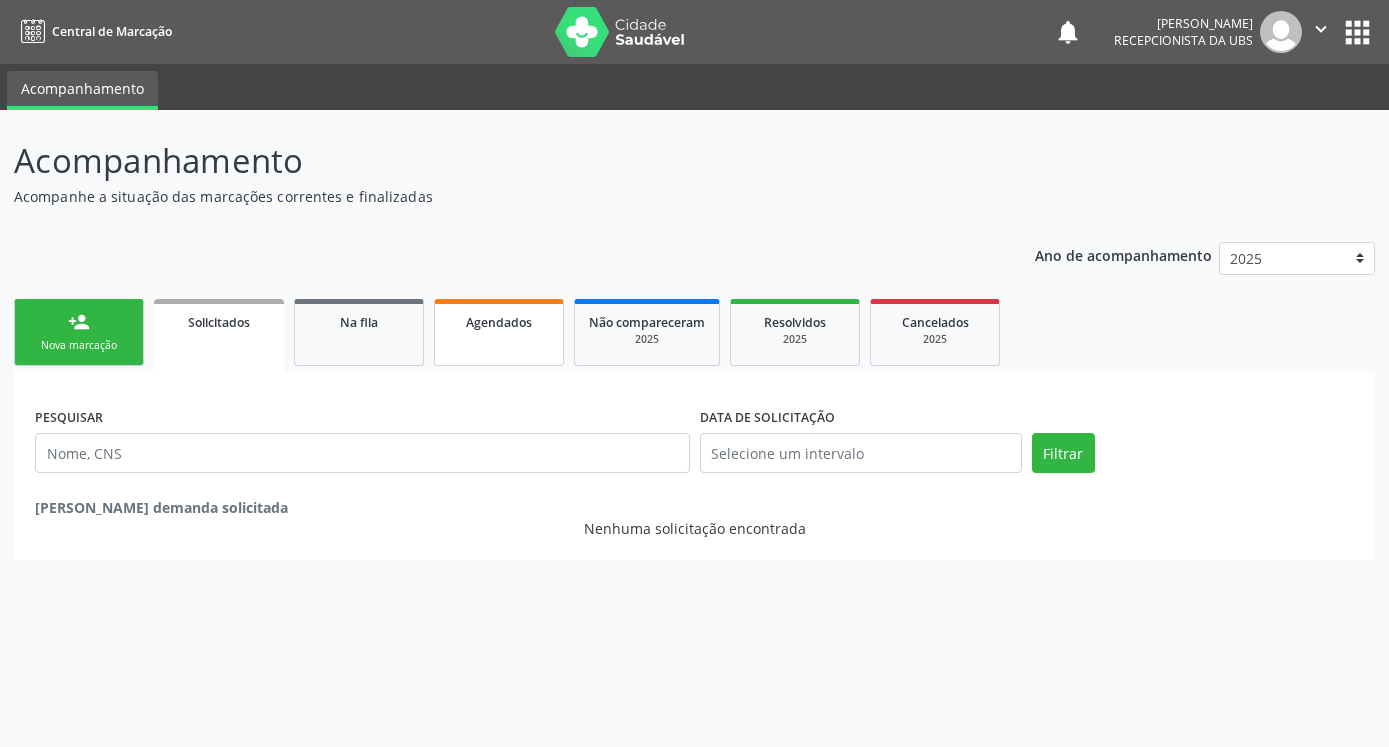 click on "Agendados" at bounding box center (499, 321) 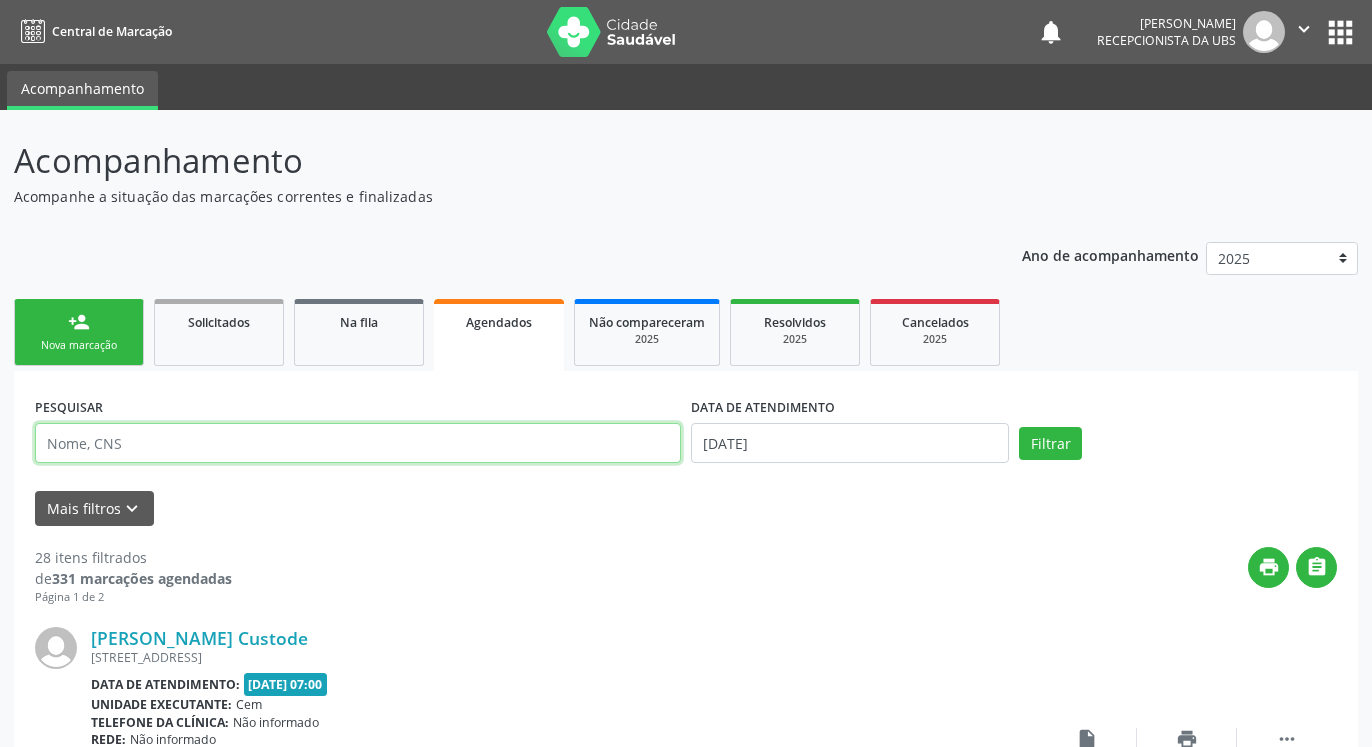 click at bounding box center (358, 443) 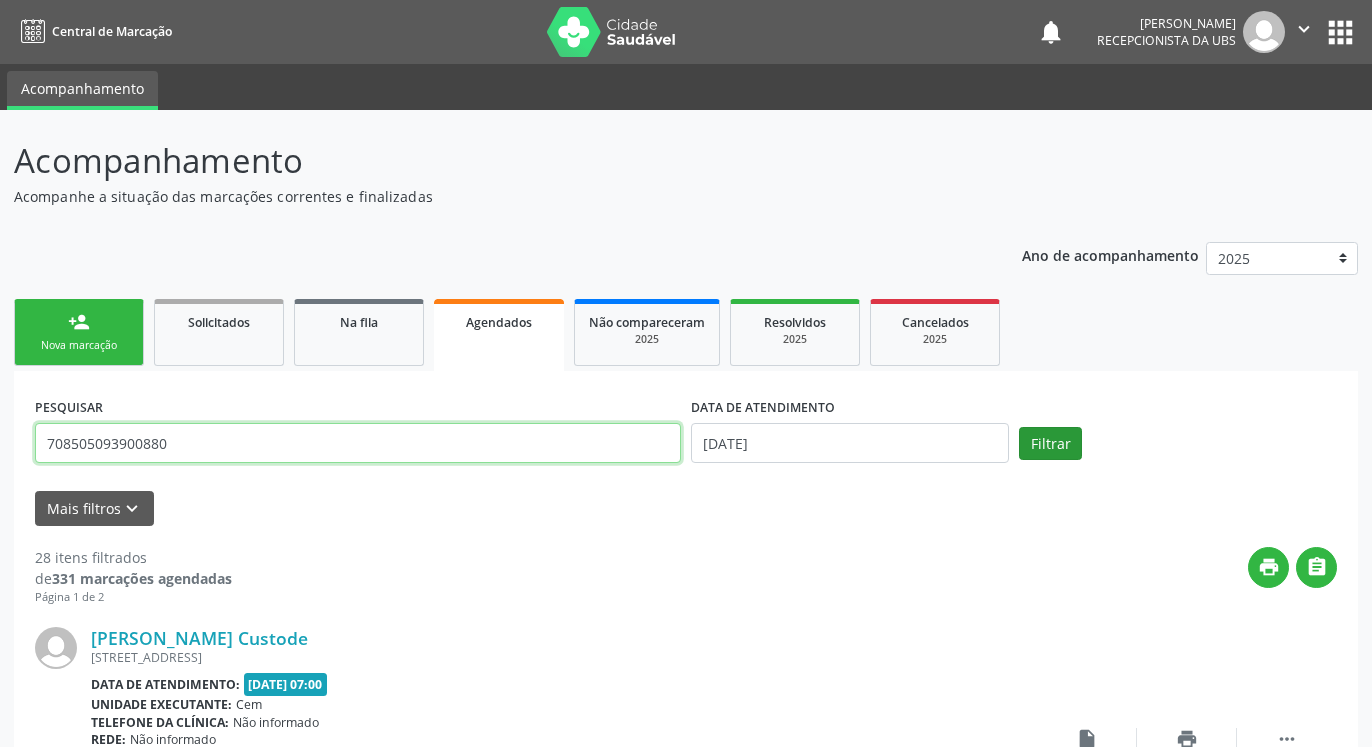 type on "708505093900880" 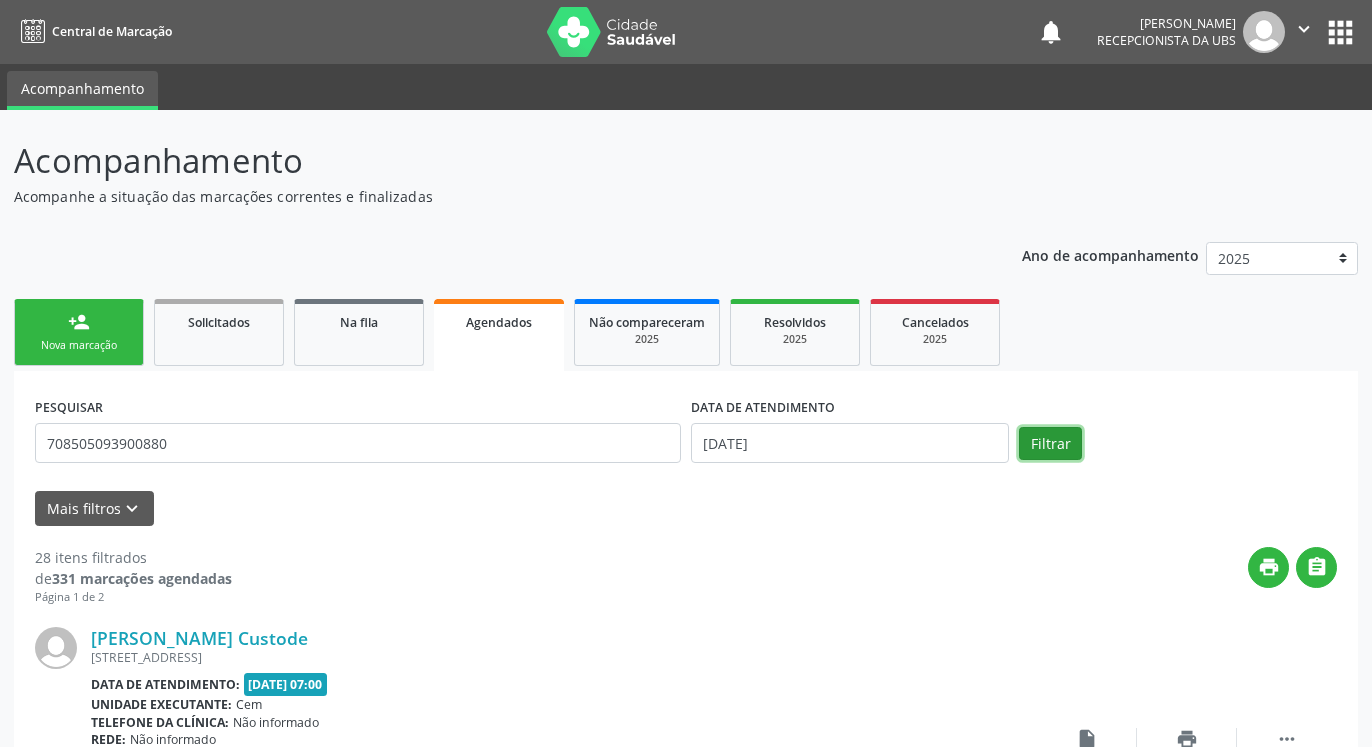 click on "Filtrar" at bounding box center (1050, 444) 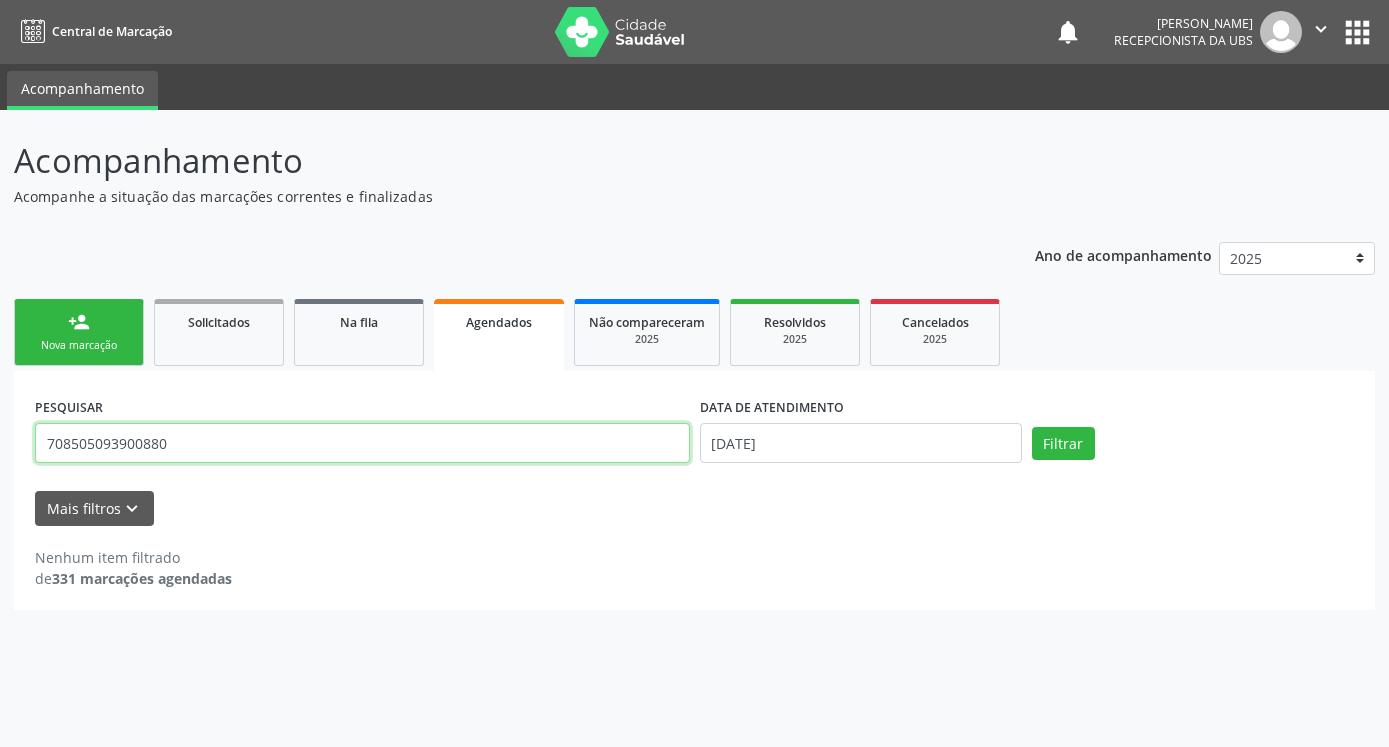 drag, startPoint x: 217, startPoint y: 440, endPoint x: 107, endPoint y: 454, distance: 110.88733 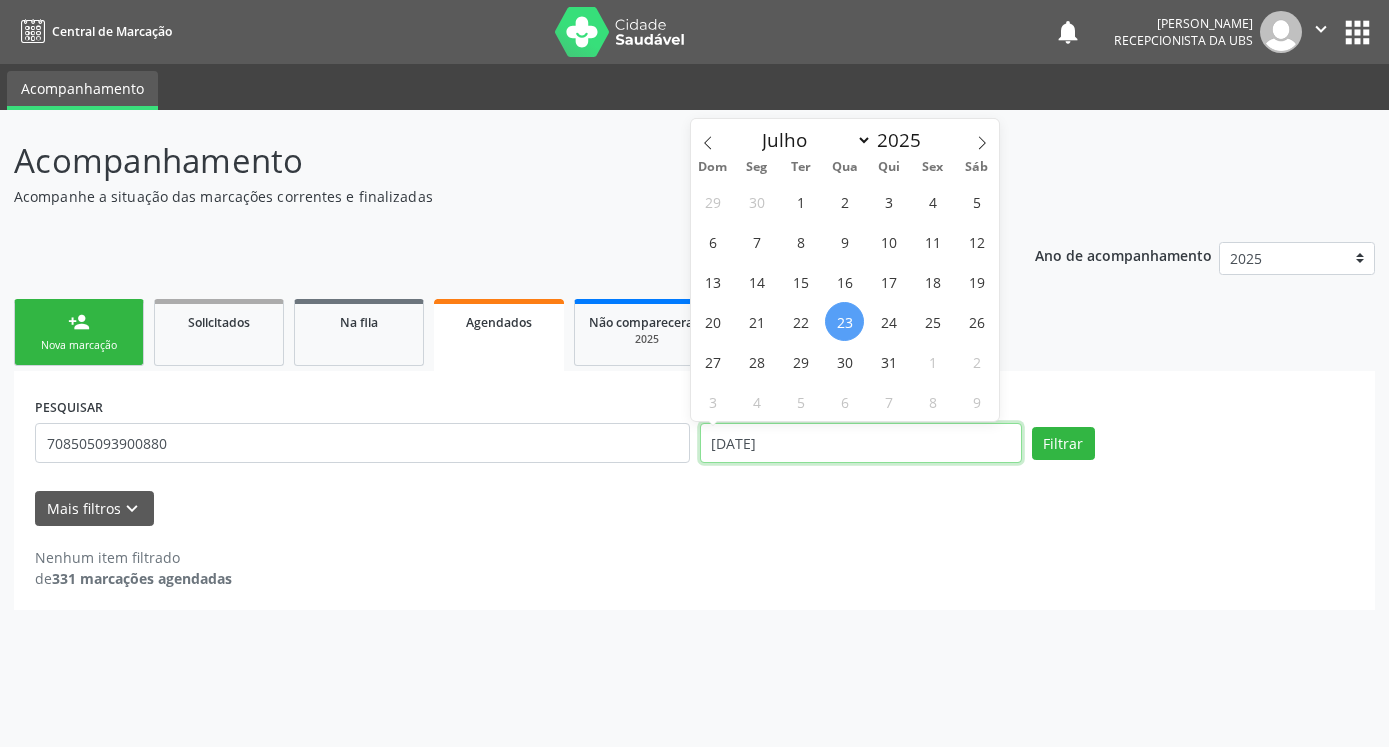 click on "[DATE]" at bounding box center [861, 443] 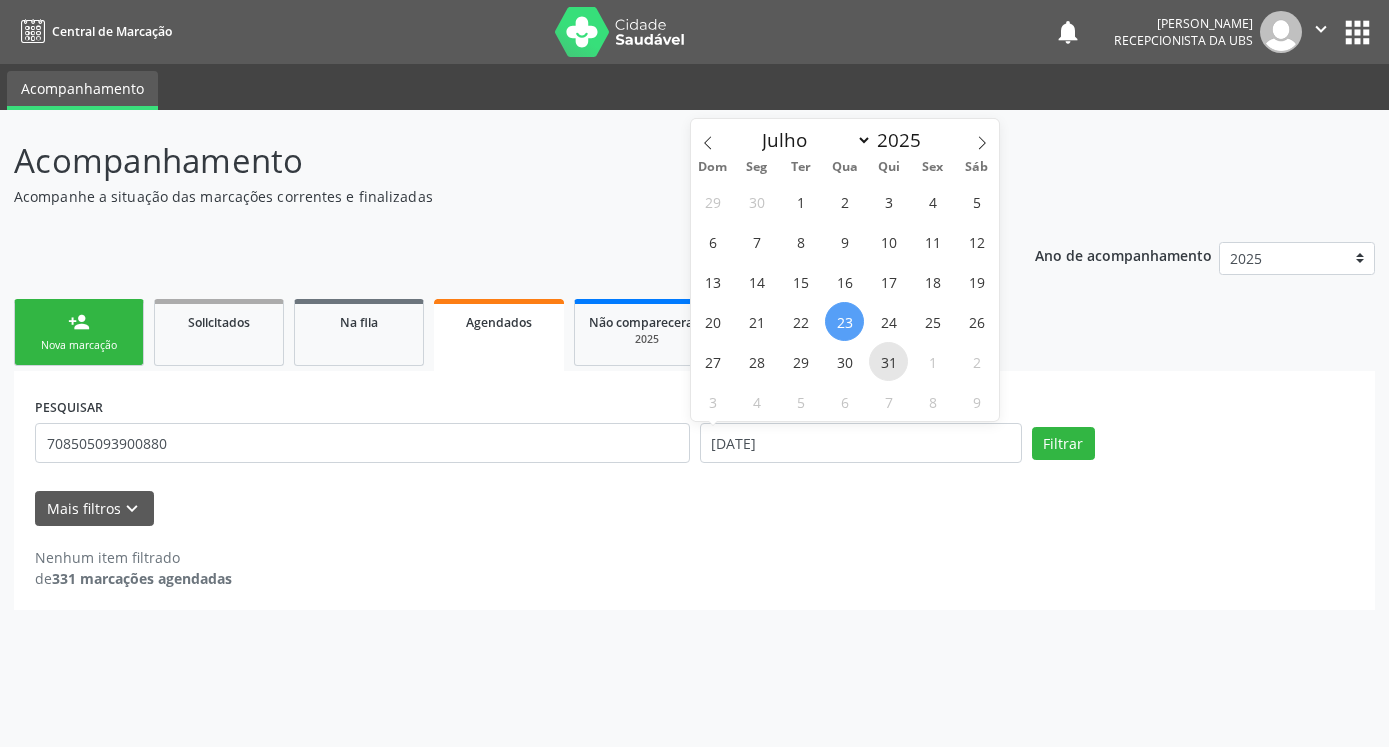 click on "31" at bounding box center [888, 361] 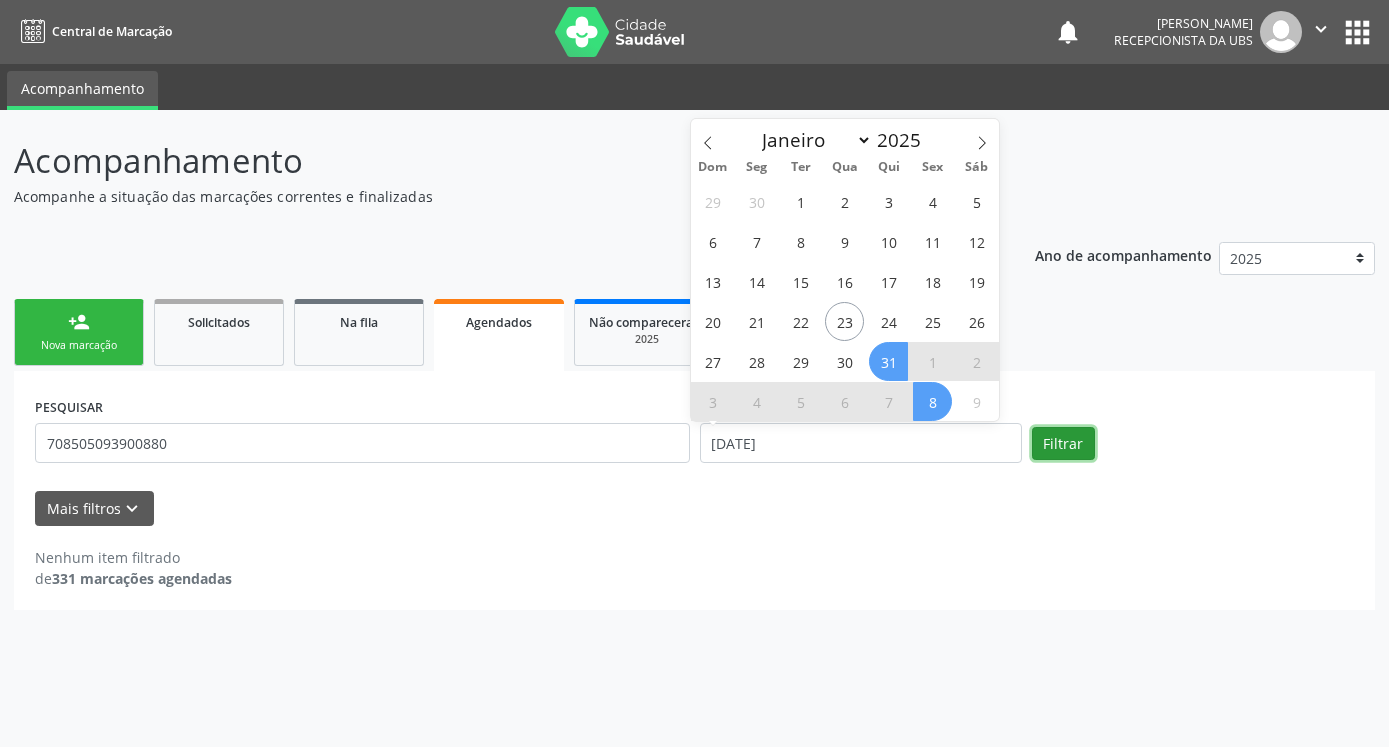 click on "Filtrar" at bounding box center (1063, 444) 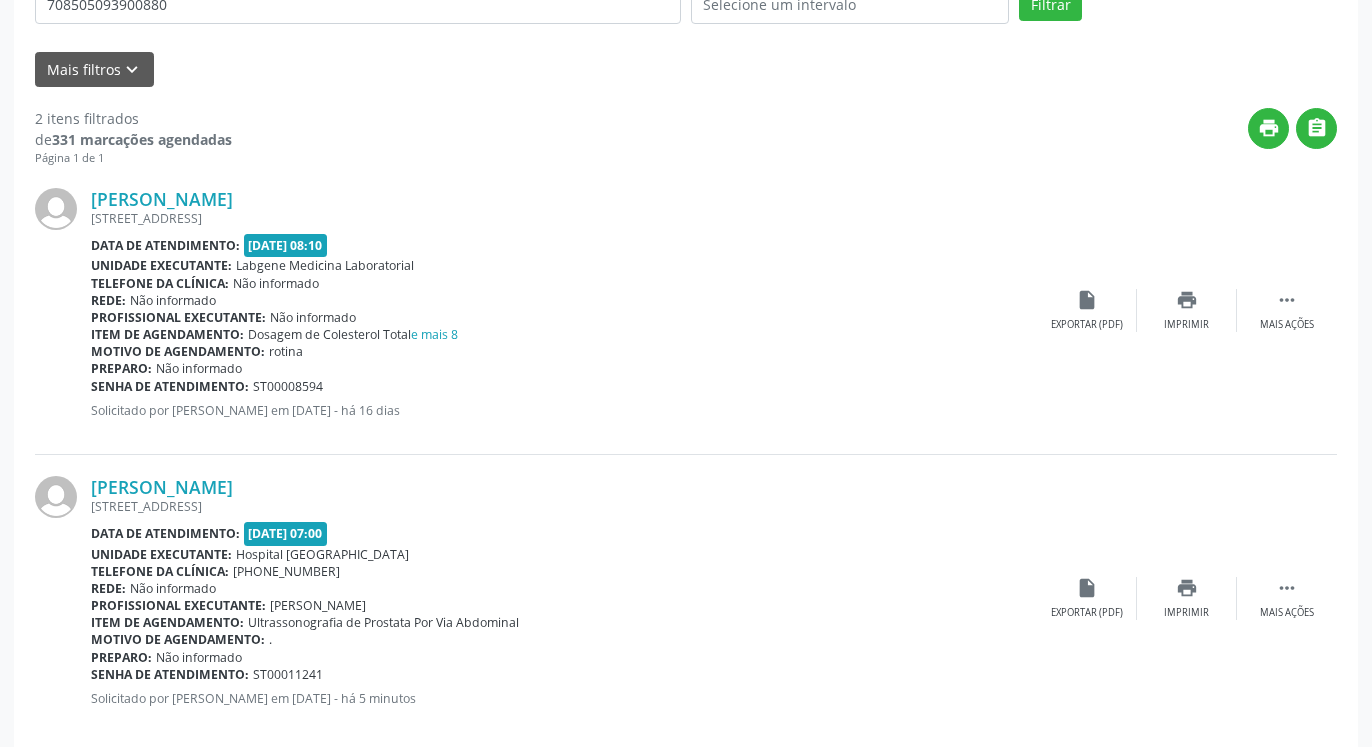 scroll, scrollTop: 469, scrollLeft: 0, axis: vertical 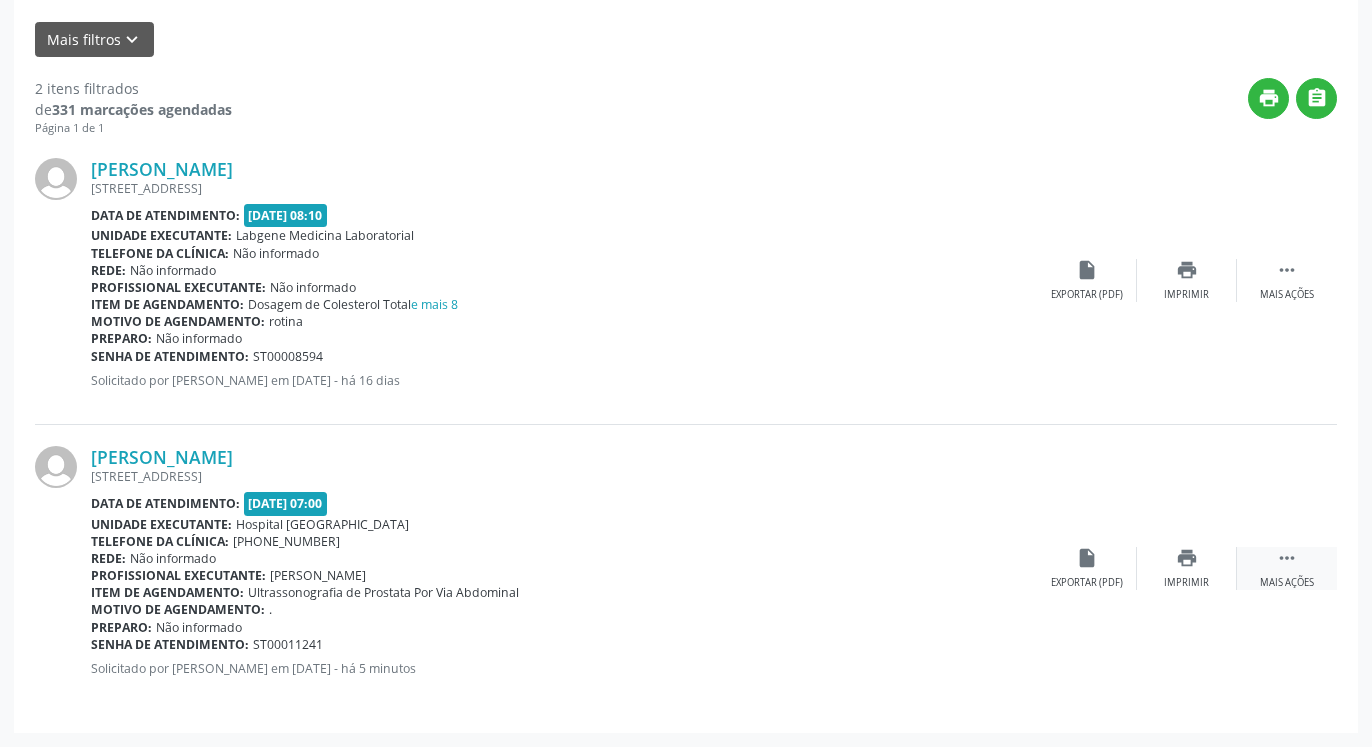 click on "" at bounding box center (1287, 558) 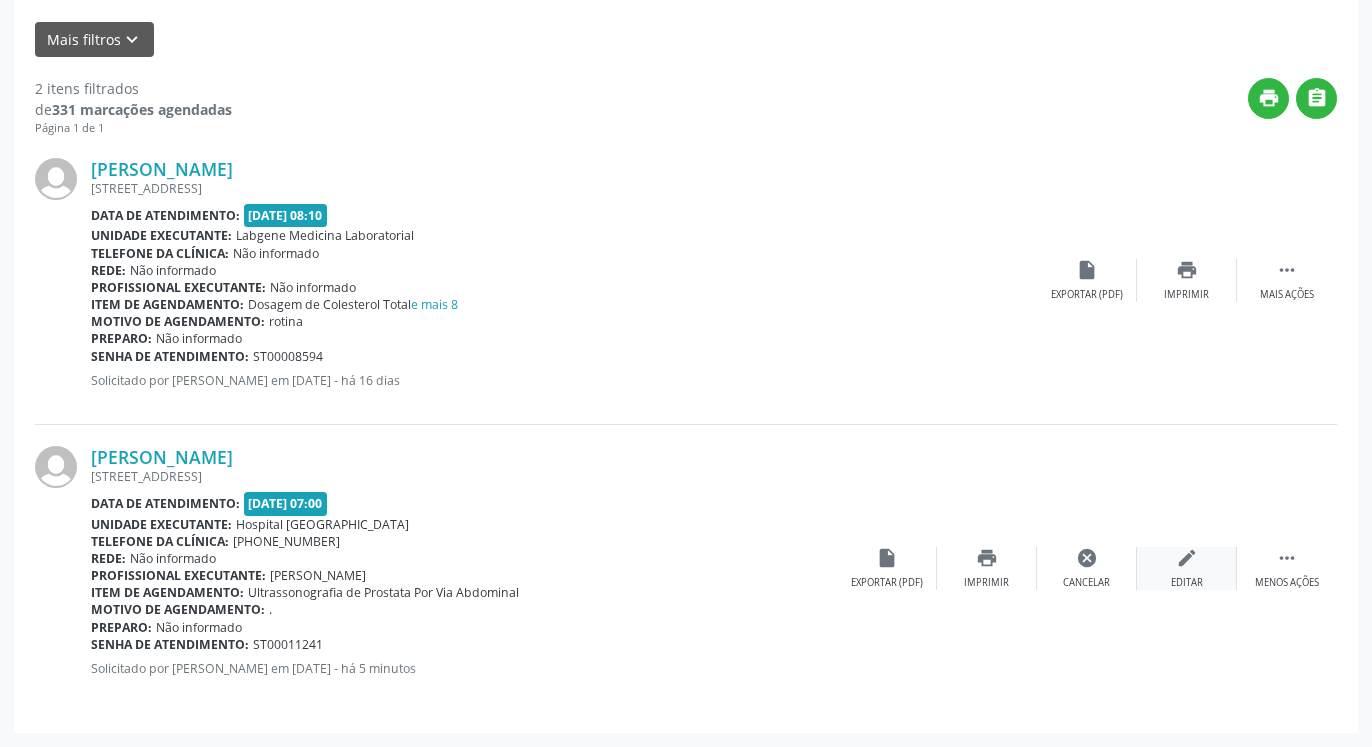 click on "edit" at bounding box center [1187, 558] 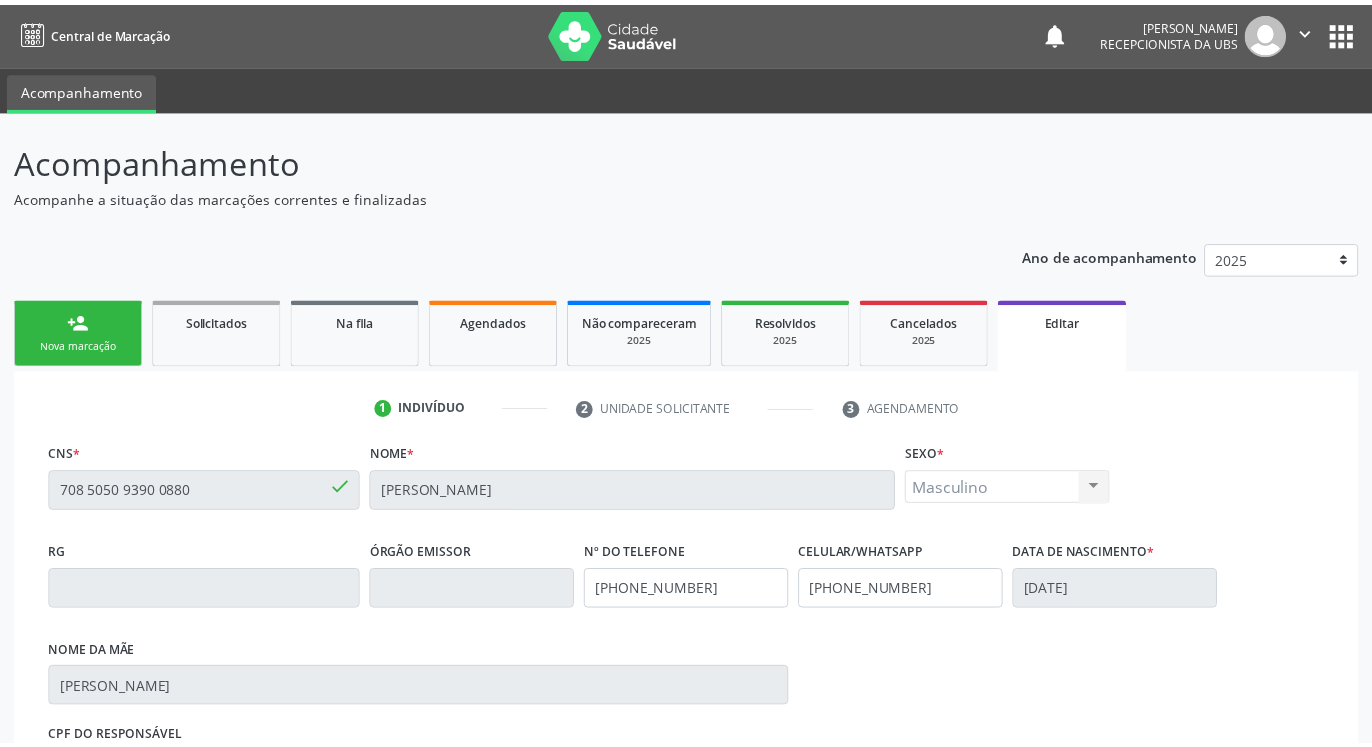scroll, scrollTop: 350, scrollLeft: 0, axis: vertical 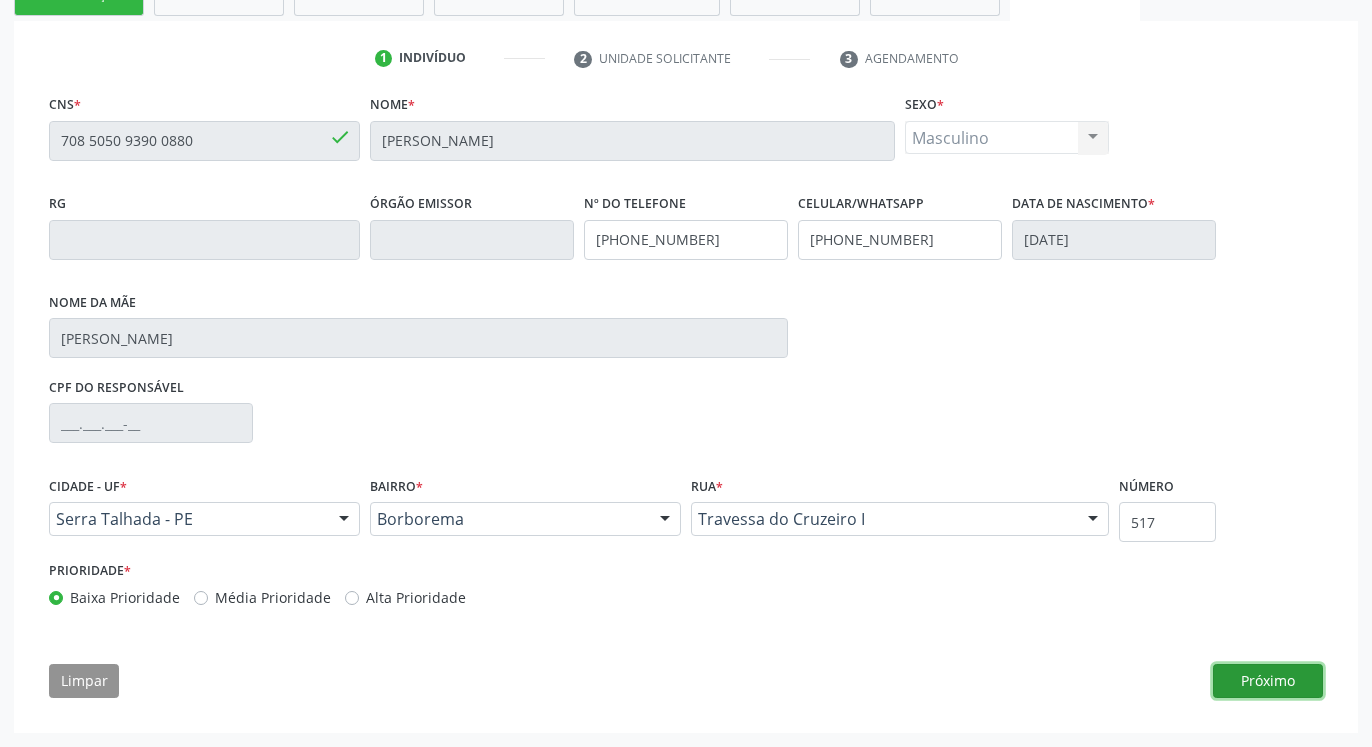 click on "Próximo" at bounding box center [1268, 681] 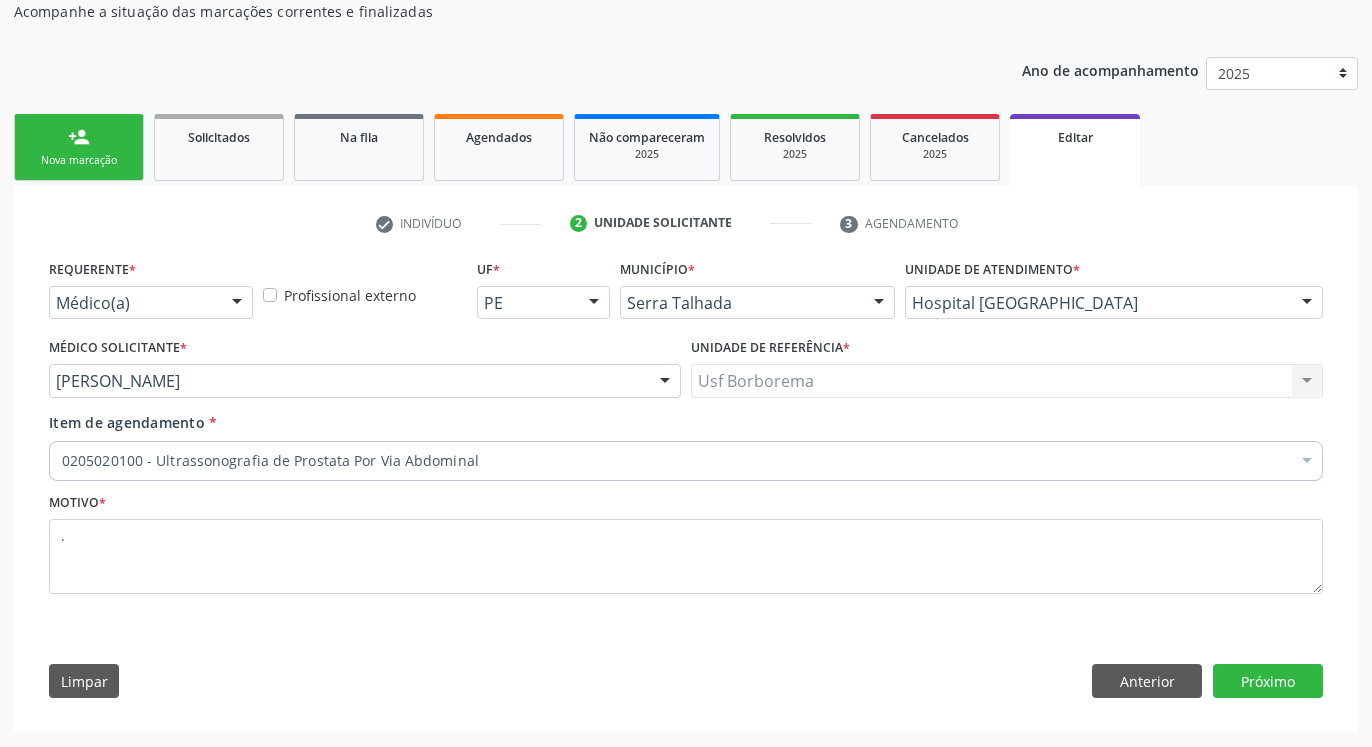 scroll, scrollTop: 185, scrollLeft: 0, axis: vertical 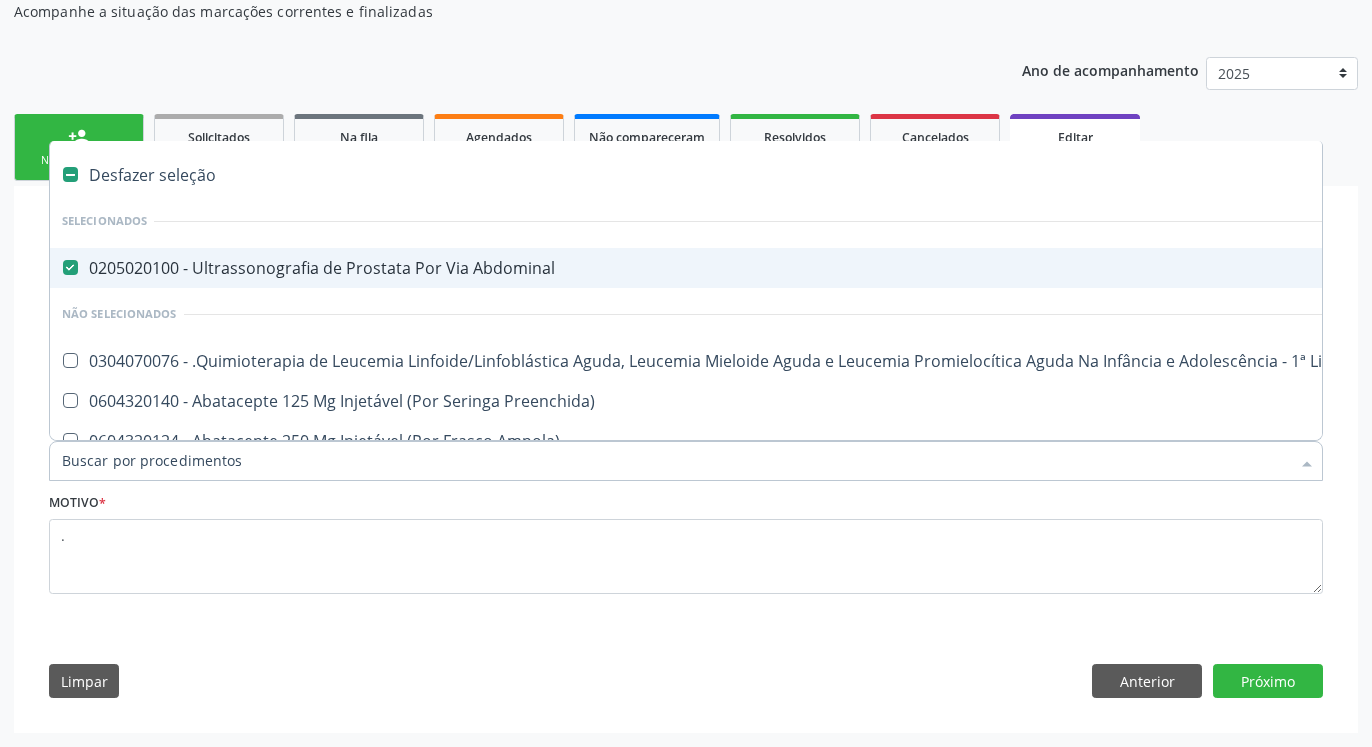 paste on "0205020038" 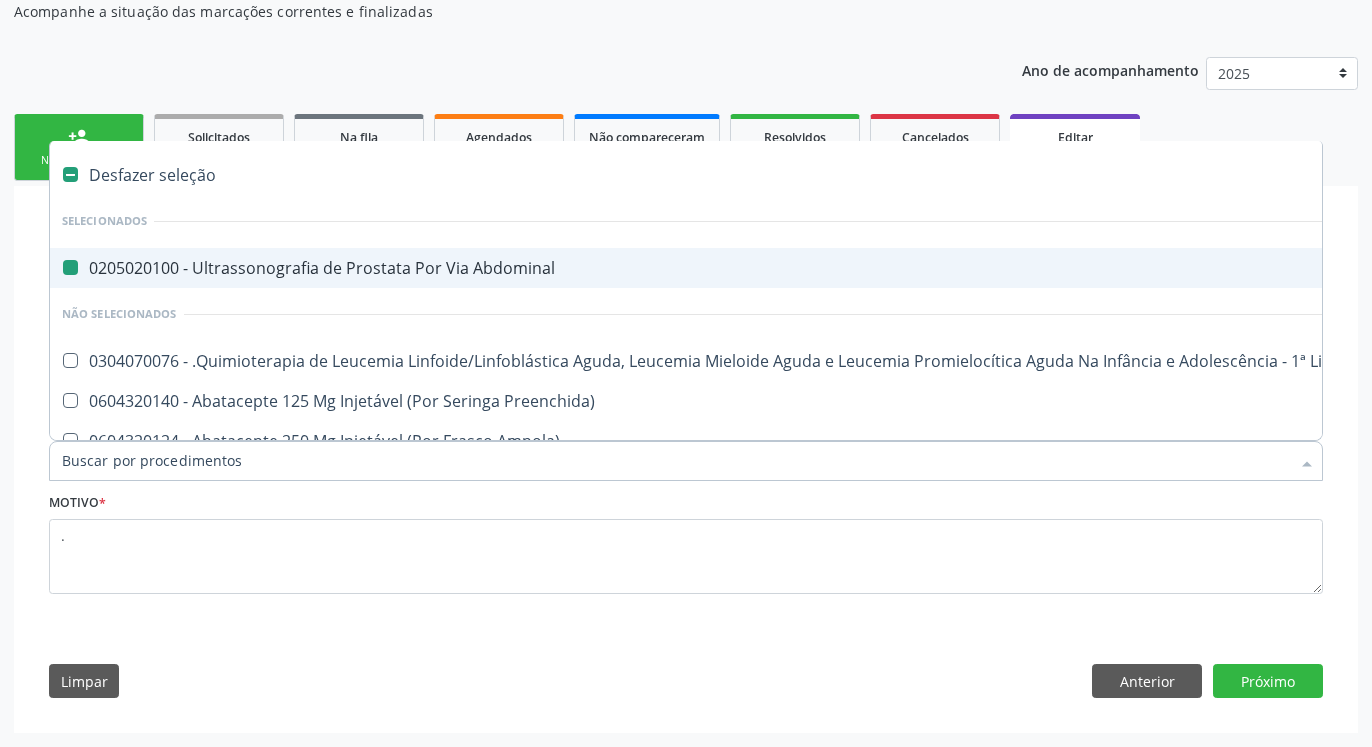 type on "0205020038" 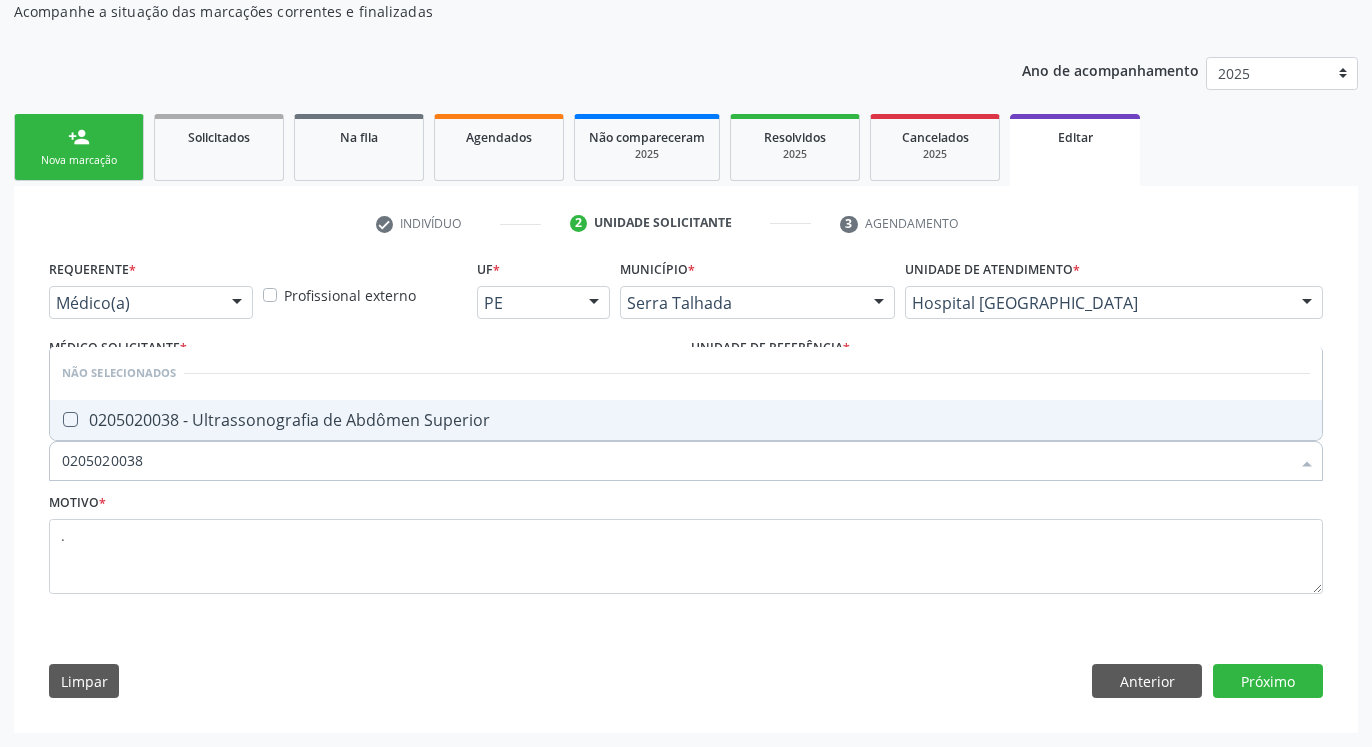 click at bounding box center [70, 419] 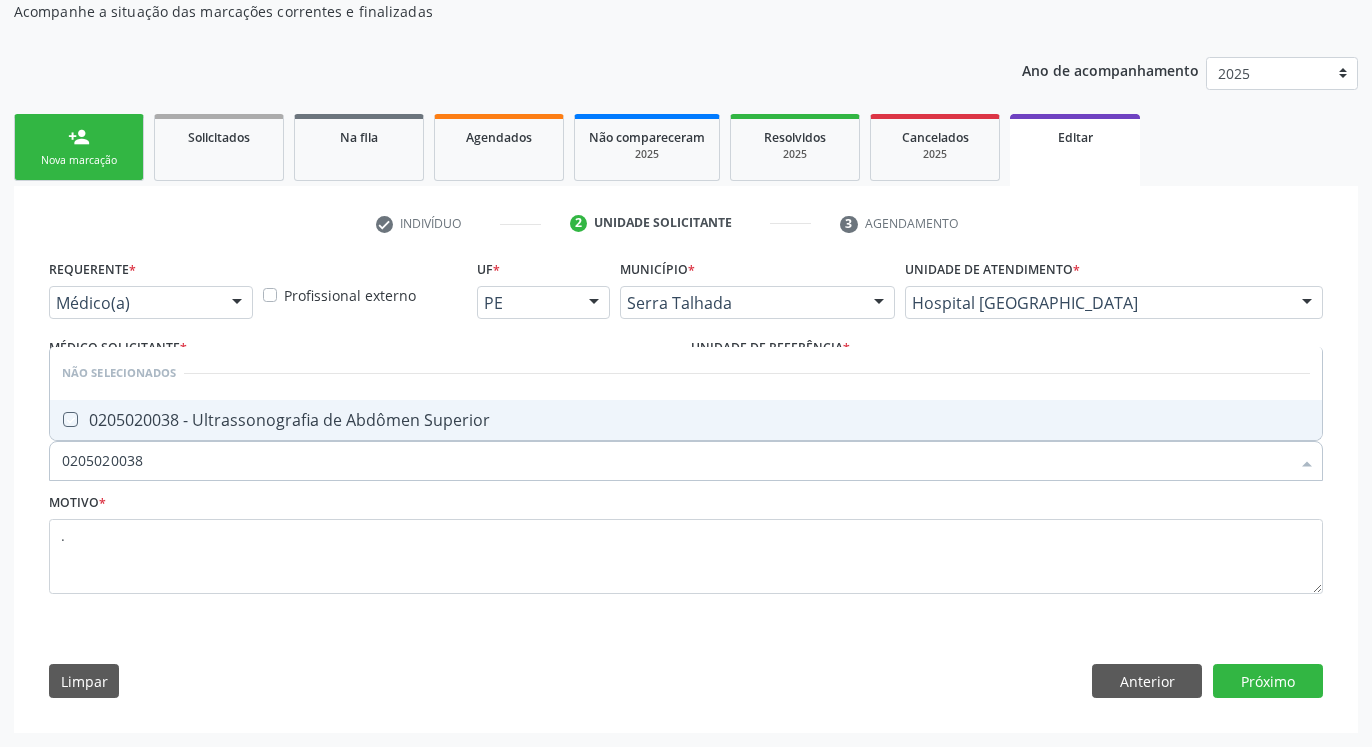 click at bounding box center (56, 419) 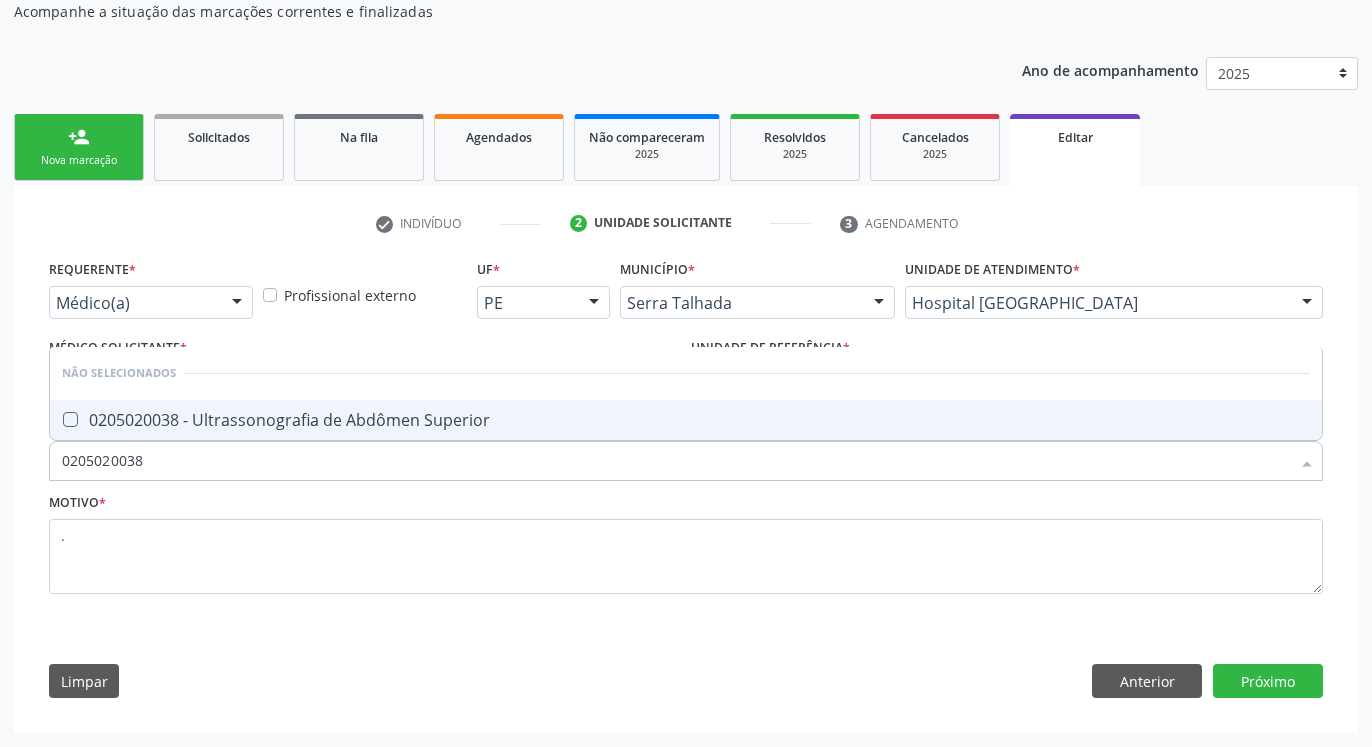 checkbox on "true" 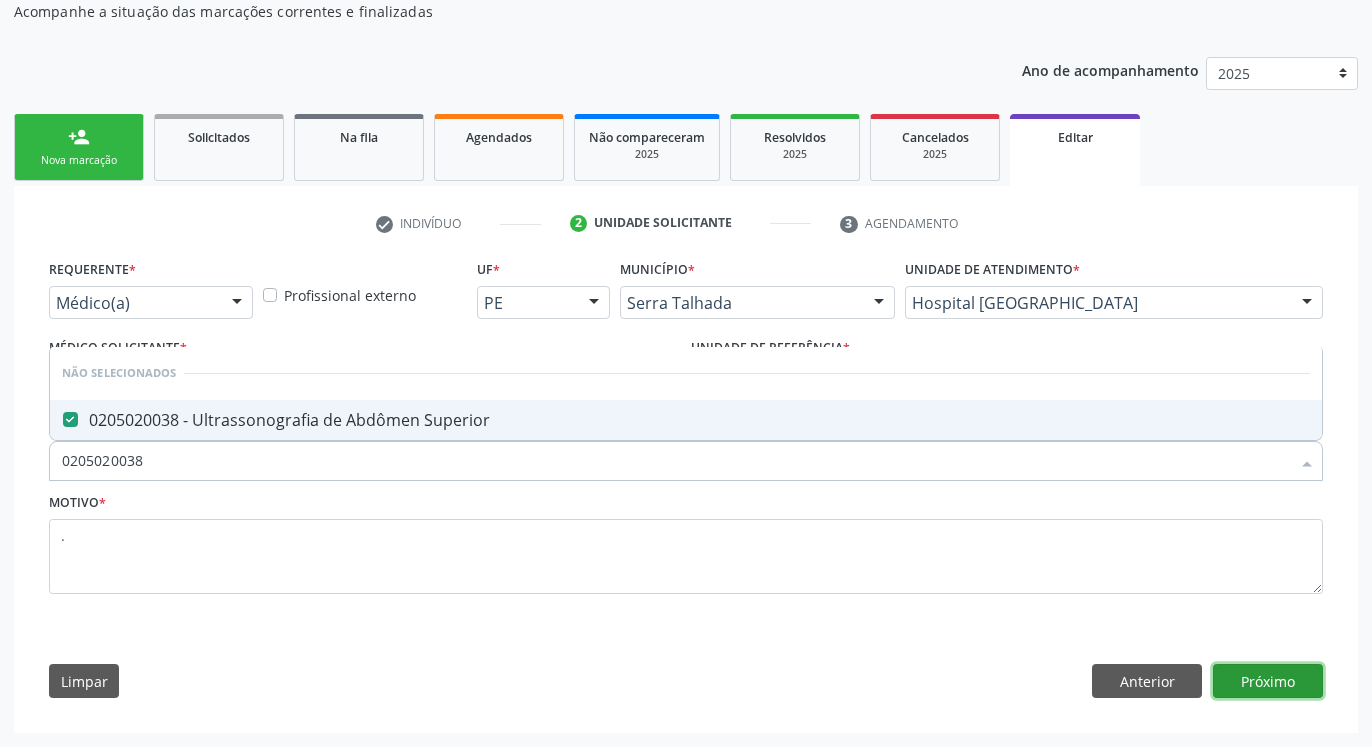 click on "Próximo" at bounding box center (1268, 681) 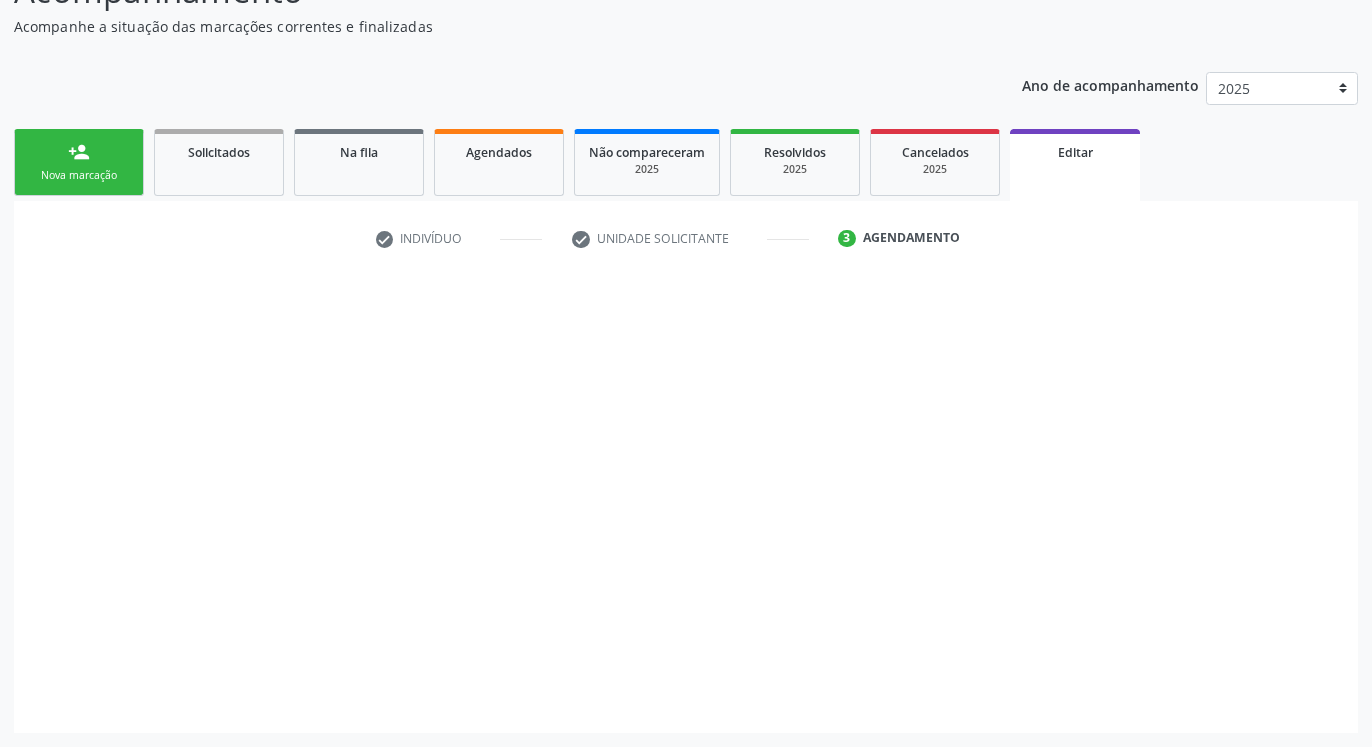 scroll, scrollTop: 170, scrollLeft: 0, axis: vertical 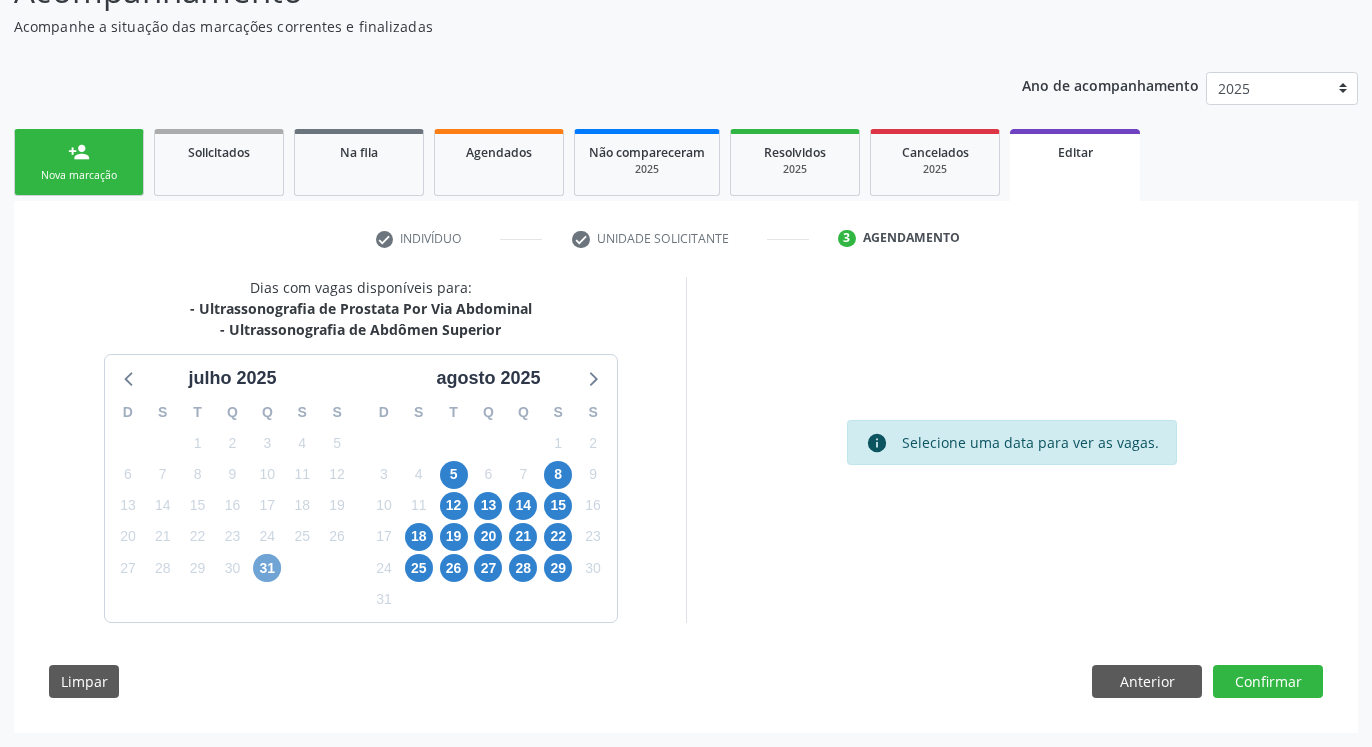 click on "31" at bounding box center (267, 568) 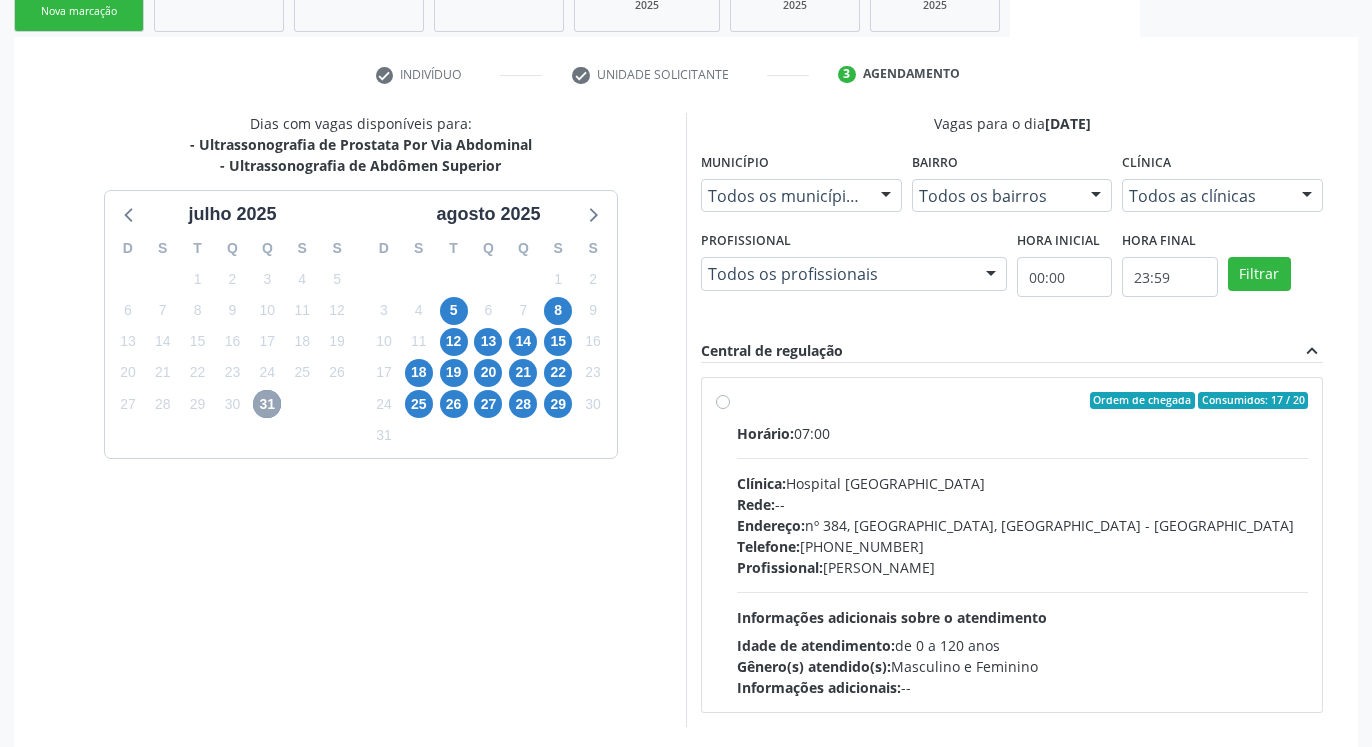 scroll, scrollTop: 439, scrollLeft: 0, axis: vertical 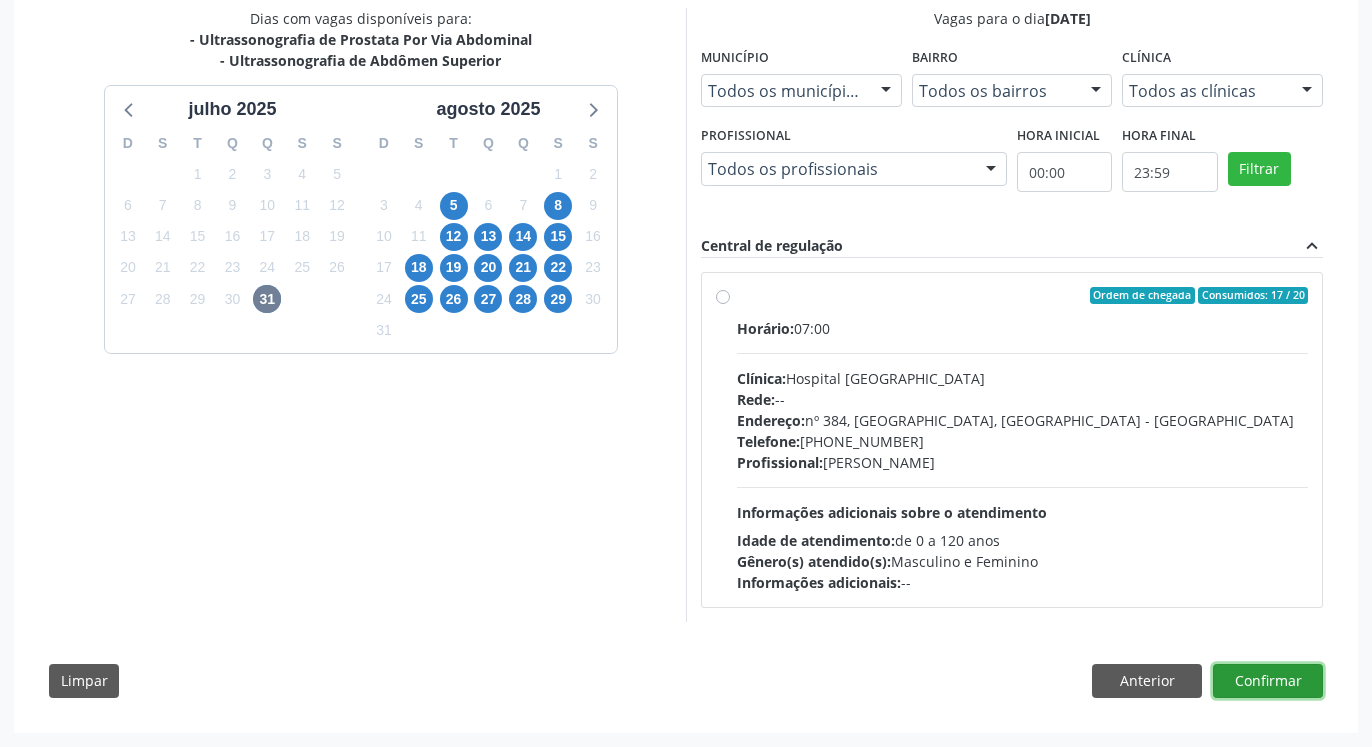 click on "Confirmar" at bounding box center (1268, 681) 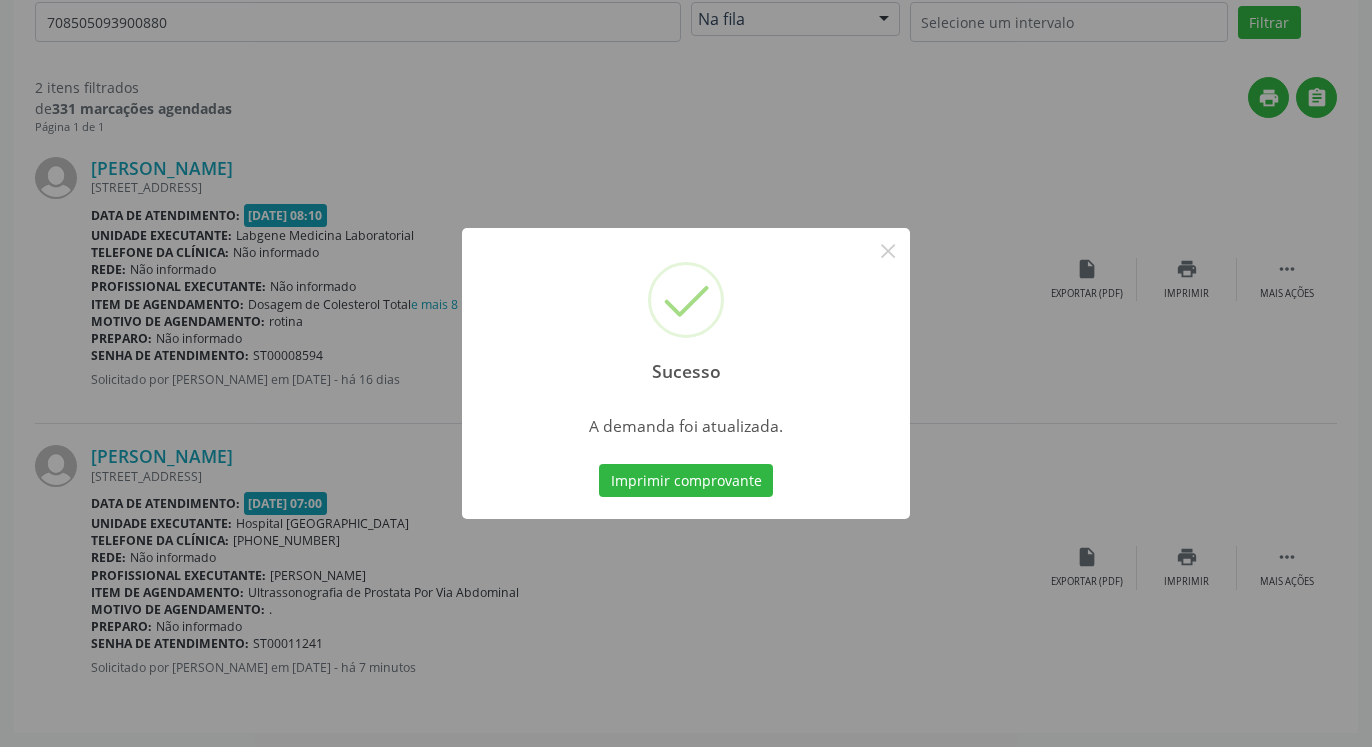 scroll, scrollTop: 420, scrollLeft: 0, axis: vertical 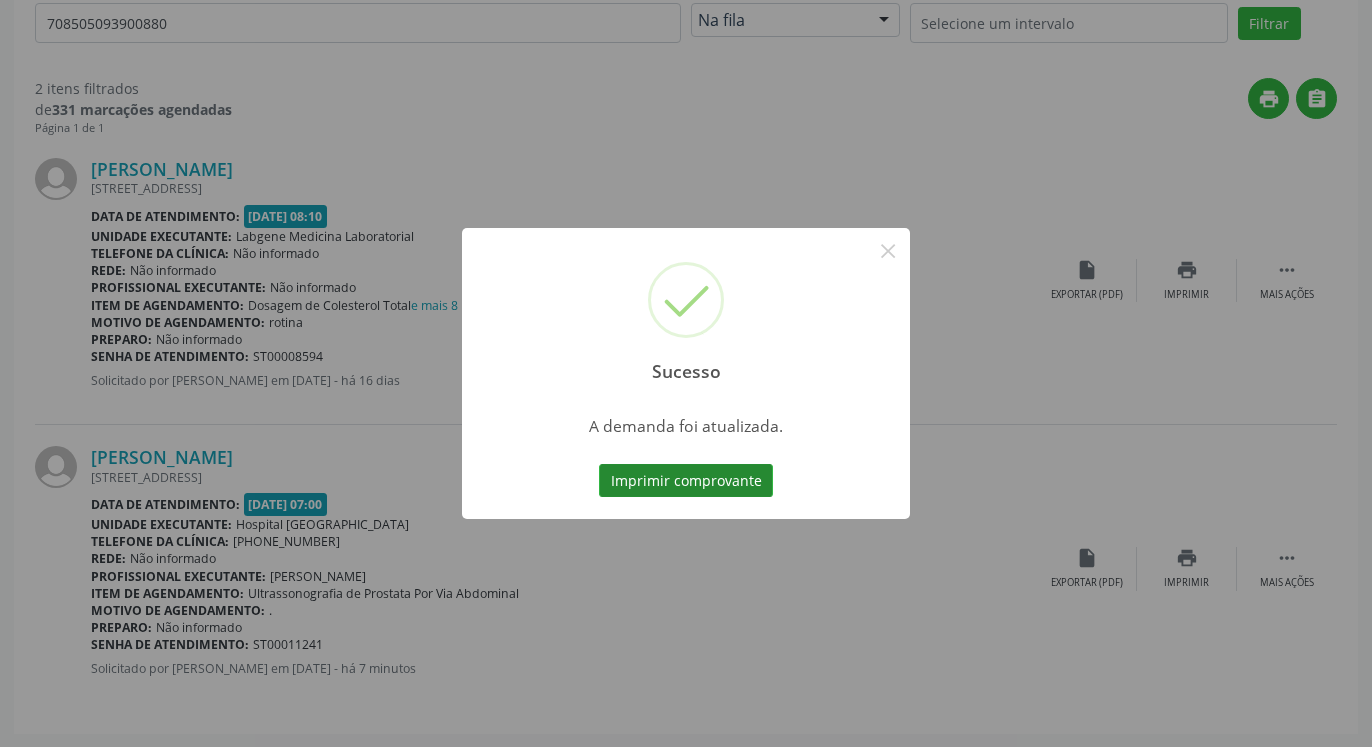 click on "Imprimir comprovante" at bounding box center [686, 481] 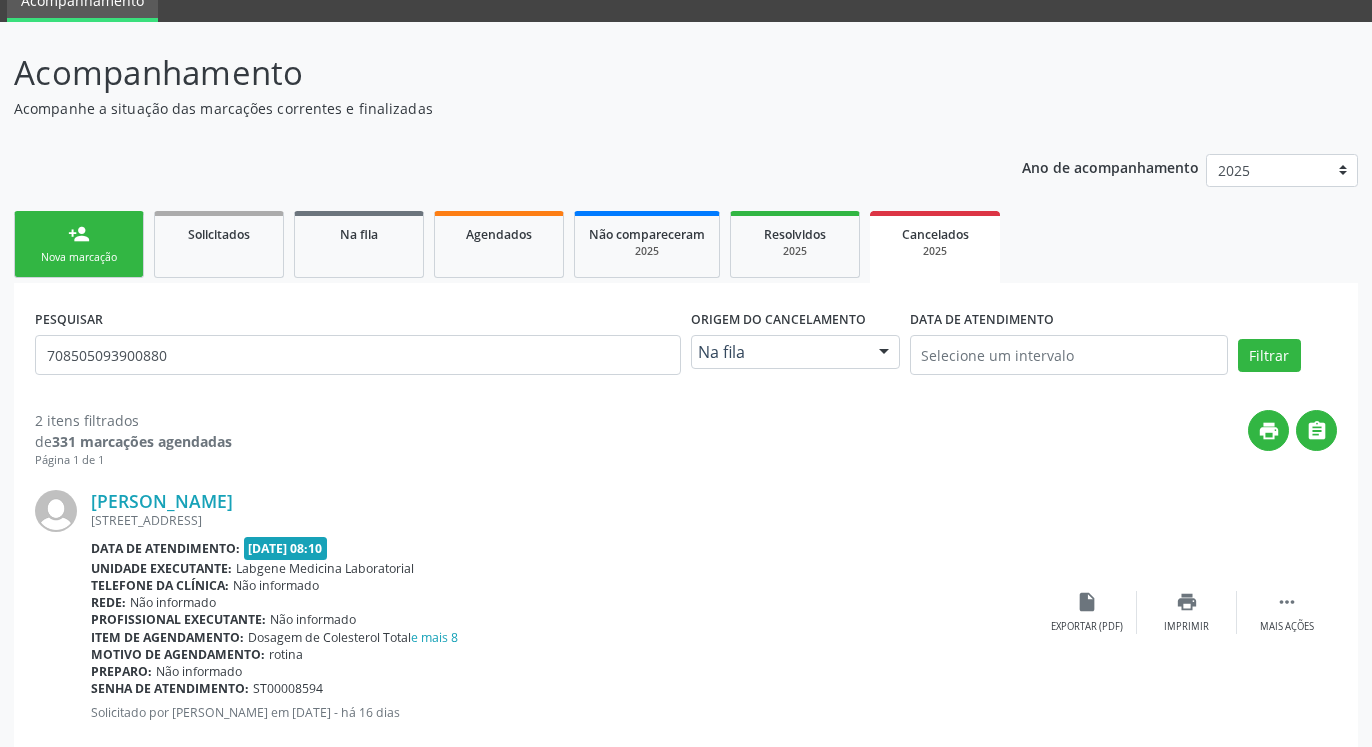 scroll, scrollTop: 204, scrollLeft: 0, axis: vertical 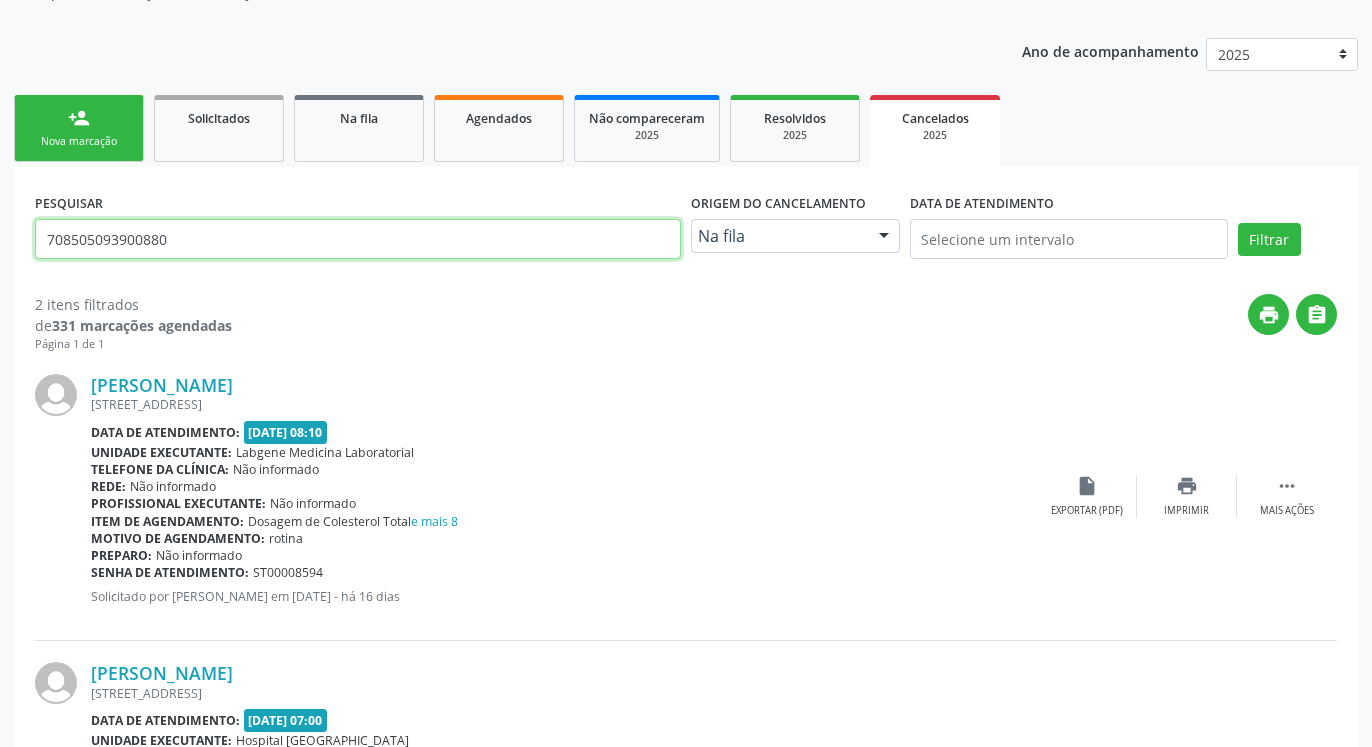 click on "708505093900880" at bounding box center [358, 239] 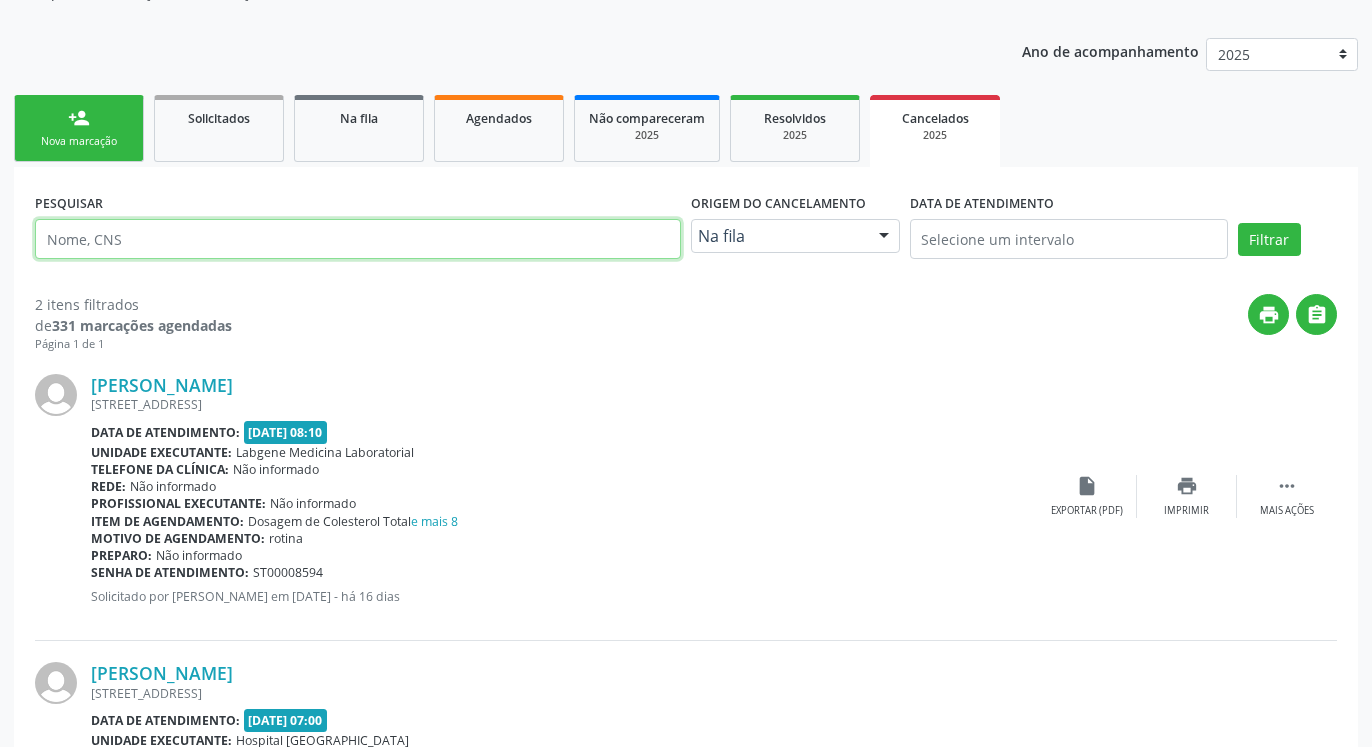 click at bounding box center [358, 239] 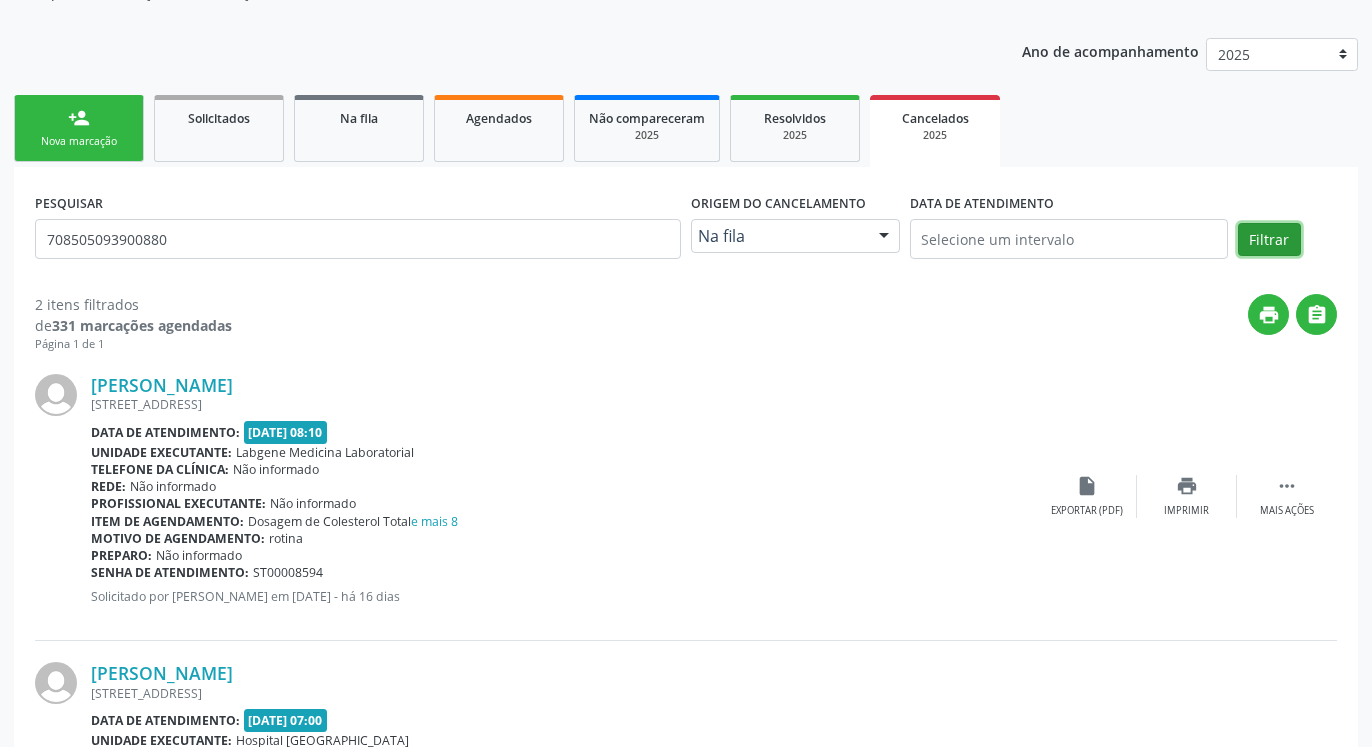 click on "Filtrar" at bounding box center (1269, 240) 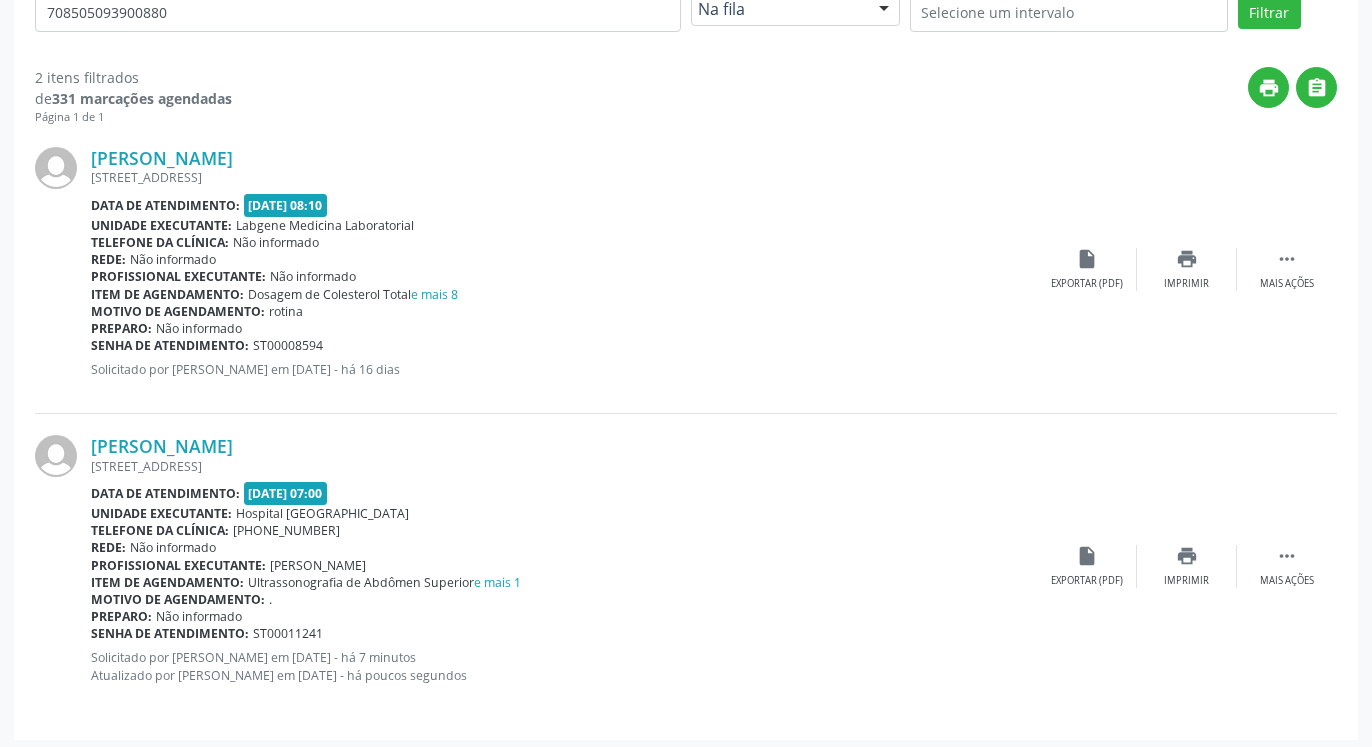 scroll, scrollTop: 438, scrollLeft: 0, axis: vertical 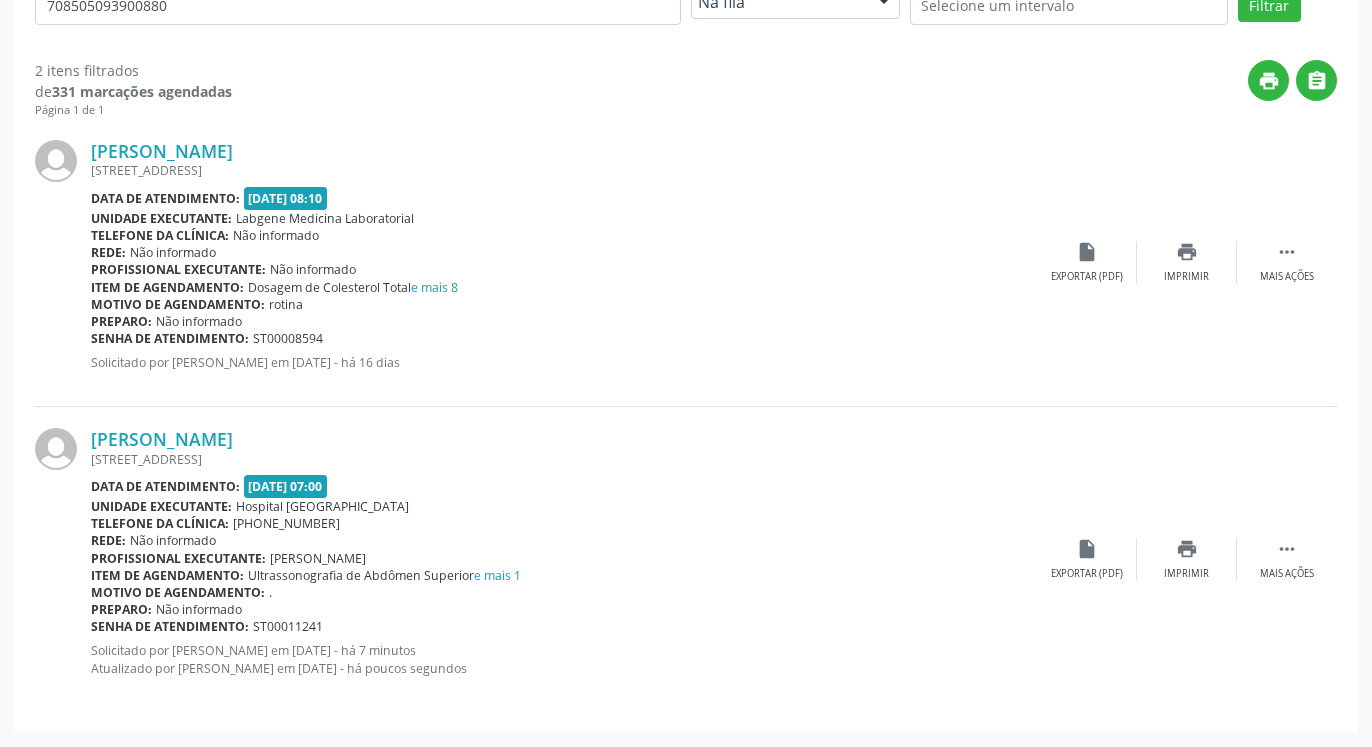 click on "[STREET_ADDRESS]" at bounding box center (564, 170) 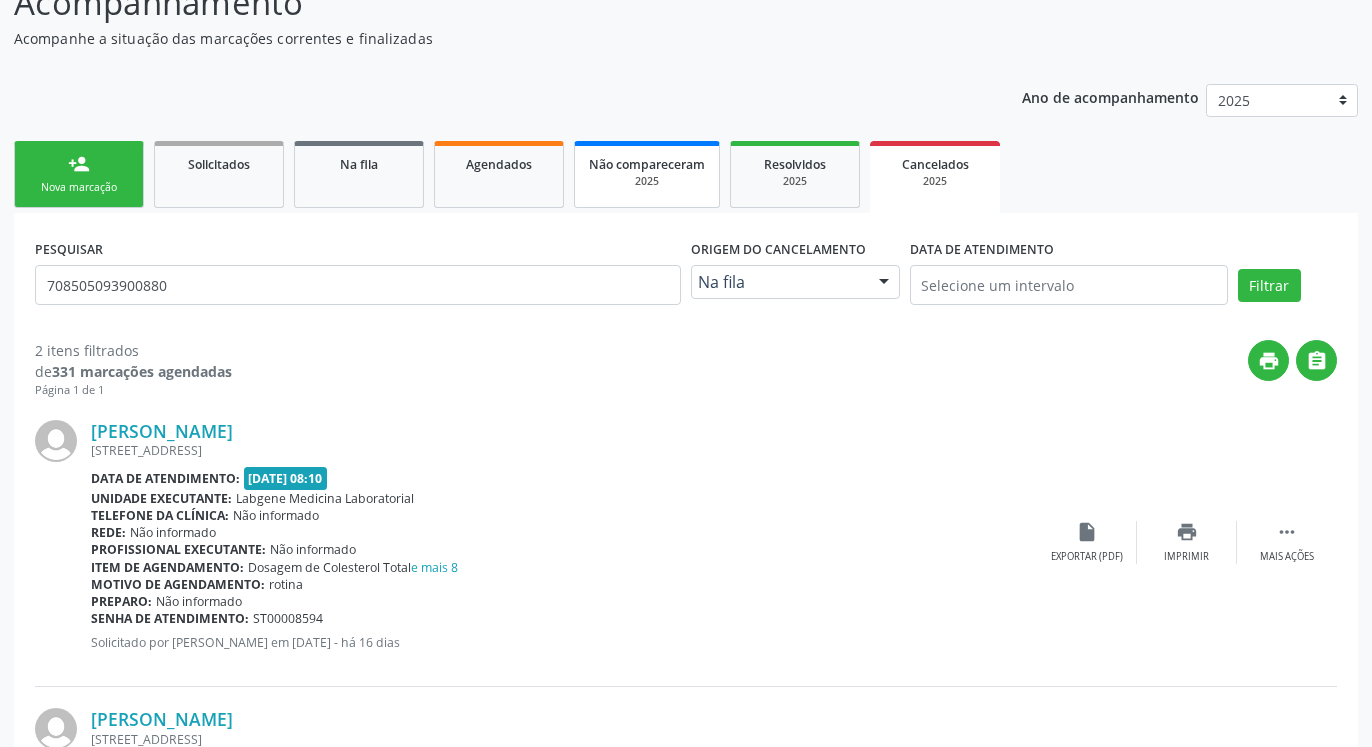 scroll, scrollTop: 0, scrollLeft: 0, axis: both 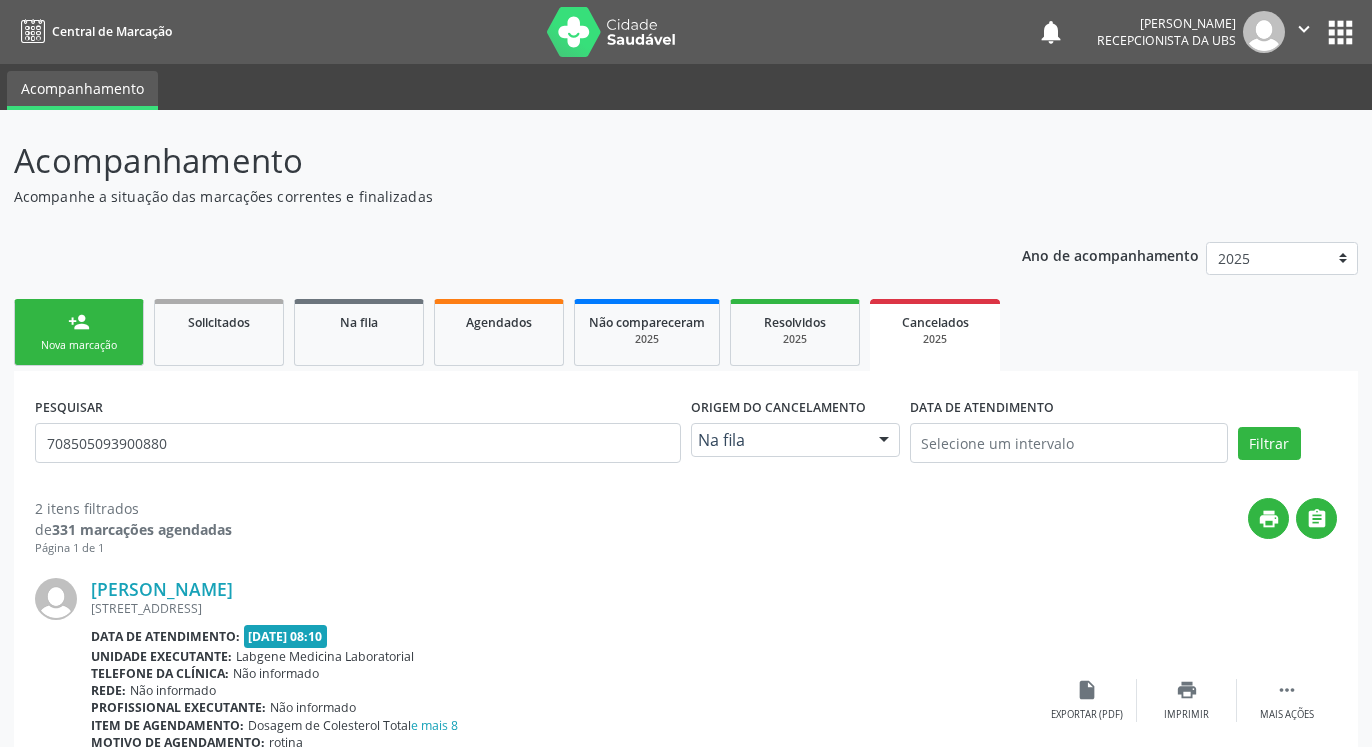click on "Nova marcação" at bounding box center [79, 345] 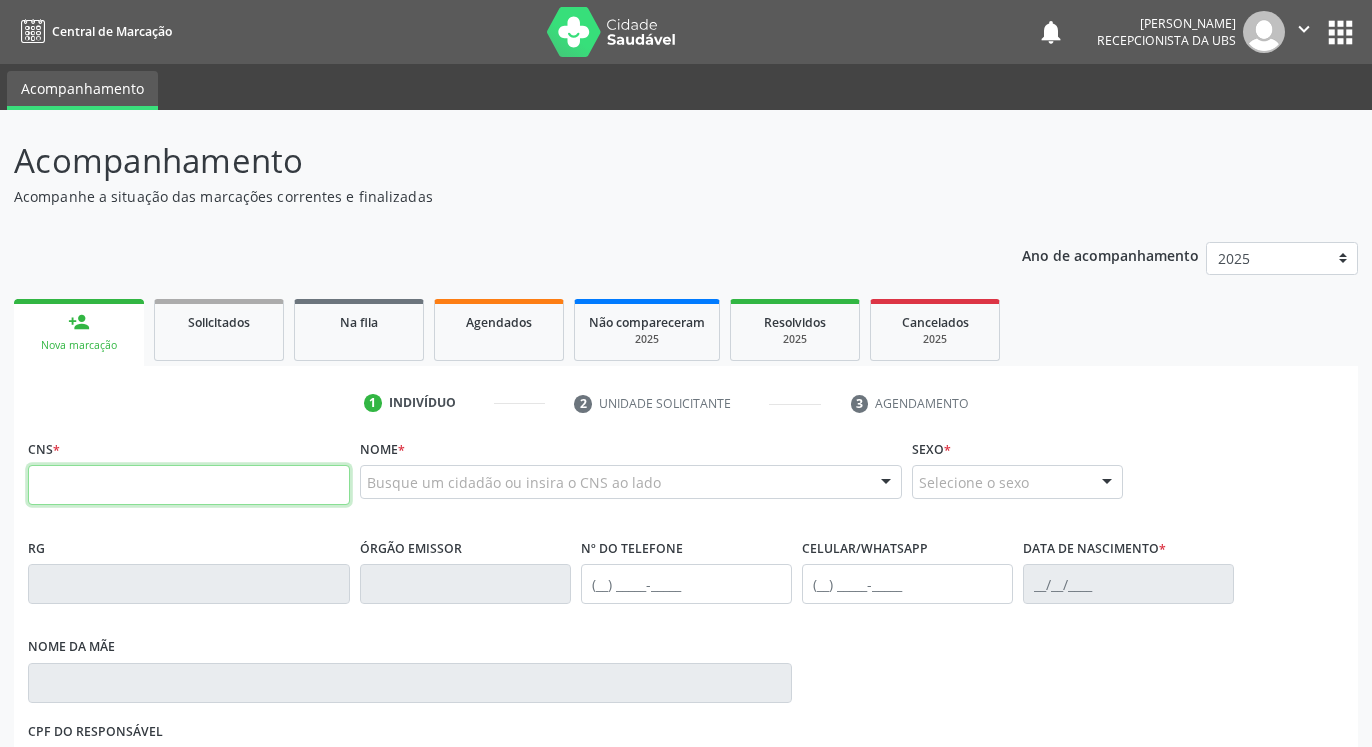 click at bounding box center (189, 485) 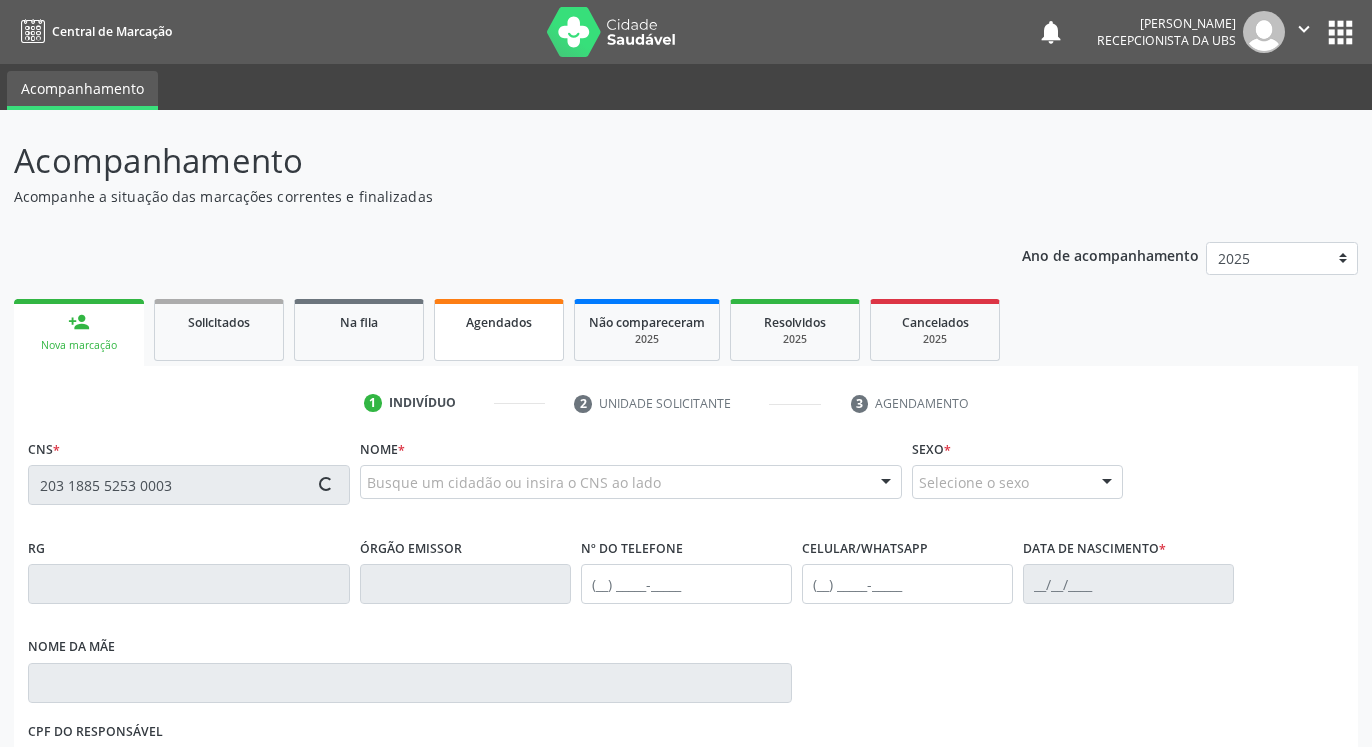type on "203 1885 5253 0003" 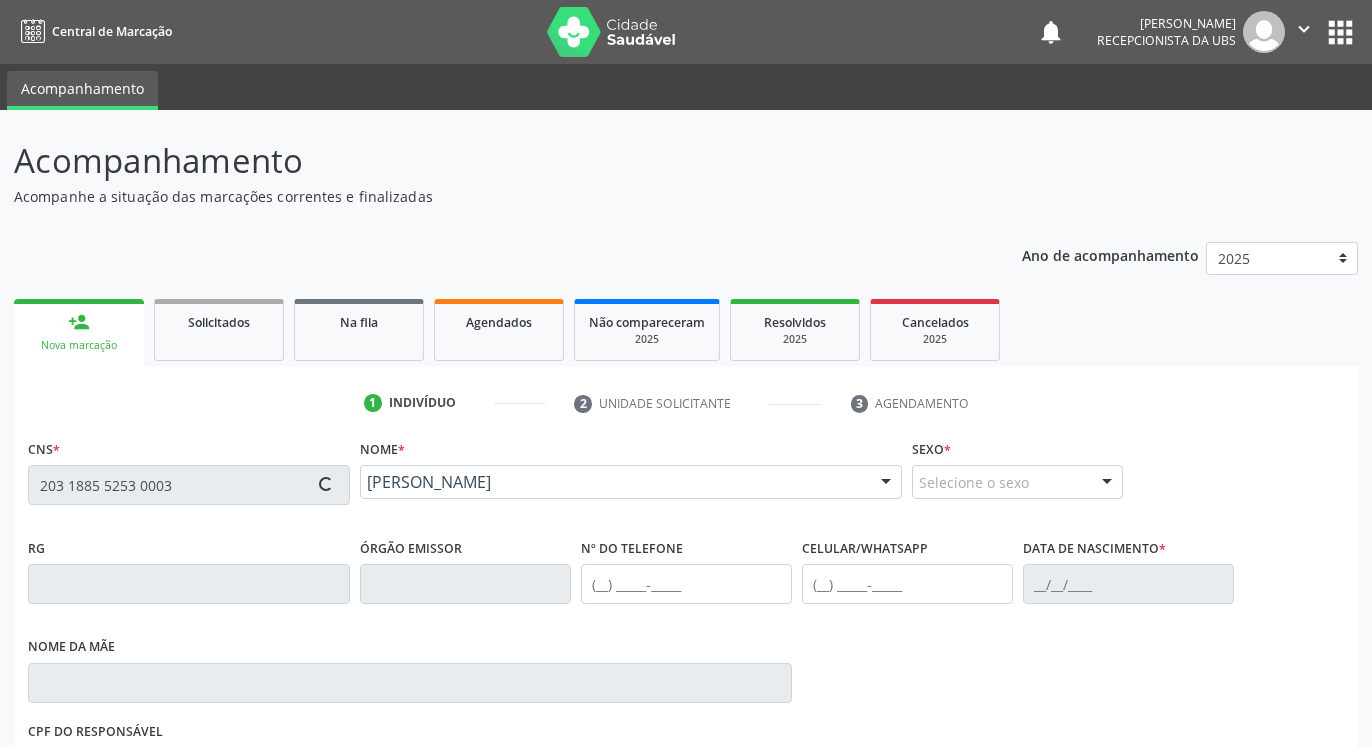 type on "[PHONE_NUMBER]" 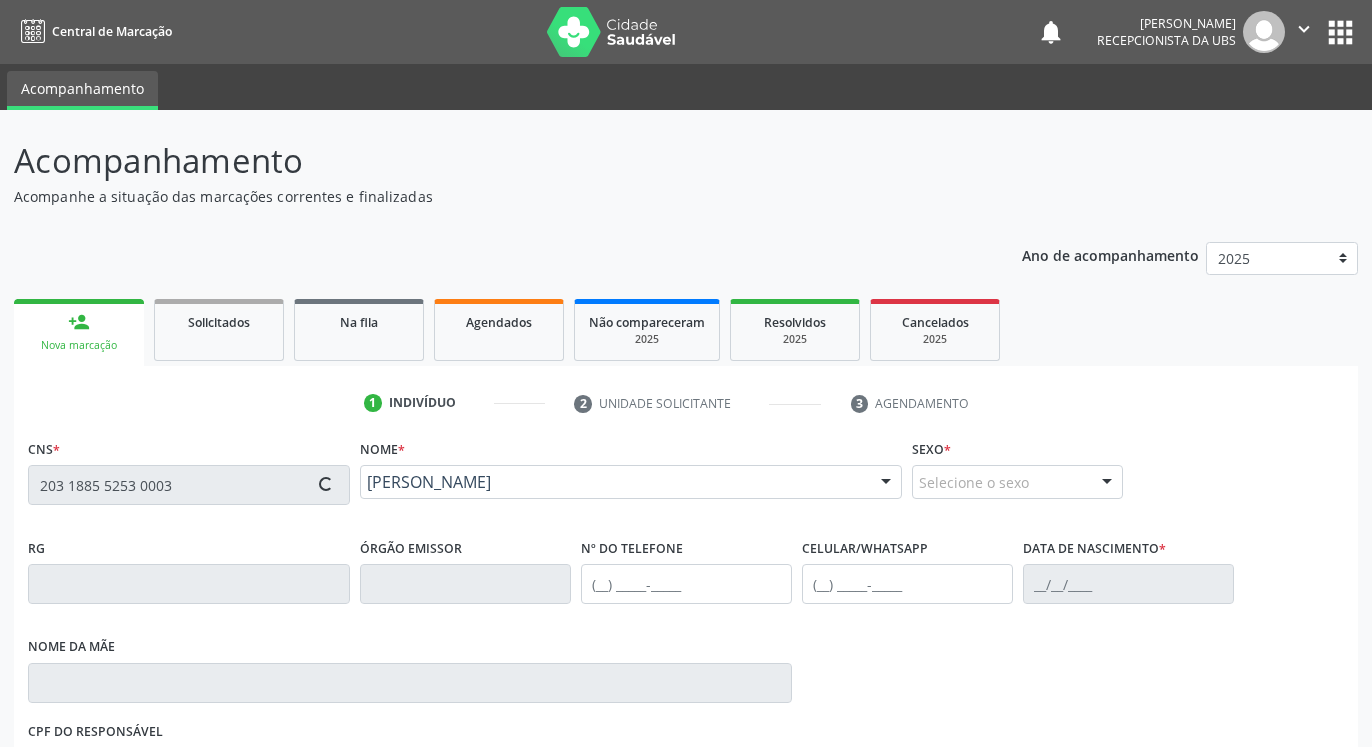 type on "[DATE]" 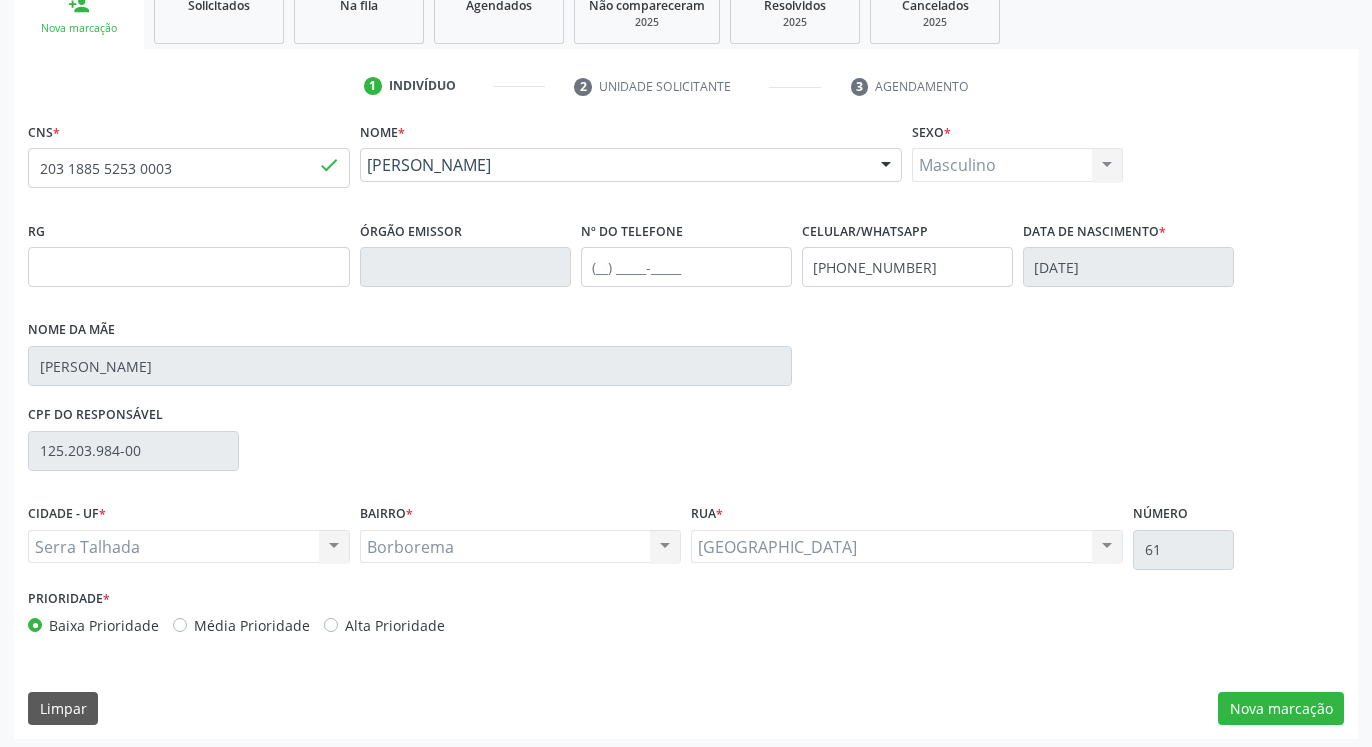 scroll, scrollTop: 323, scrollLeft: 0, axis: vertical 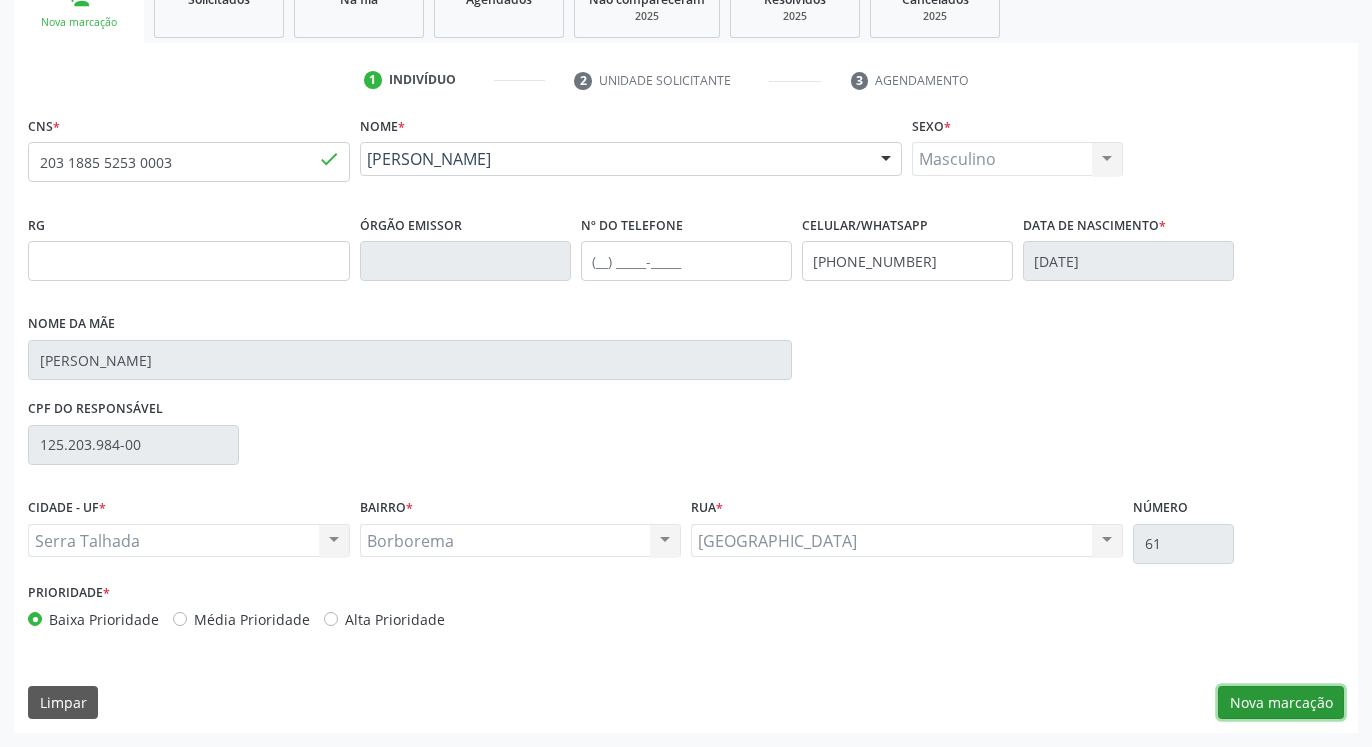 click on "Nova marcação" at bounding box center [1281, 703] 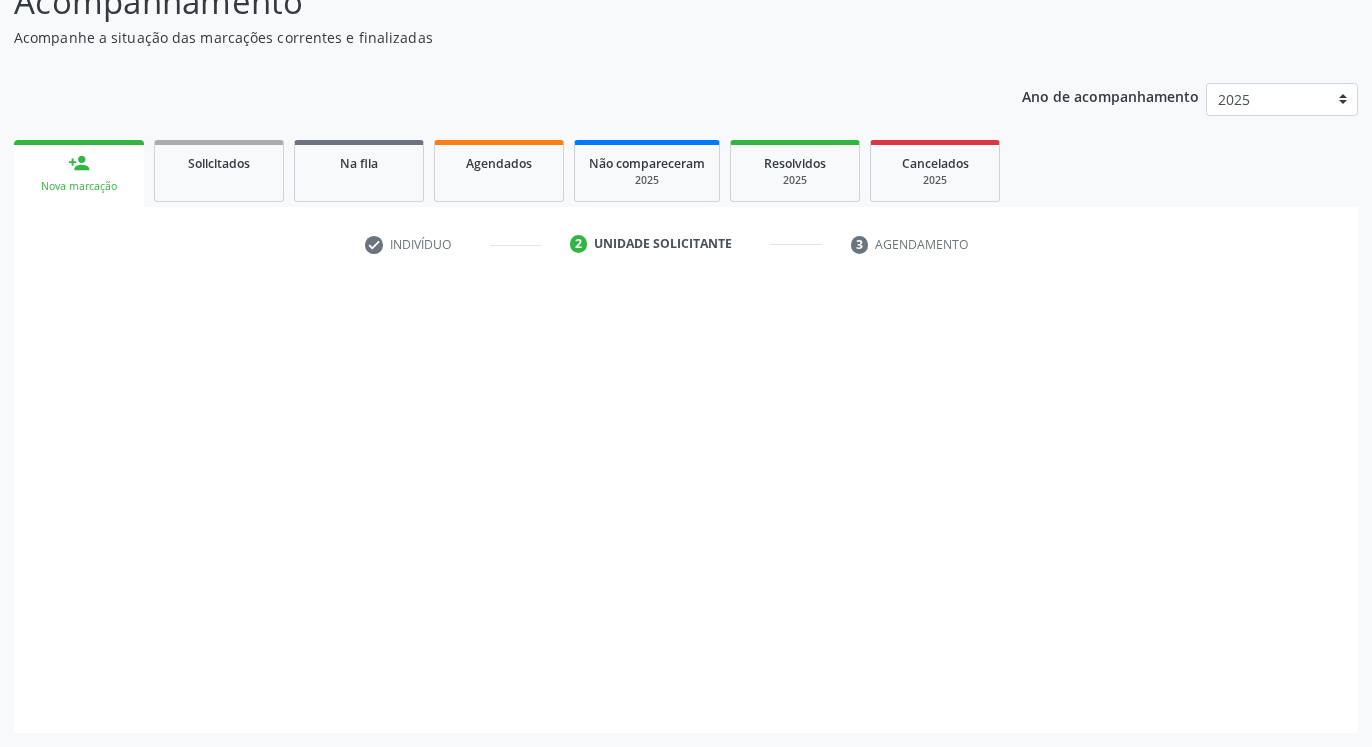 scroll, scrollTop: 159, scrollLeft: 0, axis: vertical 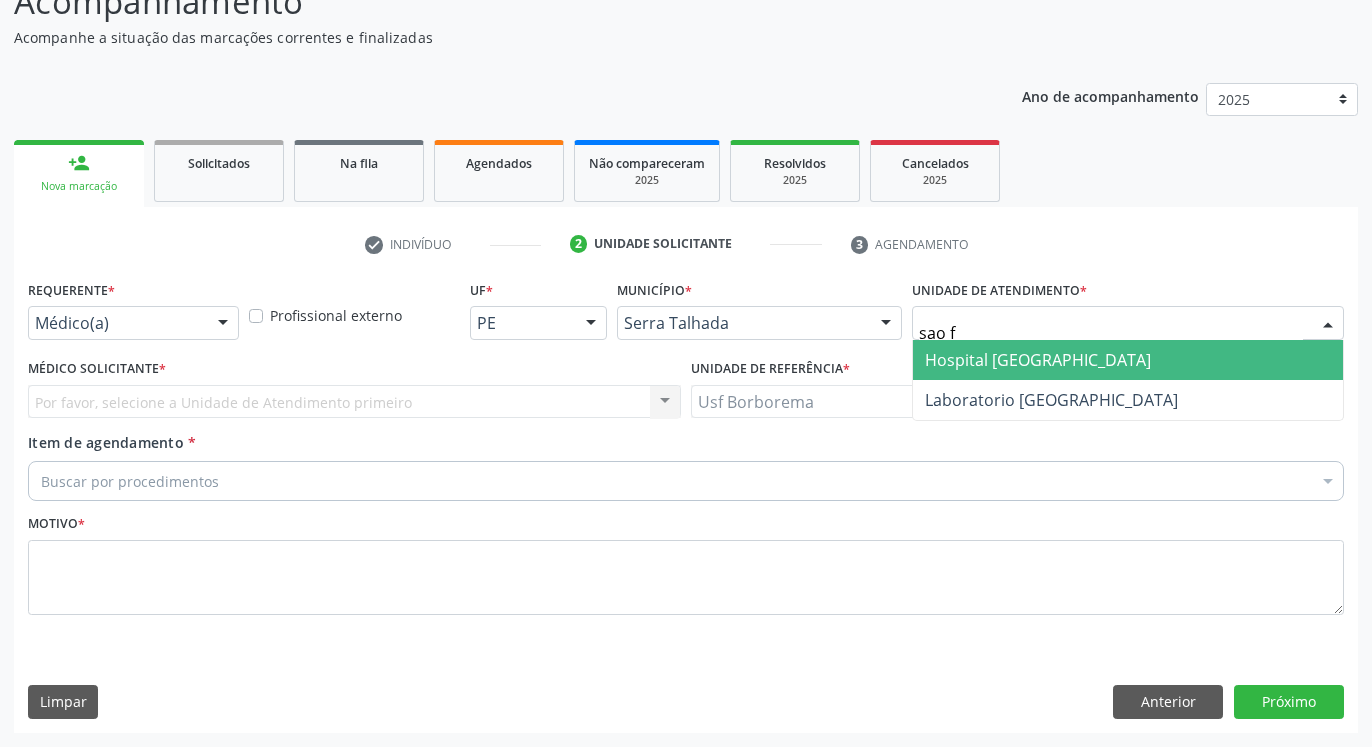 type on "sao fr" 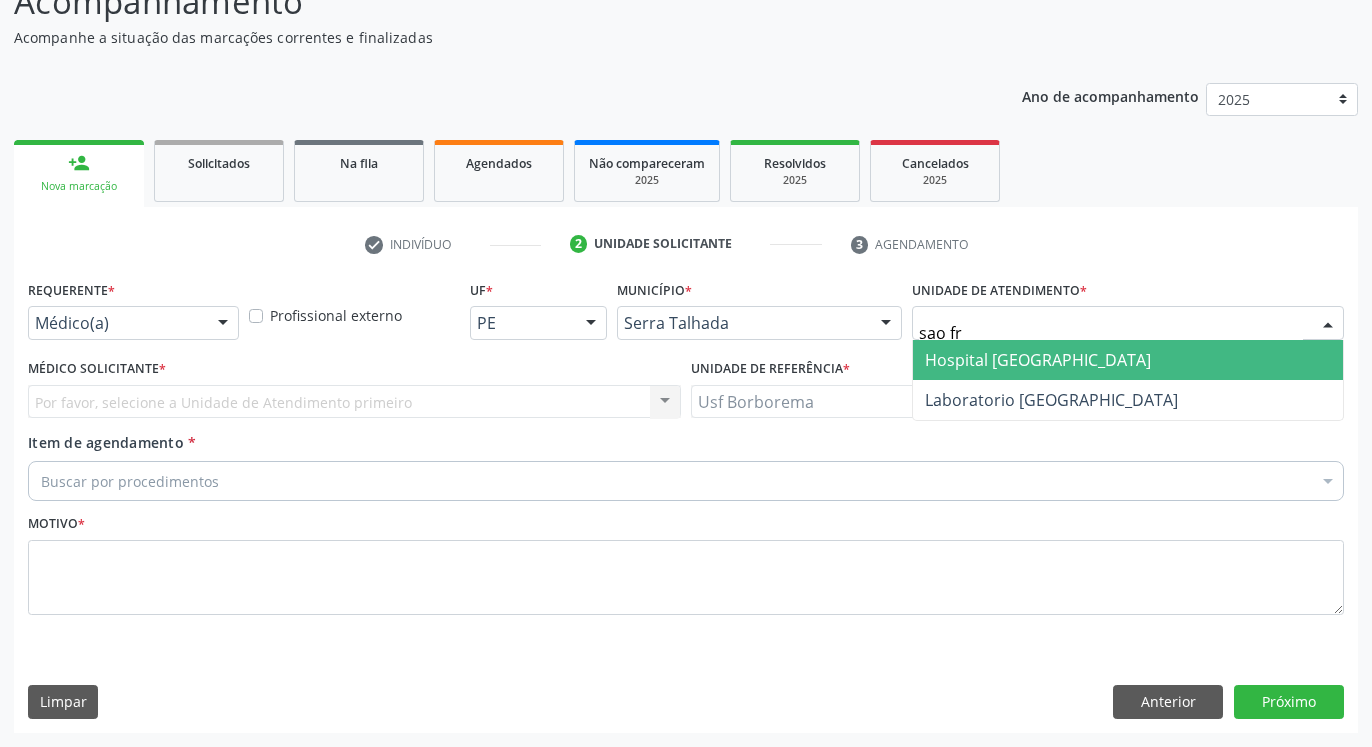 click on "Hospital [GEOGRAPHIC_DATA]" at bounding box center (1128, 360) 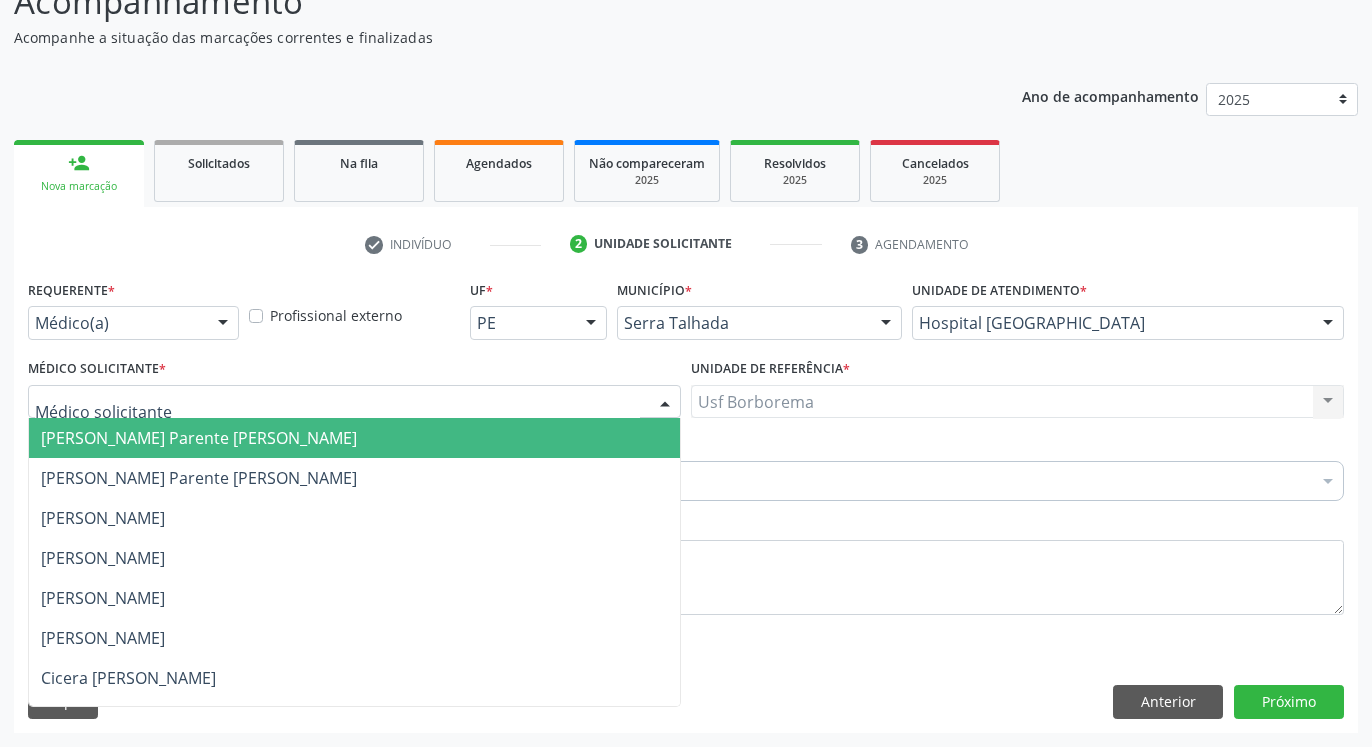 click at bounding box center (354, 402) 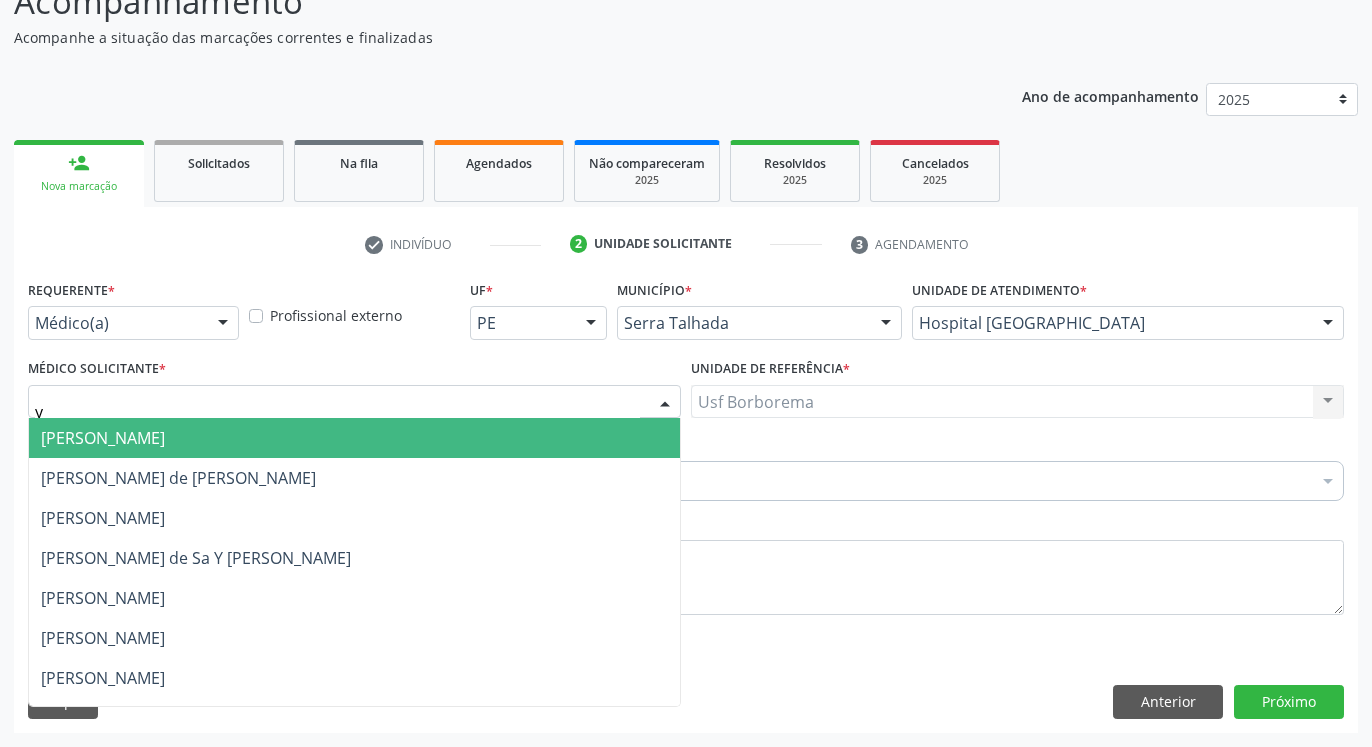 type on "yu" 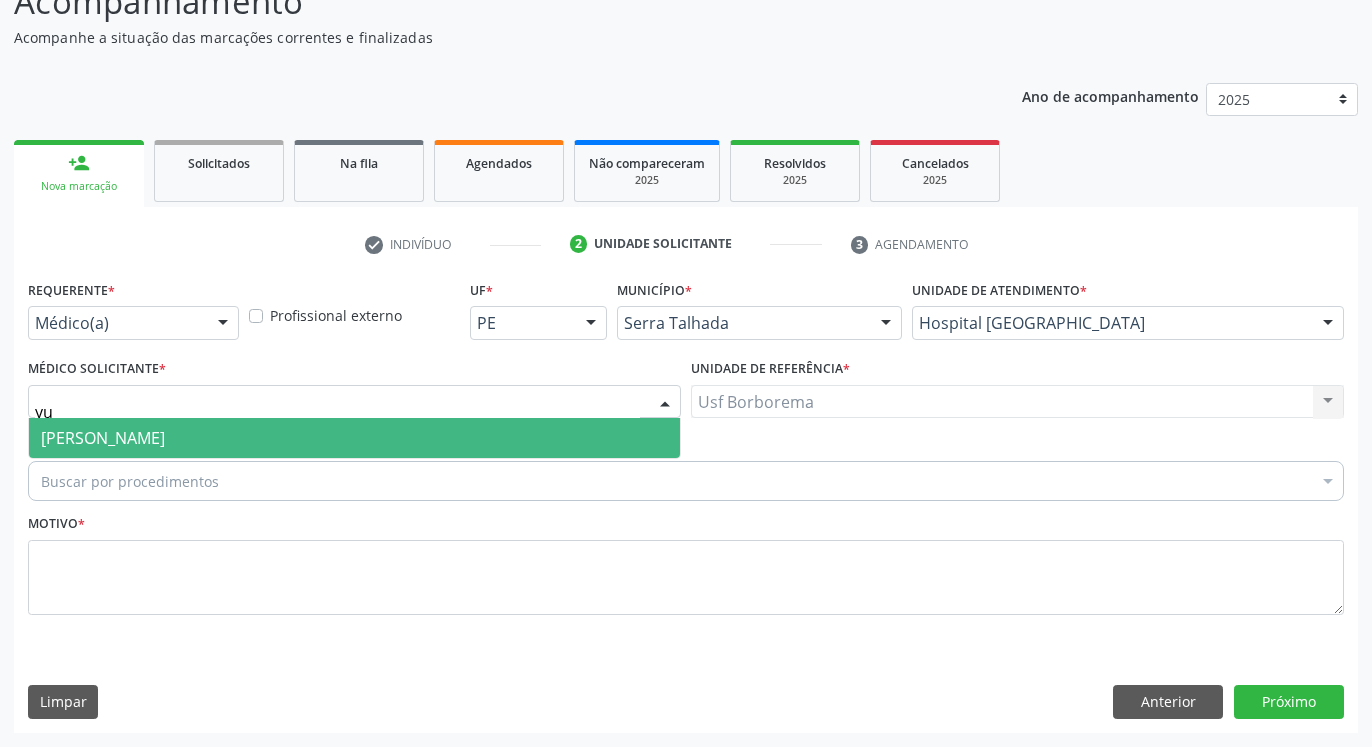 click on "[PERSON_NAME]" at bounding box center [103, 438] 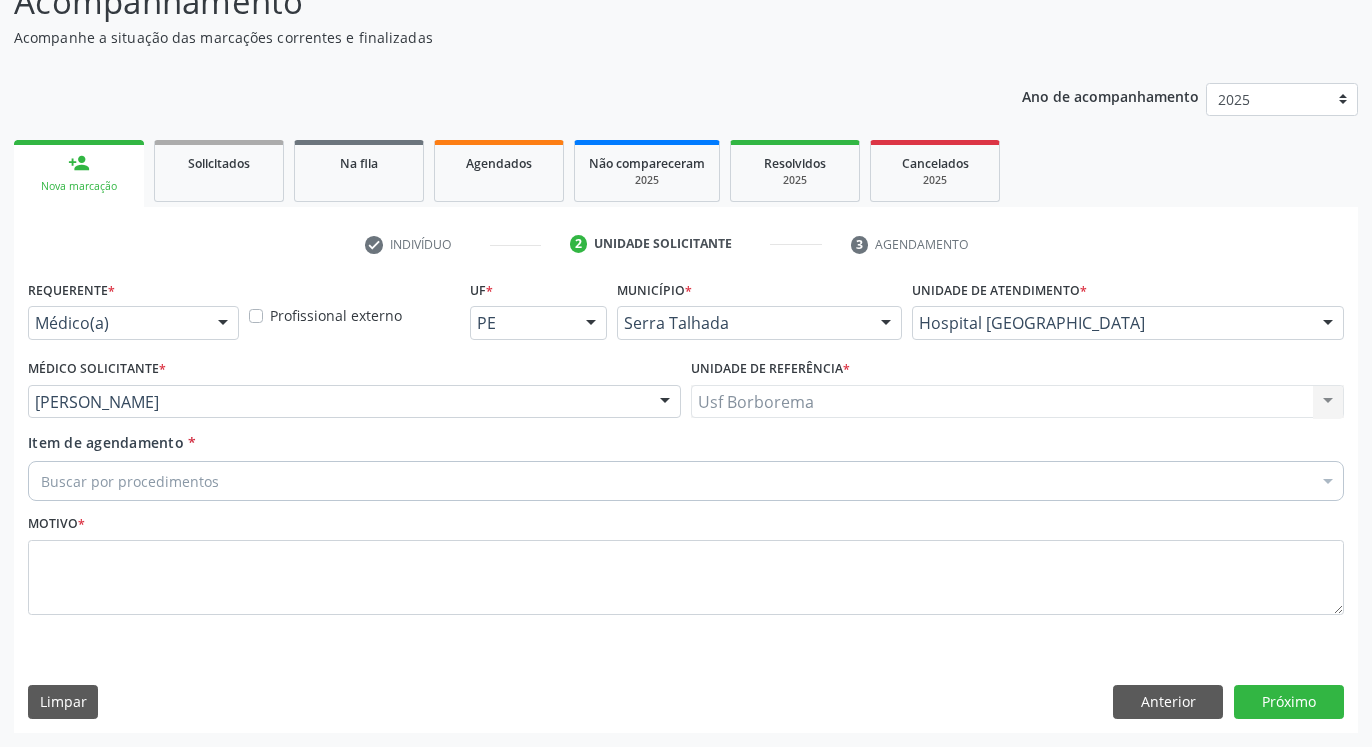 click on "Buscar por procedimentos" at bounding box center [686, 481] 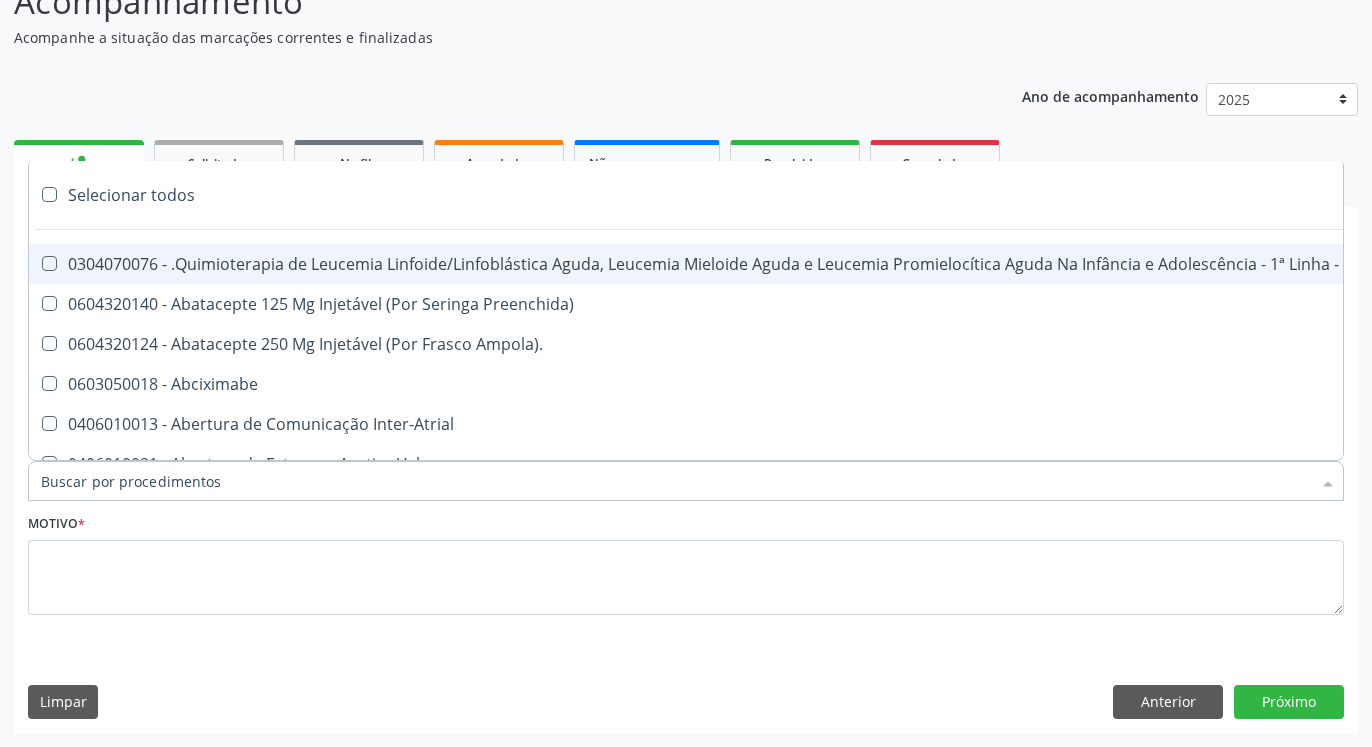 paste on "0205020054" 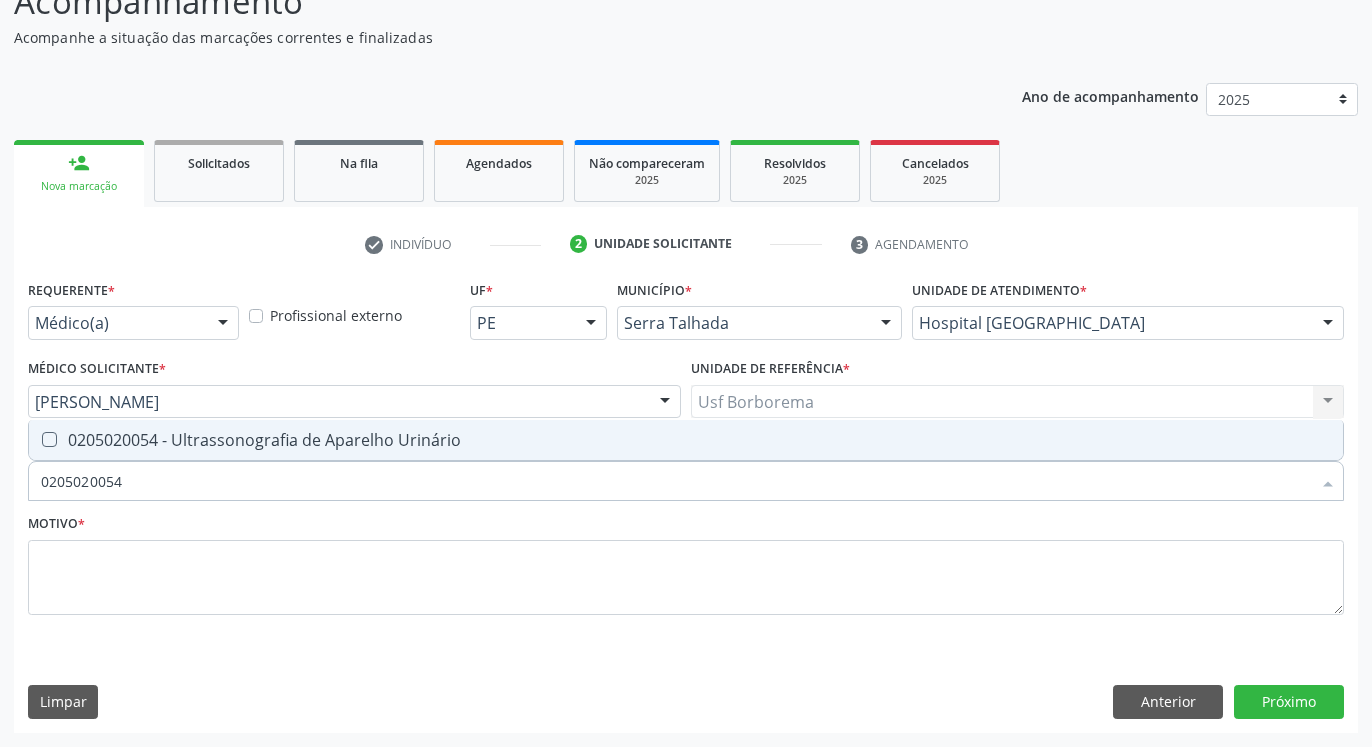 click at bounding box center [49, 439] 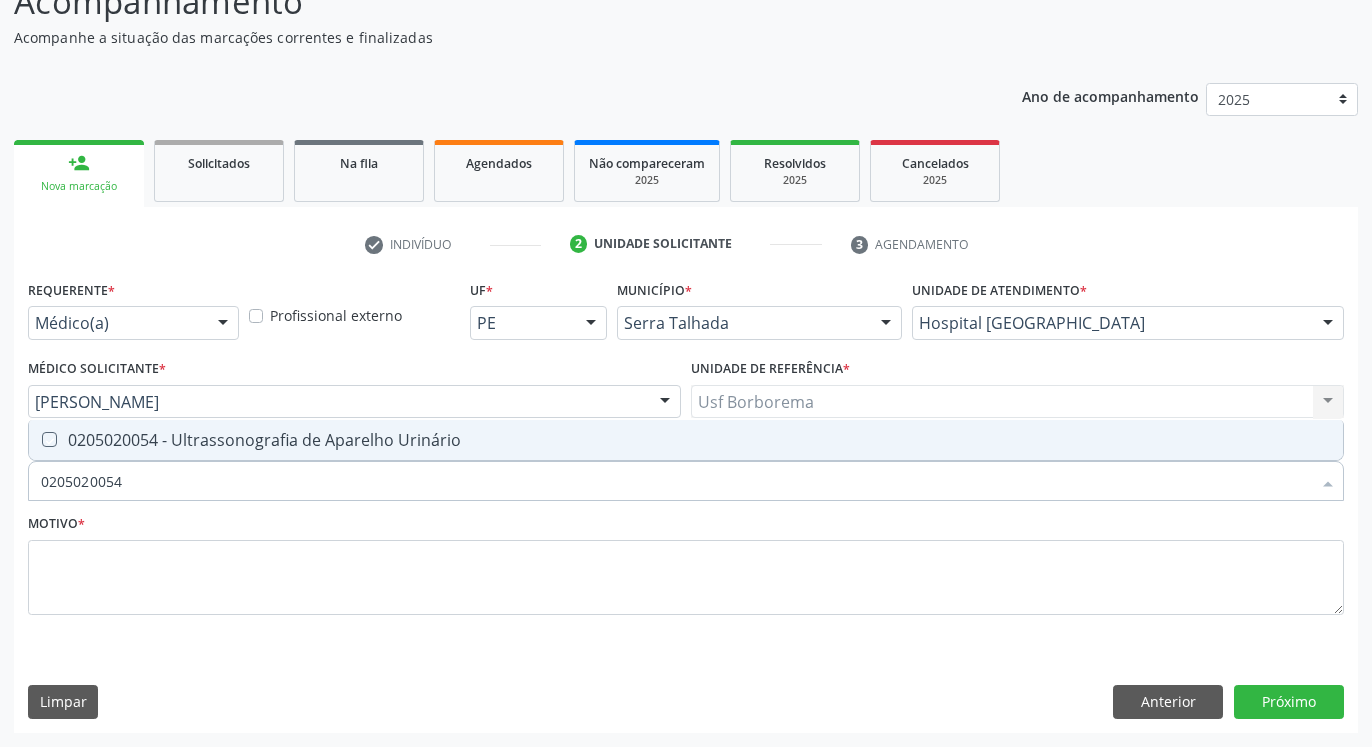 click at bounding box center (35, 439) 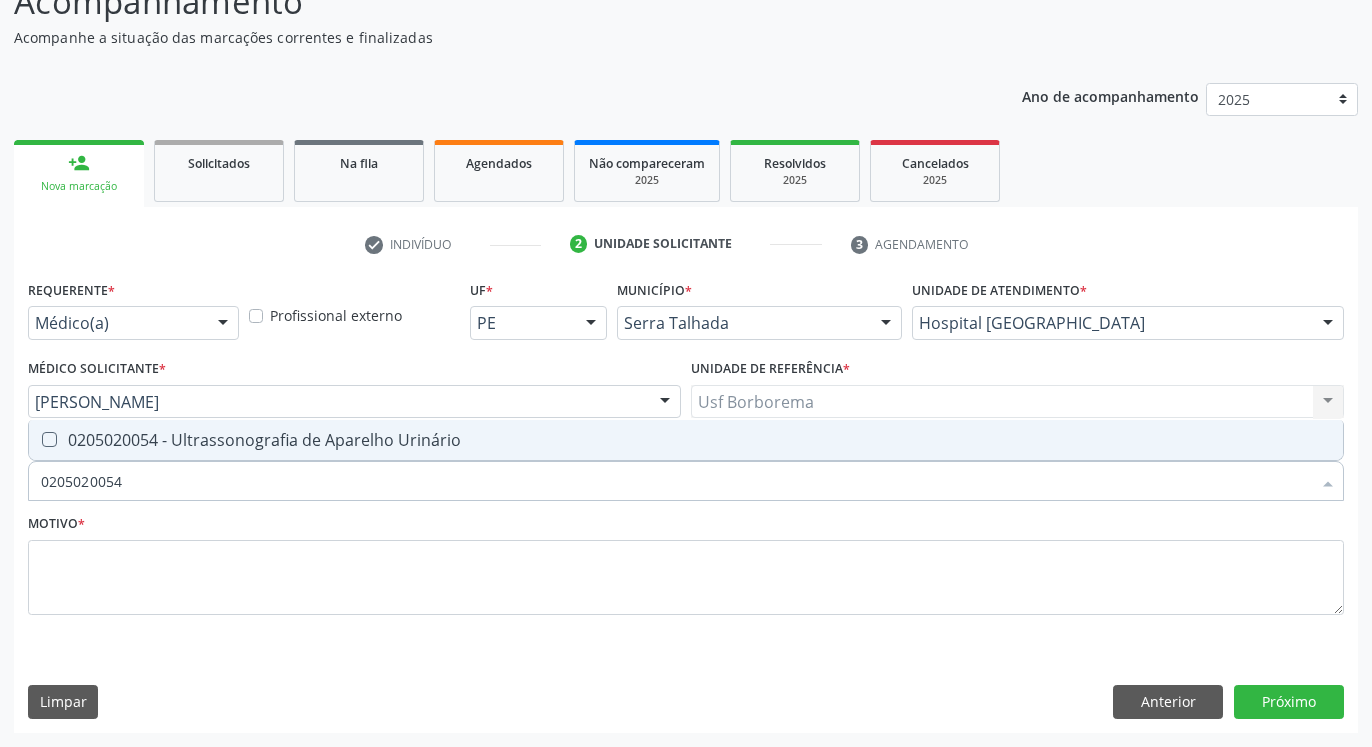 checkbox on "true" 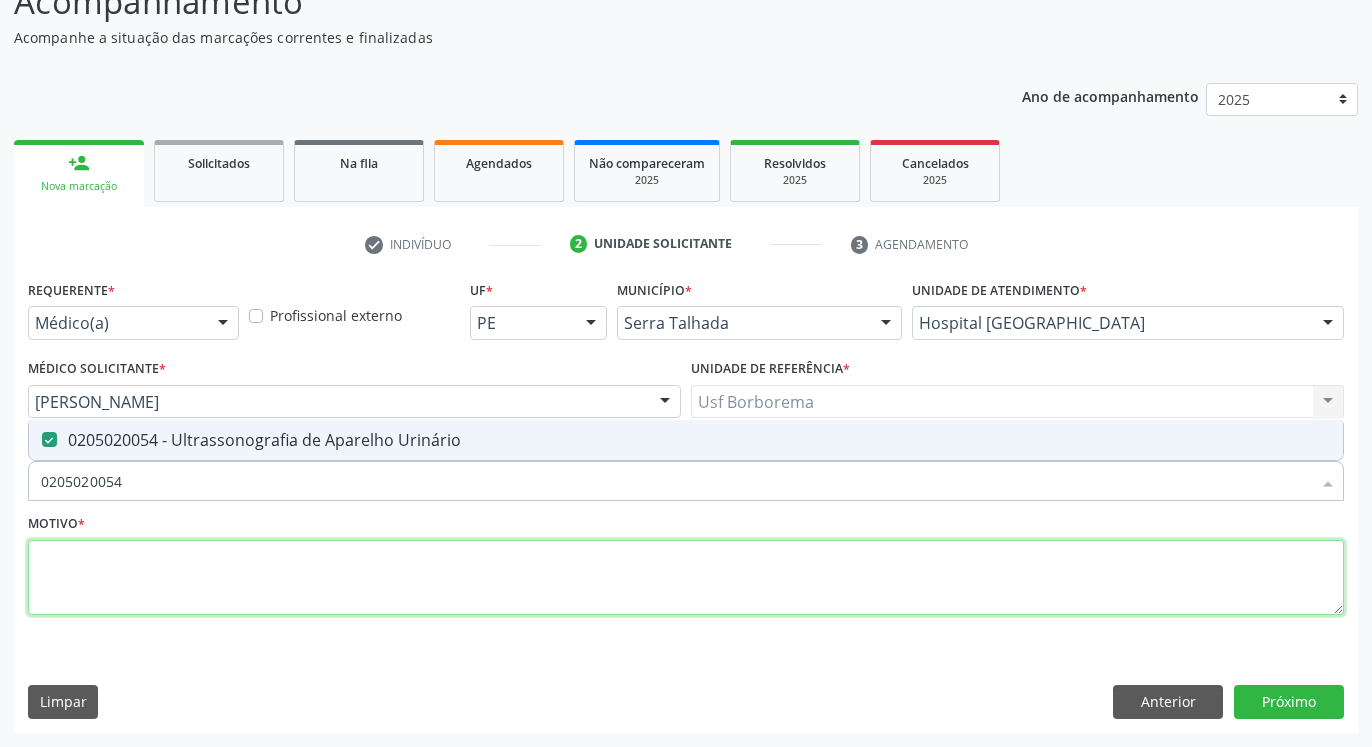 click at bounding box center [686, 578] 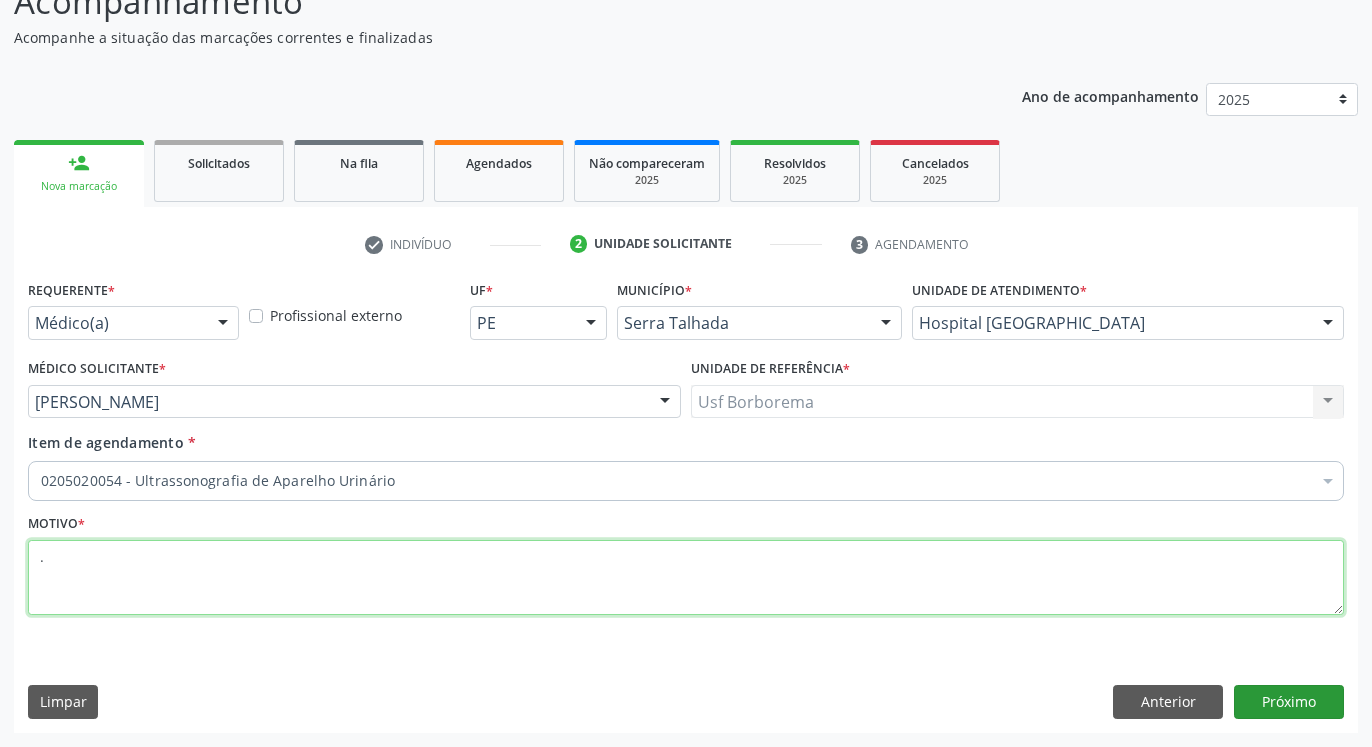 type on "." 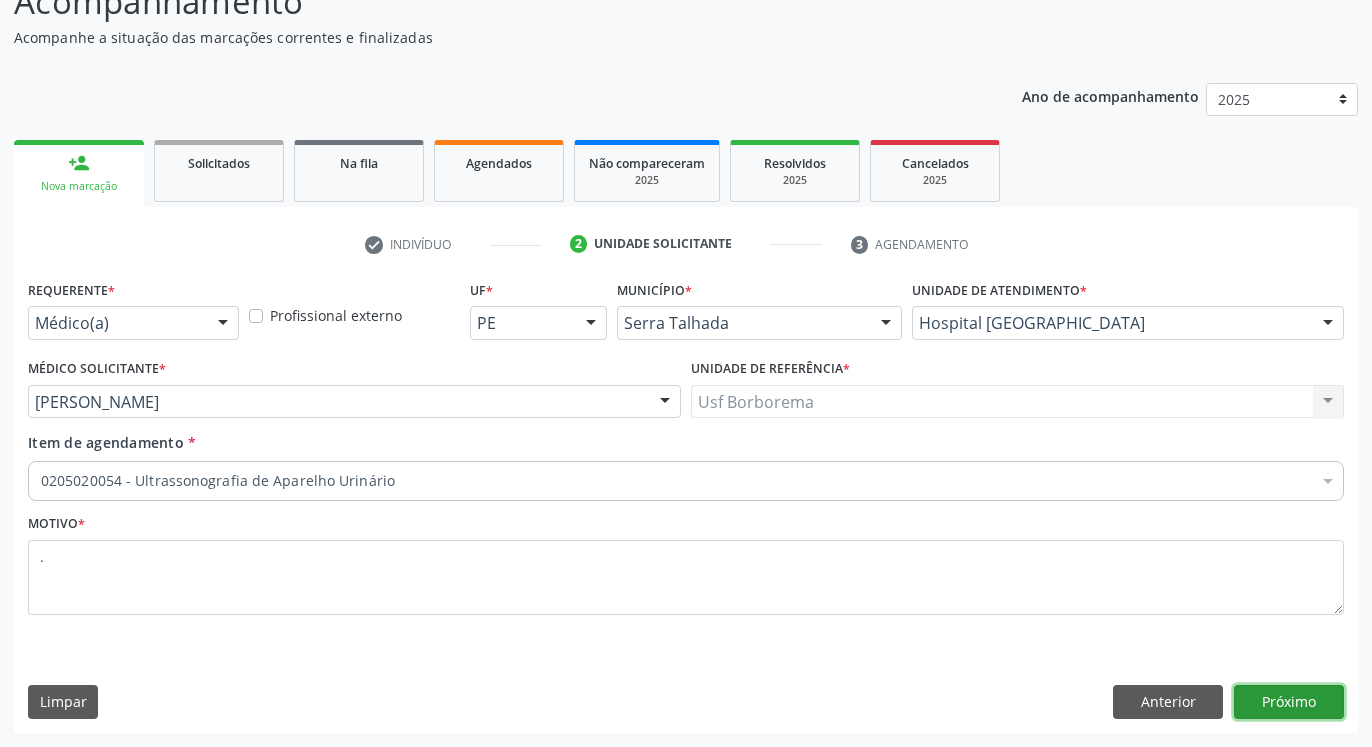 click on "Próximo" at bounding box center [1289, 702] 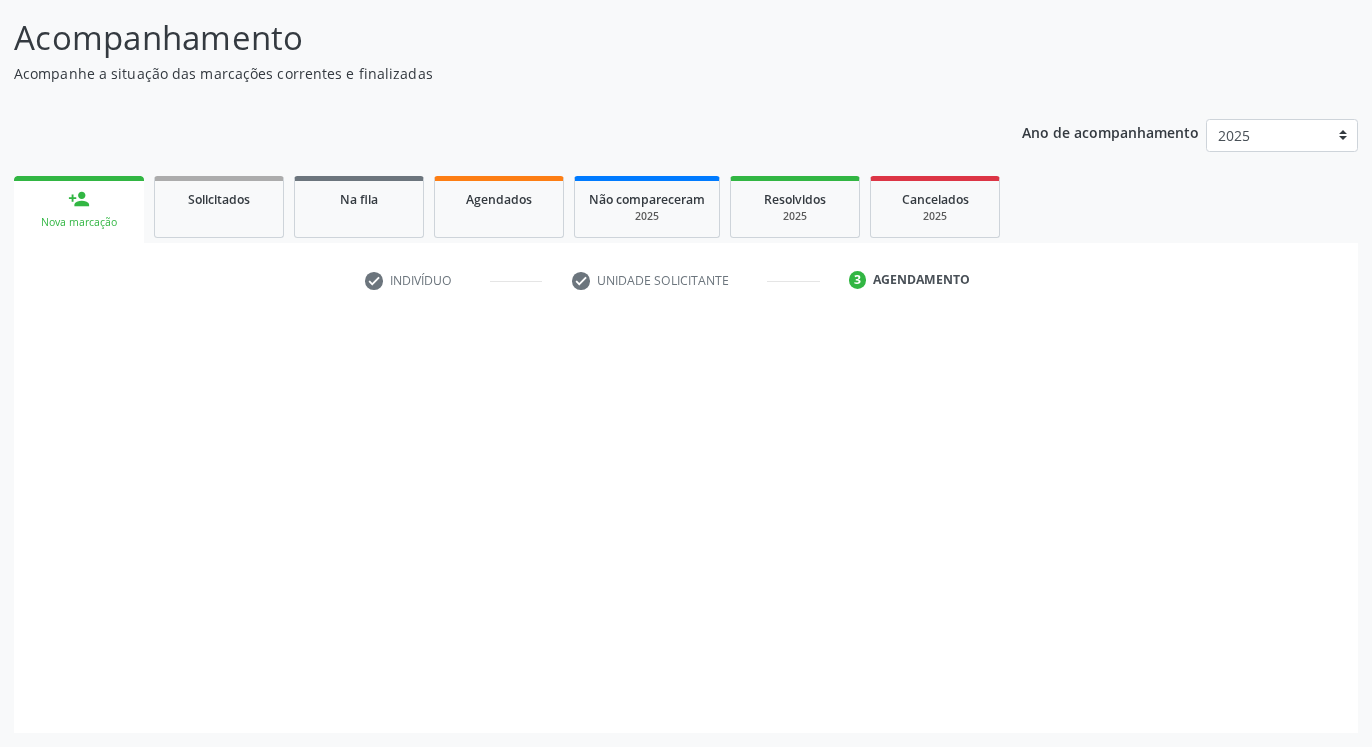 scroll, scrollTop: 123, scrollLeft: 0, axis: vertical 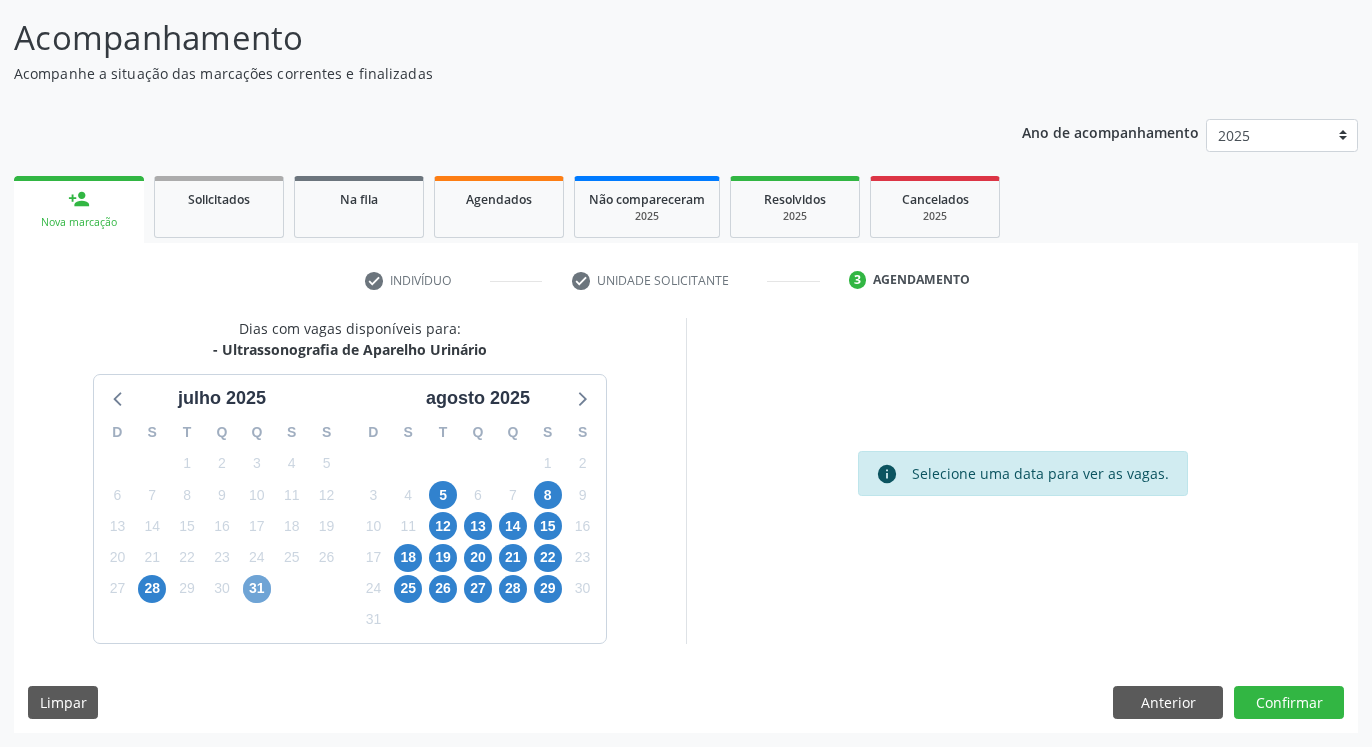 click on "31" at bounding box center [257, 589] 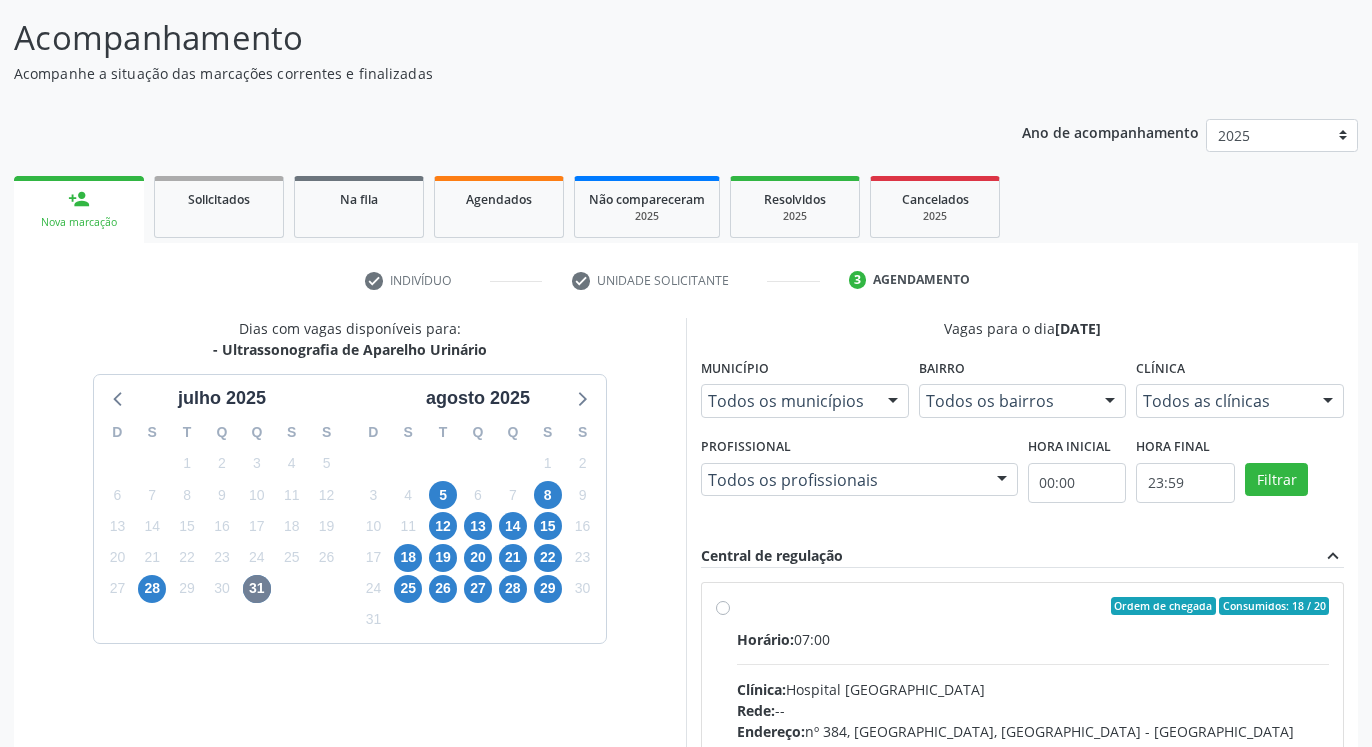 click on "Ordem de chegada
Consumidos: 18 / 20
Horário:   07:00
Clínica:  Hospital [GEOGRAPHIC_DATA]
Rede:
--
Endereço:   [STREET_ADDRESS]
Telefone:   [PHONE_NUMBER]
Profissional:
[PERSON_NAME]
Informações adicionais sobre o atendimento
Idade de atendimento:
de 0 a 120 anos
Gênero(s) atendido(s):
Masculino e Feminino
Informações adicionais:
--" at bounding box center [1033, 750] 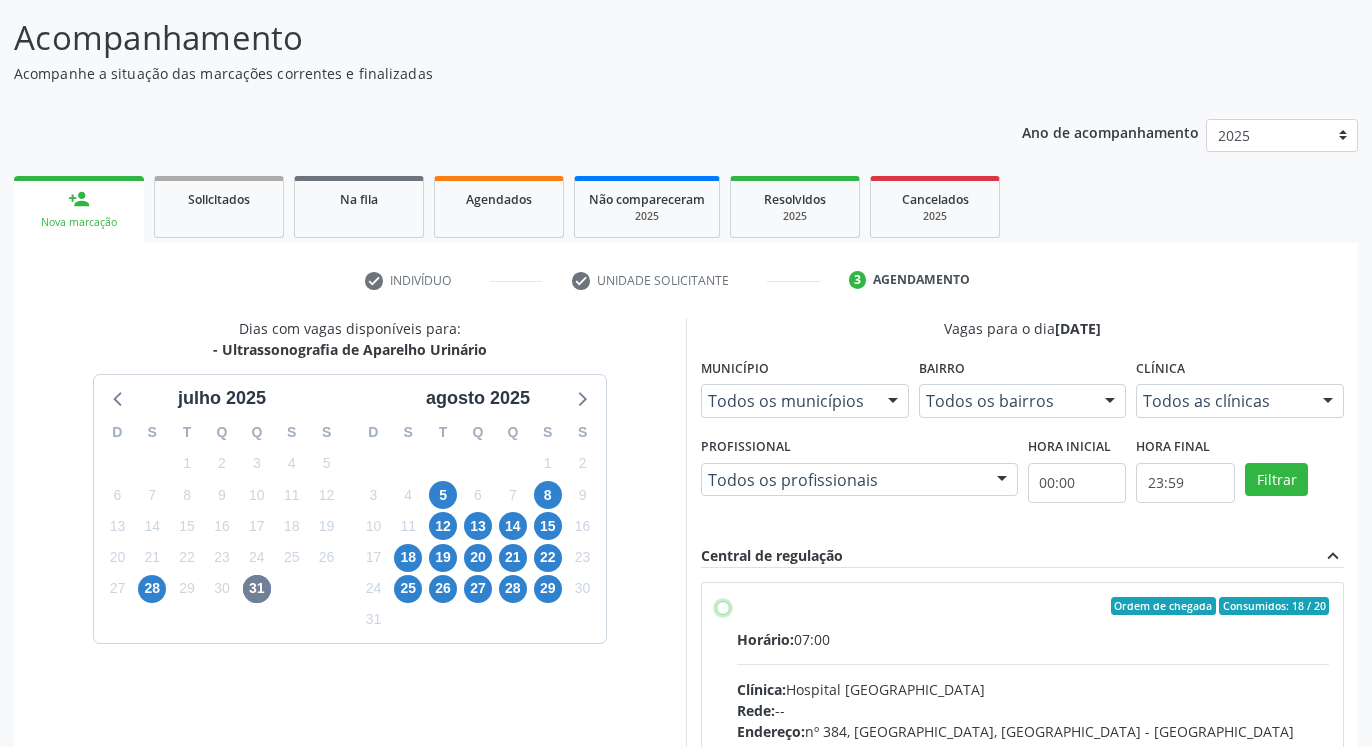 click on "Ordem de chegada
Consumidos: 18 / 20
Horário:   07:00
Clínica:  Hospital [GEOGRAPHIC_DATA]
Rede:
--
Endereço:   [STREET_ADDRESS]
Telefone:   [PHONE_NUMBER]
Profissional:
[PERSON_NAME]
Informações adicionais sobre o atendimento
Idade de atendimento:
de 0 a 120 anos
Gênero(s) atendido(s):
Masculino e Feminino
Informações adicionais:
--" at bounding box center [723, 606] 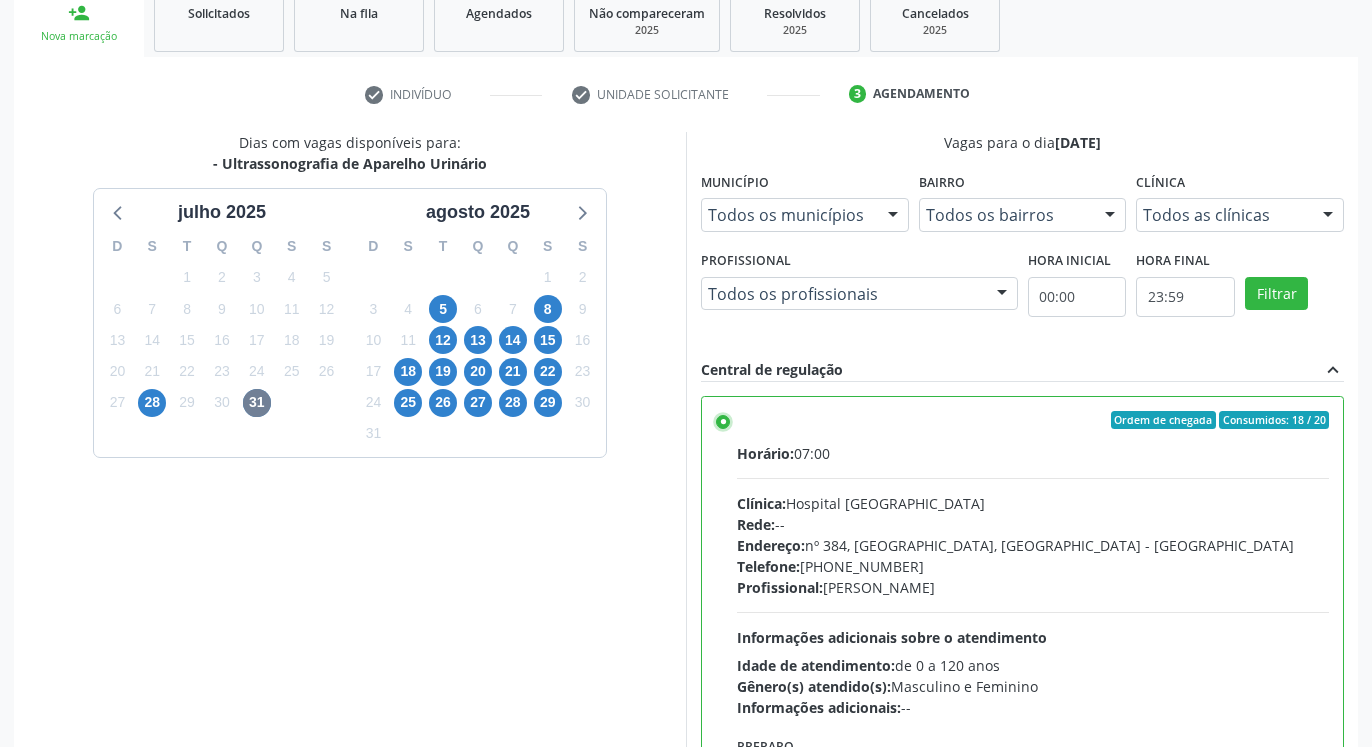 scroll, scrollTop: 448, scrollLeft: 0, axis: vertical 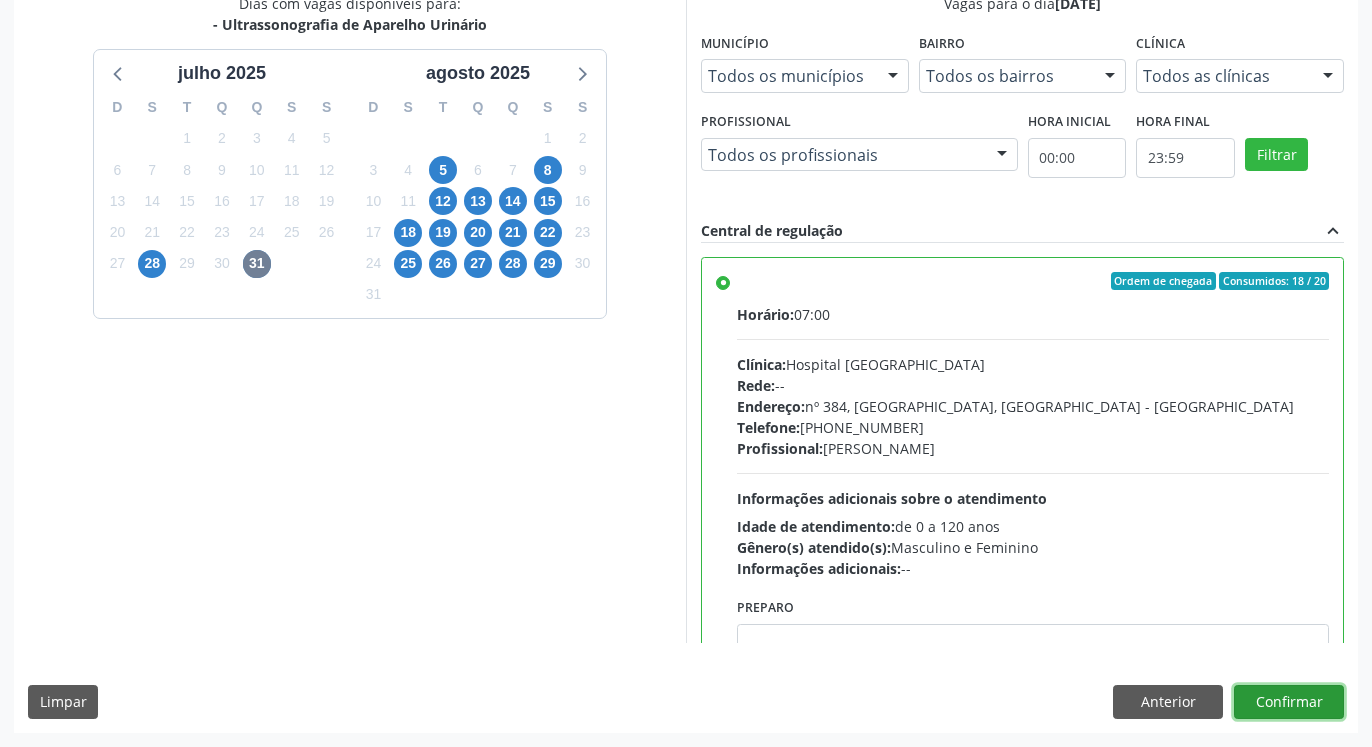click on "Confirmar" at bounding box center (1289, 702) 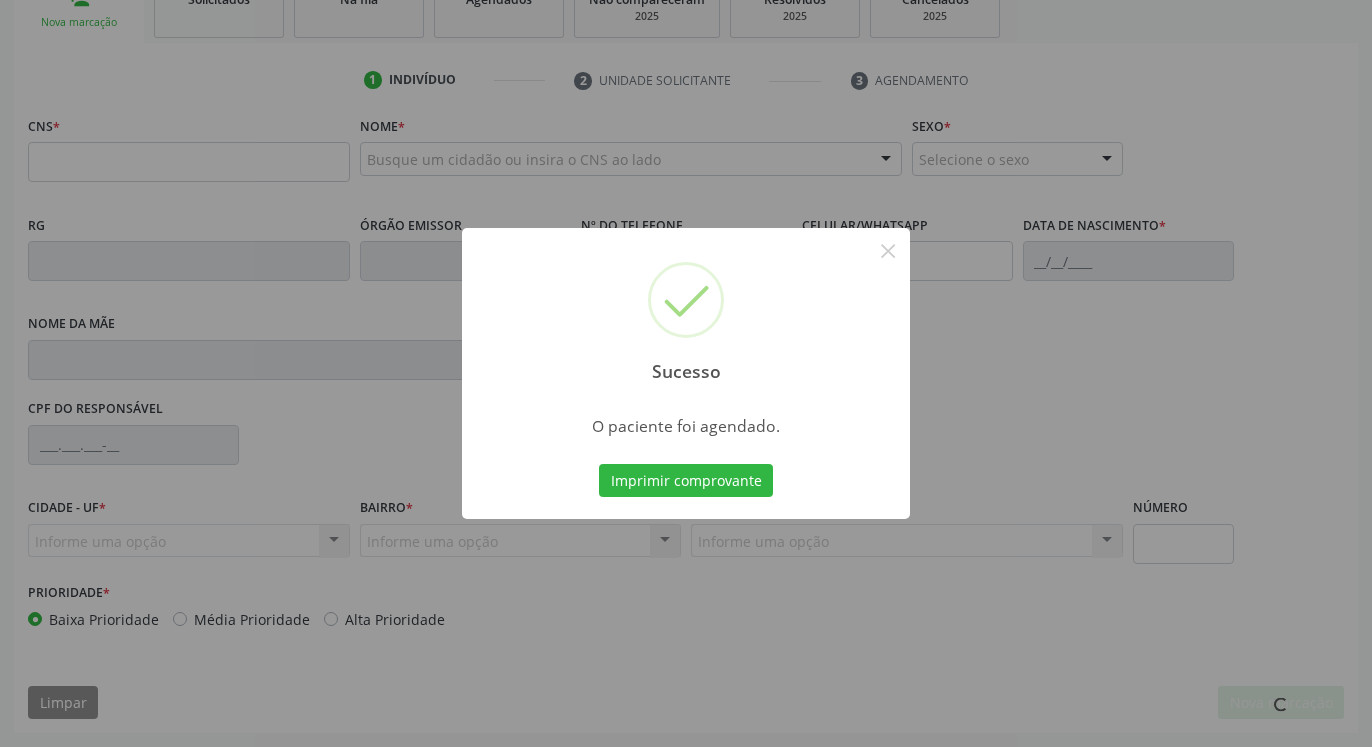 scroll, scrollTop: 323, scrollLeft: 0, axis: vertical 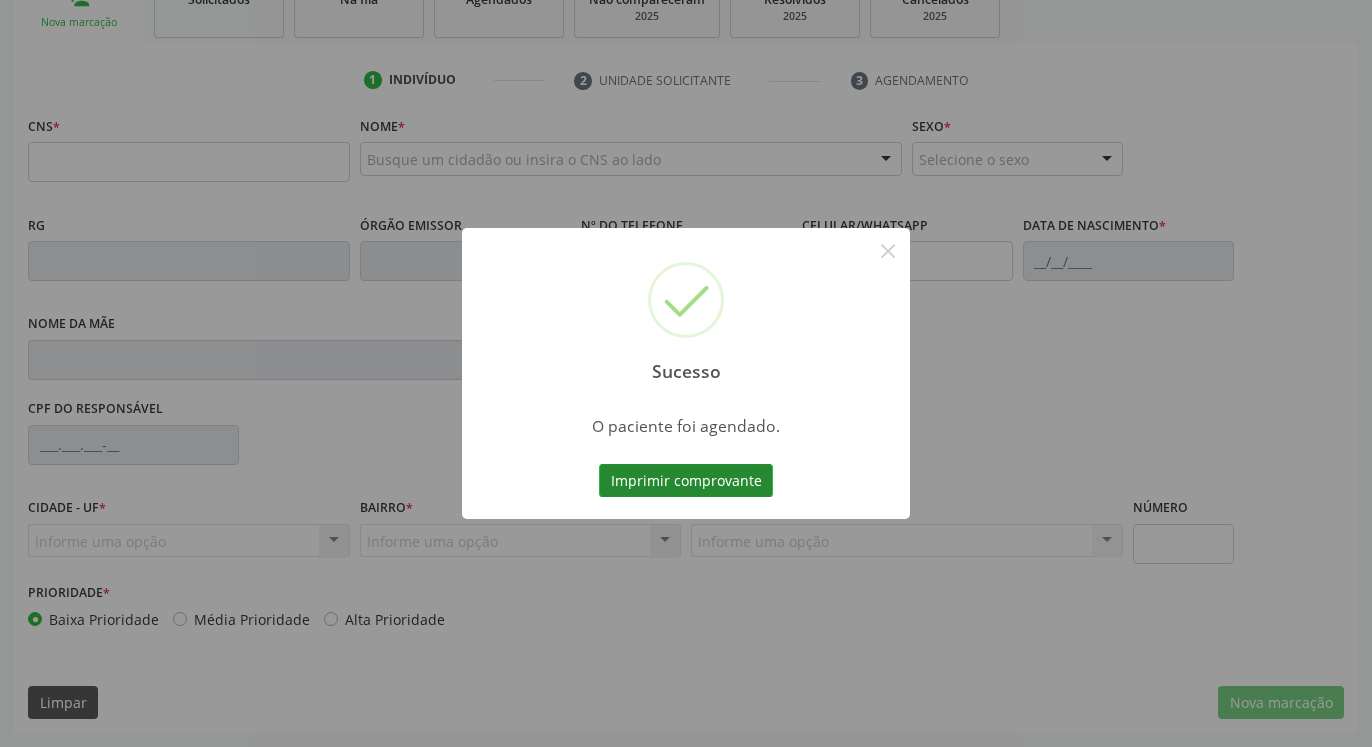 click on "Imprimir comprovante" at bounding box center [686, 481] 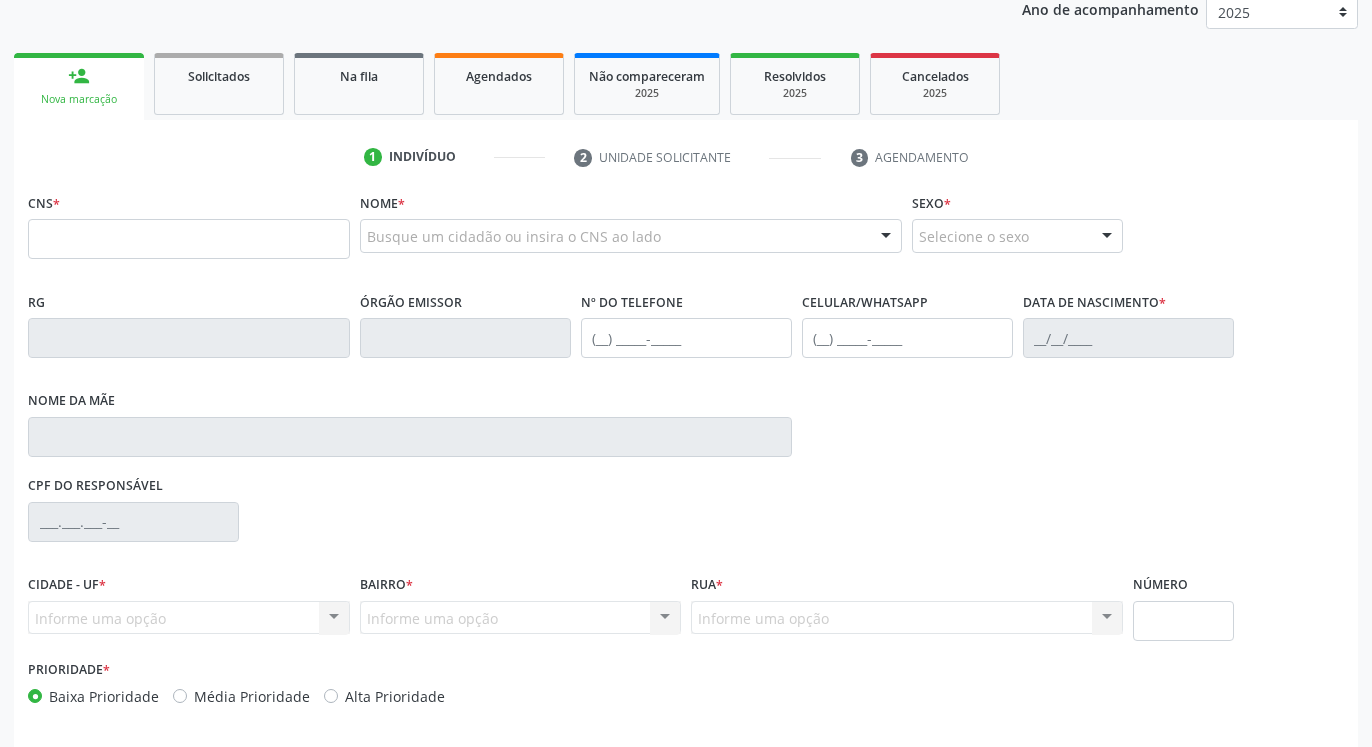 scroll, scrollTop: 221, scrollLeft: 0, axis: vertical 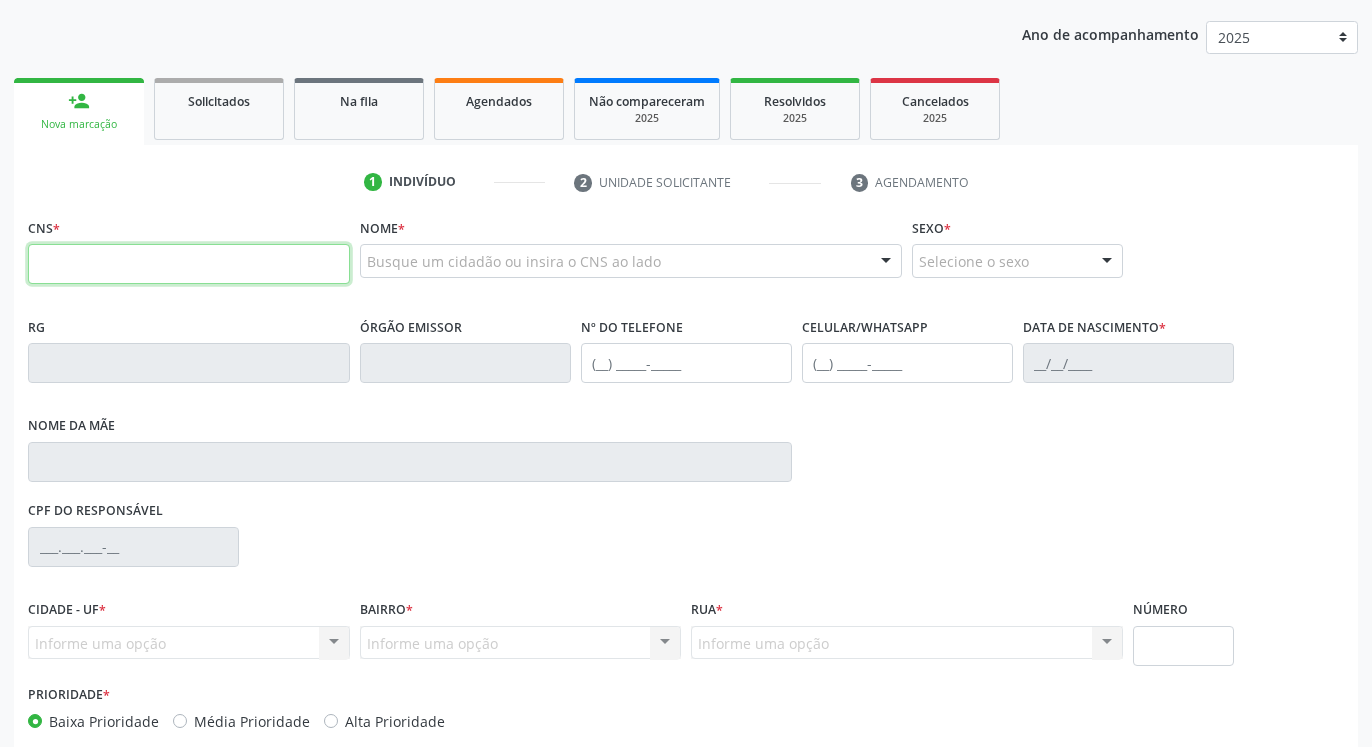 click at bounding box center [189, 264] 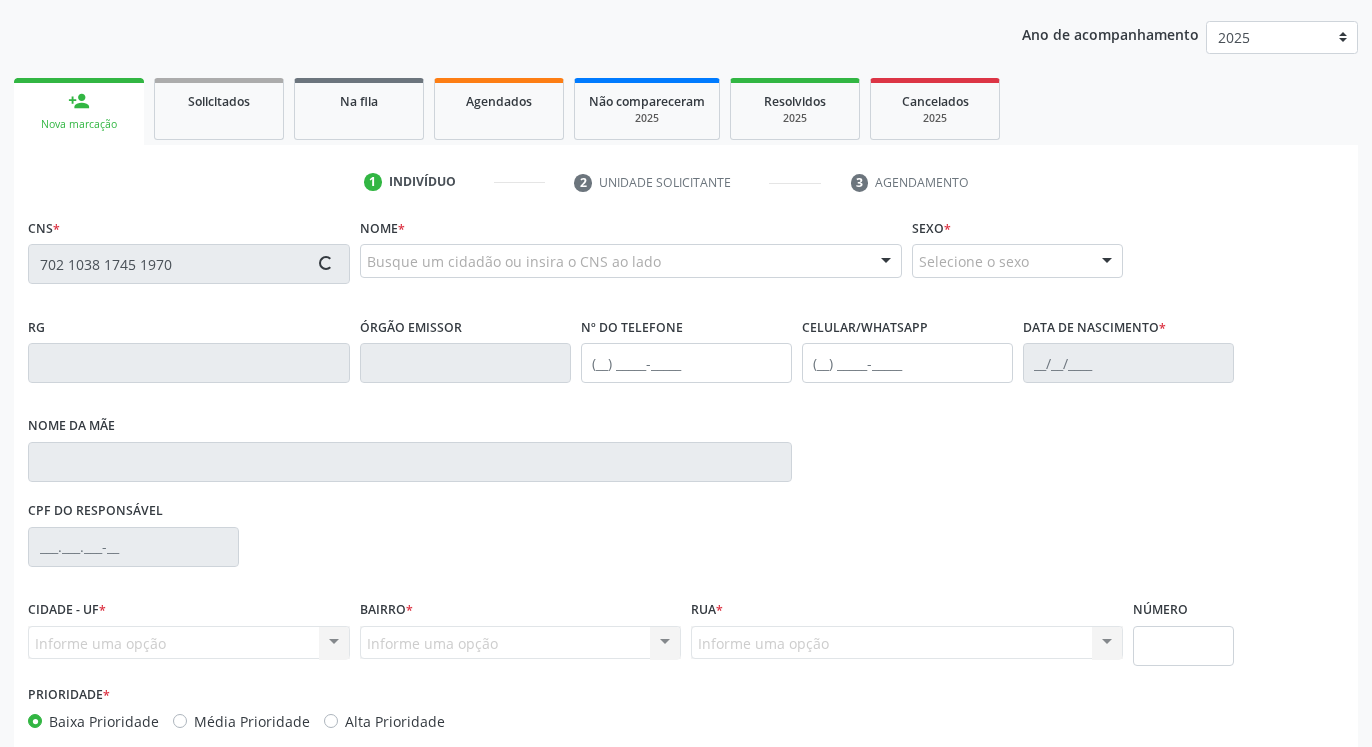 type on "702 1038 1745 1970" 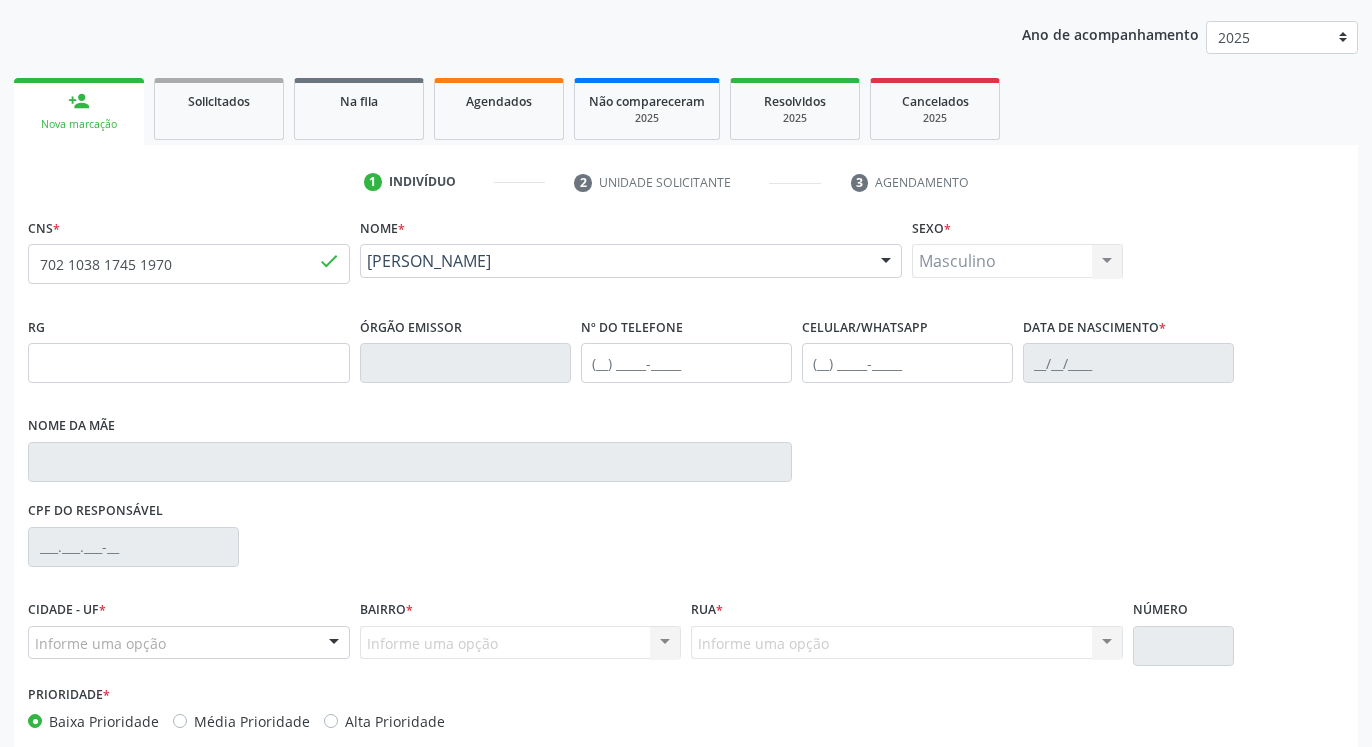 type on "[PHONE_NUMBER]" 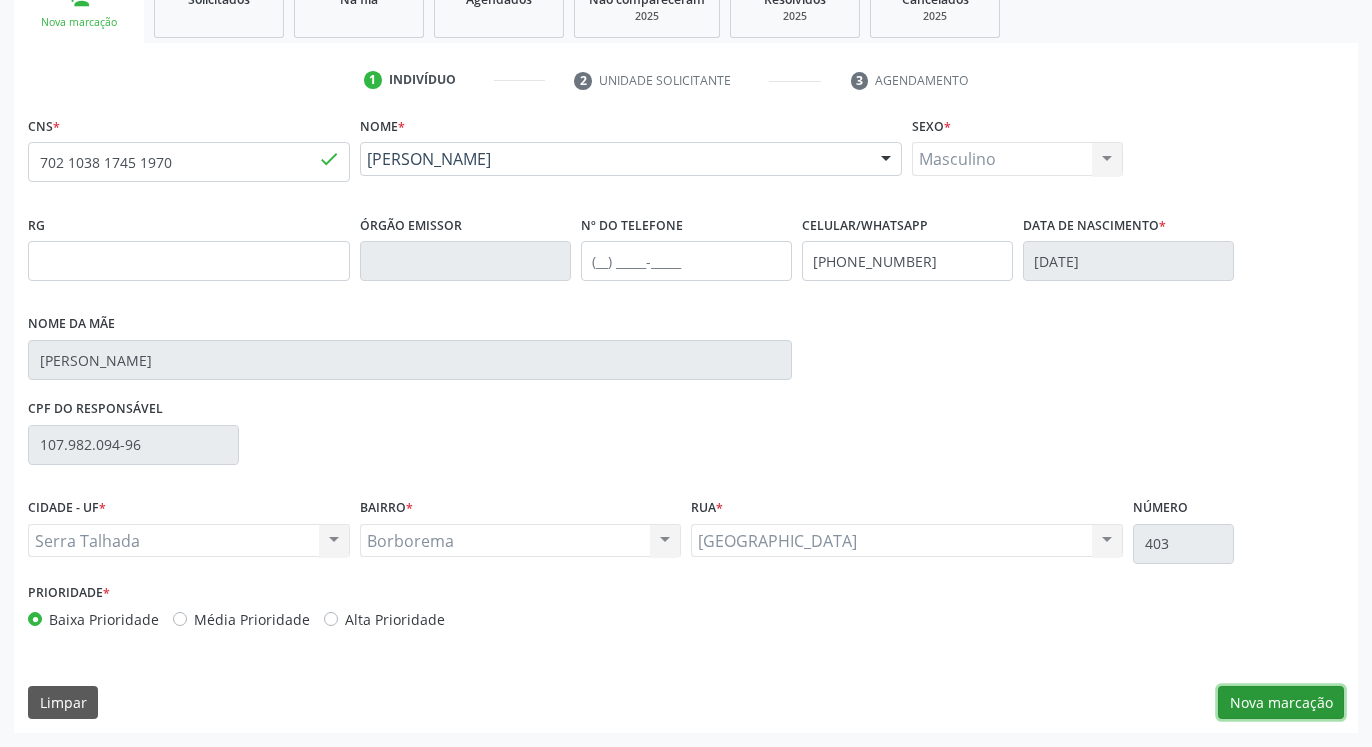 click on "Nova marcação" at bounding box center [1281, 703] 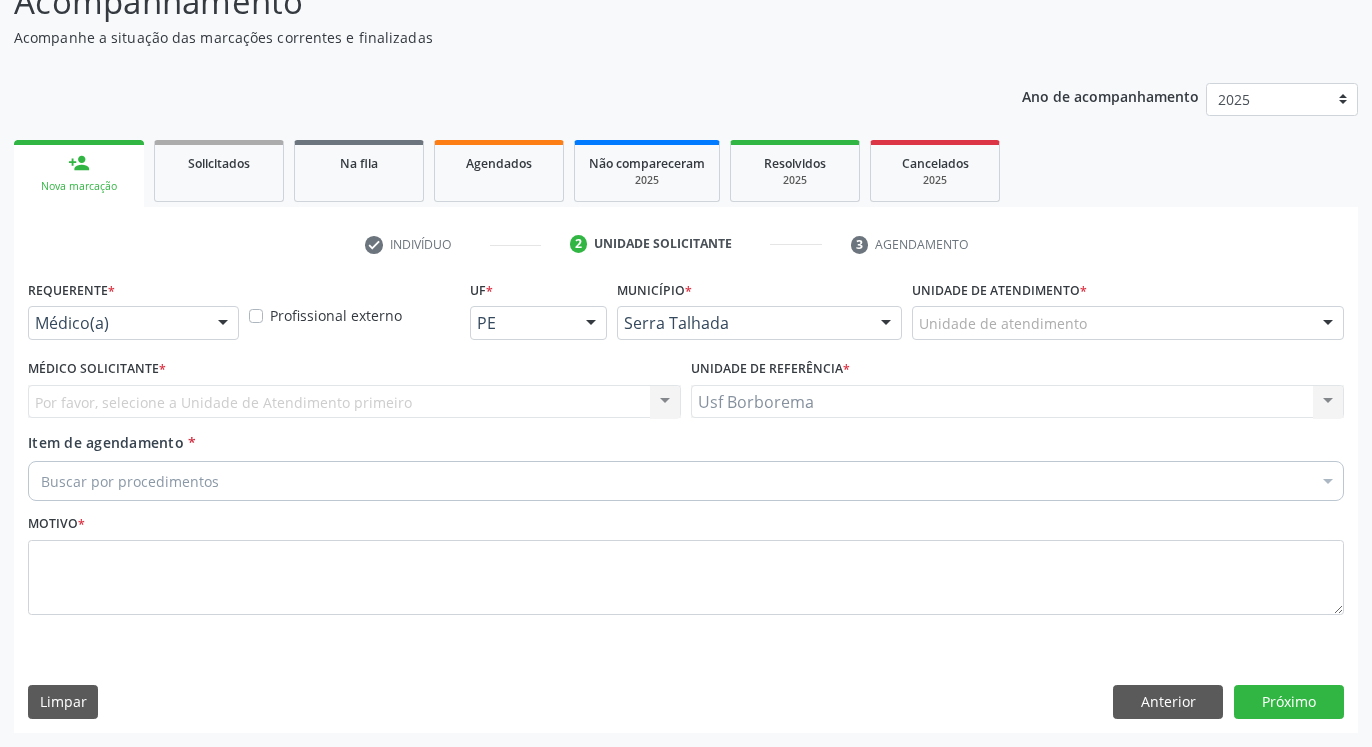 scroll, scrollTop: 159, scrollLeft: 0, axis: vertical 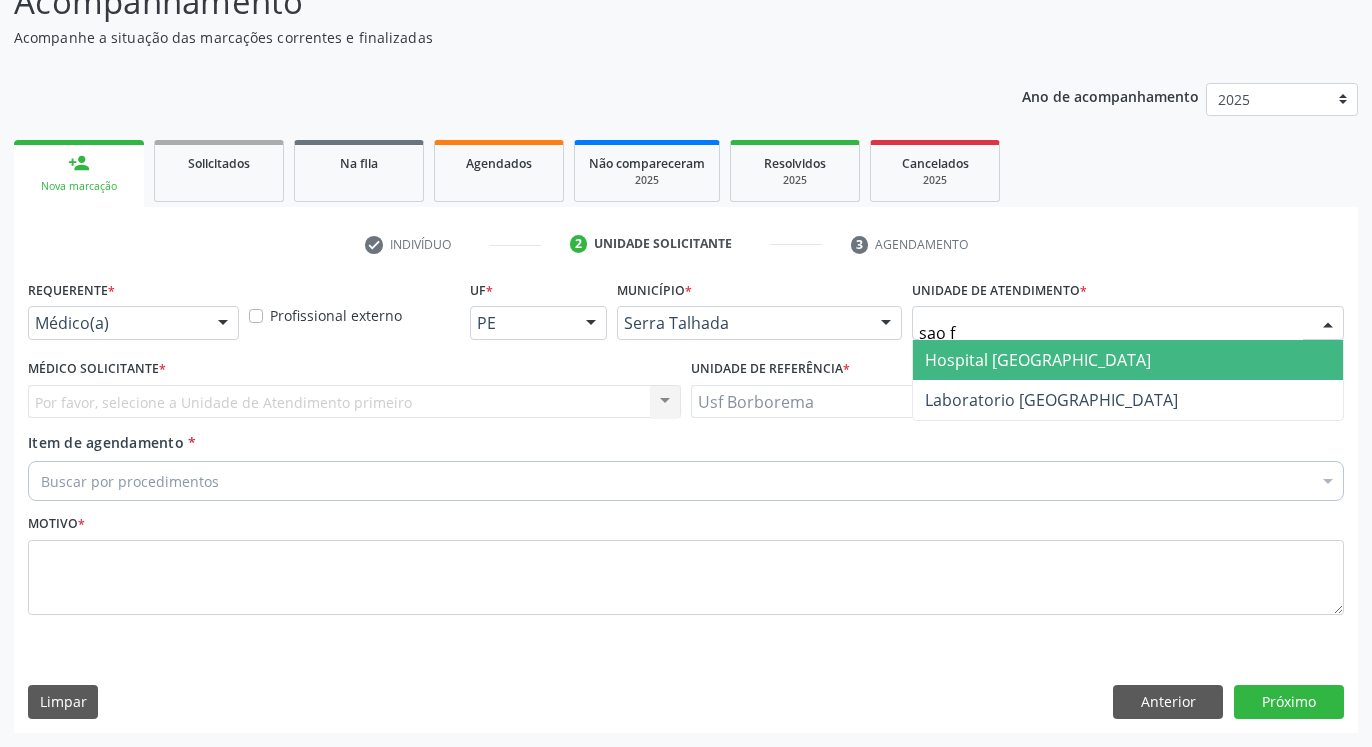 type on "sao fr" 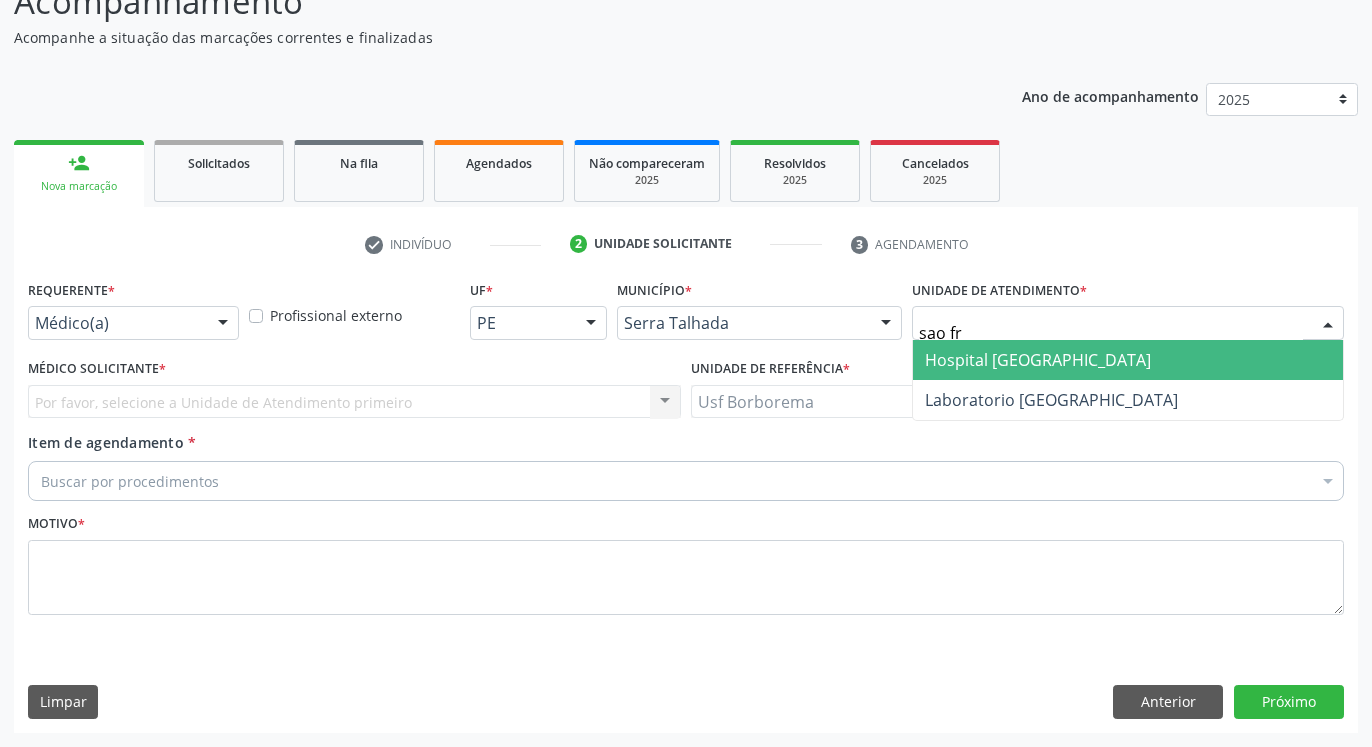 click on "Hospital [GEOGRAPHIC_DATA]" at bounding box center (1038, 360) 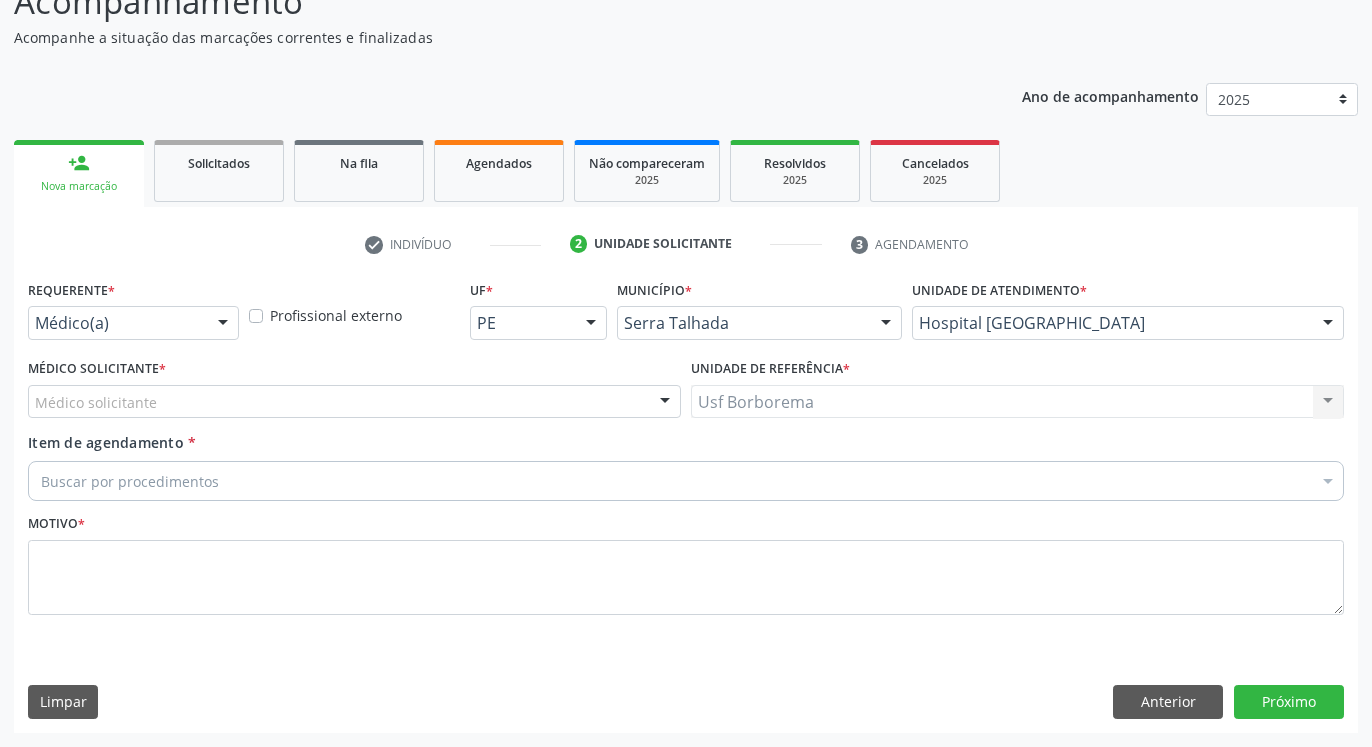 click on "Médico solicitante" at bounding box center [354, 402] 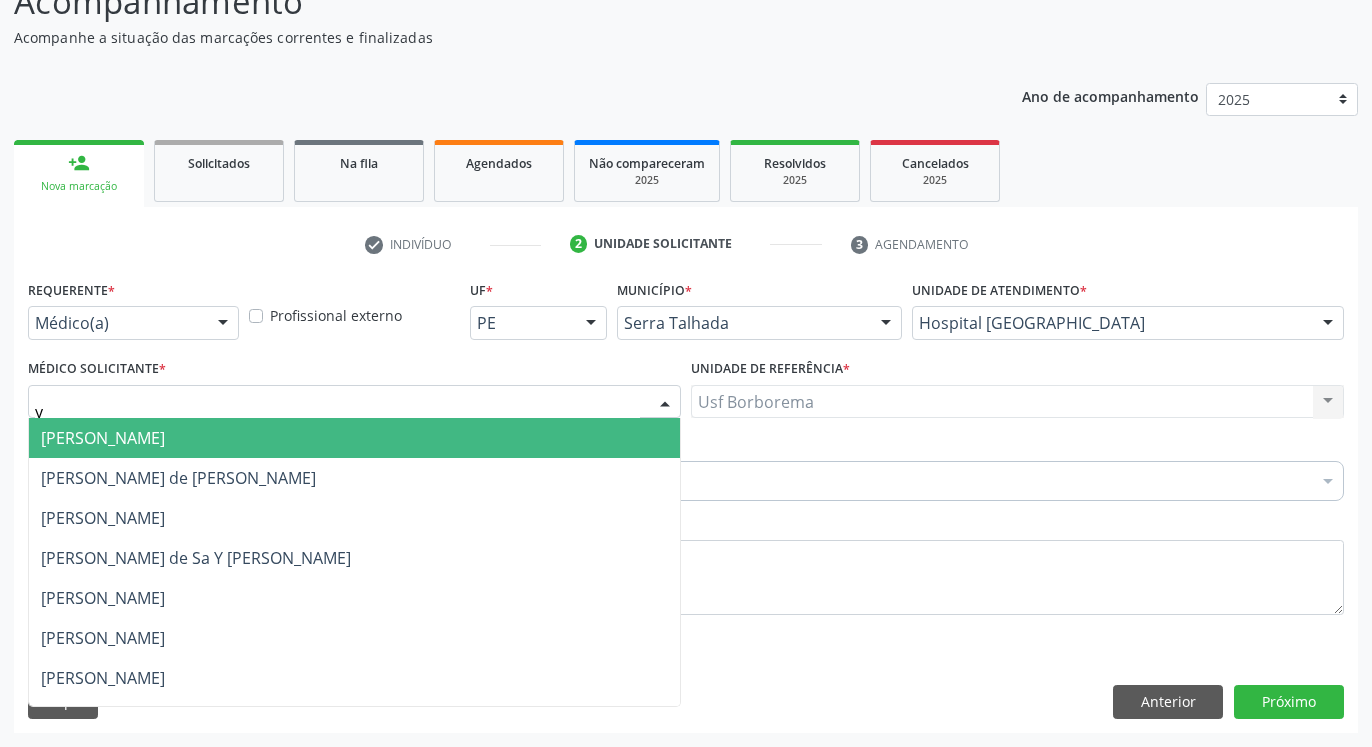 type on "yu" 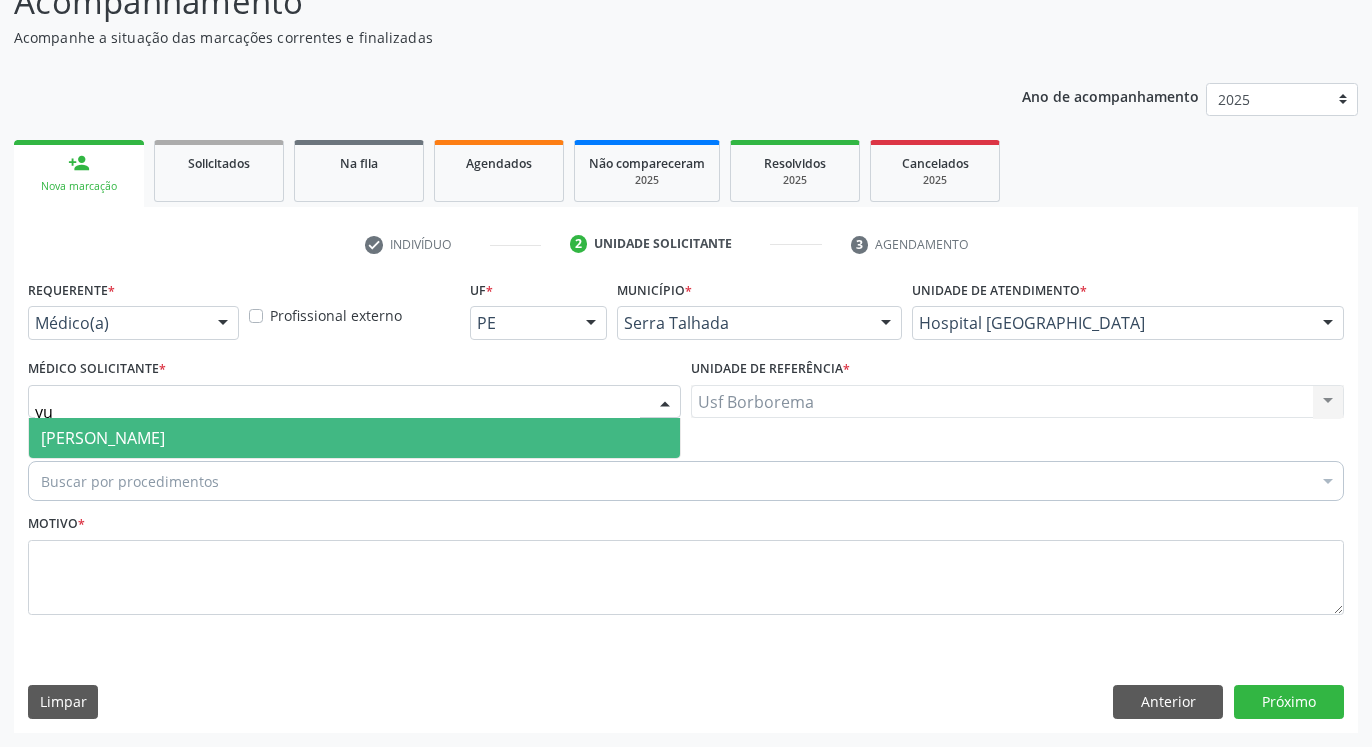 click on "[PERSON_NAME]" at bounding box center [103, 438] 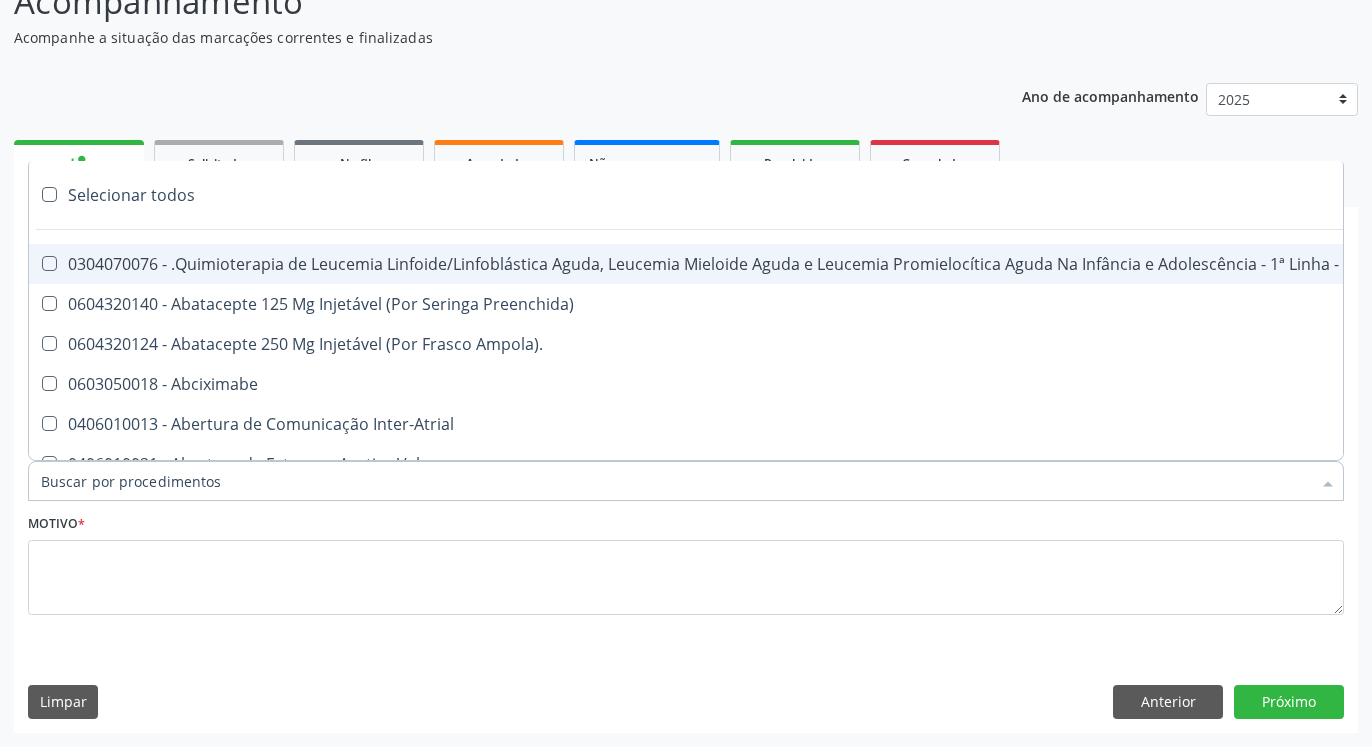 paste on "0205020046" 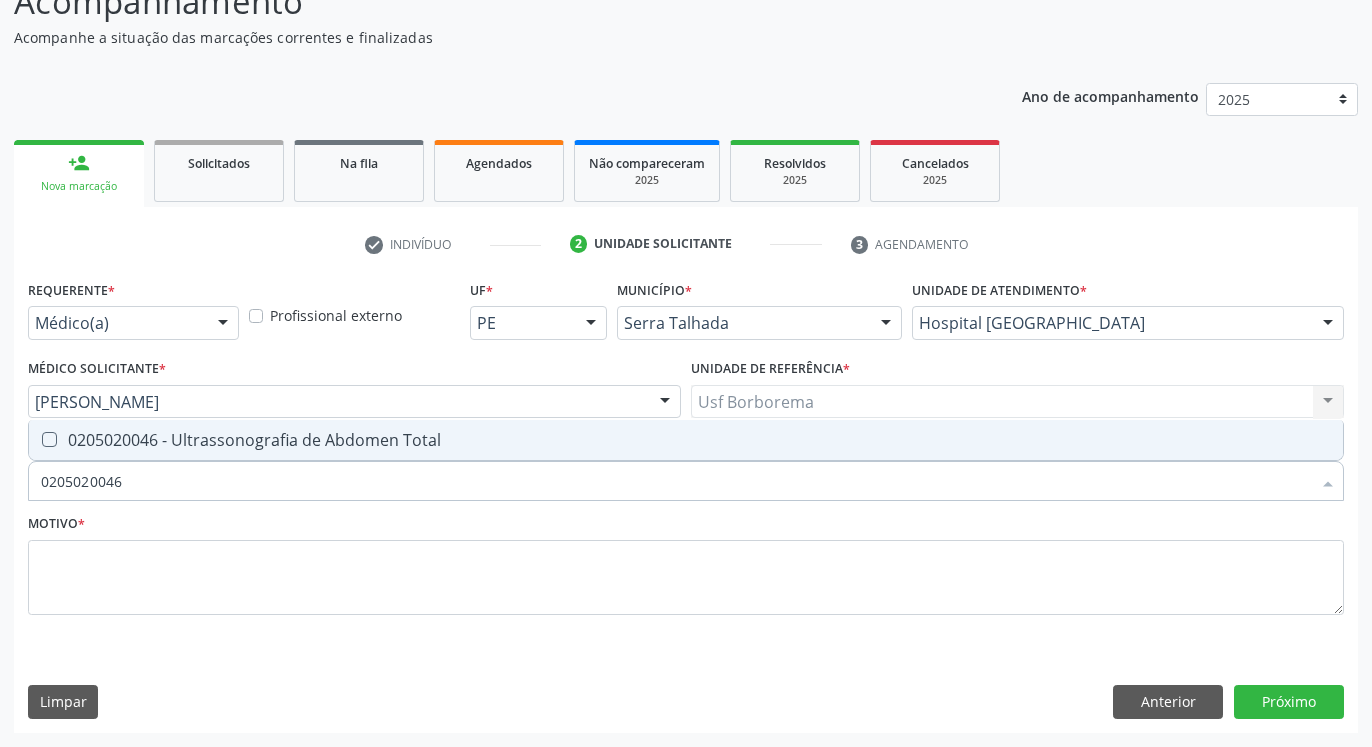 click at bounding box center [49, 439] 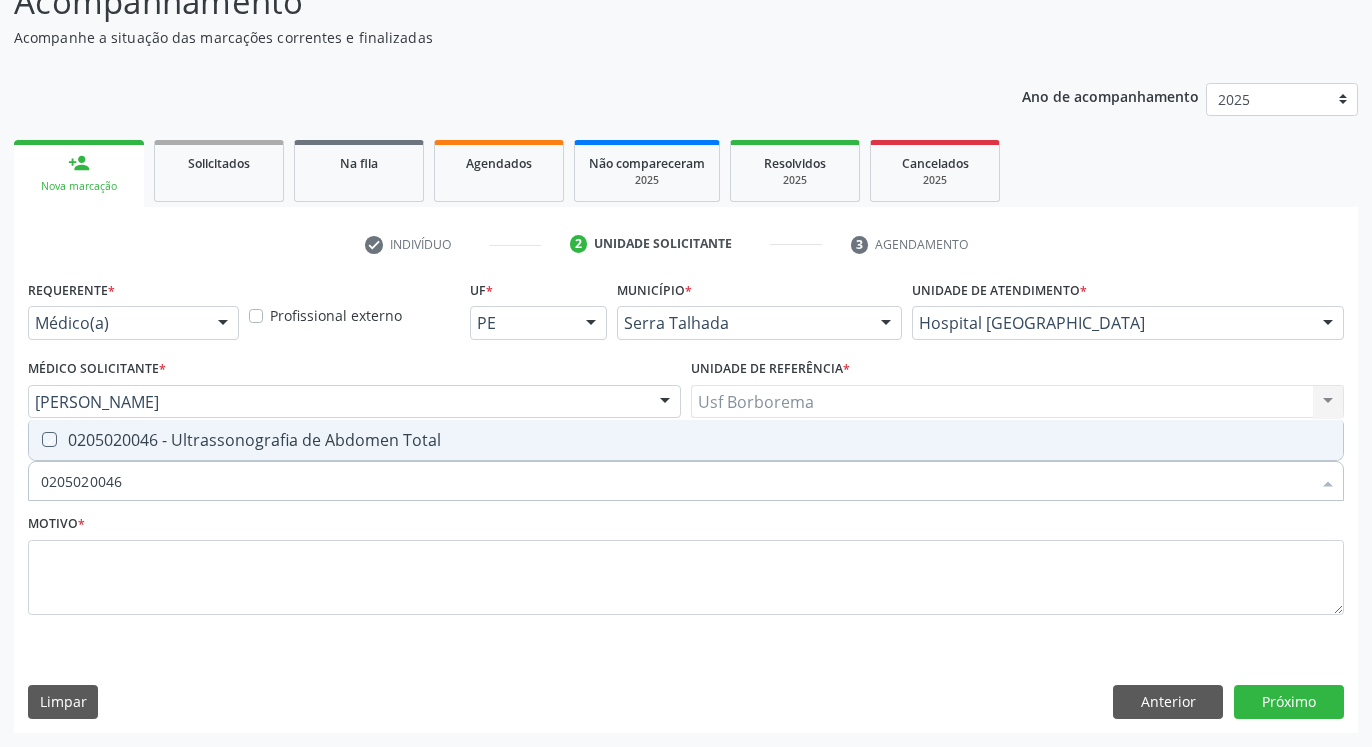click at bounding box center [35, 439] 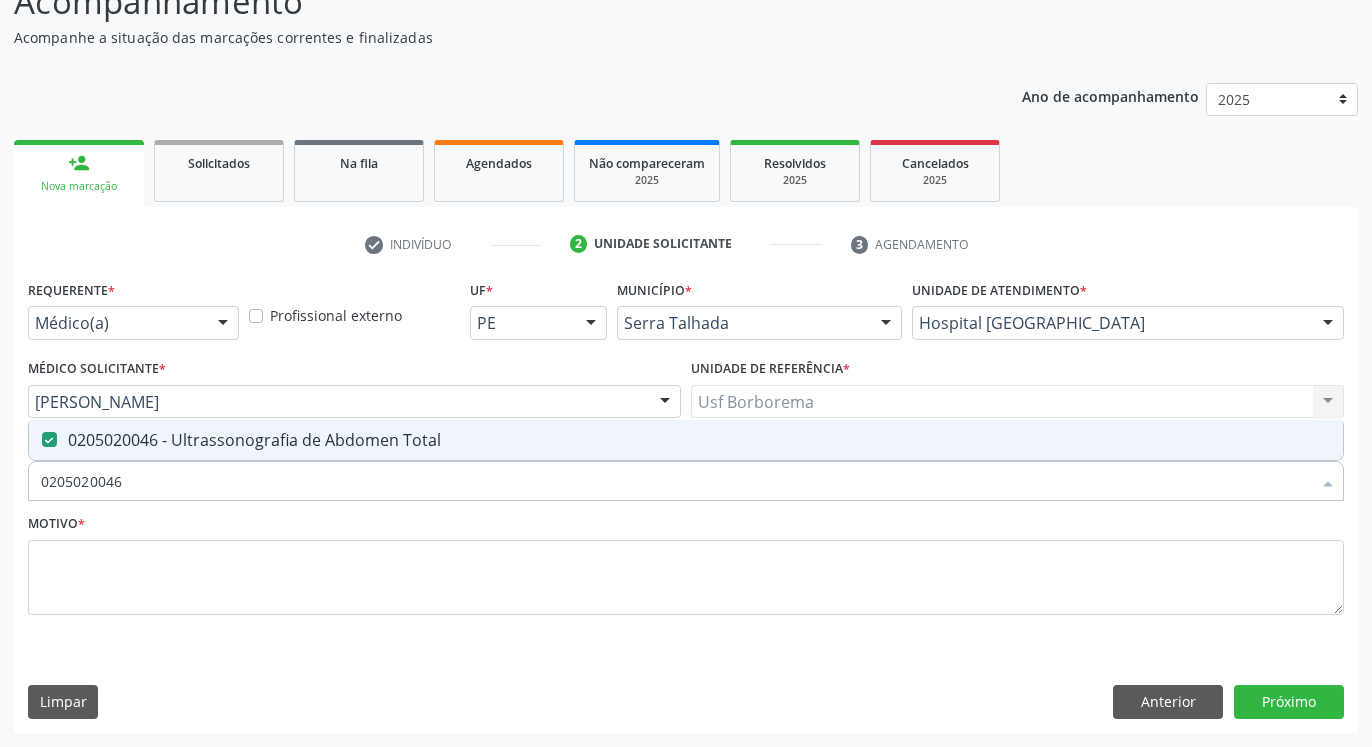 click on "Motivo
*" at bounding box center (56, 524) 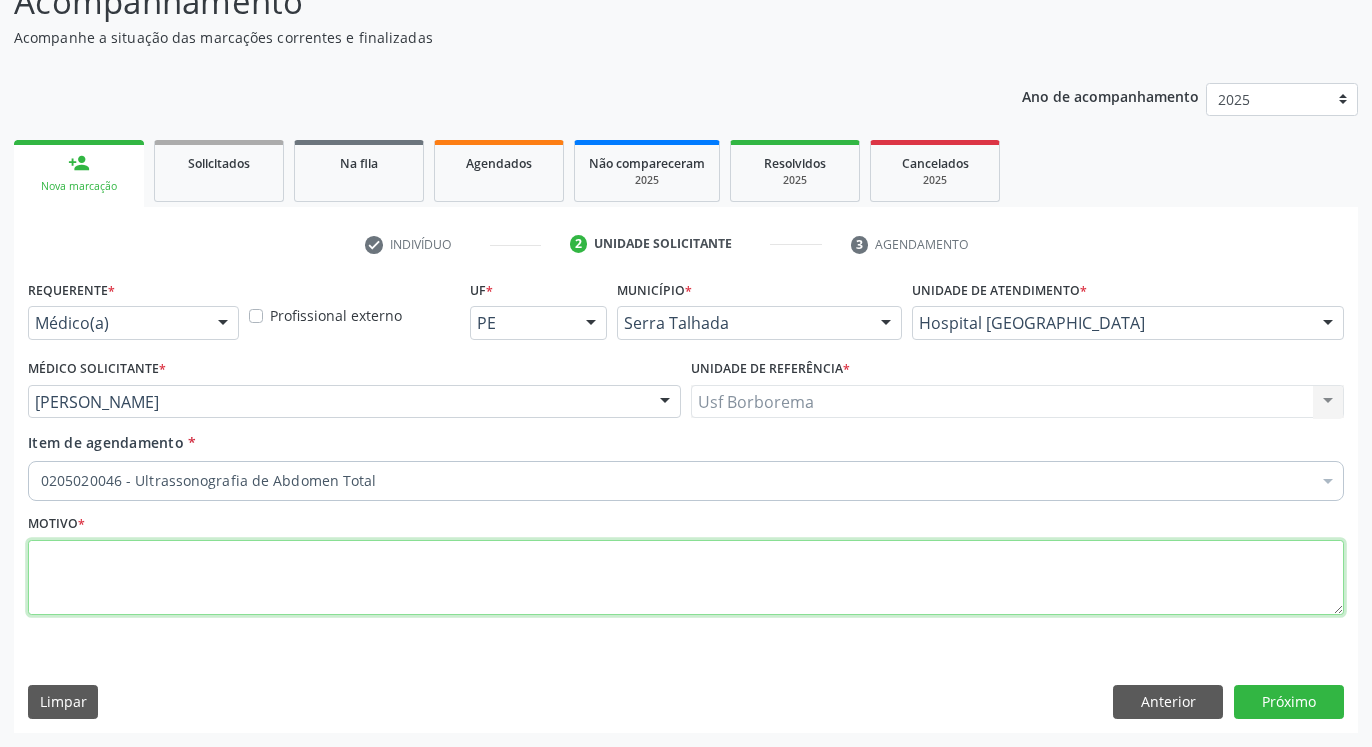 click at bounding box center (686, 578) 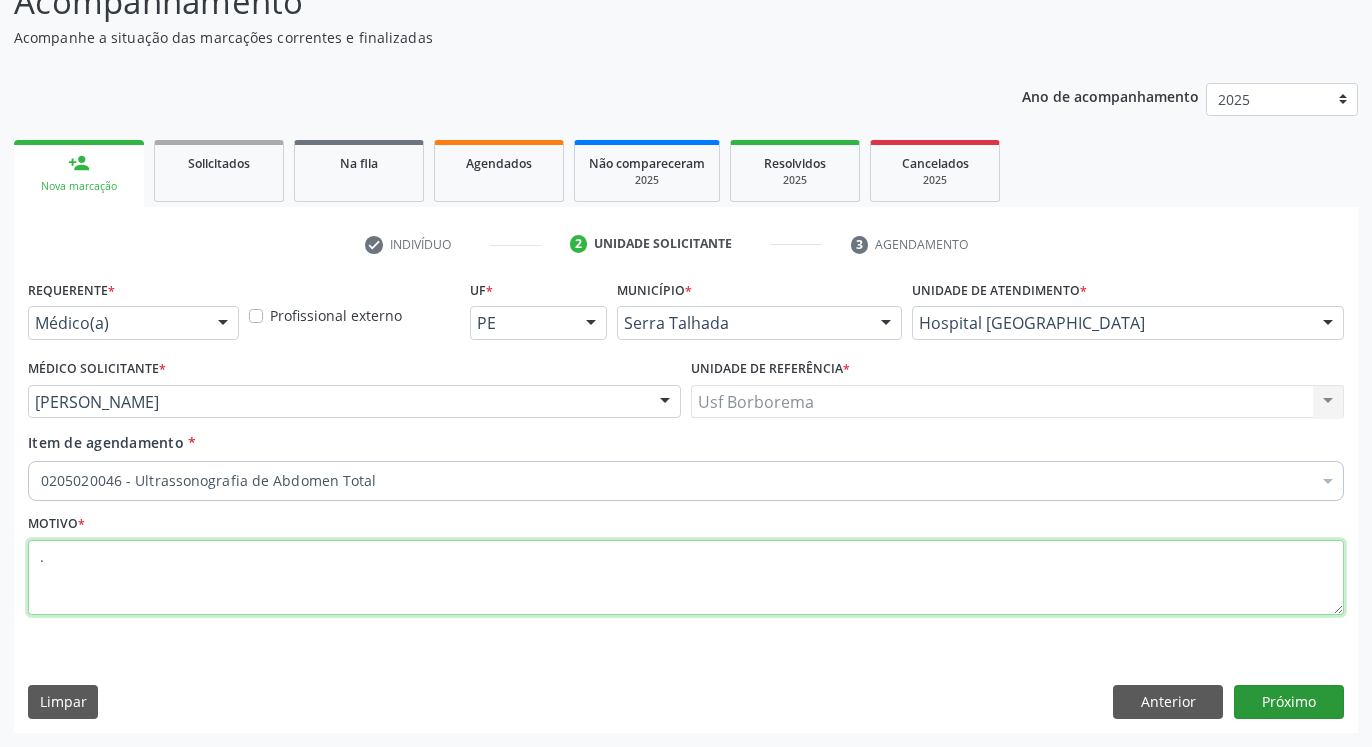 type on "." 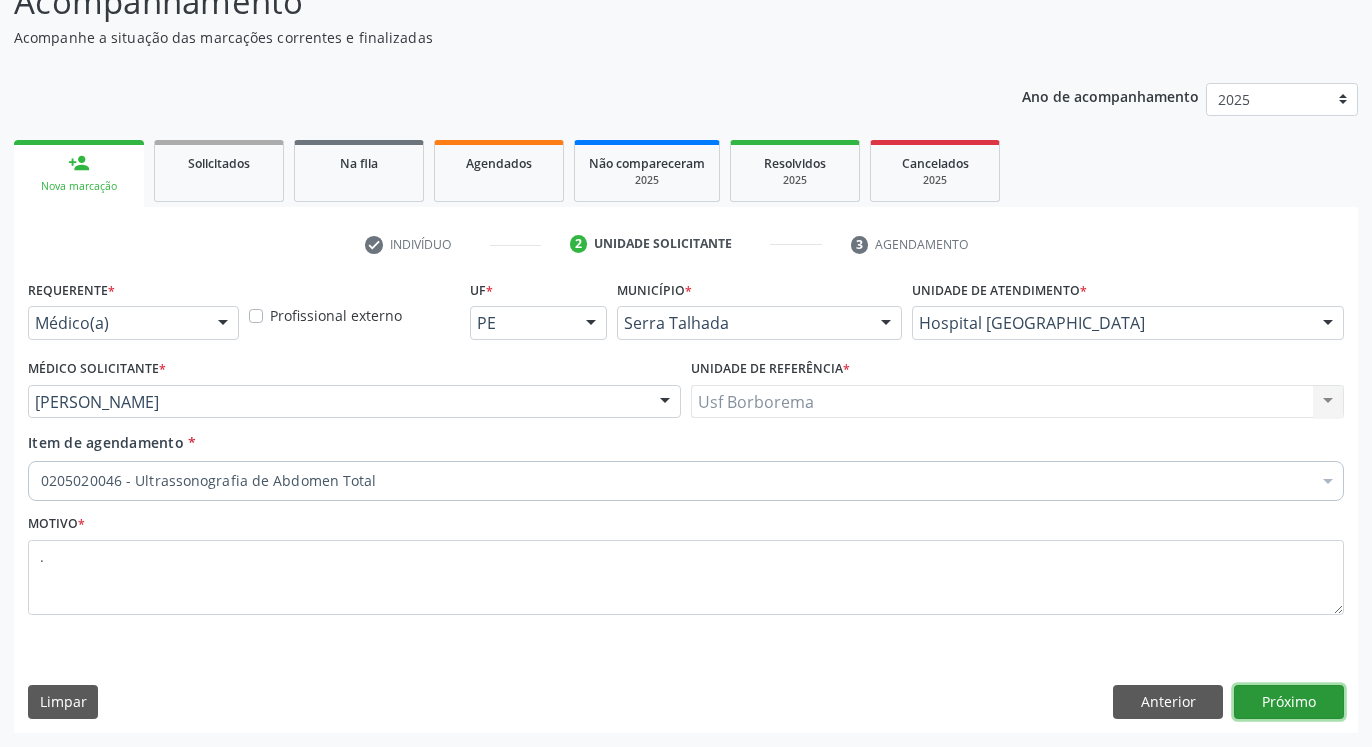 click on "Próximo" at bounding box center [1289, 702] 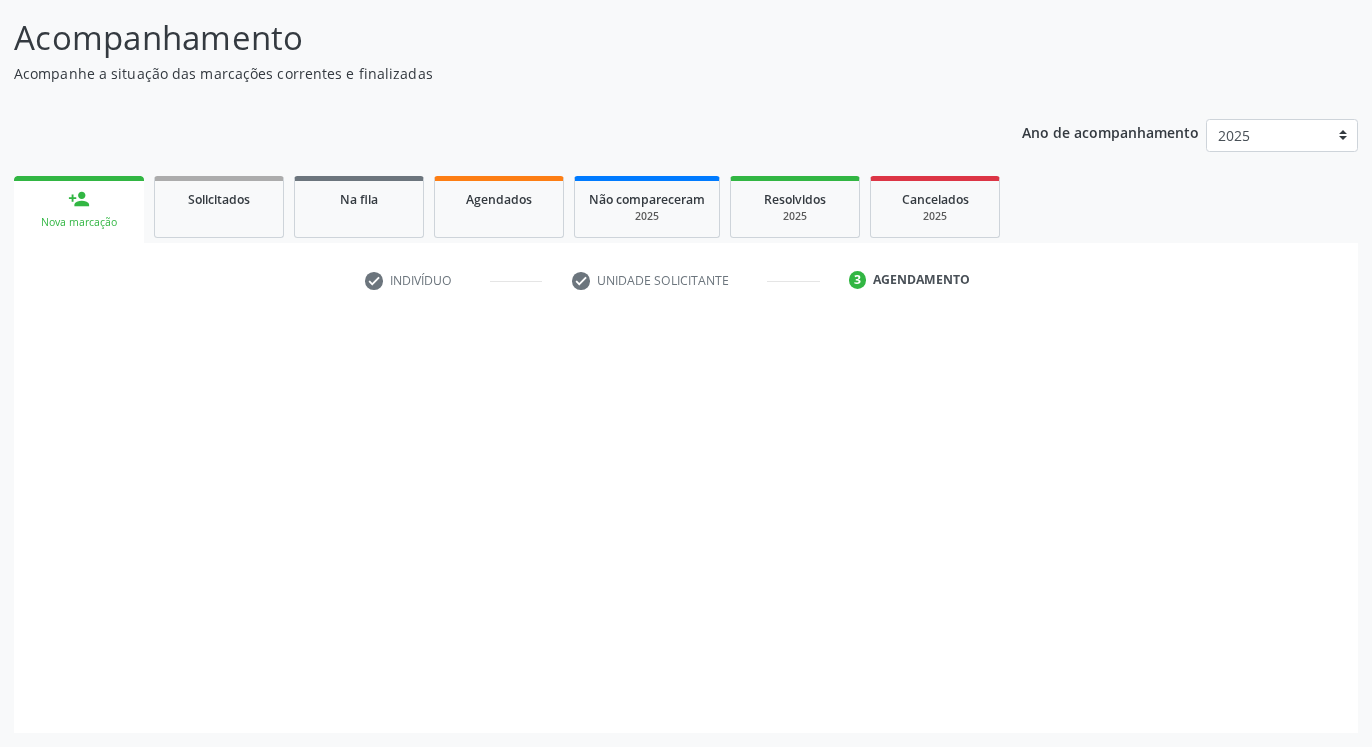 scroll, scrollTop: 123, scrollLeft: 0, axis: vertical 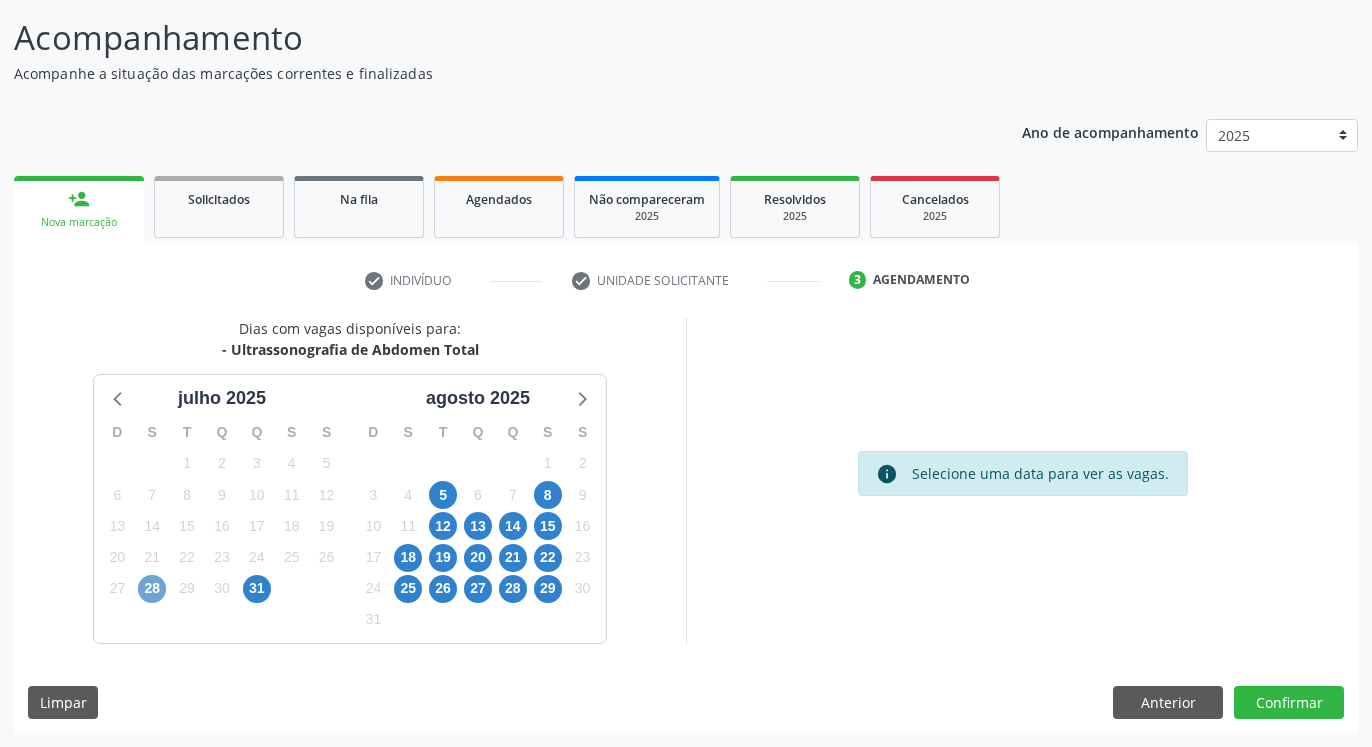click on "28" at bounding box center (152, 589) 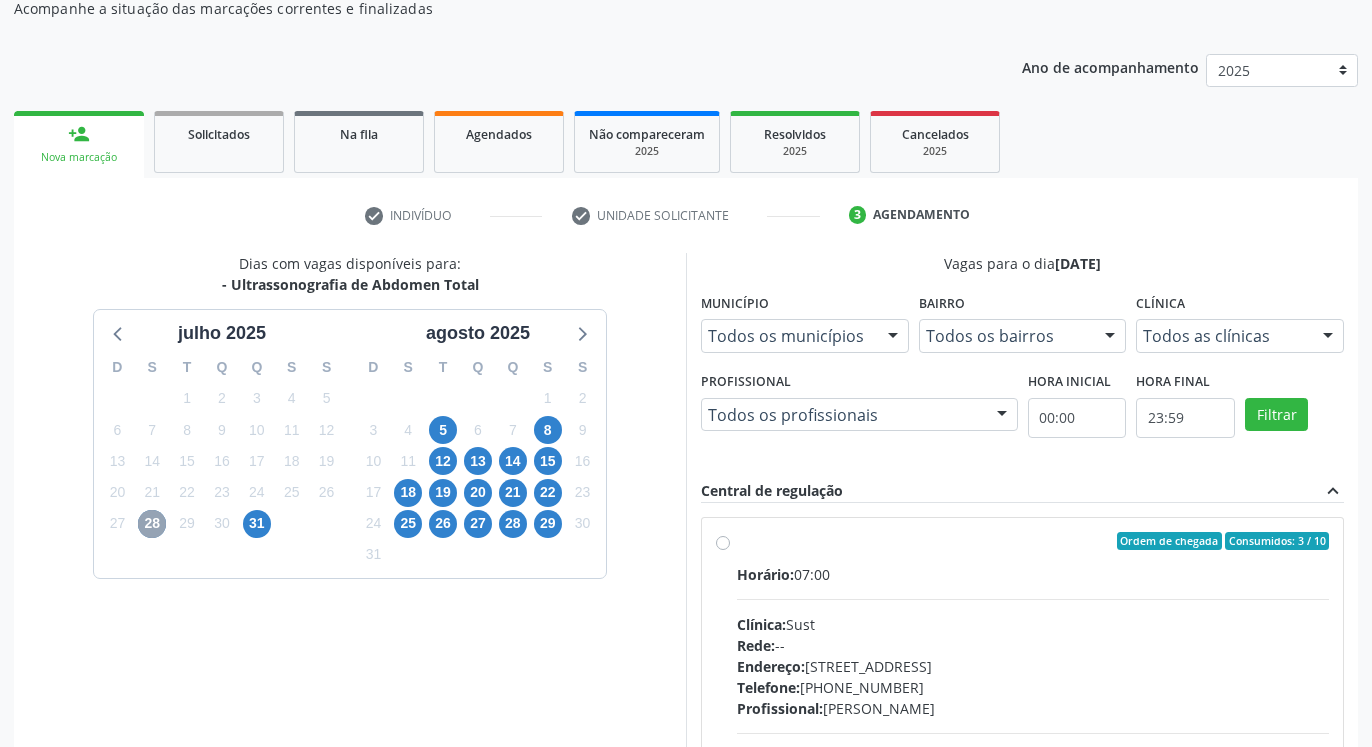 scroll, scrollTop: 225, scrollLeft: 0, axis: vertical 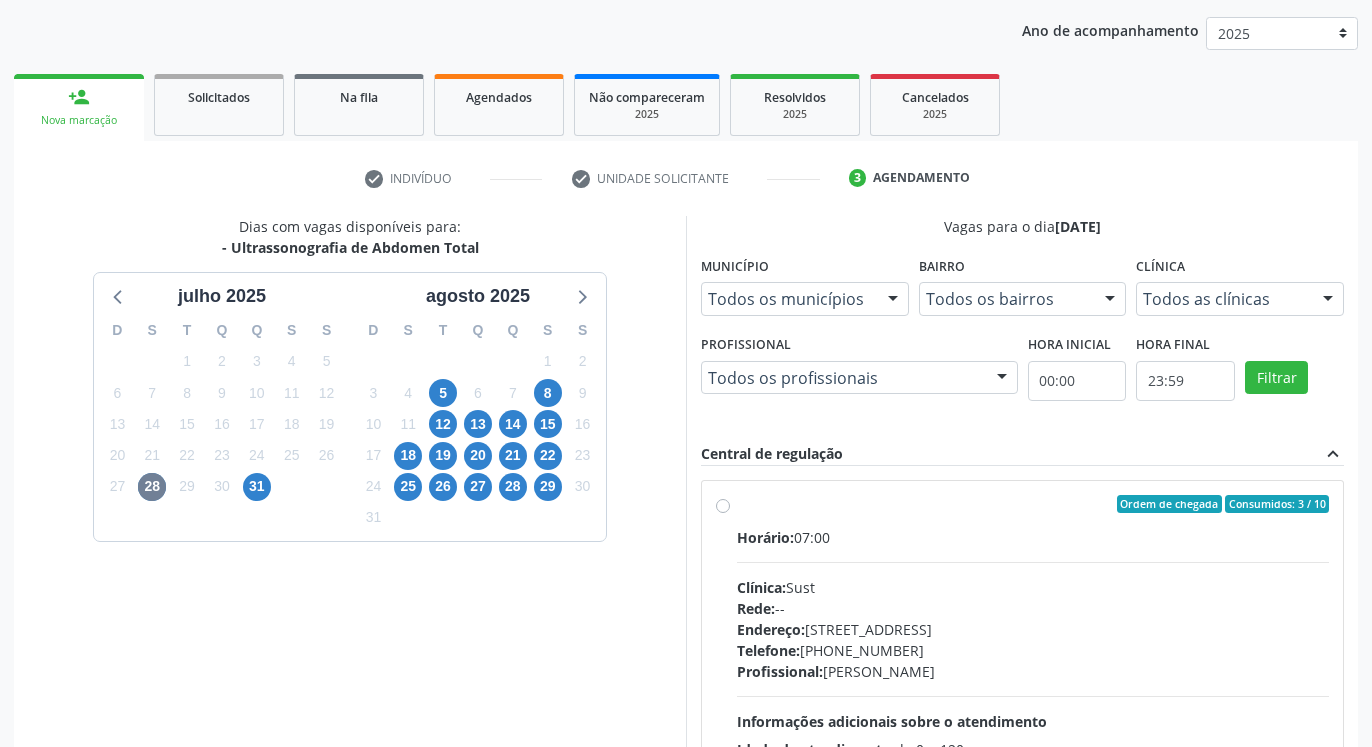 click on "Ordem de chegada
Consumidos: 3 / 10
Horário:   07:00
Clínica:  Sust
Rede:
--
Endereço:   [STREET_ADDRESS]
Telefone:   [PHONE_NUMBER]
Profissional:
[PERSON_NAME]
Informações adicionais sobre o atendimento
Idade de atendimento:
de 0 a 120 anos
Gênero(s) atendido(s):
Masculino e Feminino
Informações adicionais:
--" at bounding box center (1033, 648) 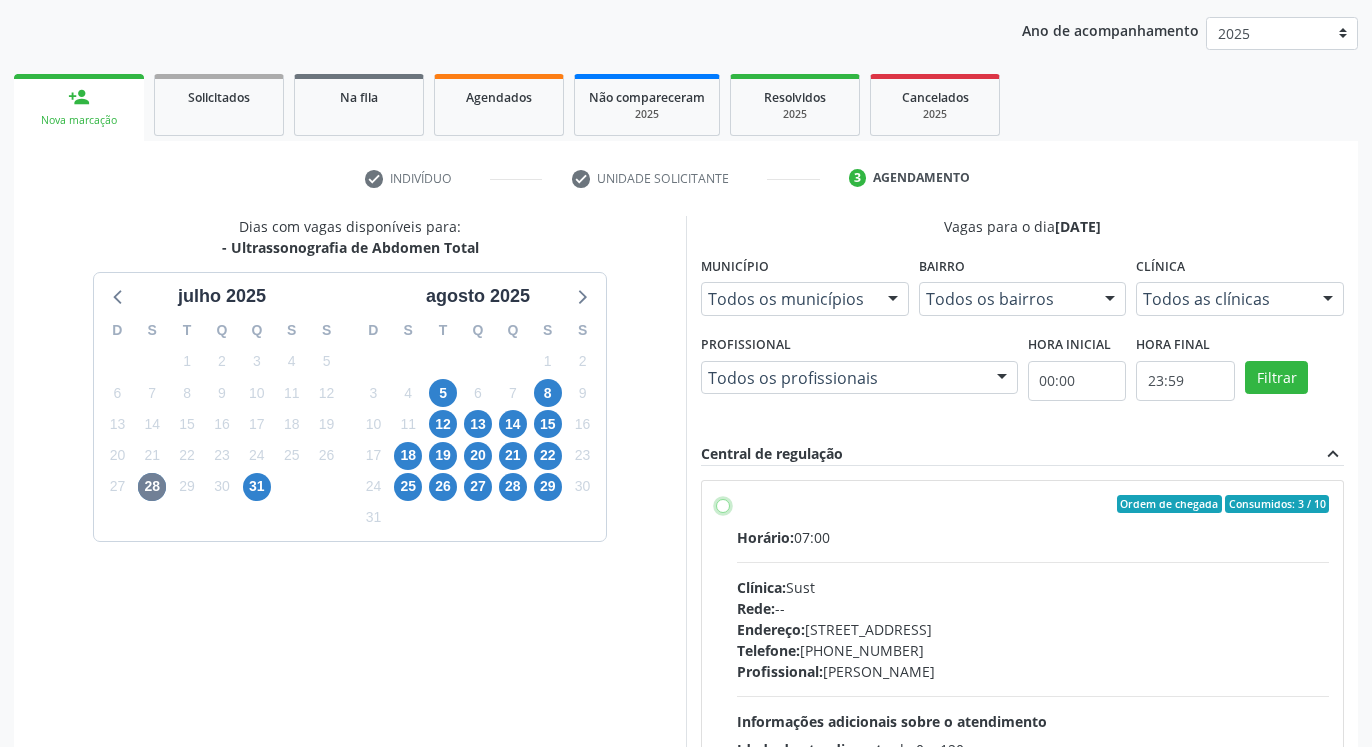 click on "Ordem de chegada
Consumidos: 3 / 10
Horário:   07:00
Clínica:  Sust
Rede:
--
Endereço:   [STREET_ADDRESS]
Telefone:   [PHONE_NUMBER]
Profissional:
[PERSON_NAME]
Informações adicionais sobre o atendimento
Idade de atendimento:
de 0 a 120 anos
Gênero(s) atendido(s):
Masculino e Feminino
Informações adicionais:
--" at bounding box center [723, 504] 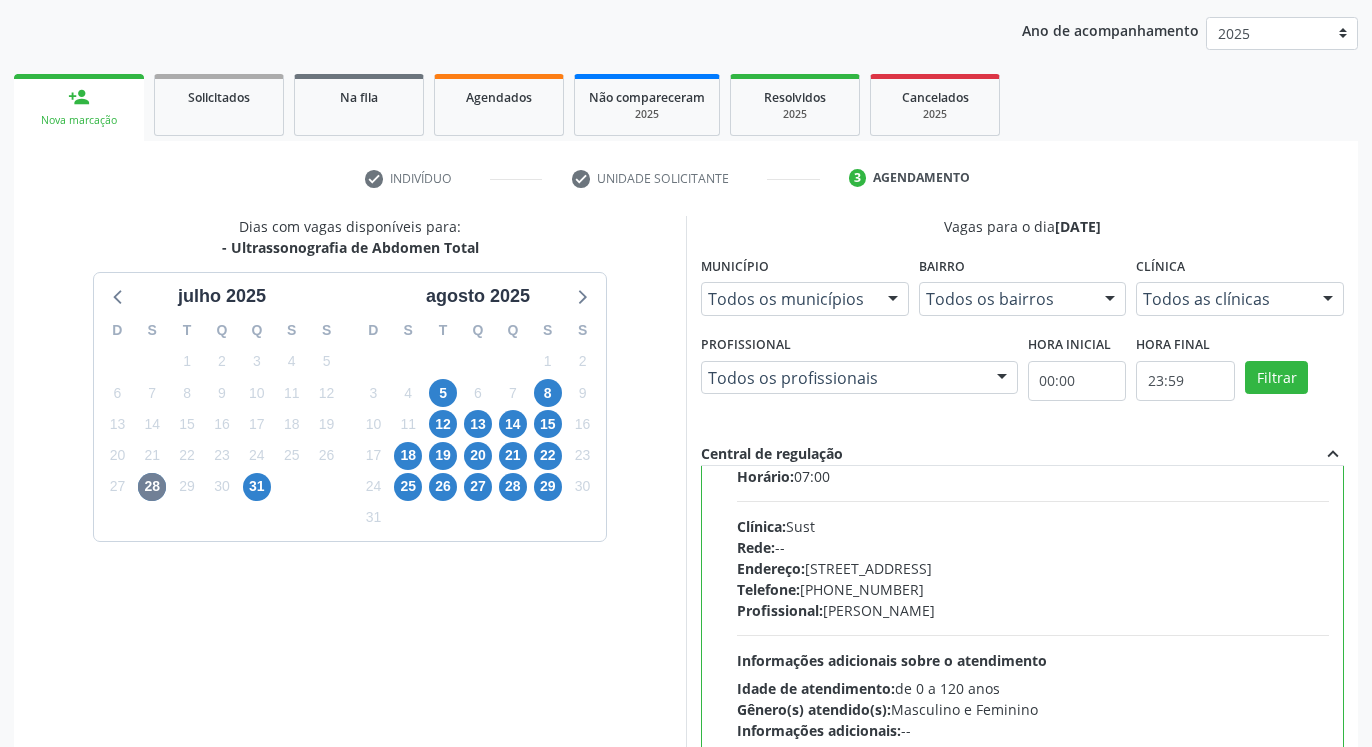 scroll, scrollTop: 100, scrollLeft: 0, axis: vertical 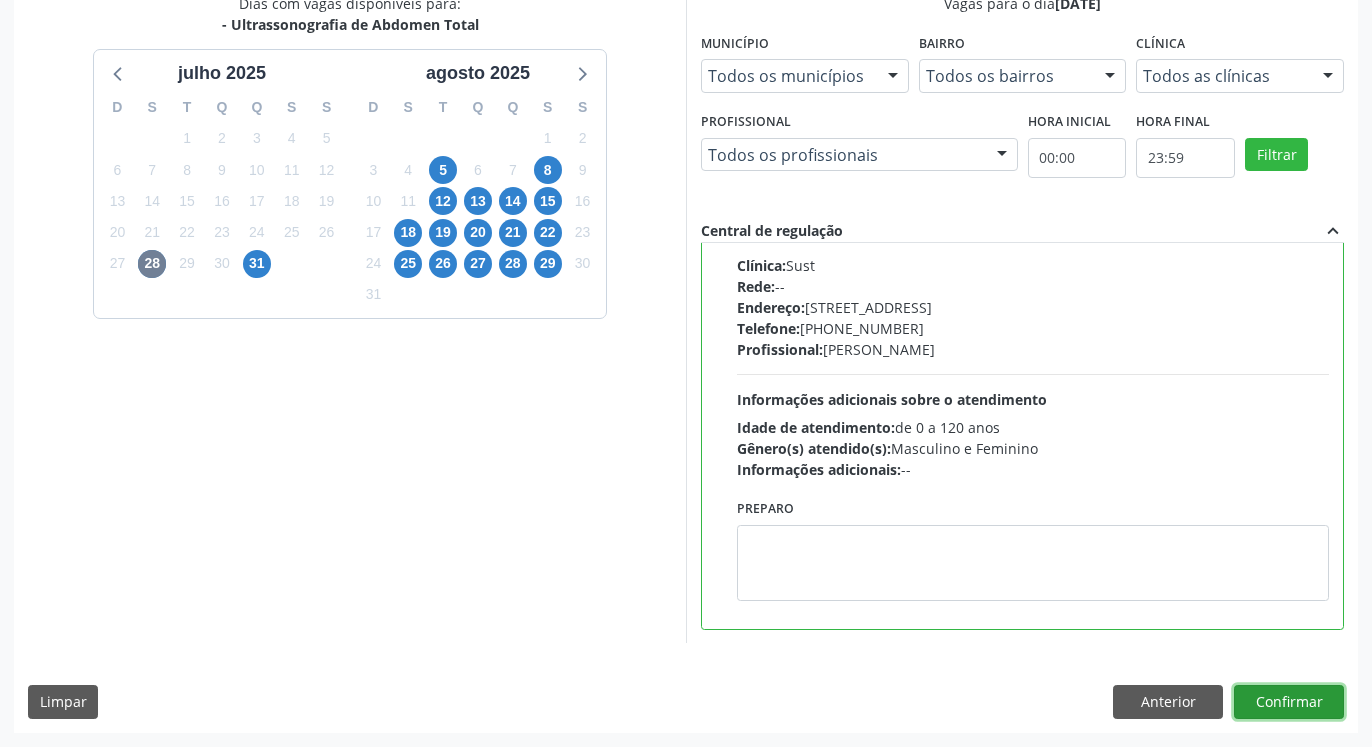 click on "Confirmar" at bounding box center (1289, 702) 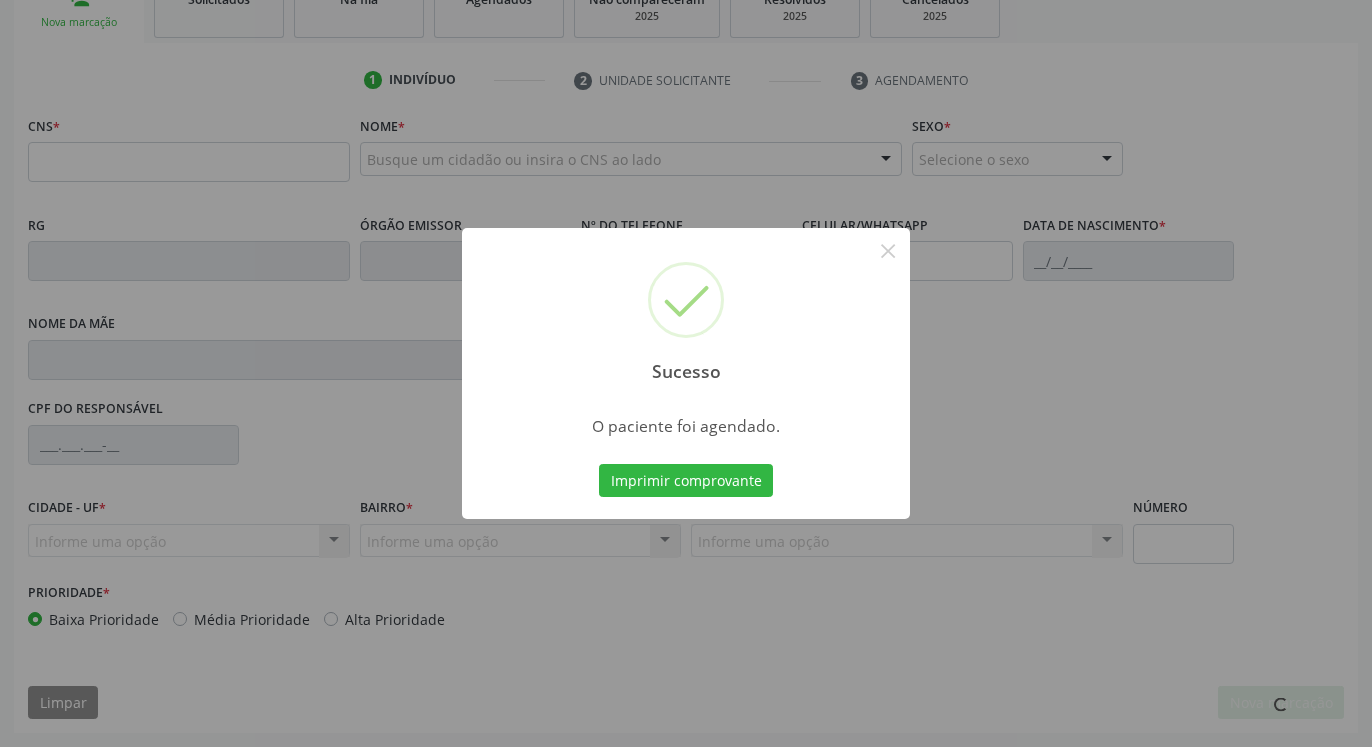 scroll, scrollTop: 323, scrollLeft: 0, axis: vertical 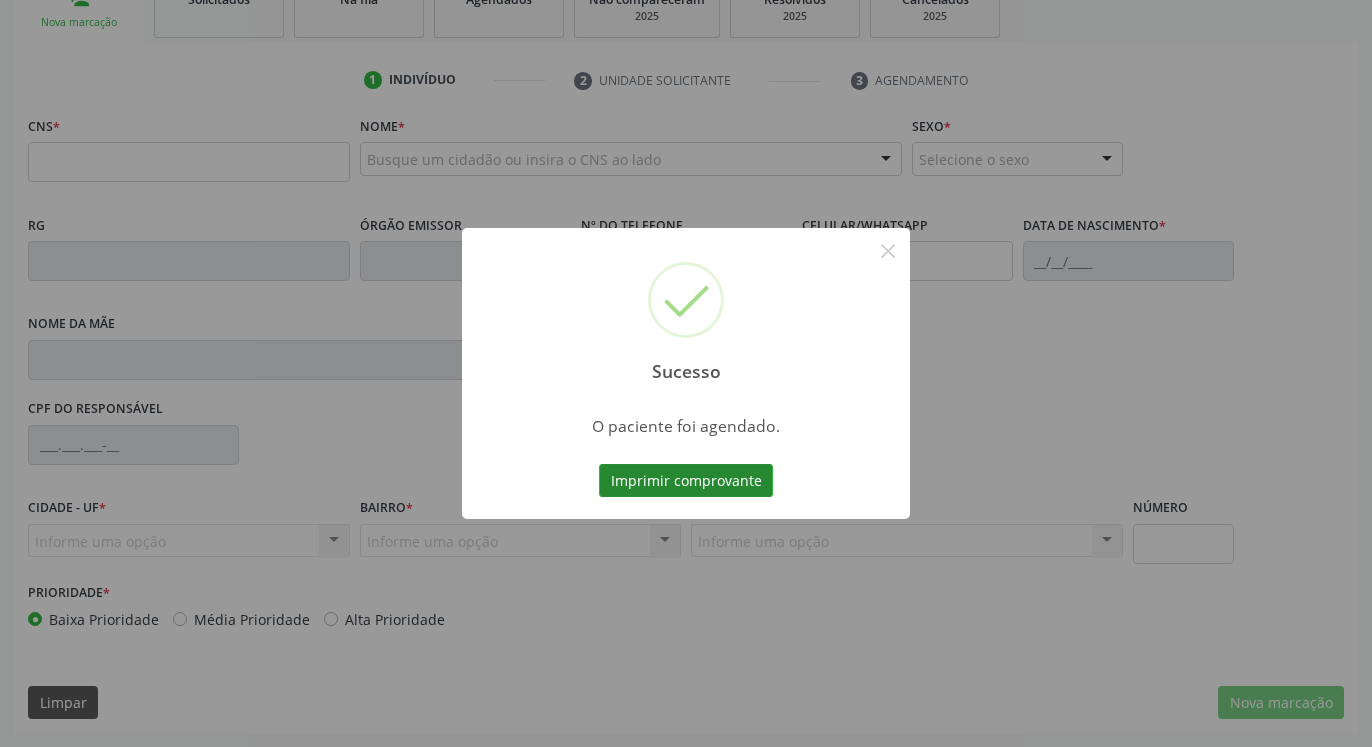 click on "Imprimir comprovante" at bounding box center [686, 481] 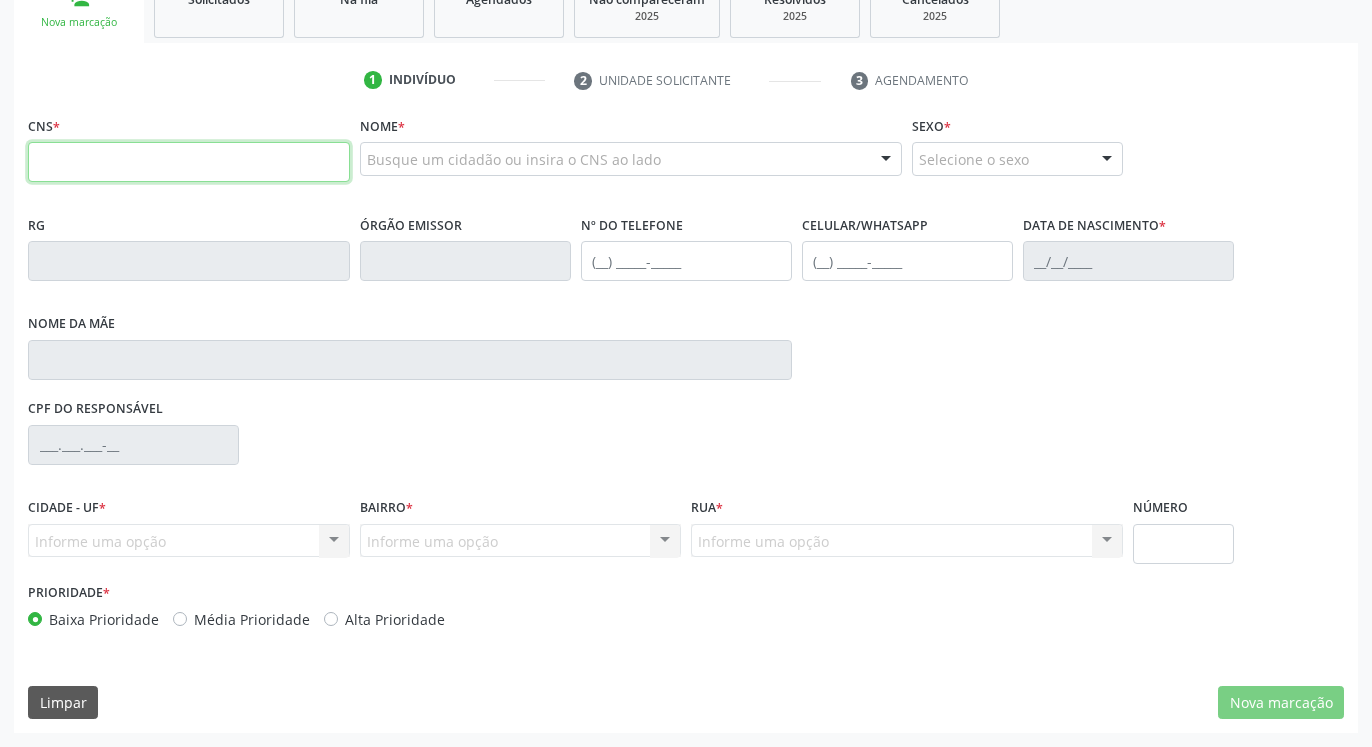 click at bounding box center [189, 162] 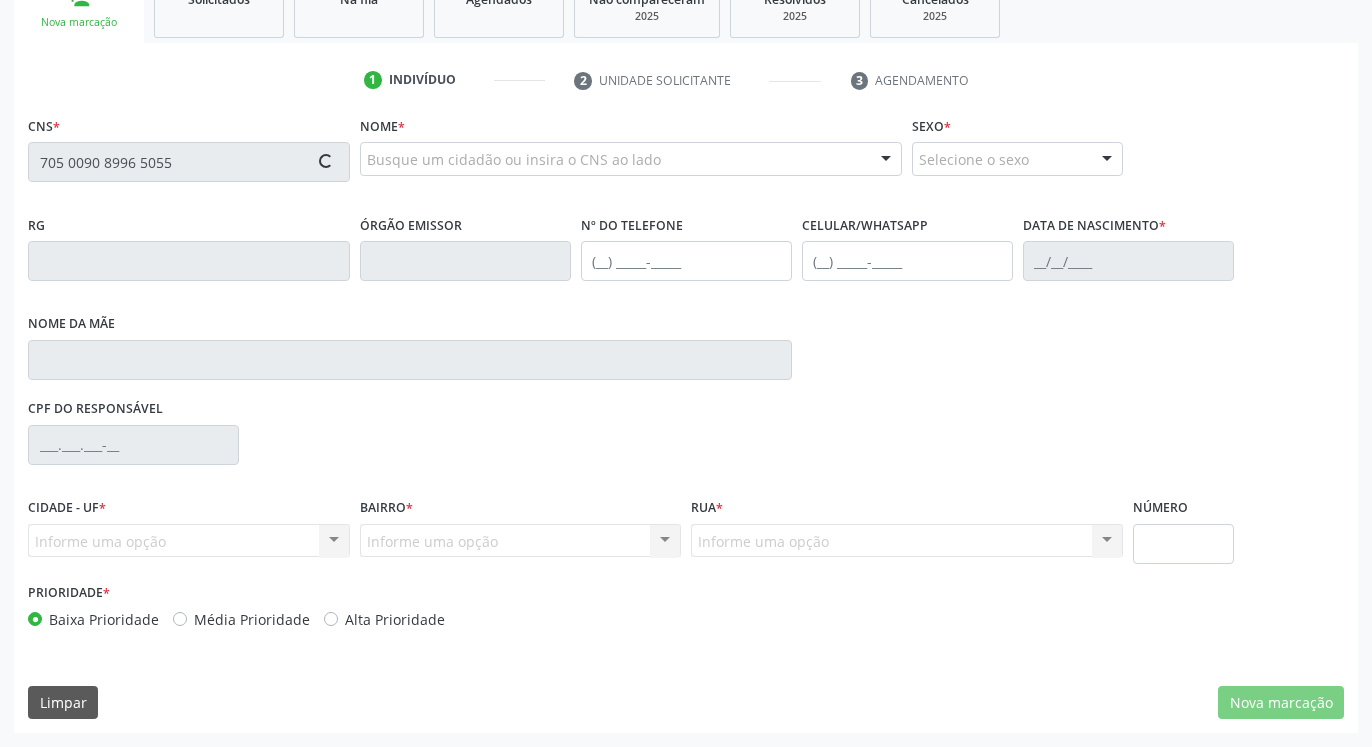 type on "705 0090 8996 5055" 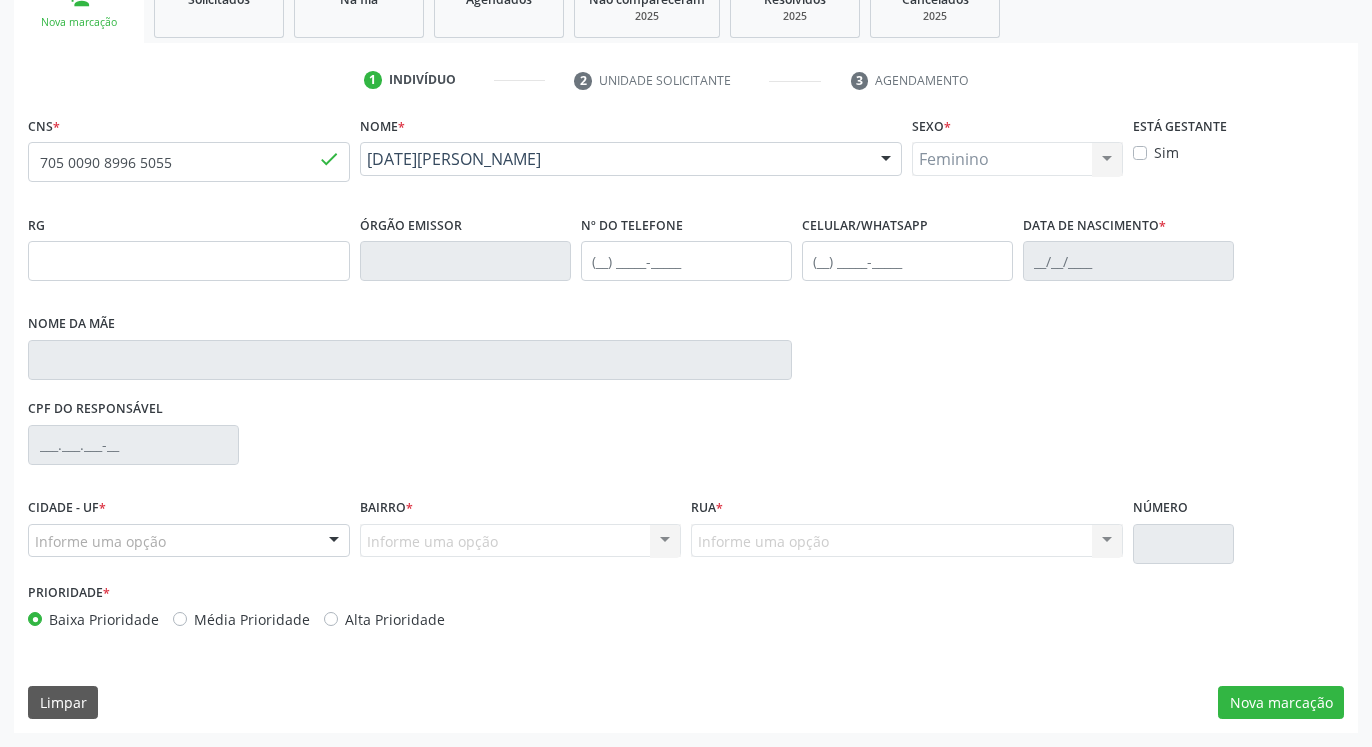type on "[PHONE_NUMBER]" 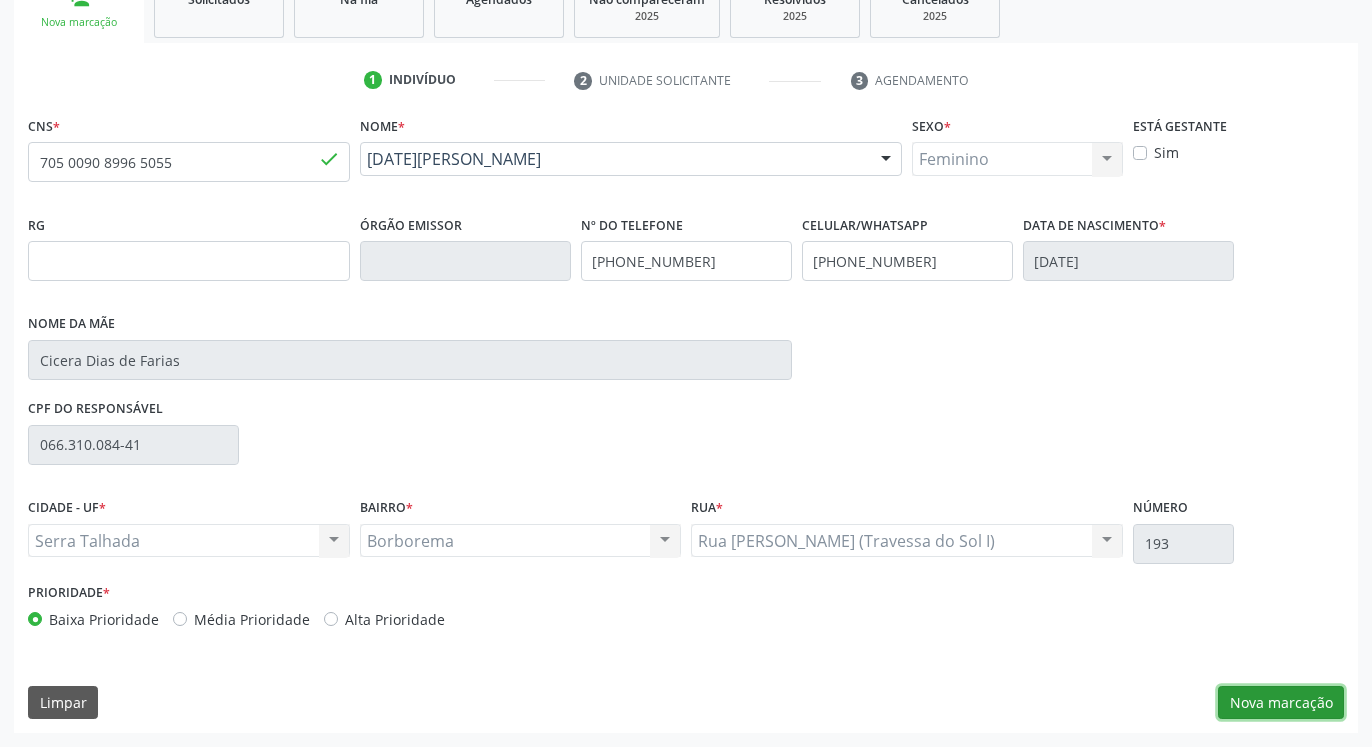 click on "Nova marcação" at bounding box center (1281, 703) 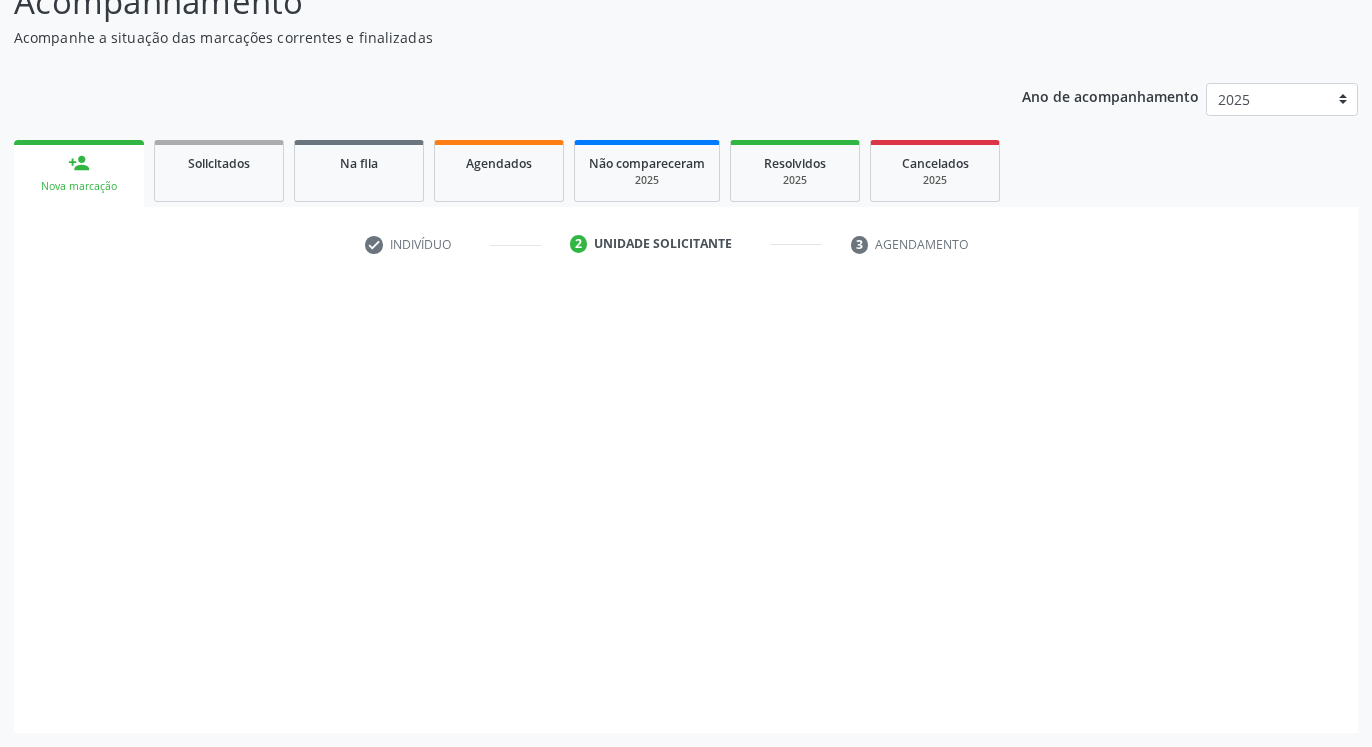 scroll, scrollTop: 159, scrollLeft: 0, axis: vertical 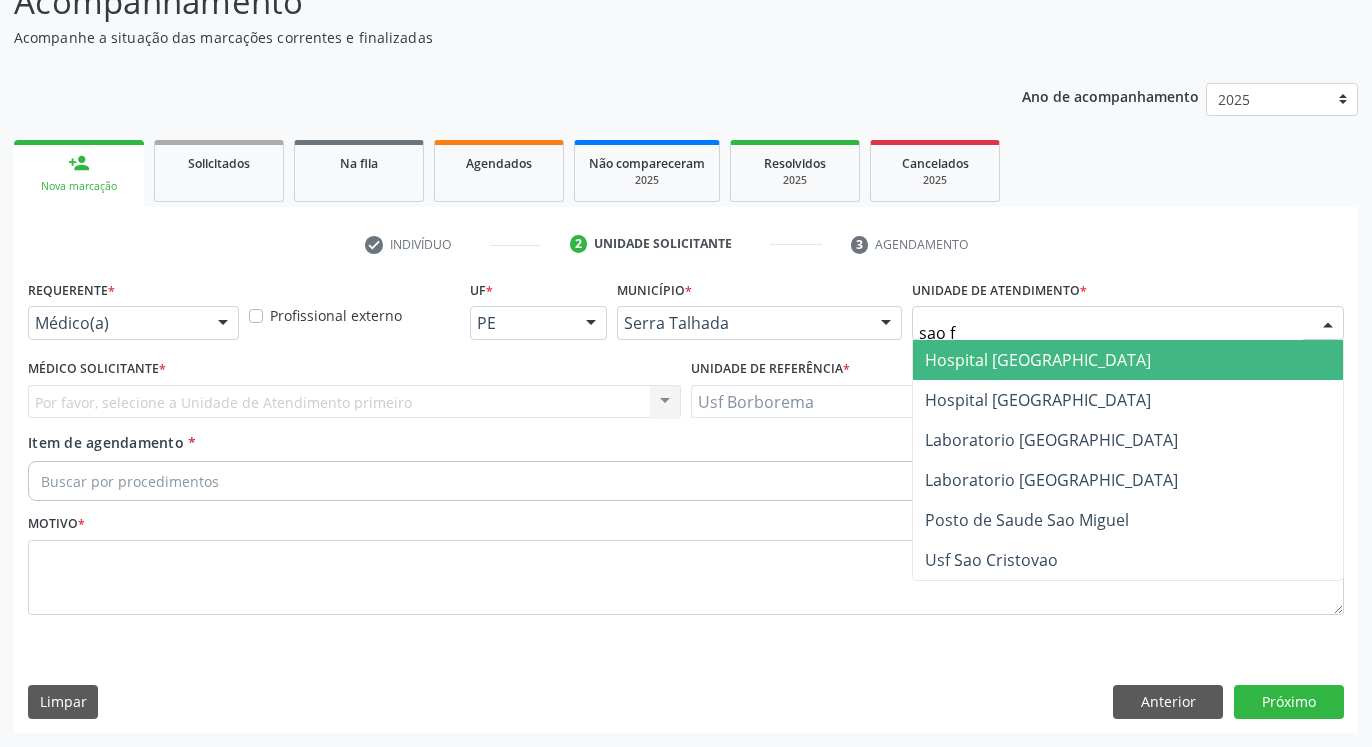 type on "sao fr" 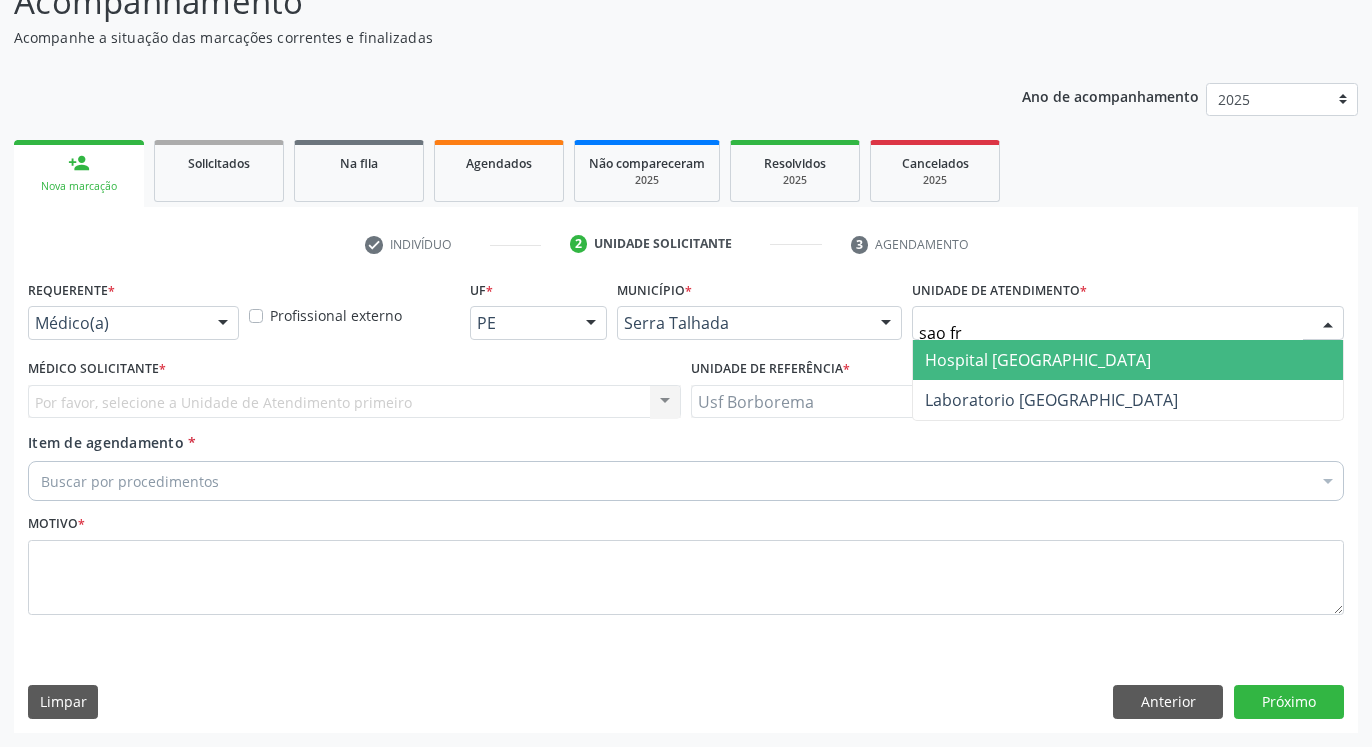 click on "Hospital [GEOGRAPHIC_DATA]" at bounding box center (1128, 360) 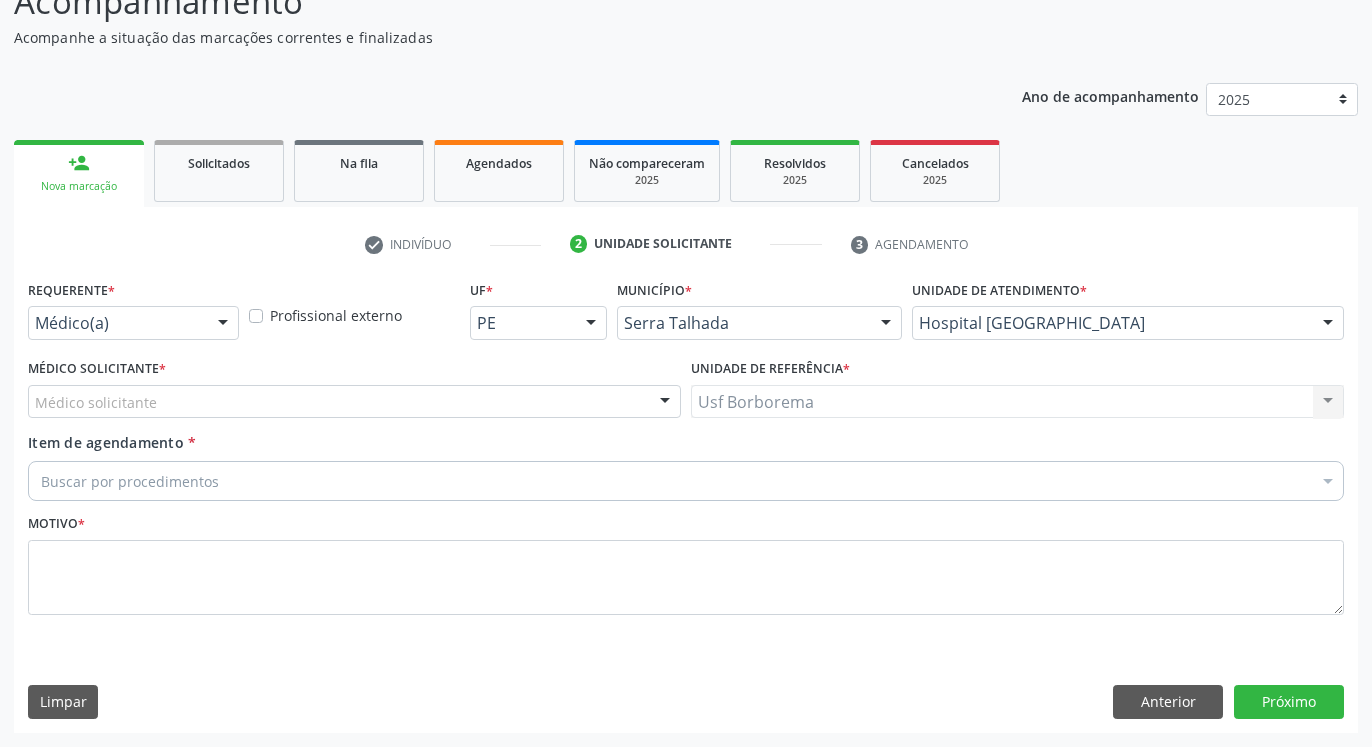 click on "Médico solicitante" at bounding box center [354, 402] 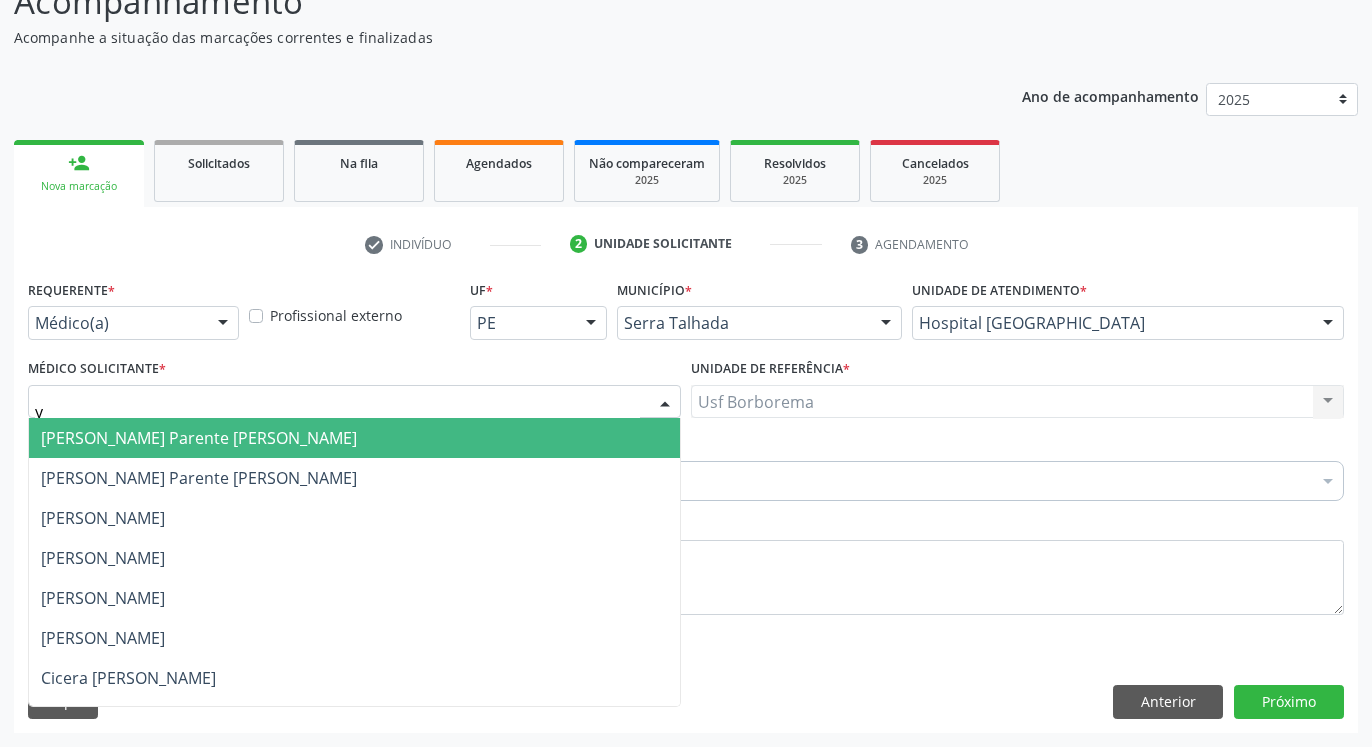 type on "yu" 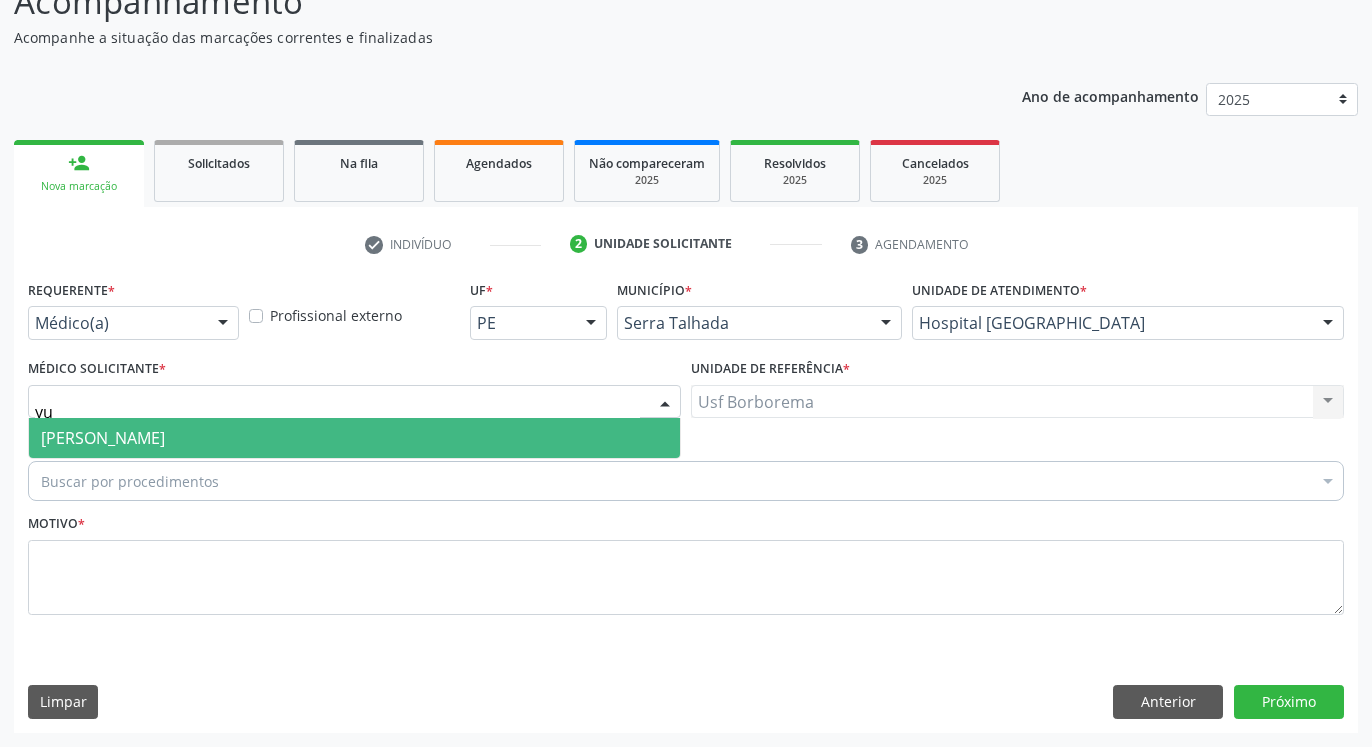 click on "[PERSON_NAME]" at bounding box center [354, 438] 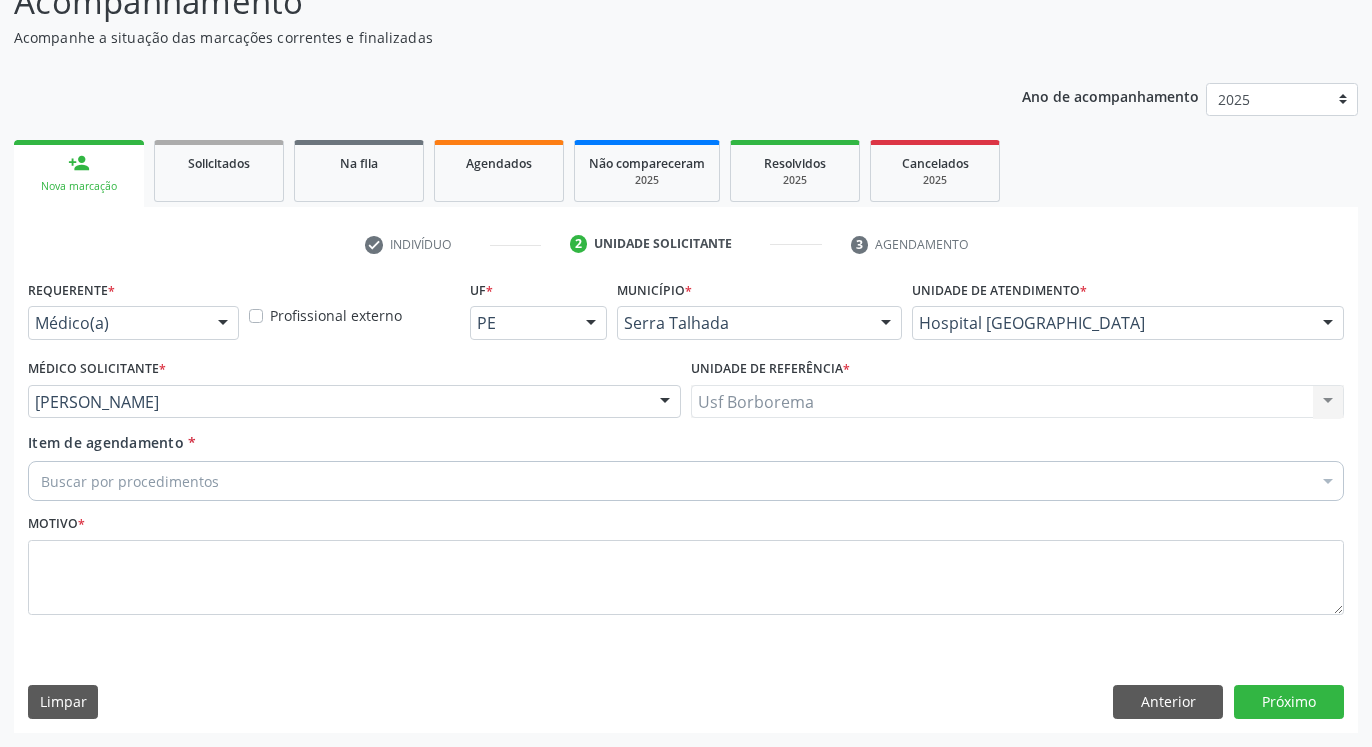 click on "Buscar por procedimentos" at bounding box center [686, 481] 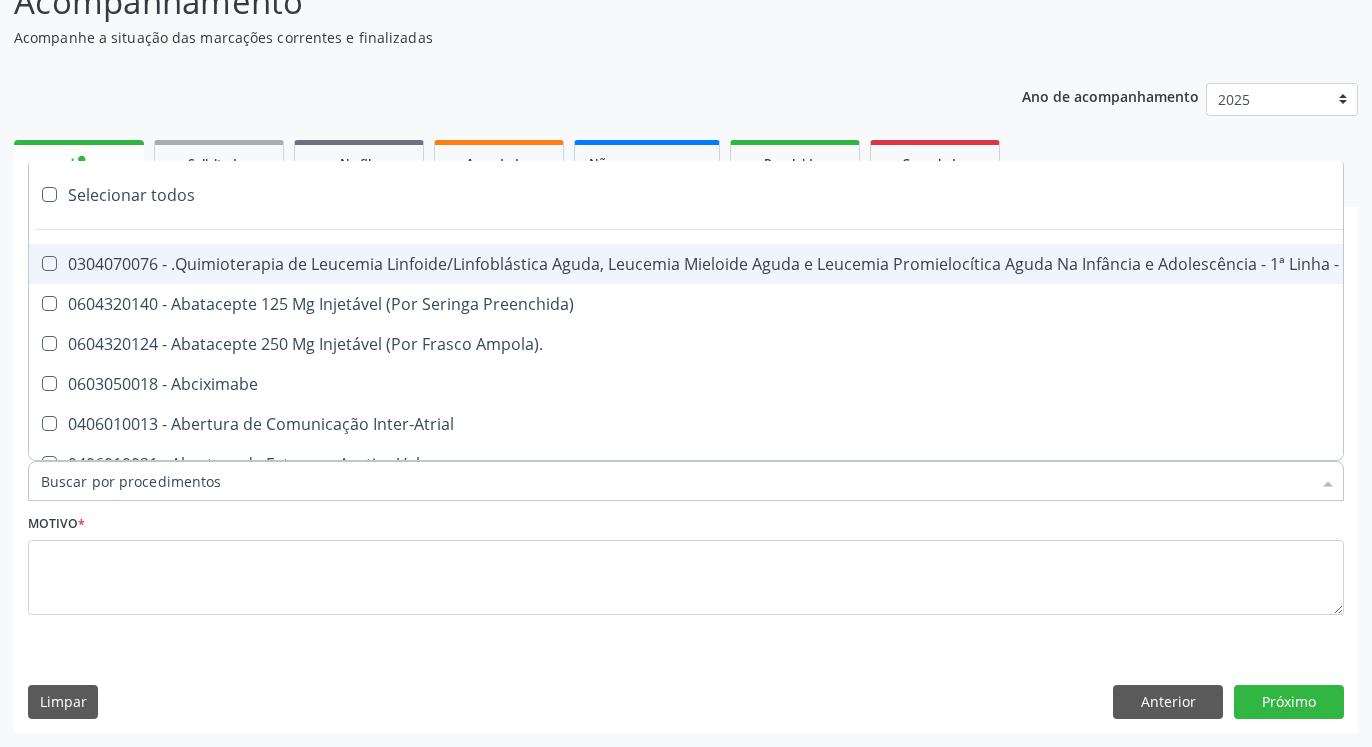 paste on "0205020046" 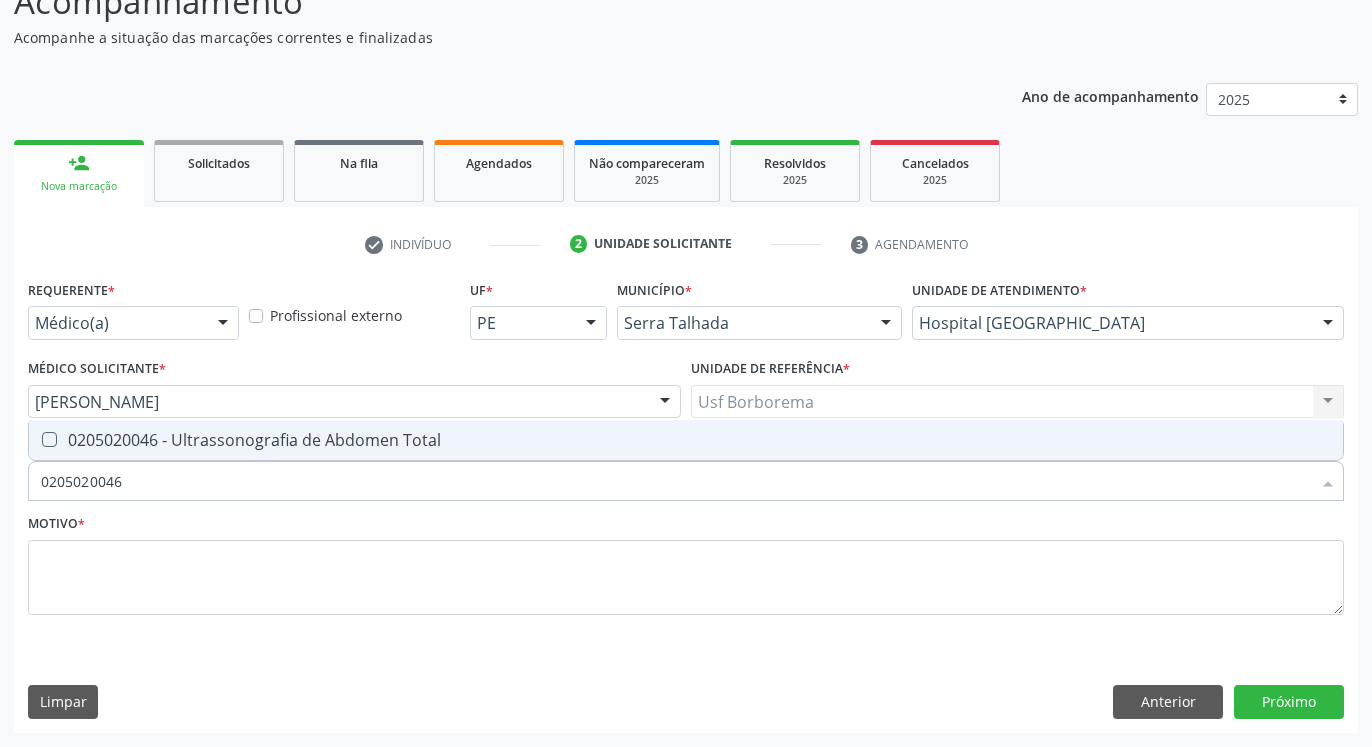 click at bounding box center (49, 439) 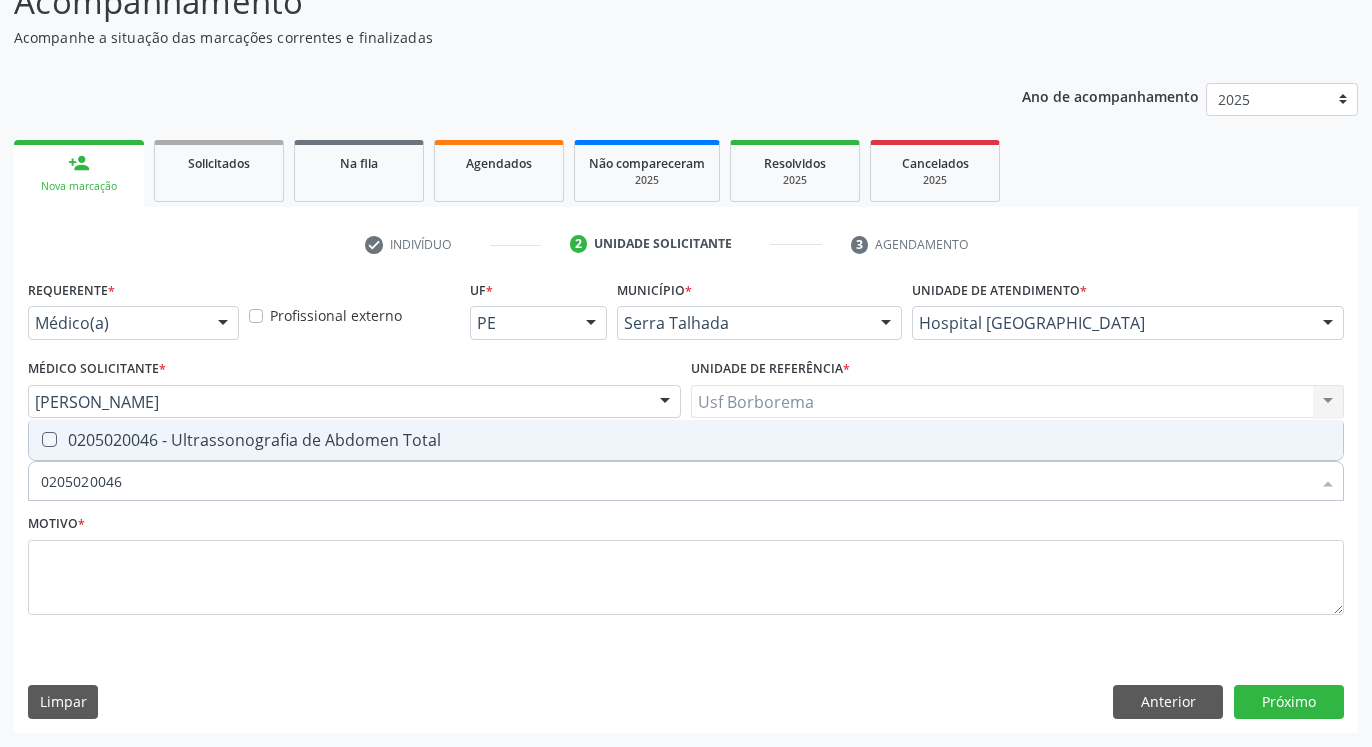 click at bounding box center (35, 439) 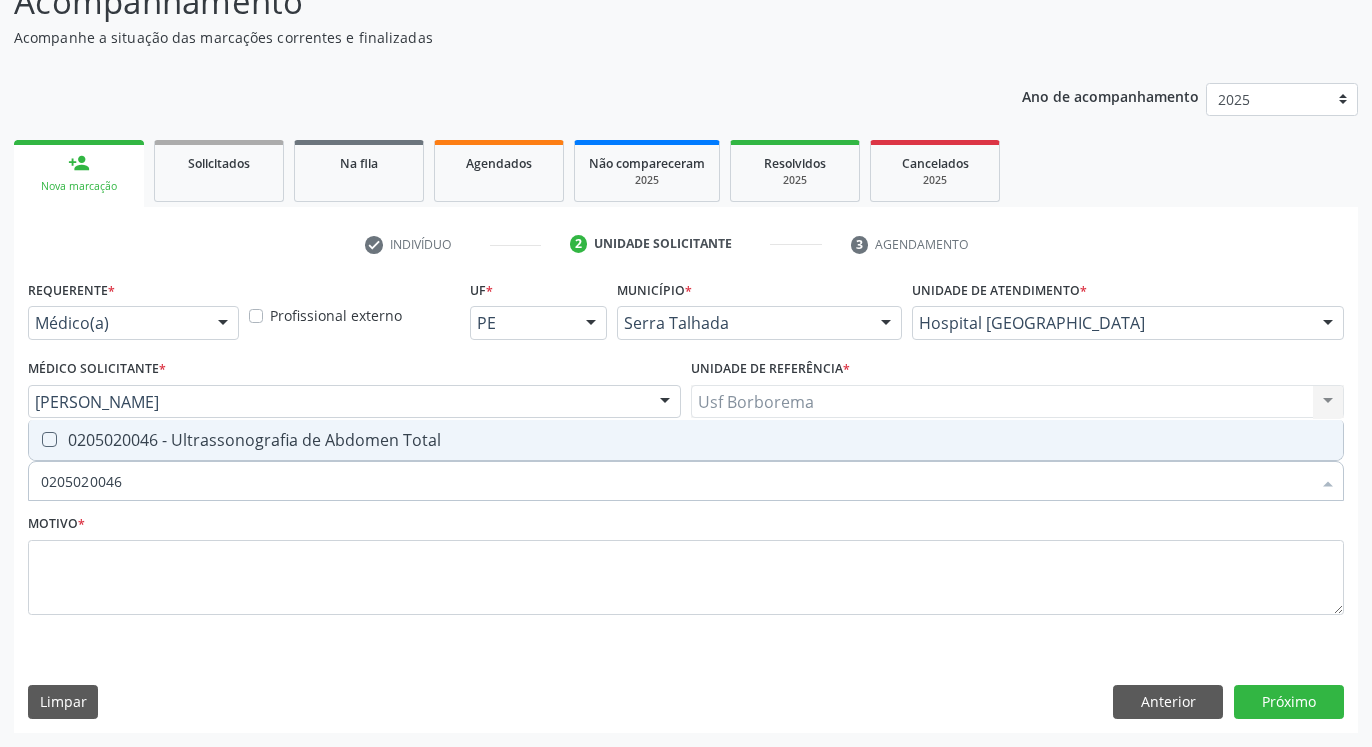 checkbox on "true" 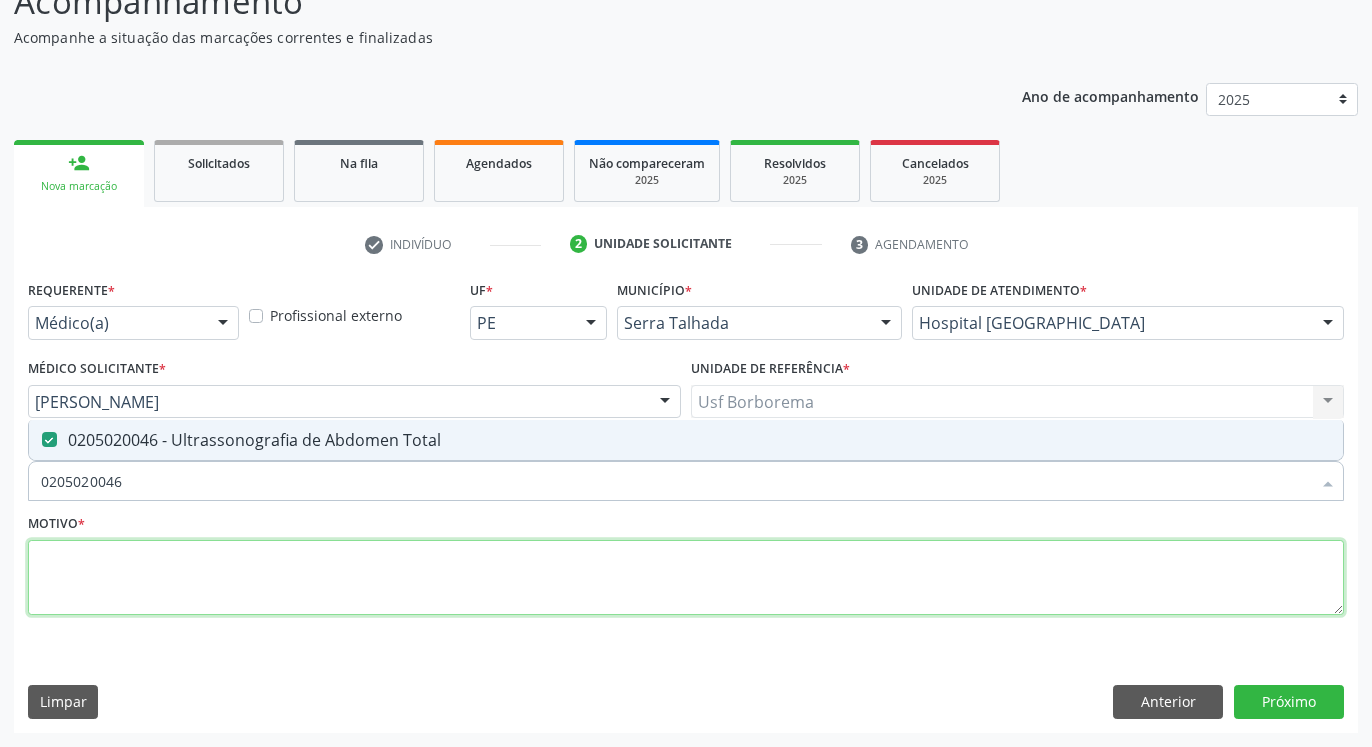 click at bounding box center [686, 578] 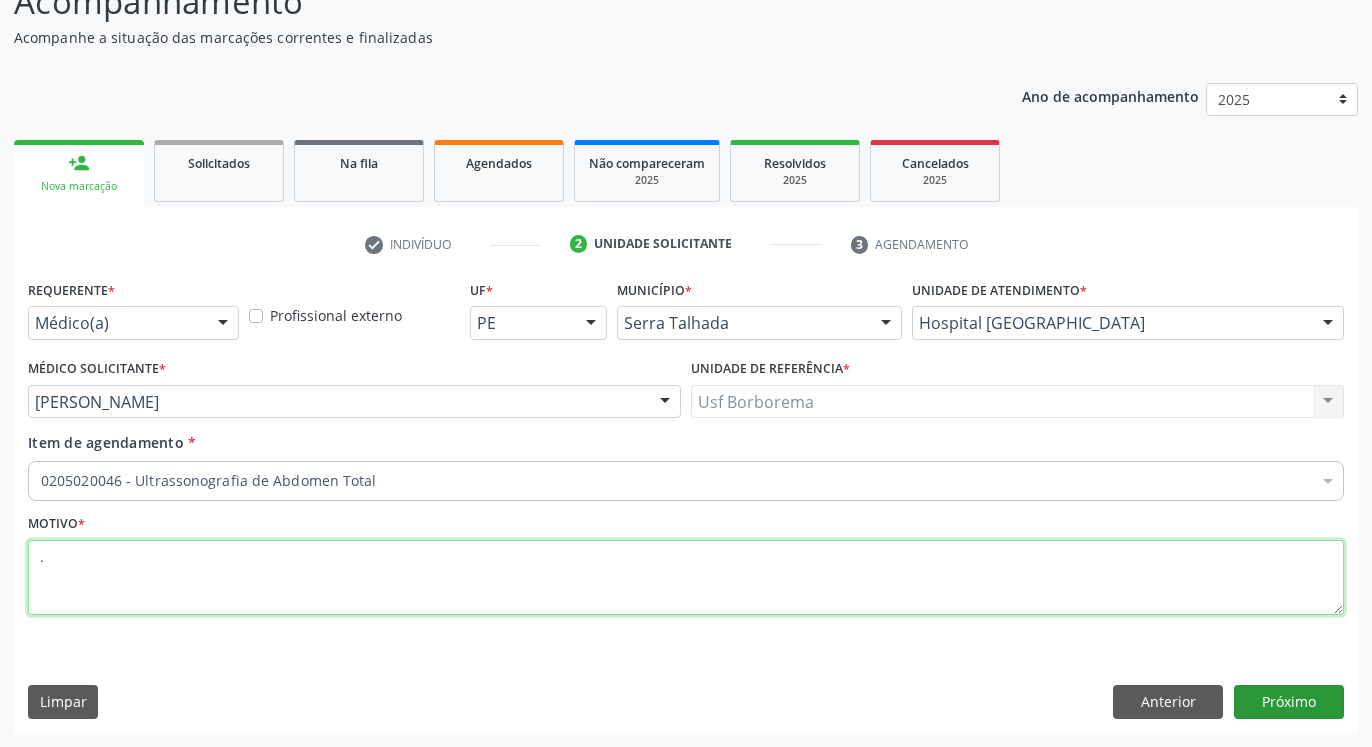 type on "." 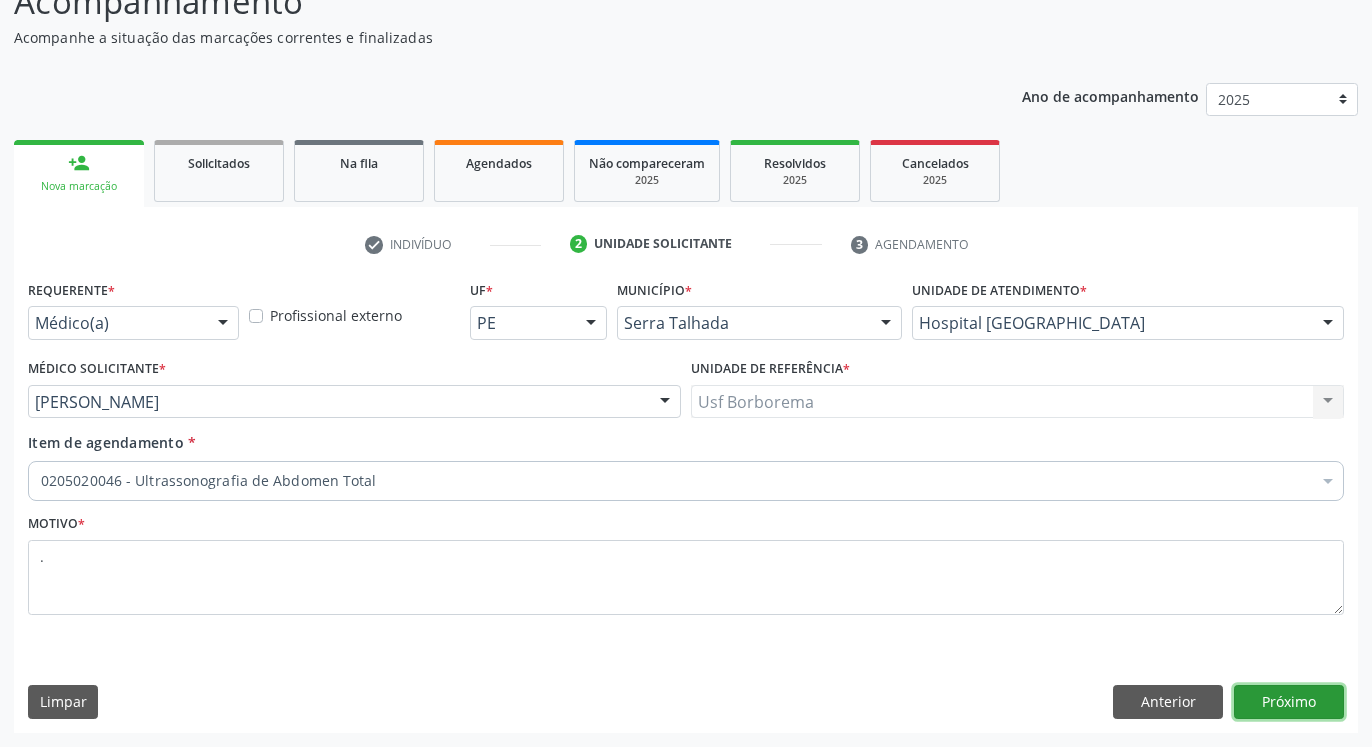 click on "Próximo" at bounding box center (1289, 702) 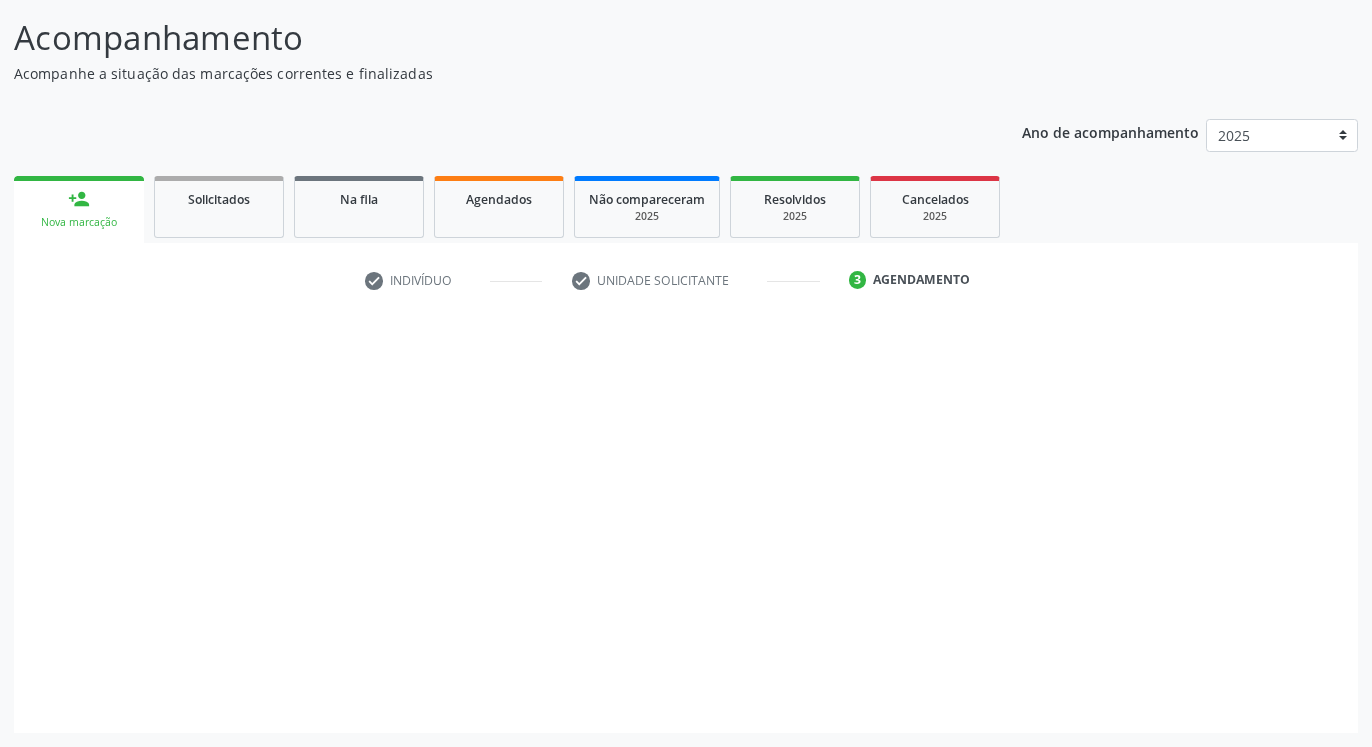 scroll, scrollTop: 123, scrollLeft: 0, axis: vertical 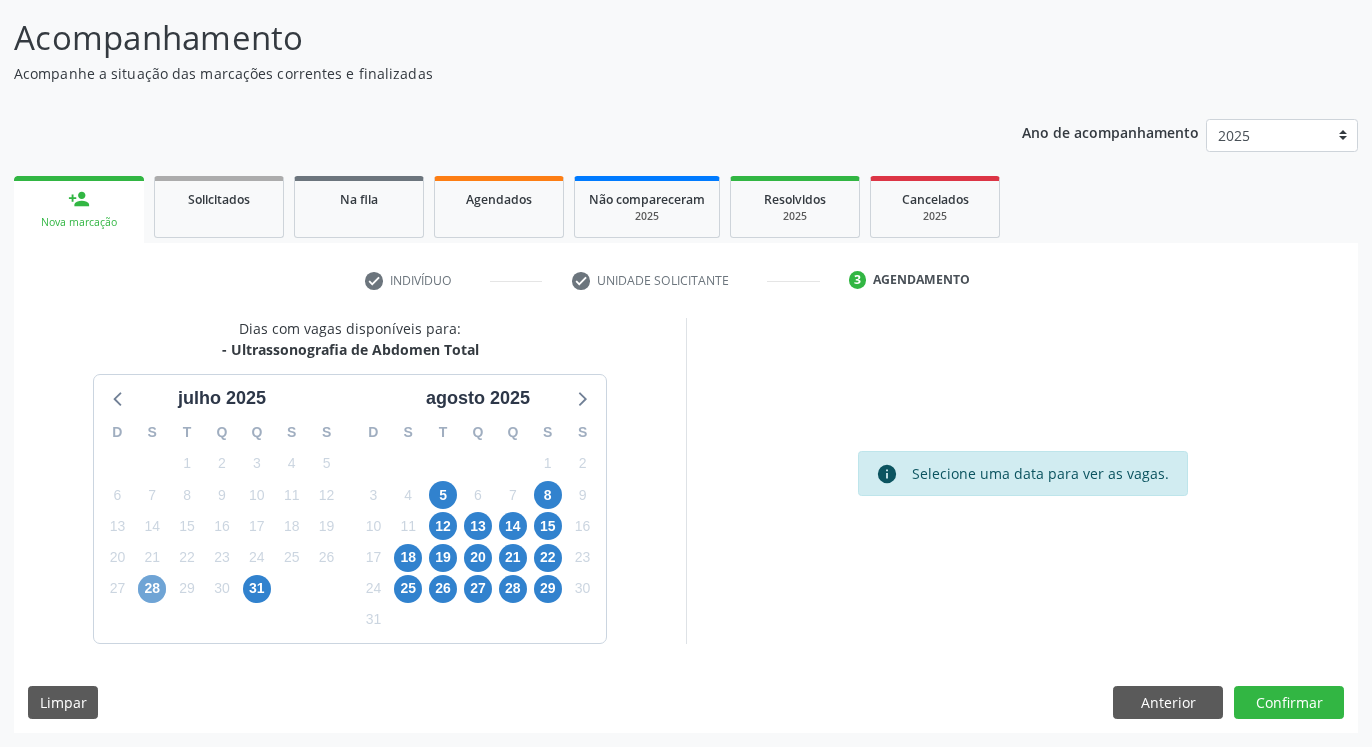 click on "28" at bounding box center (152, 589) 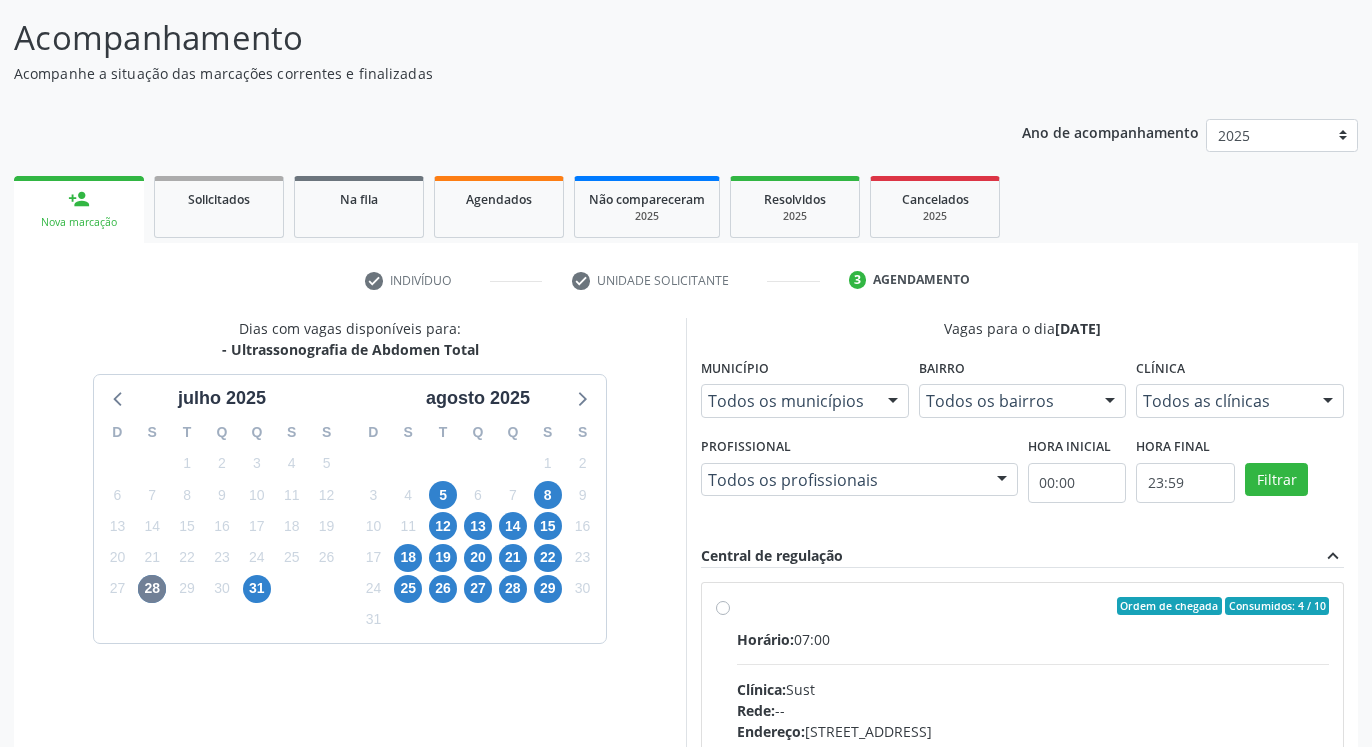 click on "Ordem de chegada
Consumidos: 4 / 10
Horário:   07:00
Clínica:  Sust
Rede:
--
Endereço:   [STREET_ADDRESS]
Telefone:   [PHONE_NUMBER]
Profissional:
[PERSON_NAME]
Informações adicionais sobre o atendimento
Idade de atendimento:
de 0 a 120 anos
Gênero(s) atendido(s):
Masculino e Feminino
Informações adicionais:
--" at bounding box center (1033, 750) 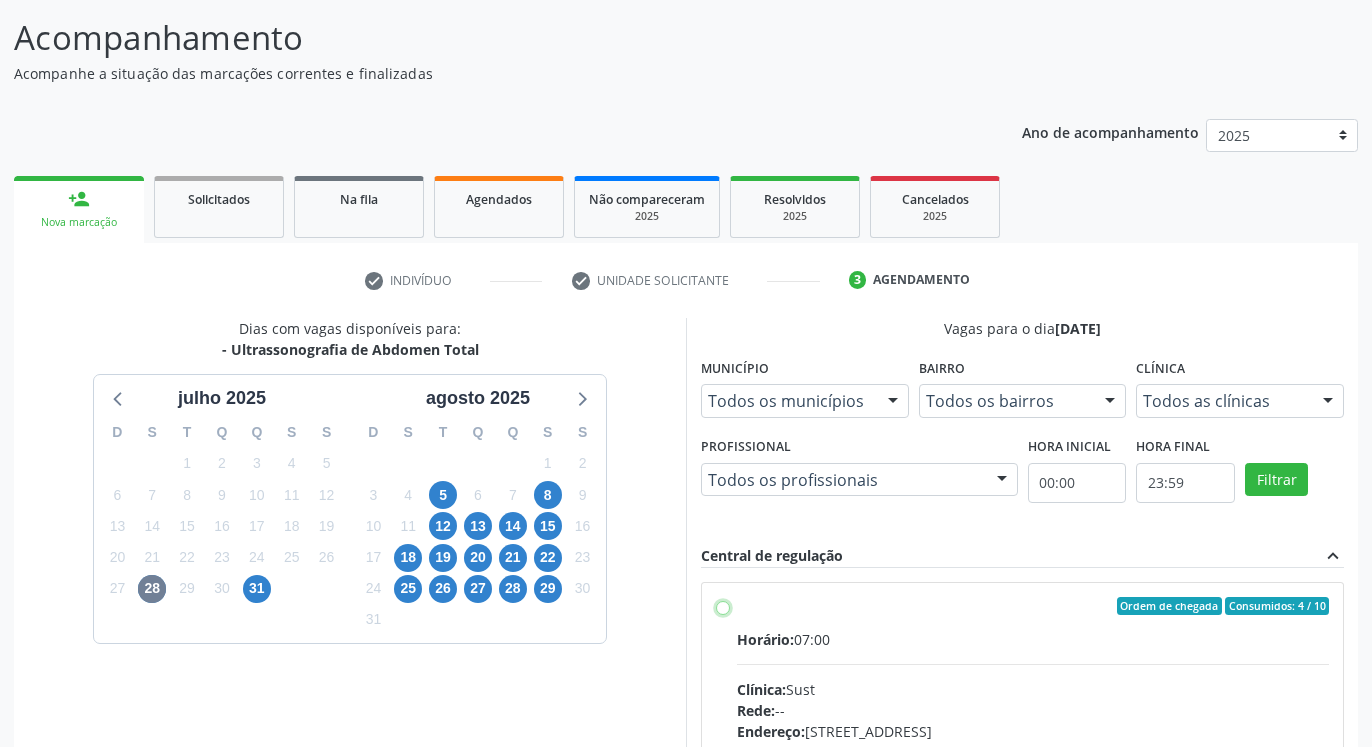 radio on "true" 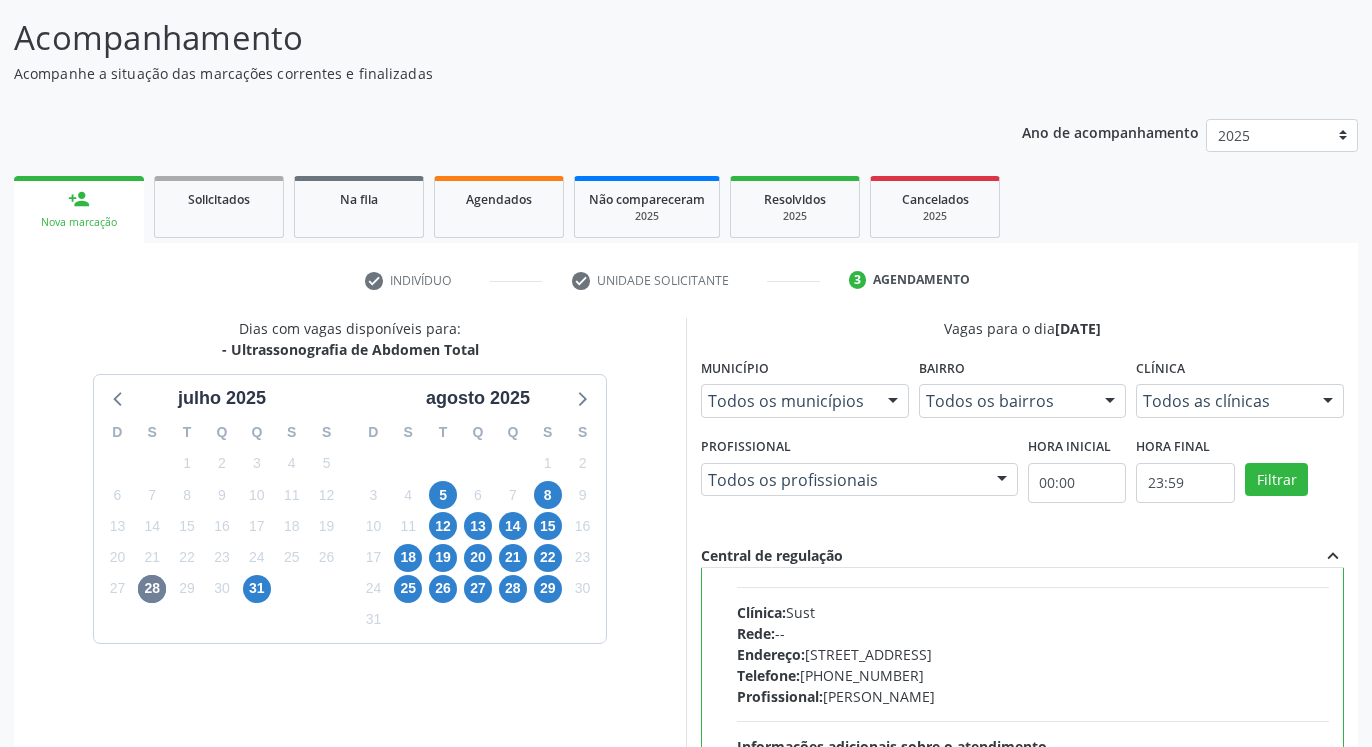 scroll, scrollTop: 100, scrollLeft: 0, axis: vertical 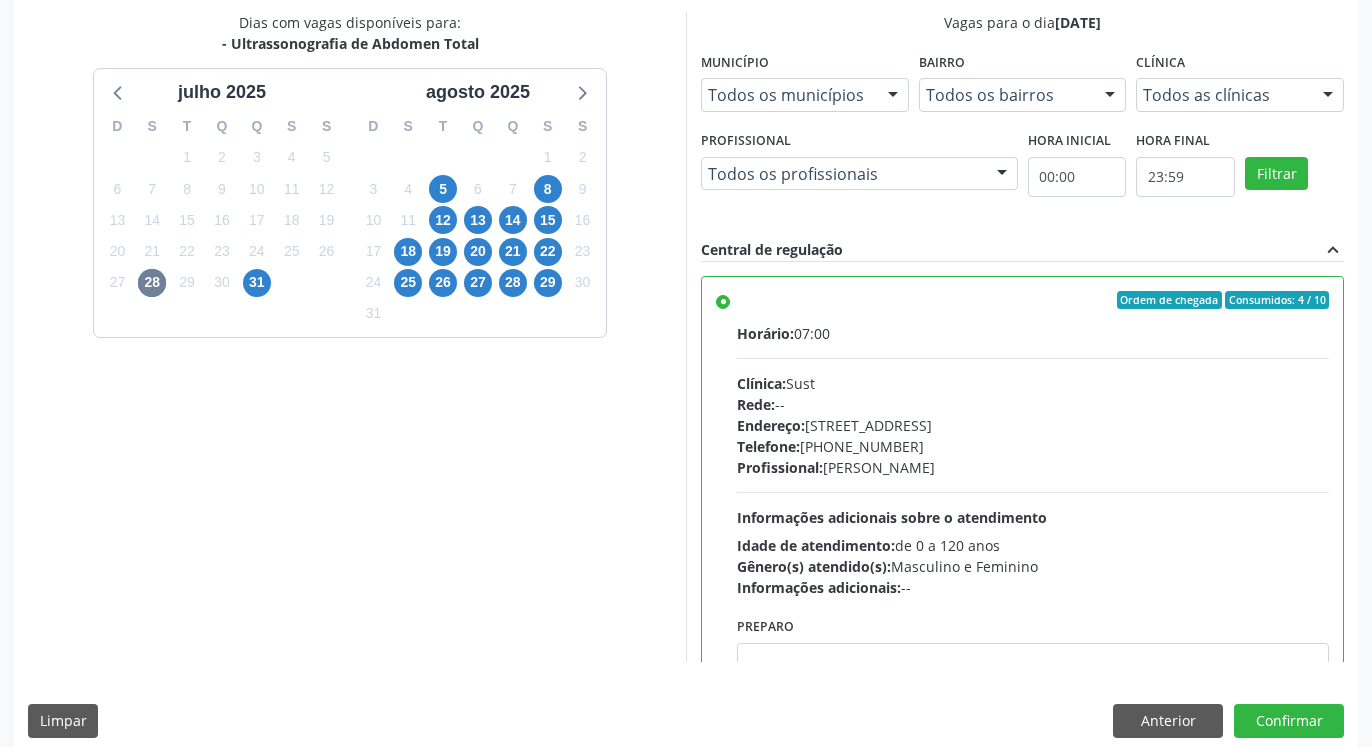 click on "Ordem de chegada
Consumidos: 4 / 10
Horário:   07:00
Clínica:  Sust
Rede:
--
Endereço:   [STREET_ADDRESS]
Telefone:   [PHONE_NUMBER]
Profissional:
[PERSON_NAME]
Informações adicionais sobre o atendimento
Idade de atendimento:
de 0 a 120 anos
Gênero(s) atendido(s):
Masculino e Feminino
Informações adicionais:
--" at bounding box center [1033, 444] 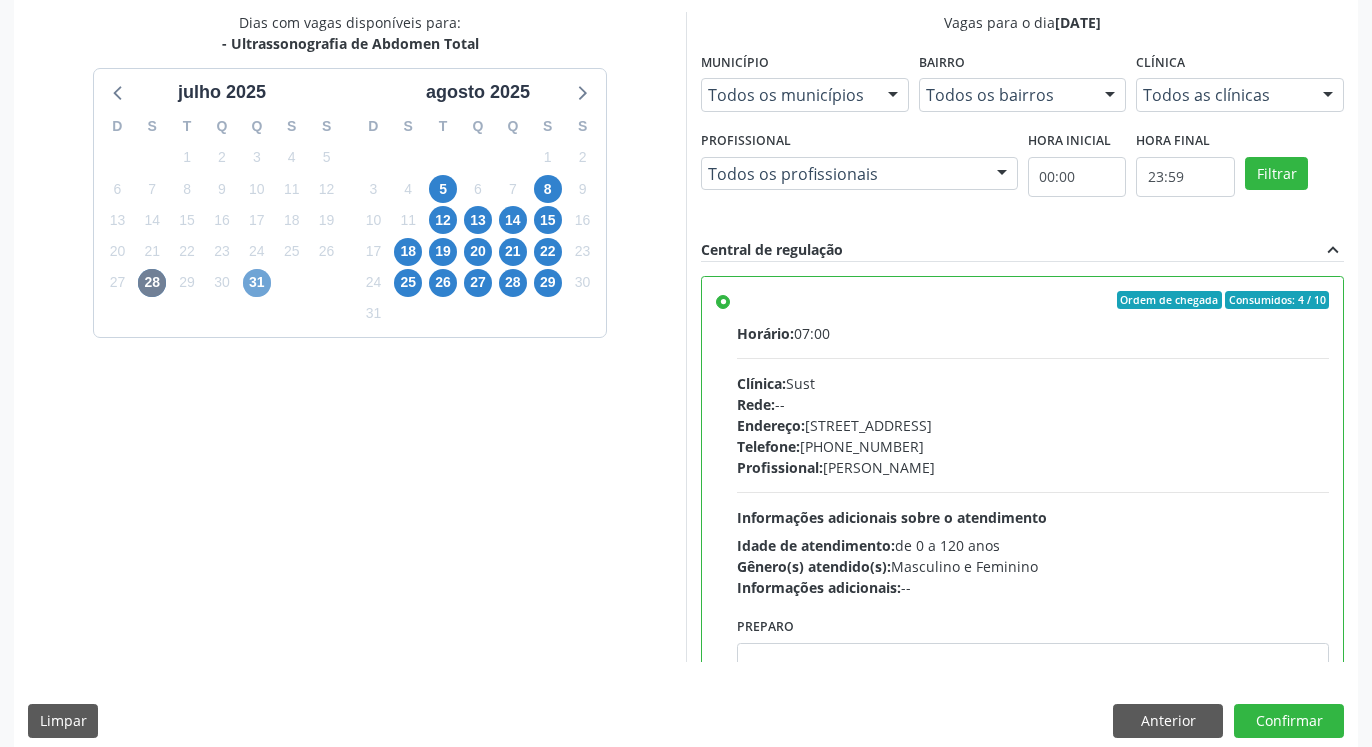 click on "31" at bounding box center [257, 283] 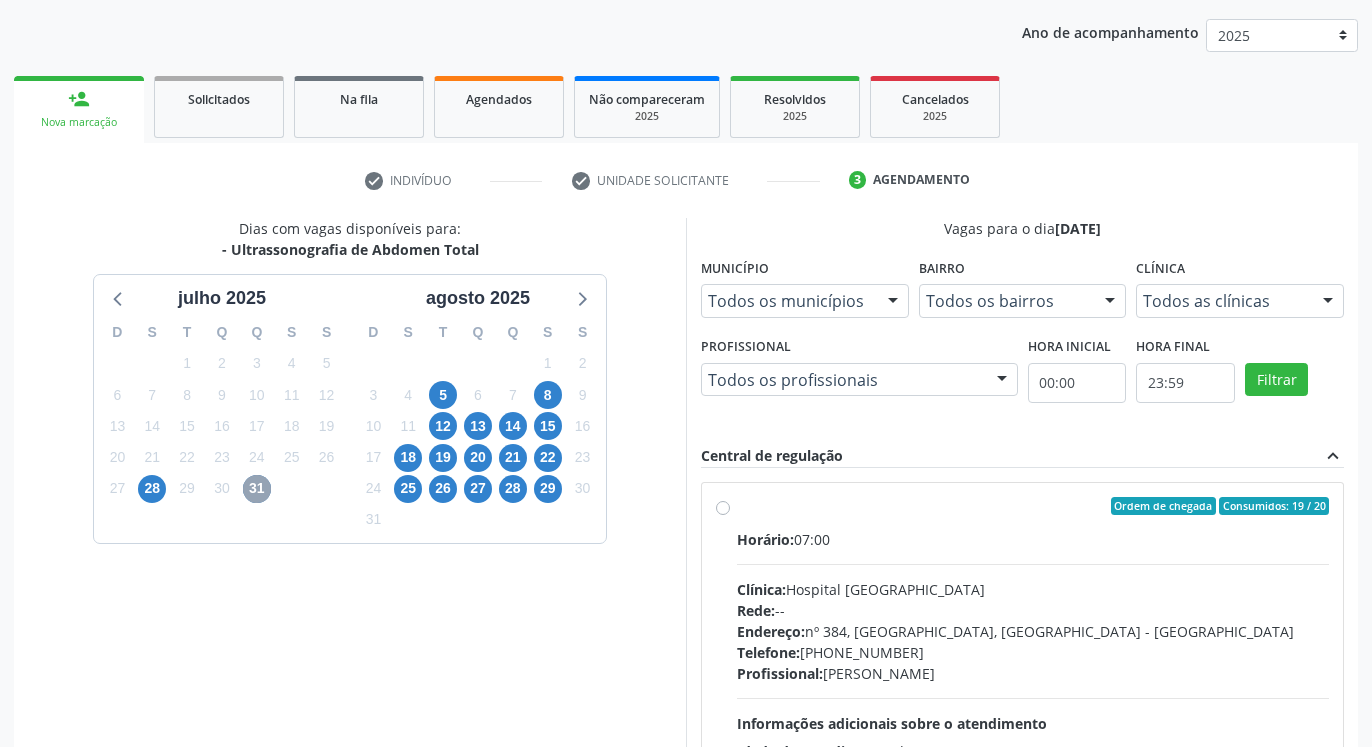 scroll, scrollTop: 225, scrollLeft: 0, axis: vertical 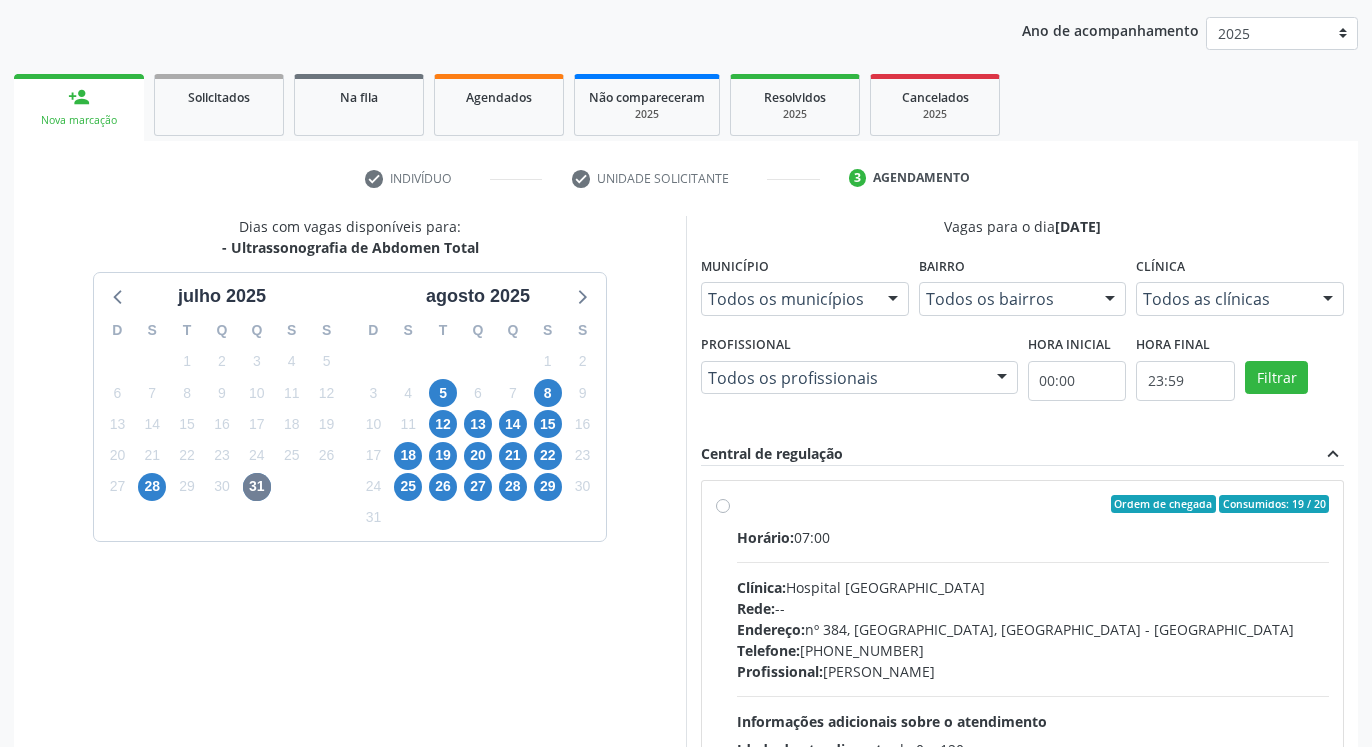 click on "Ordem de chegada
Consumidos: 19 / 20
Horário:   07:00
Clínica:  Hospital [GEOGRAPHIC_DATA]
Rede:
--
Endereço:   [STREET_ADDRESS]
Telefone:   [PHONE_NUMBER]
Profissional:
[PERSON_NAME]
Informações adicionais sobre o atendimento
Idade de atendimento:
de 0 a 120 anos
Gênero(s) atendido(s):
Masculino e Feminino
Informações adicionais:
--" at bounding box center (1022, 648) 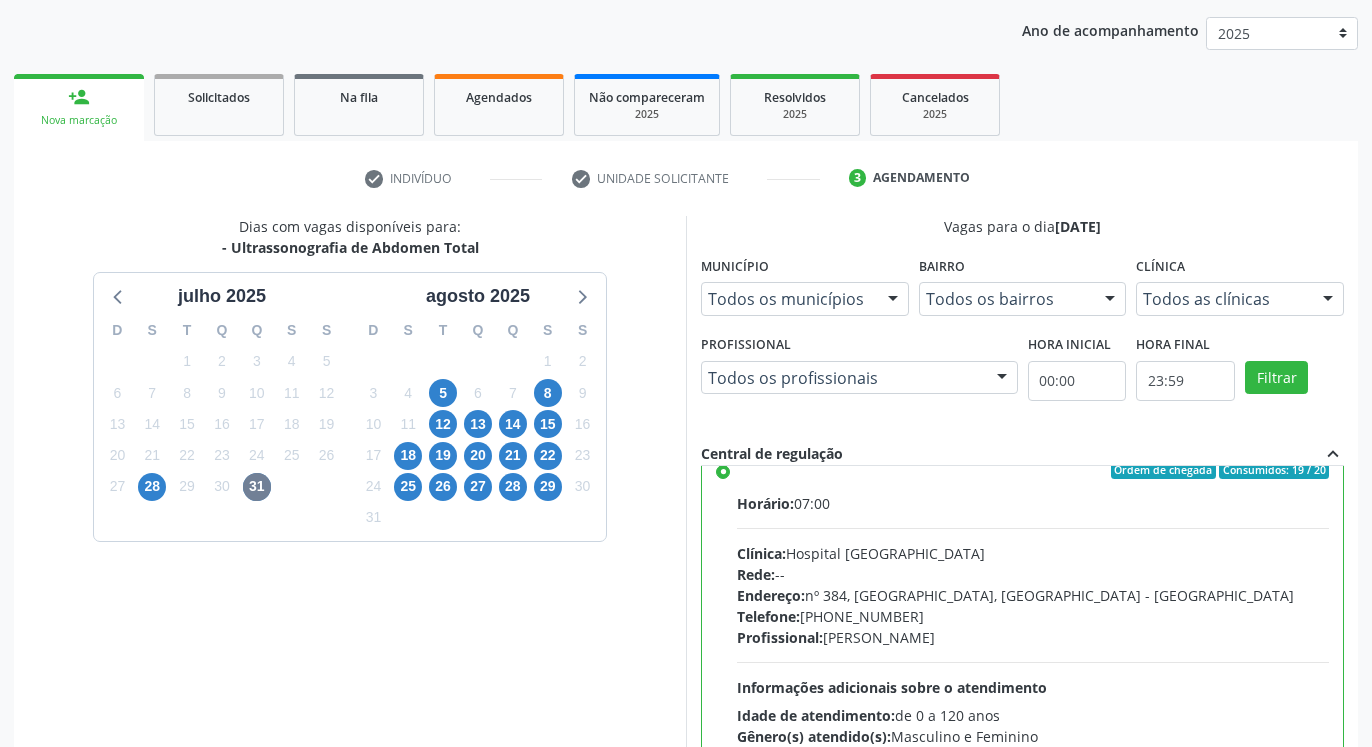 scroll, scrollTop: 100, scrollLeft: 0, axis: vertical 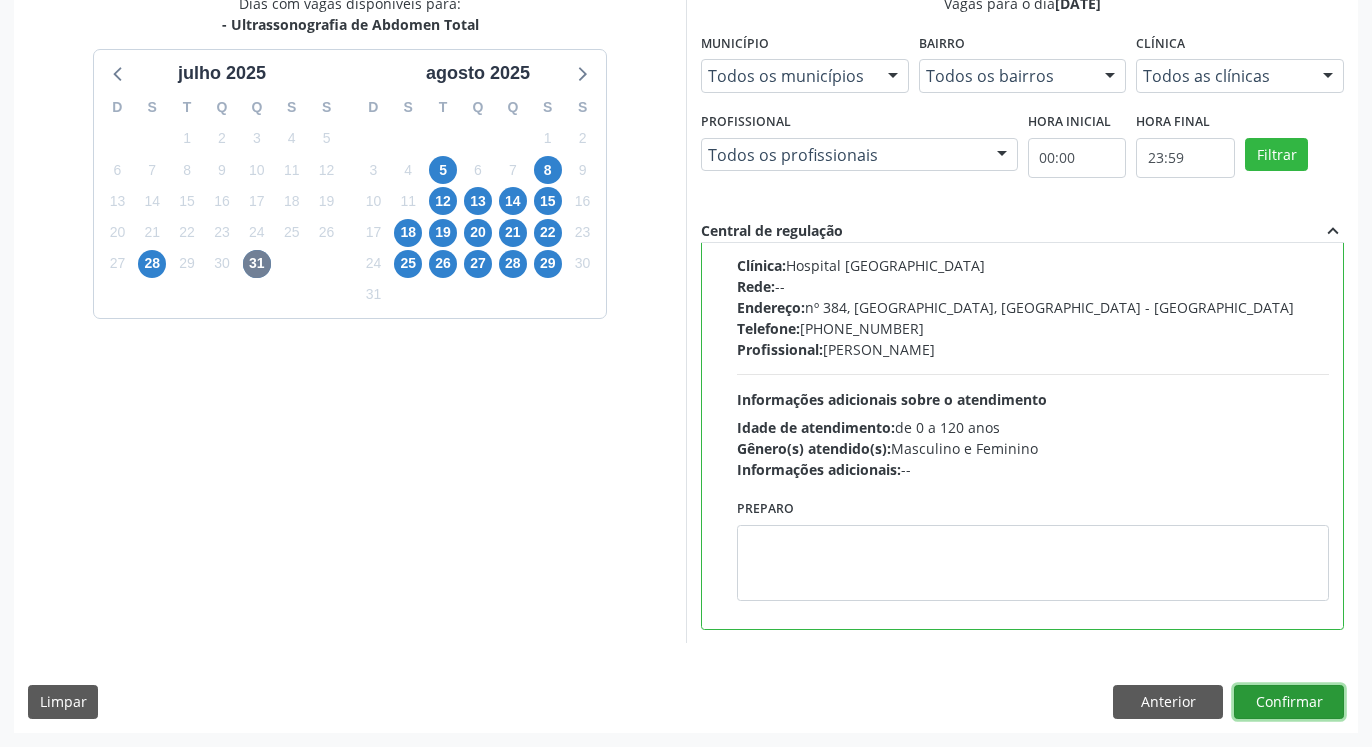 click on "Confirmar" at bounding box center [1289, 702] 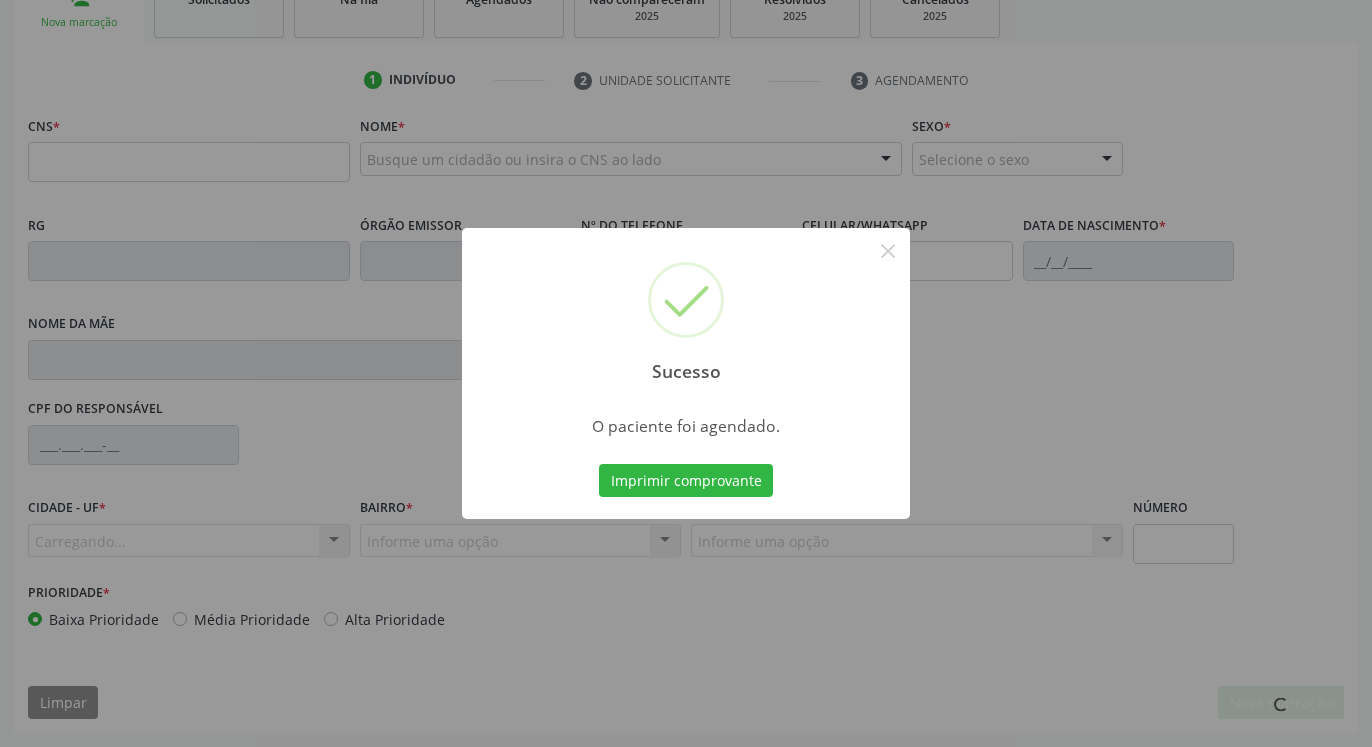 scroll, scrollTop: 323, scrollLeft: 0, axis: vertical 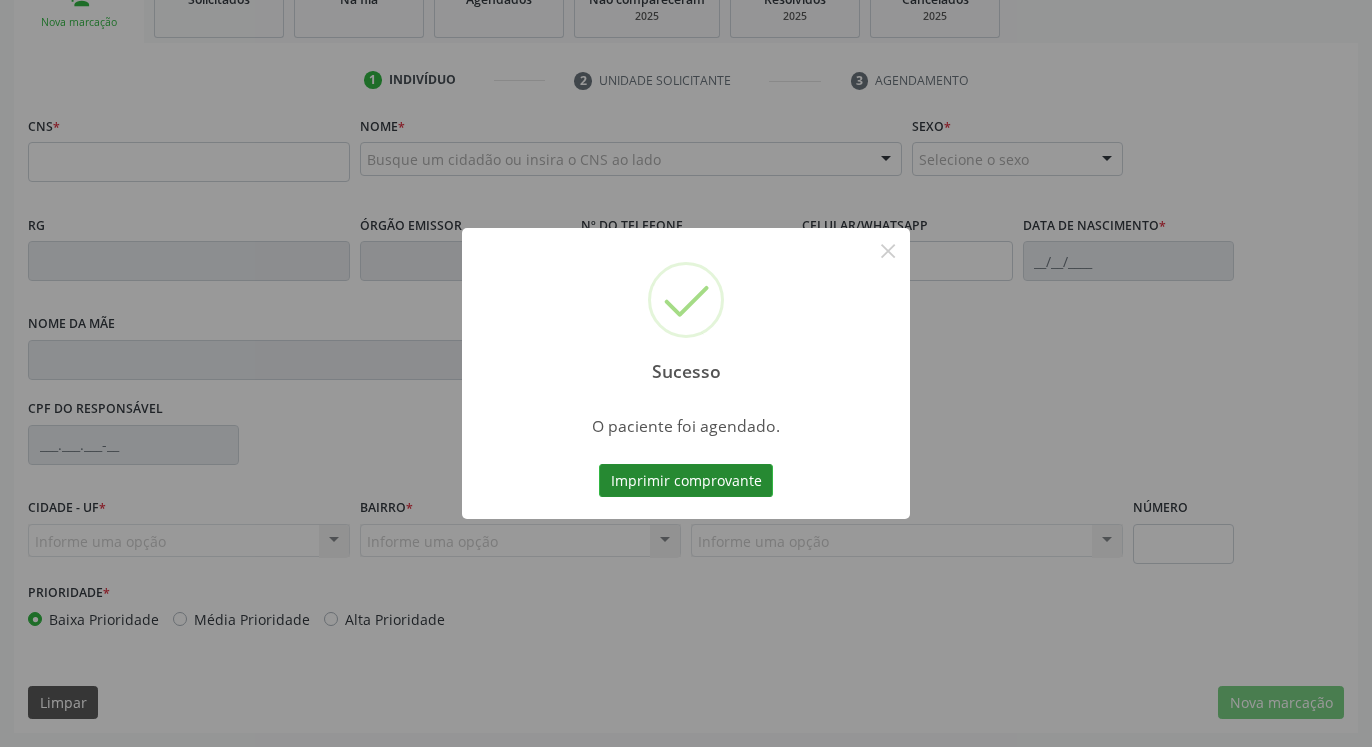 click on "Imprimir comprovante" at bounding box center (686, 481) 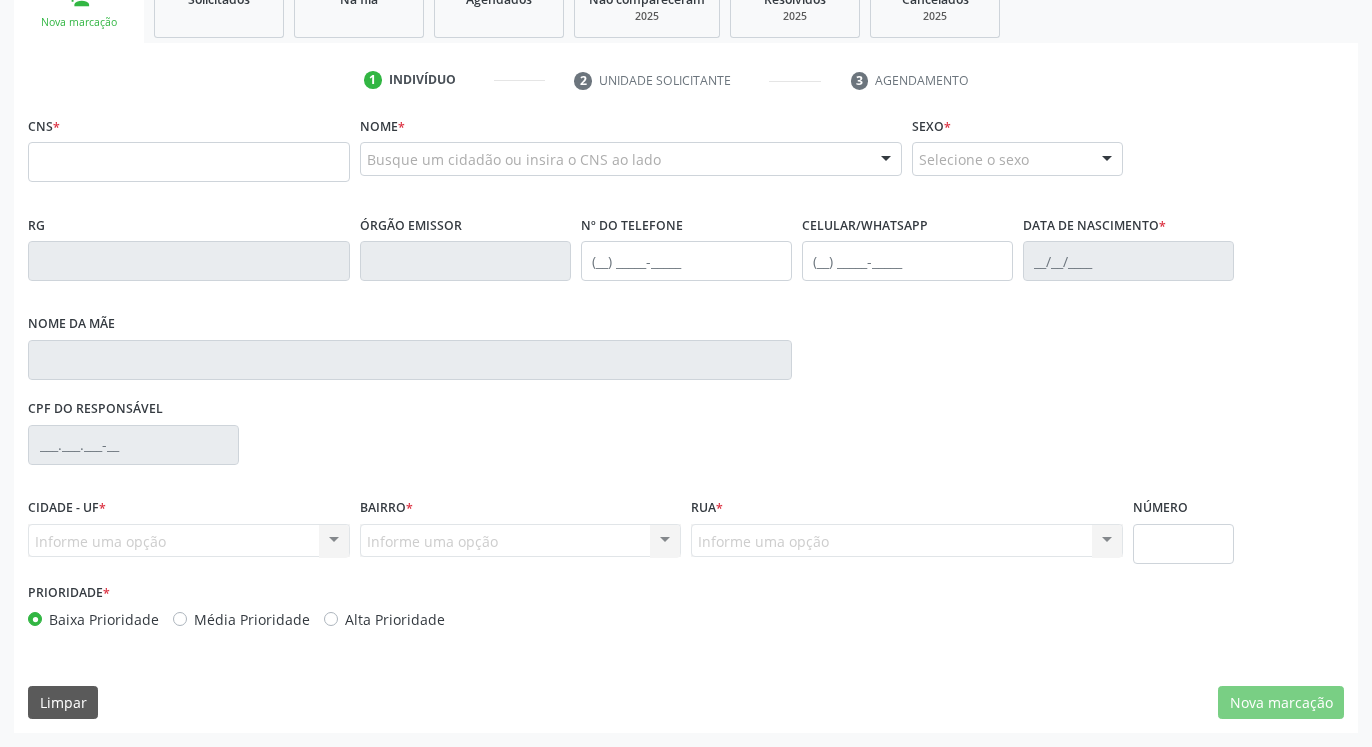 scroll, scrollTop: 119, scrollLeft: 0, axis: vertical 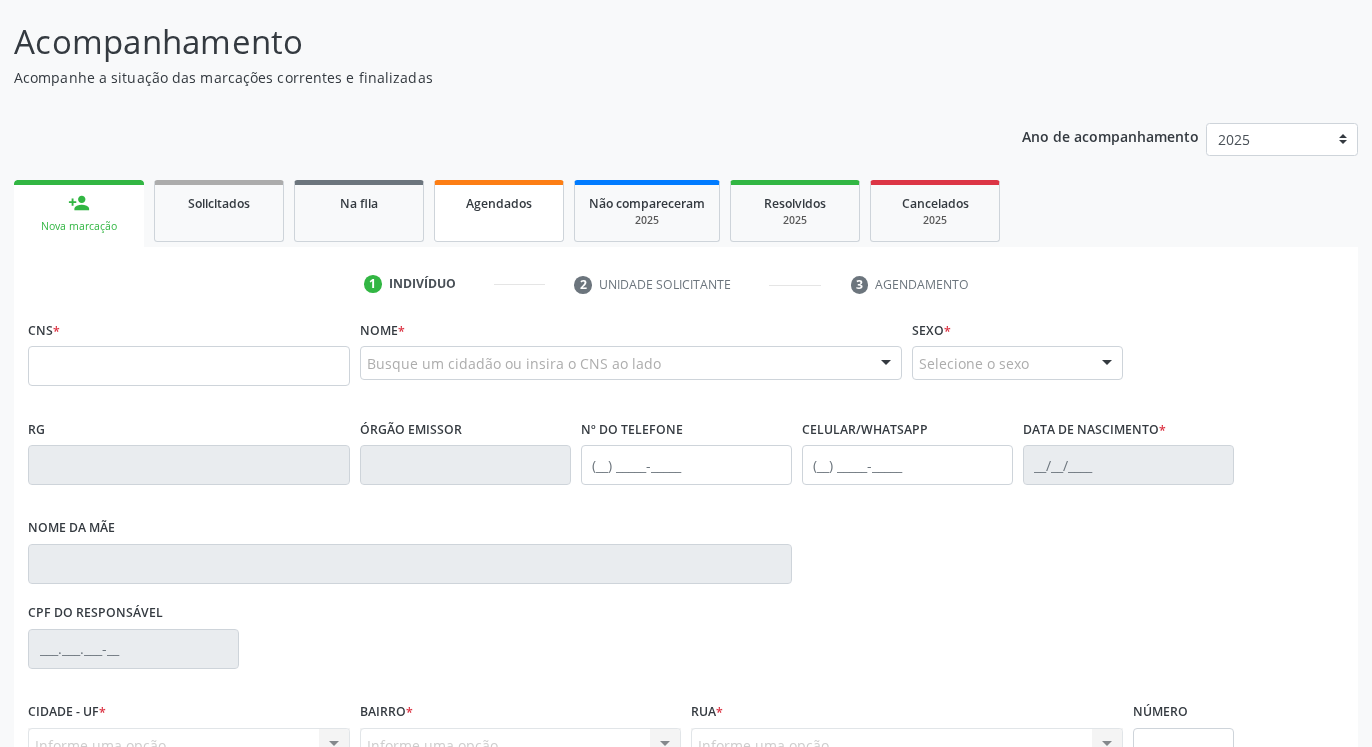 click on "Agendados" at bounding box center (499, 203) 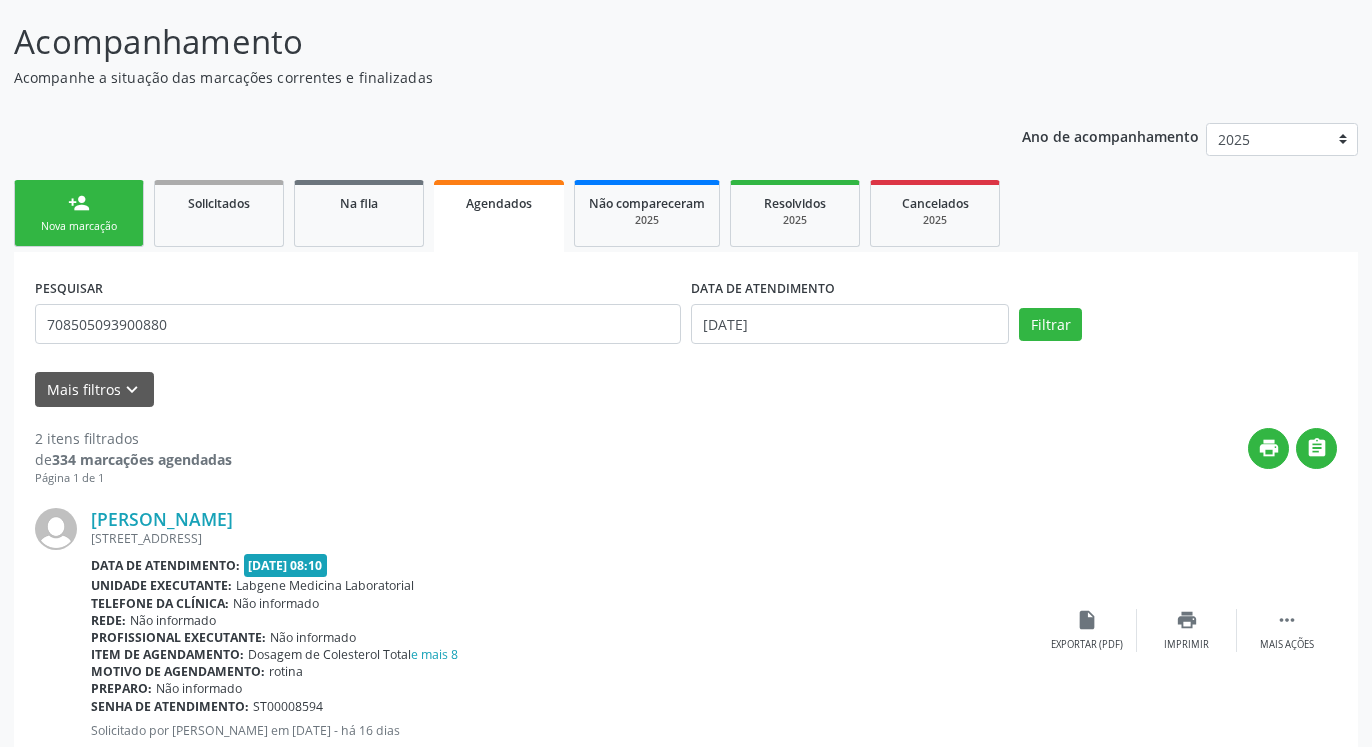 scroll, scrollTop: 0, scrollLeft: 0, axis: both 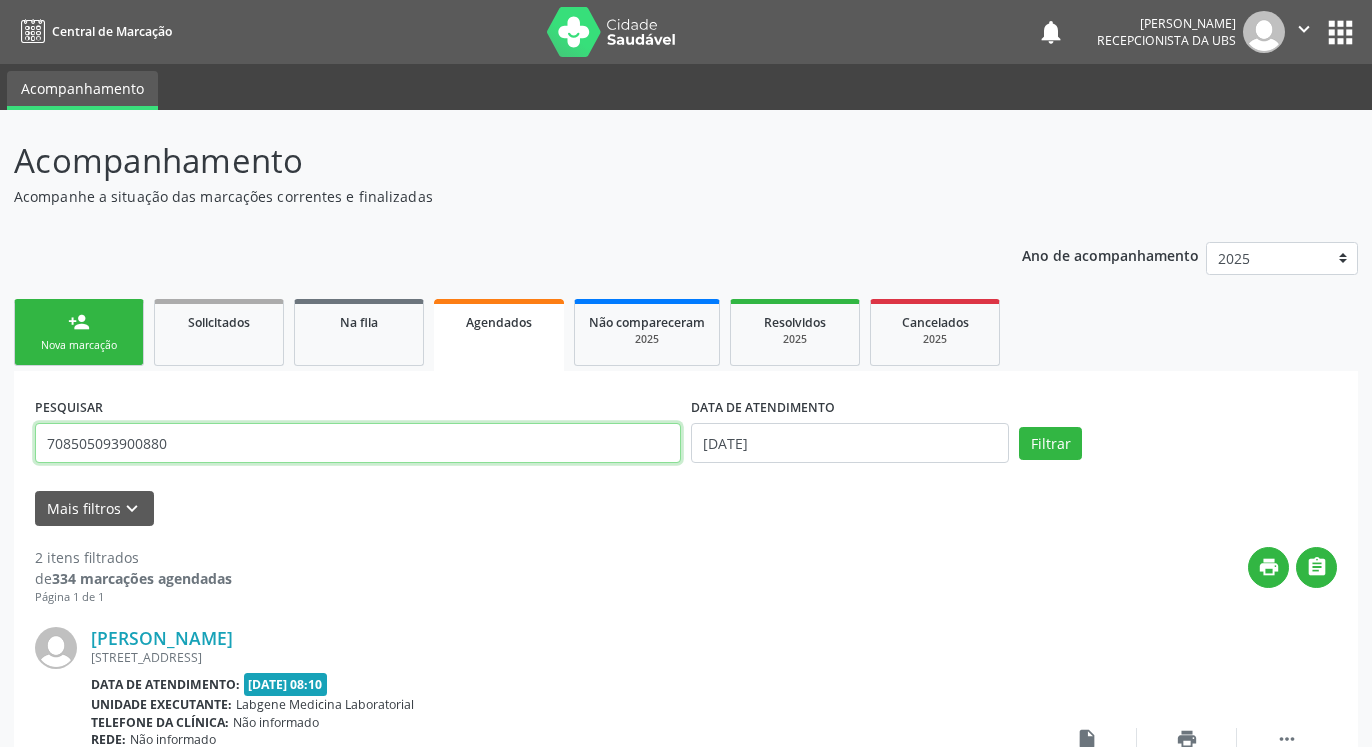click on "708505093900880" at bounding box center (358, 443) 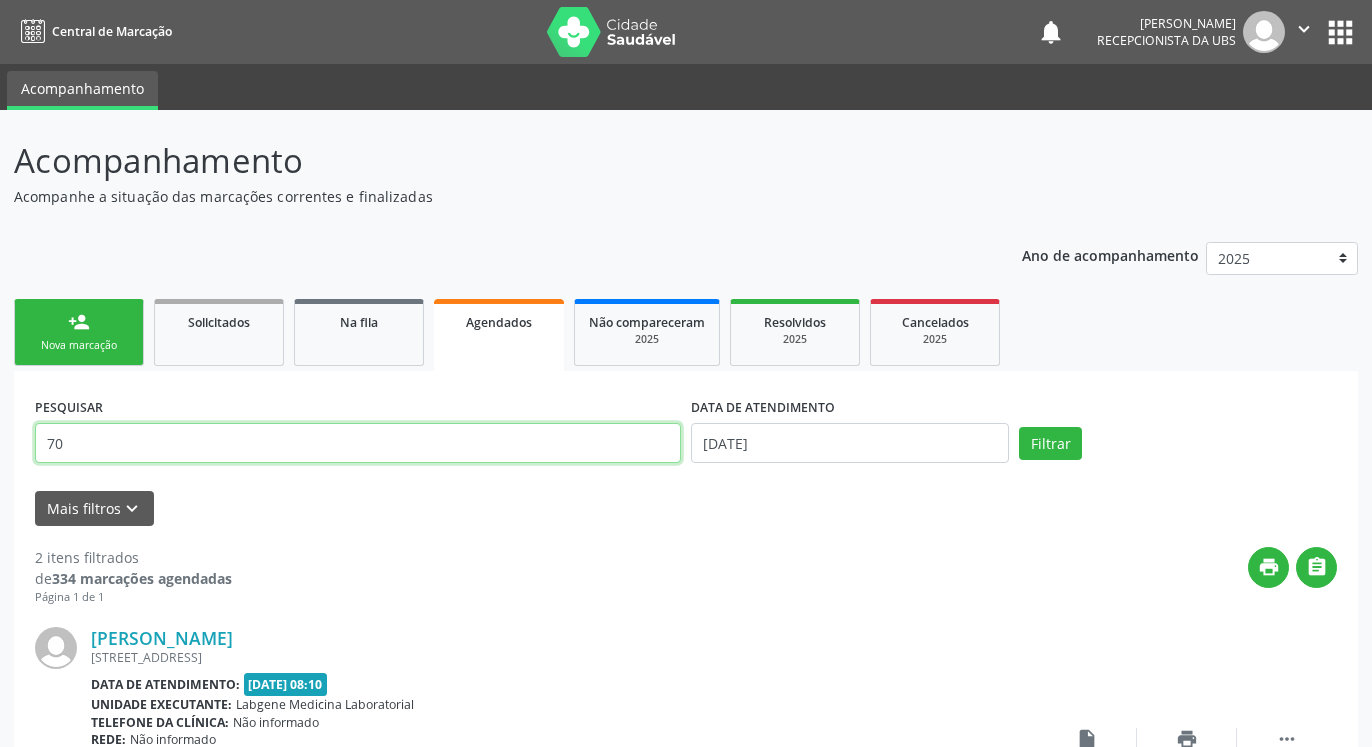type on "7" 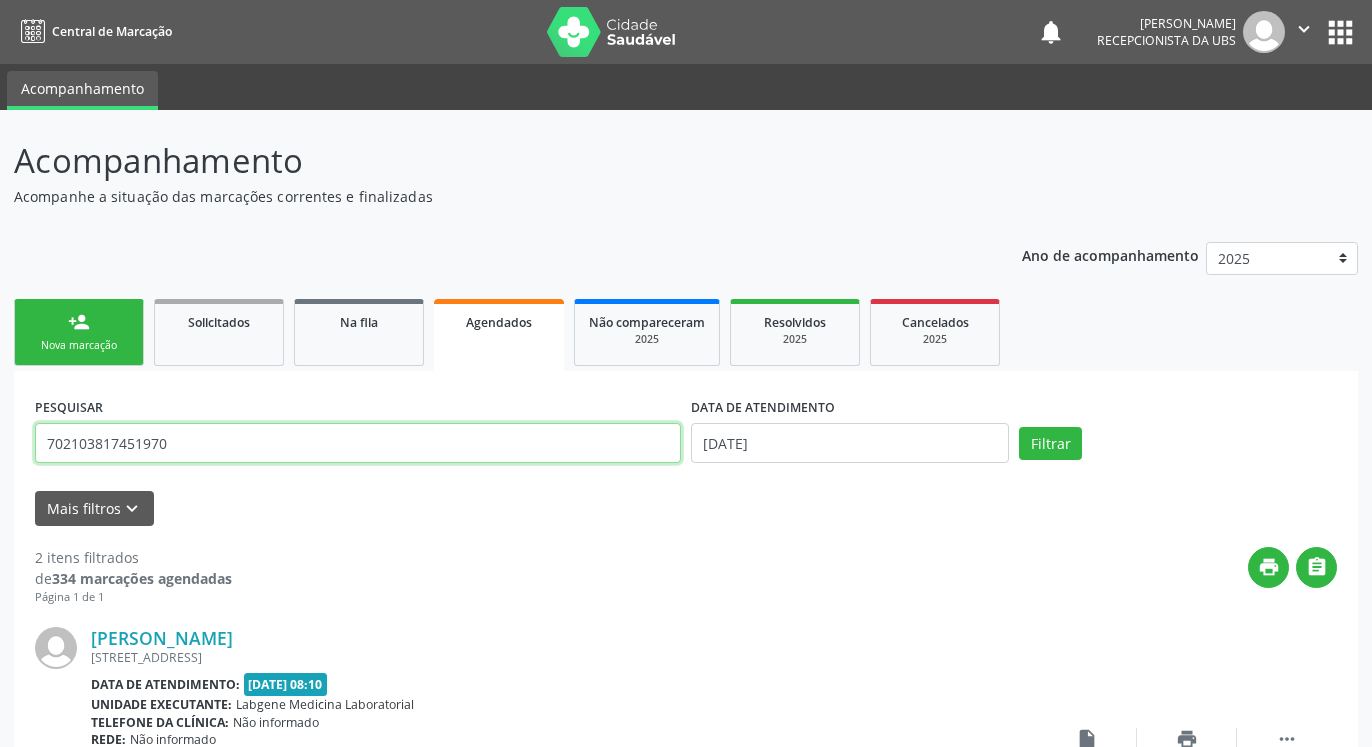 type on "702103817451970" 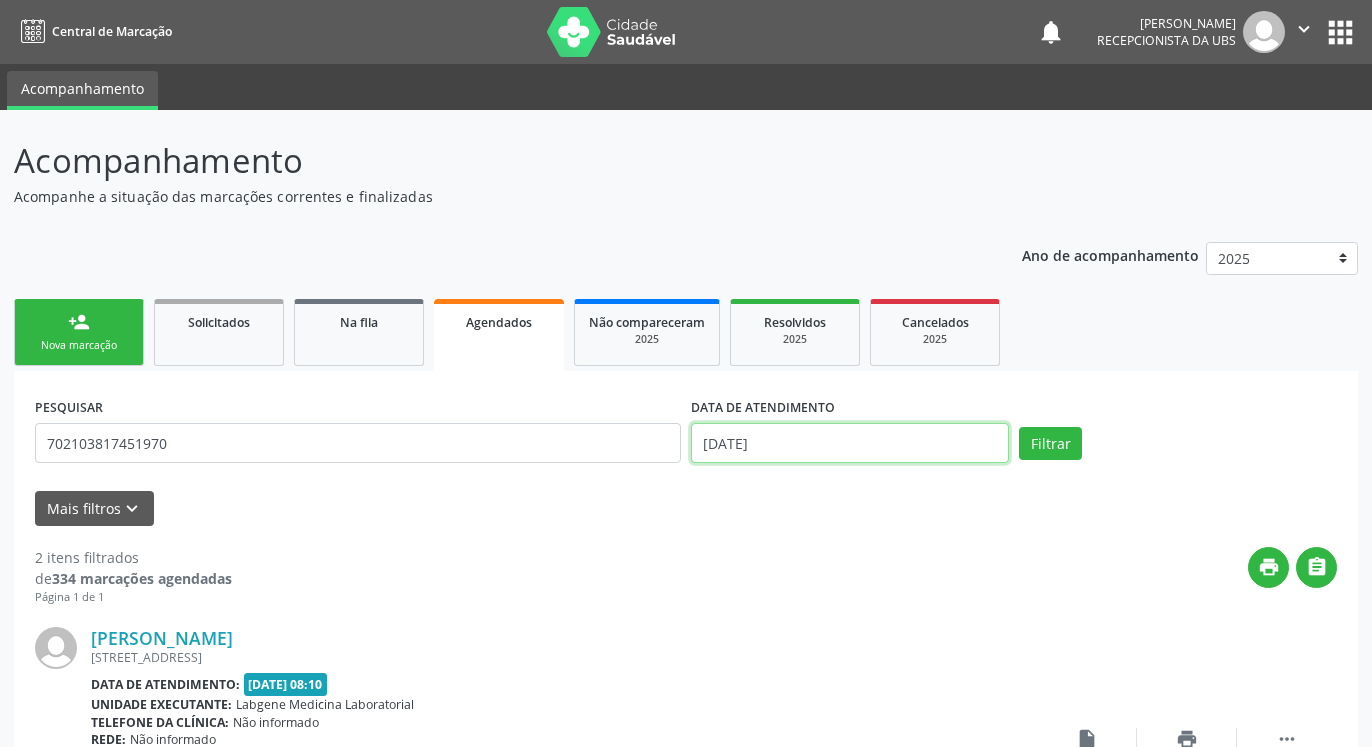 click on "[DATE]" at bounding box center (850, 443) 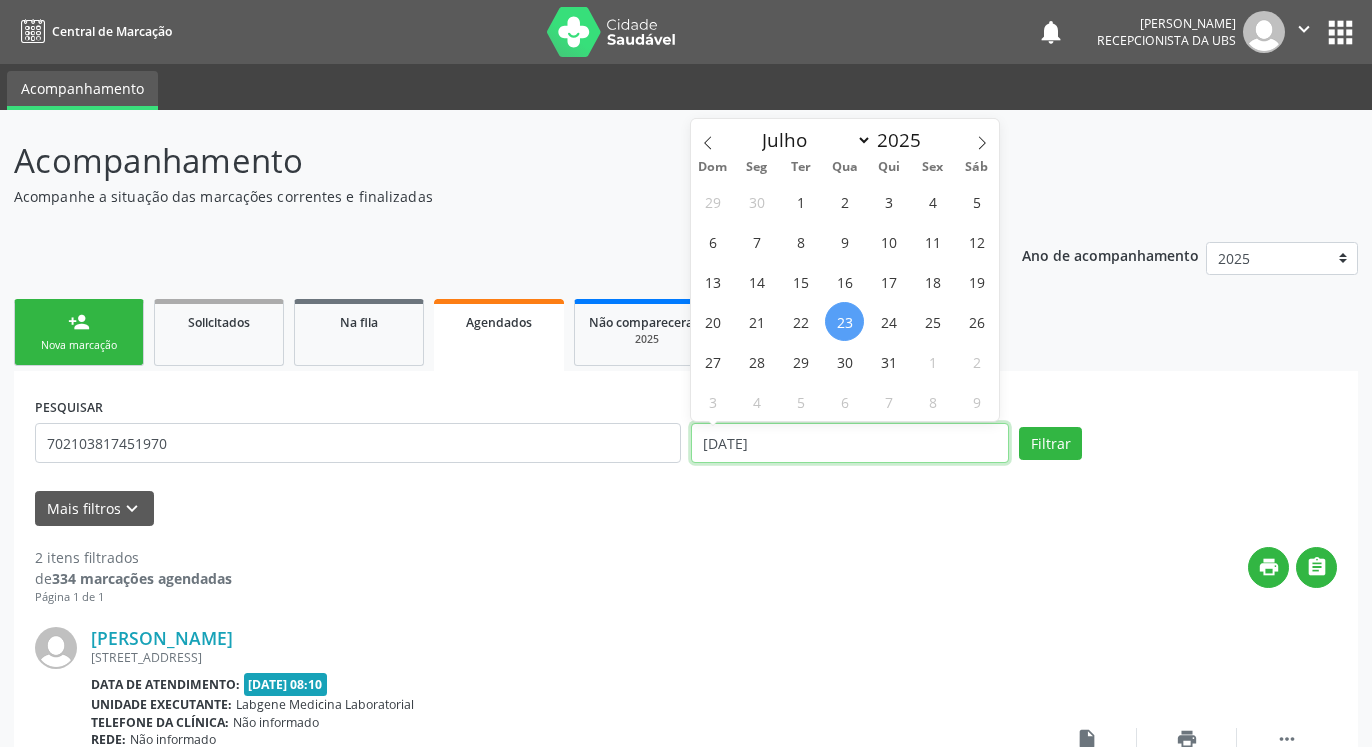 drag, startPoint x: 793, startPoint y: 449, endPoint x: 697, endPoint y: 455, distance: 96.18732 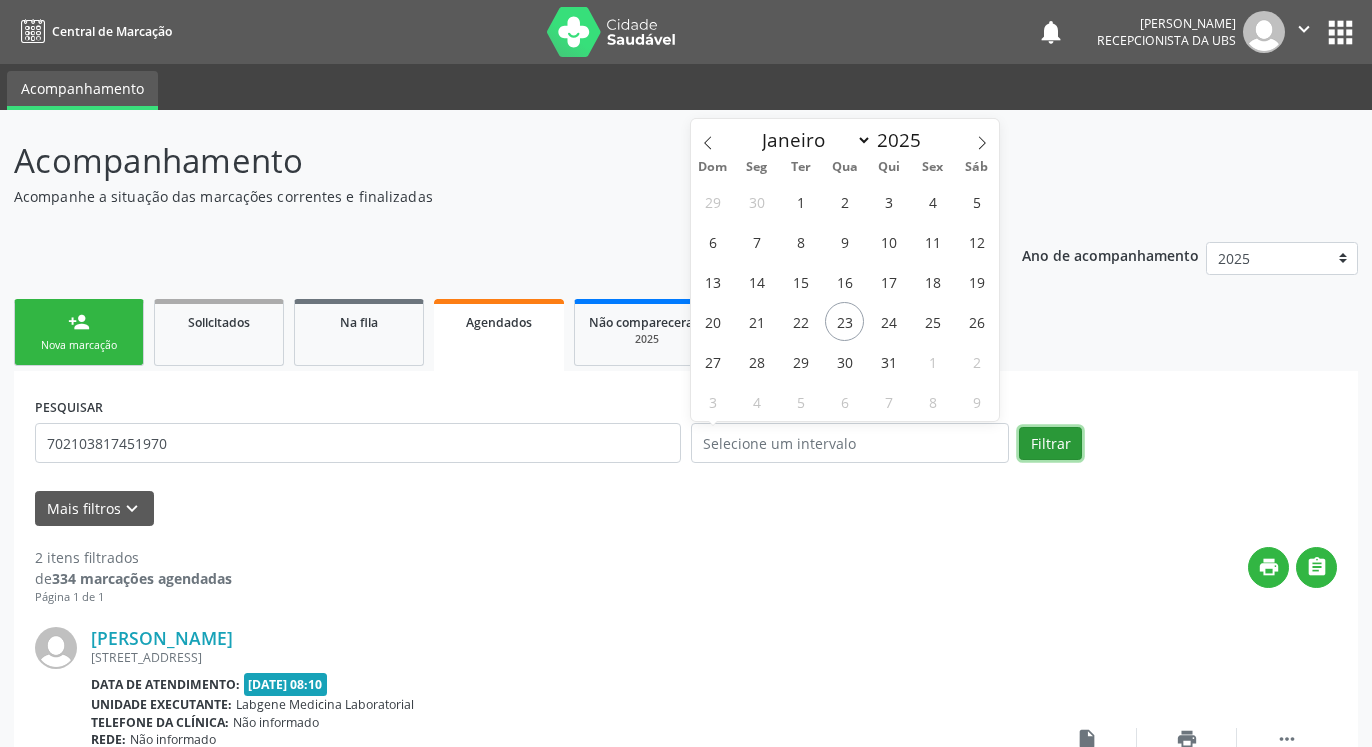 click on "Filtrar" at bounding box center (1050, 444) 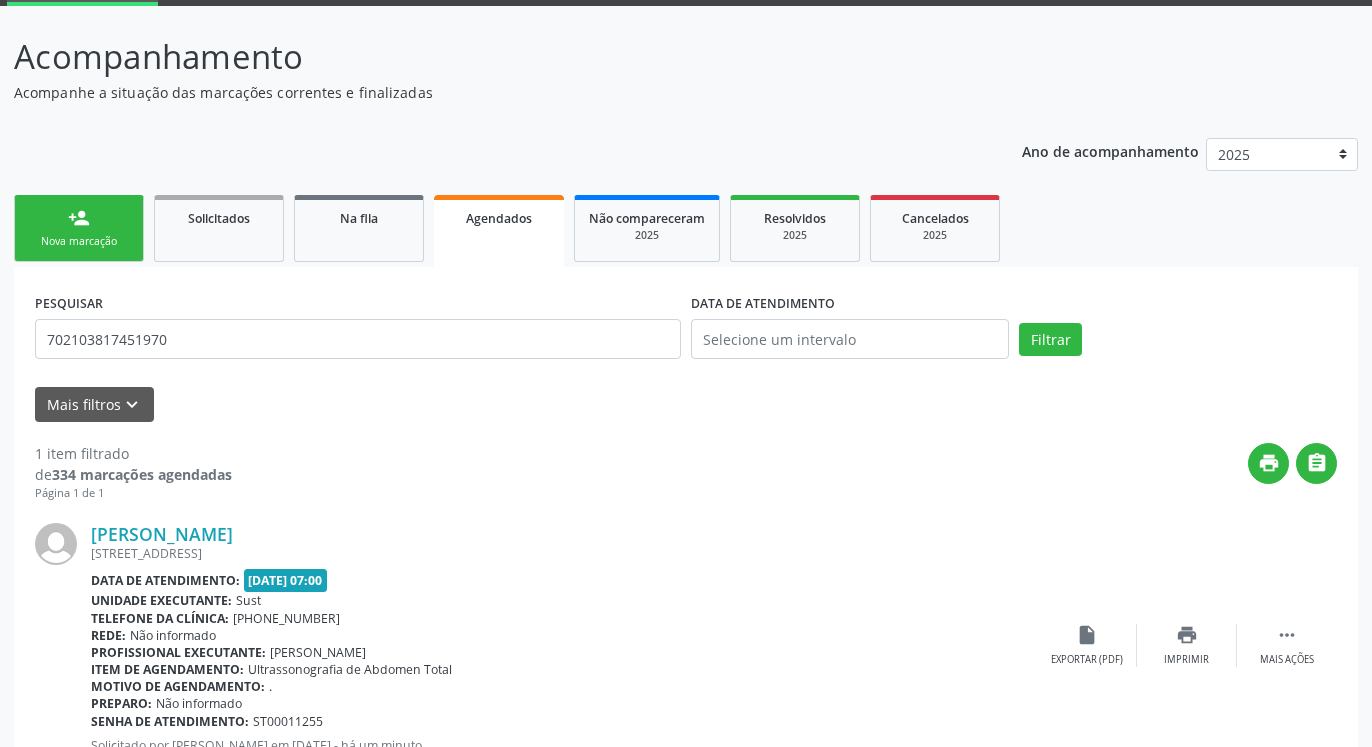 scroll, scrollTop: 181, scrollLeft: 0, axis: vertical 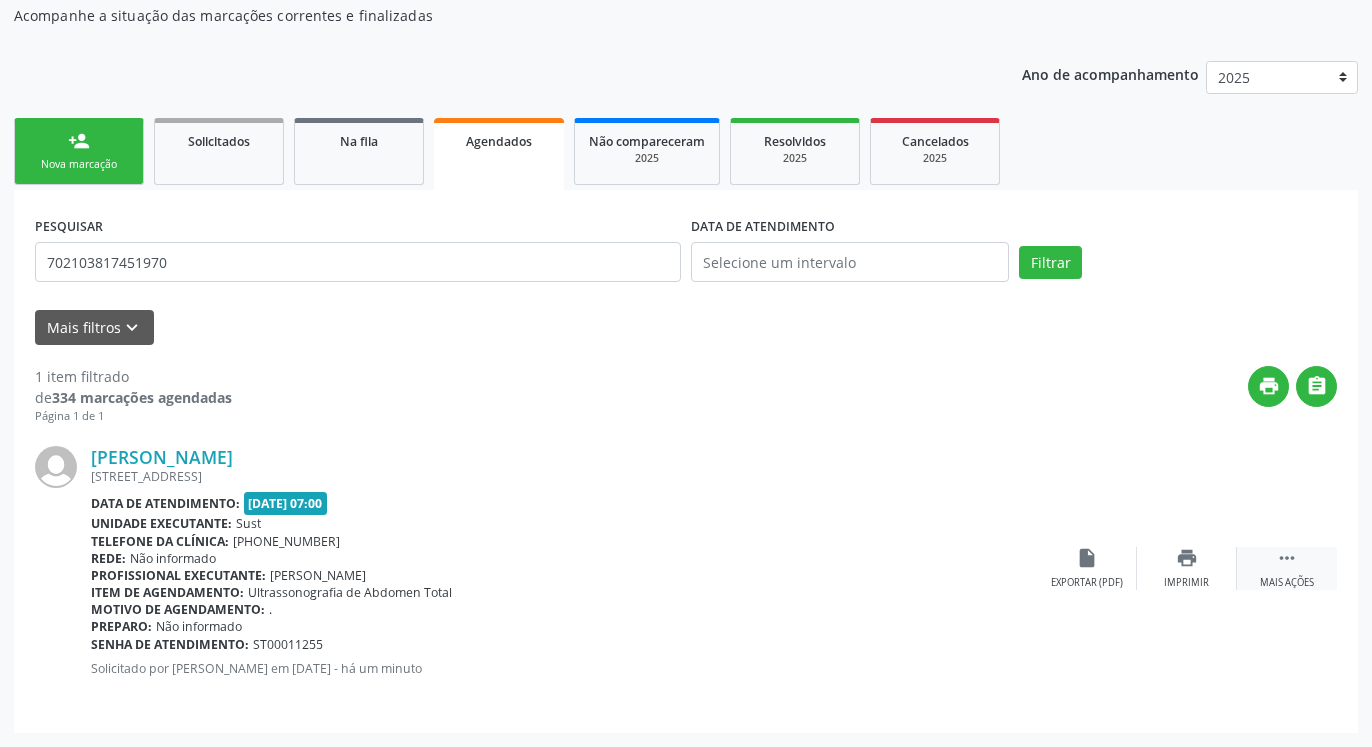 click on "" at bounding box center [1287, 558] 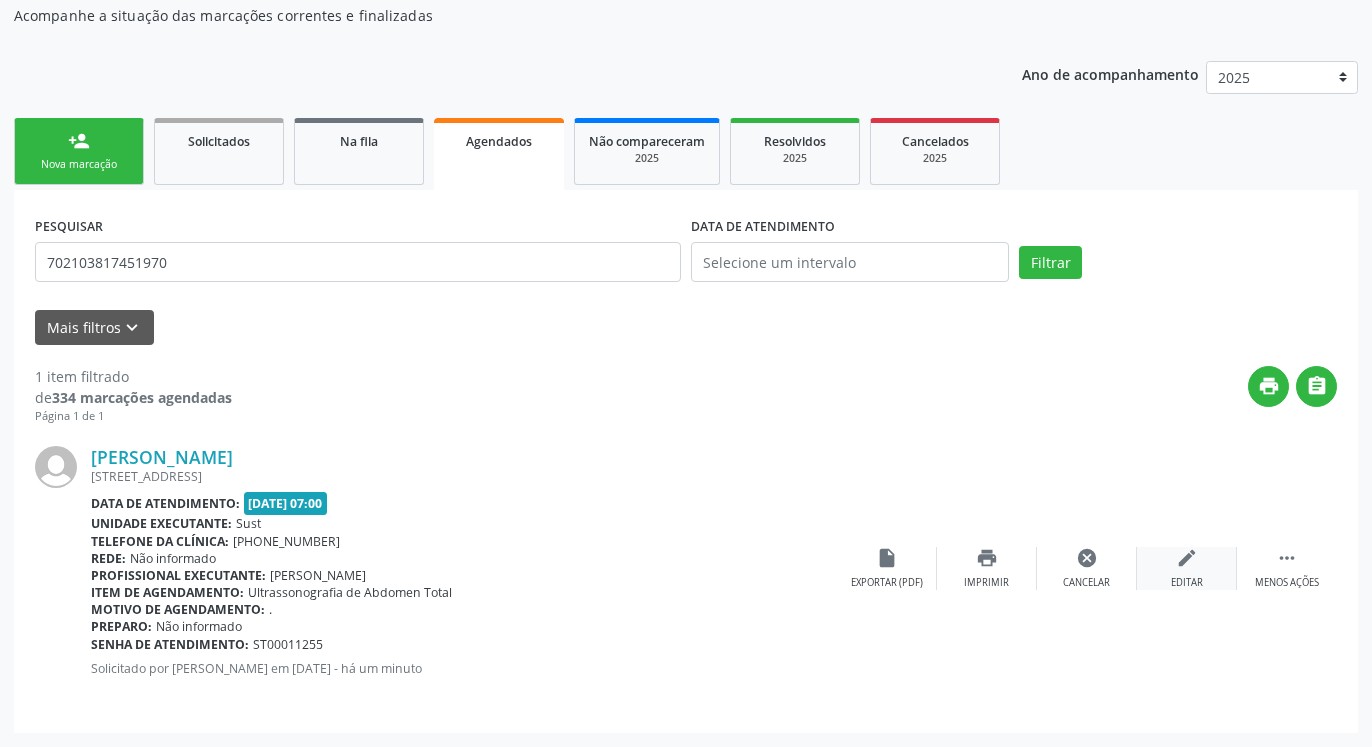 click on "edit" at bounding box center (1187, 558) 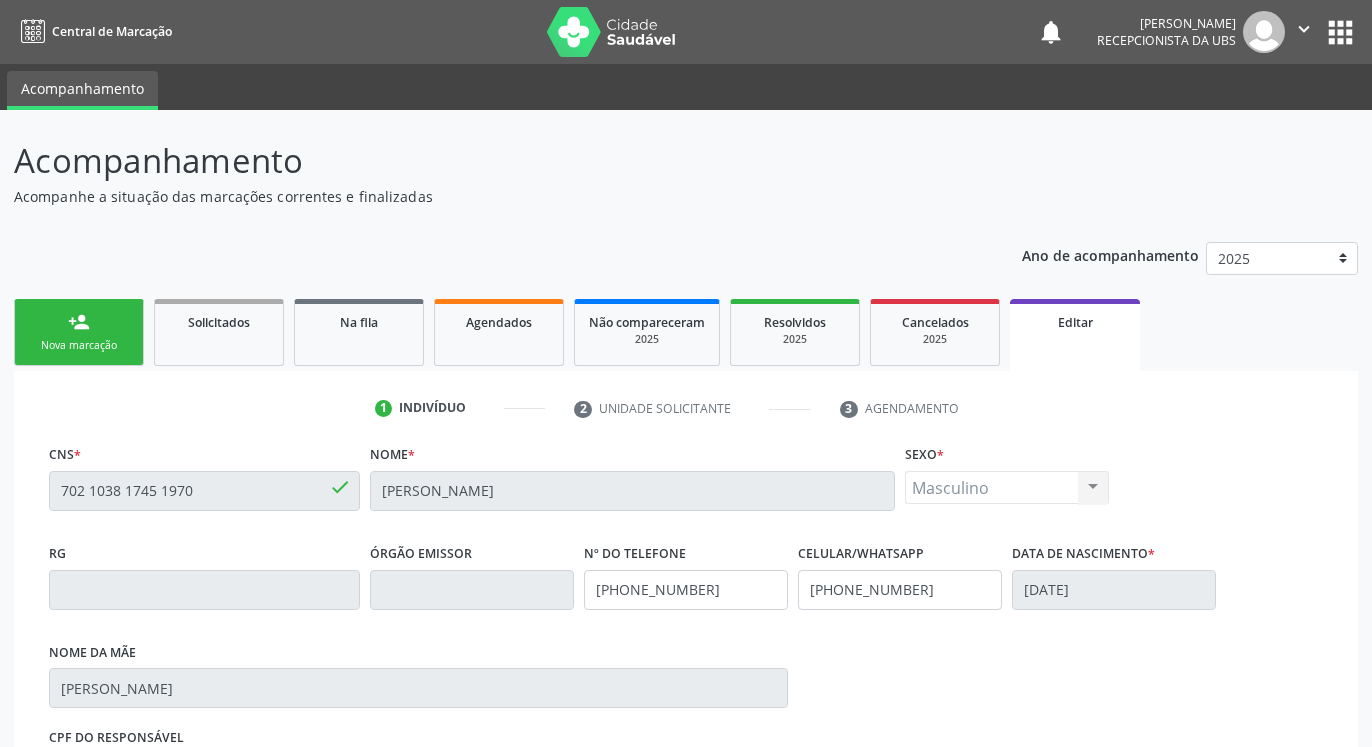 scroll, scrollTop: 350, scrollLeft: 0, axis: vertical 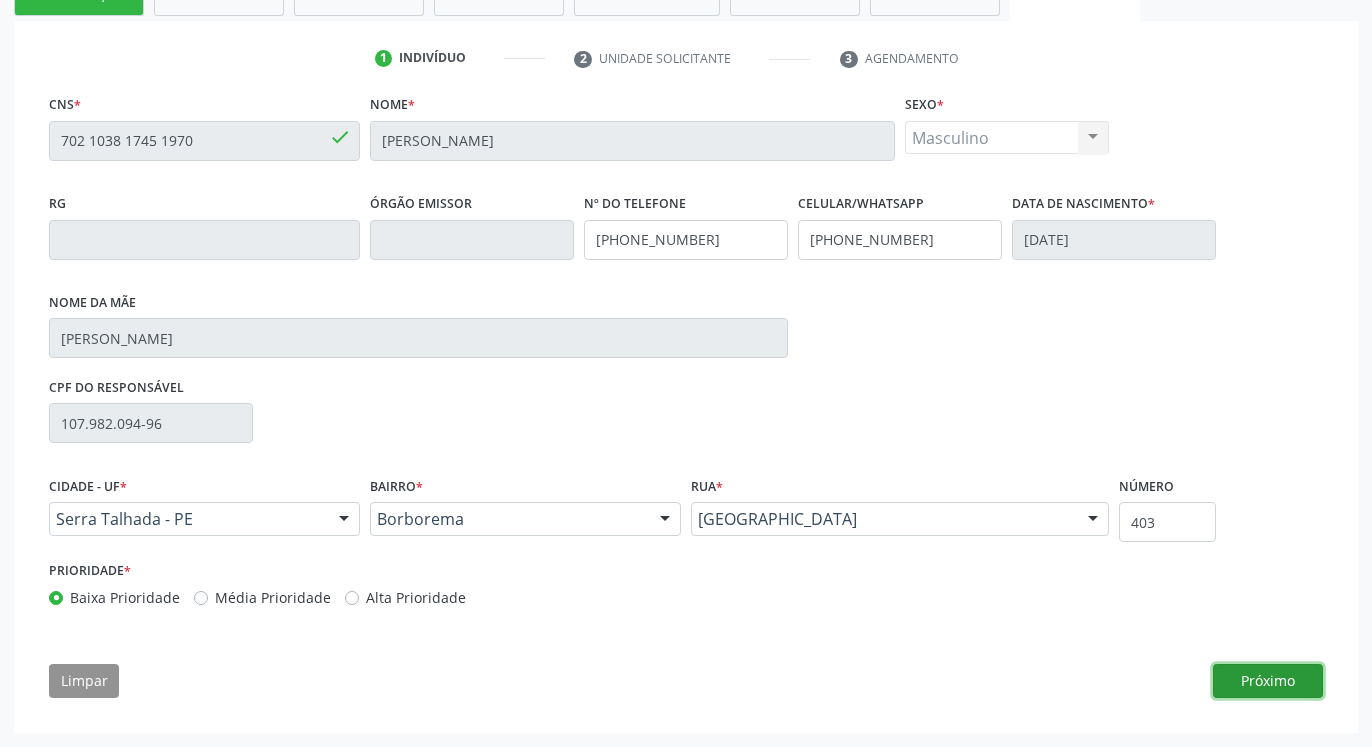 click on "Próximo" at bounding box center [1268, 681] 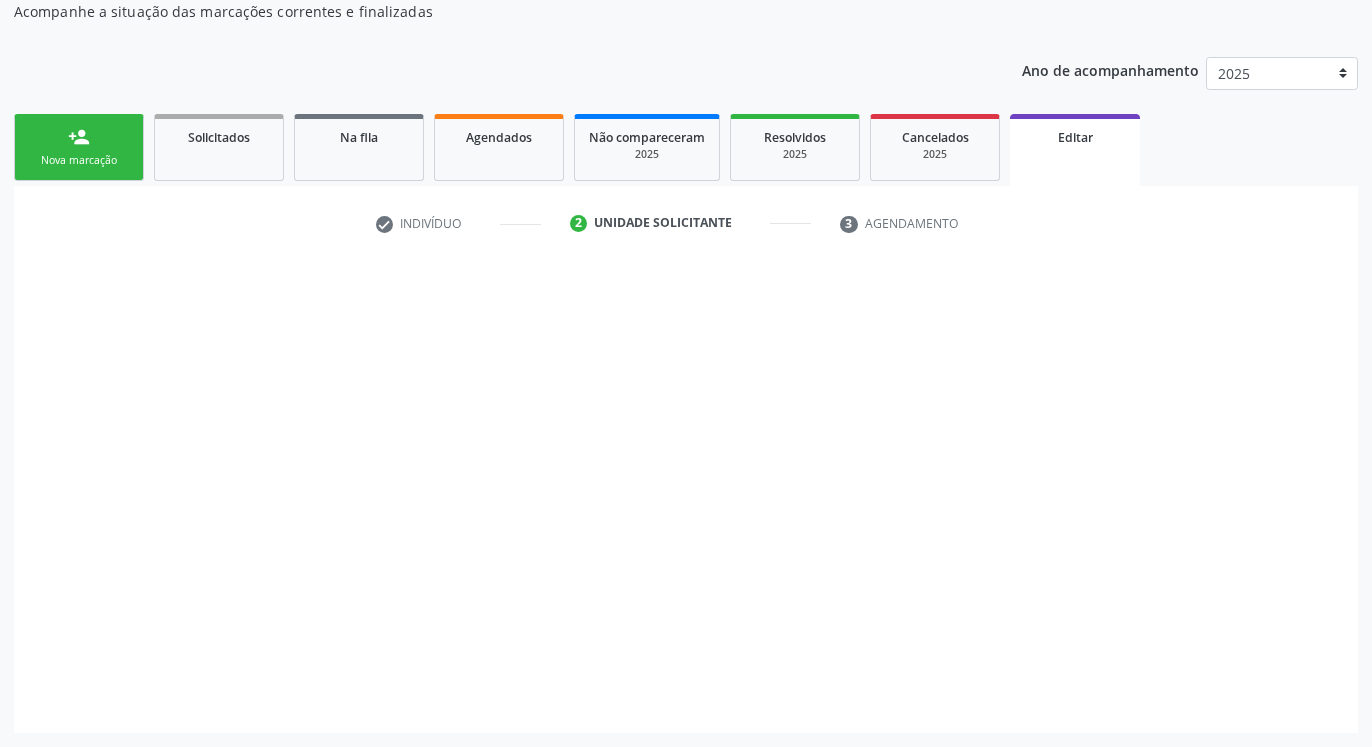 scroll, scrollTop: 185, scrollLeft: 0, axis: vertical 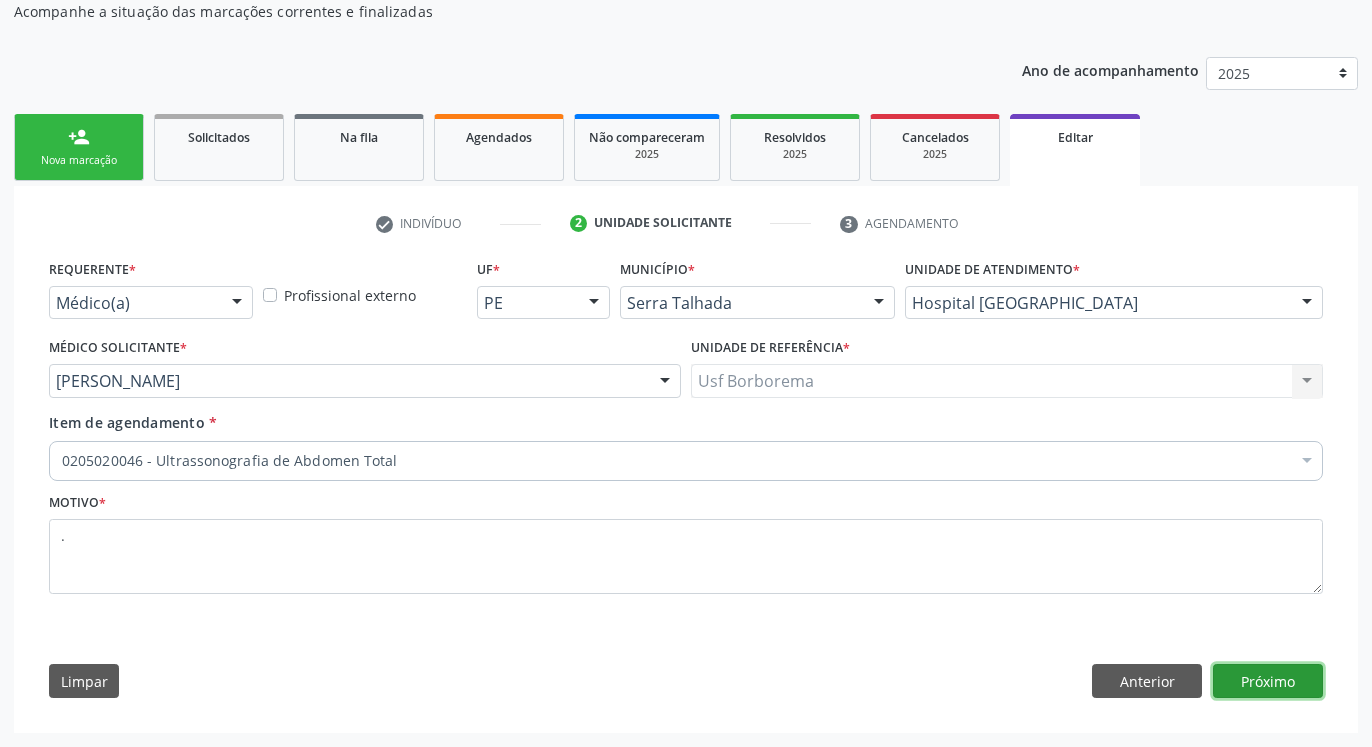 click on "Próximo" at bounding box center (1268, 681) 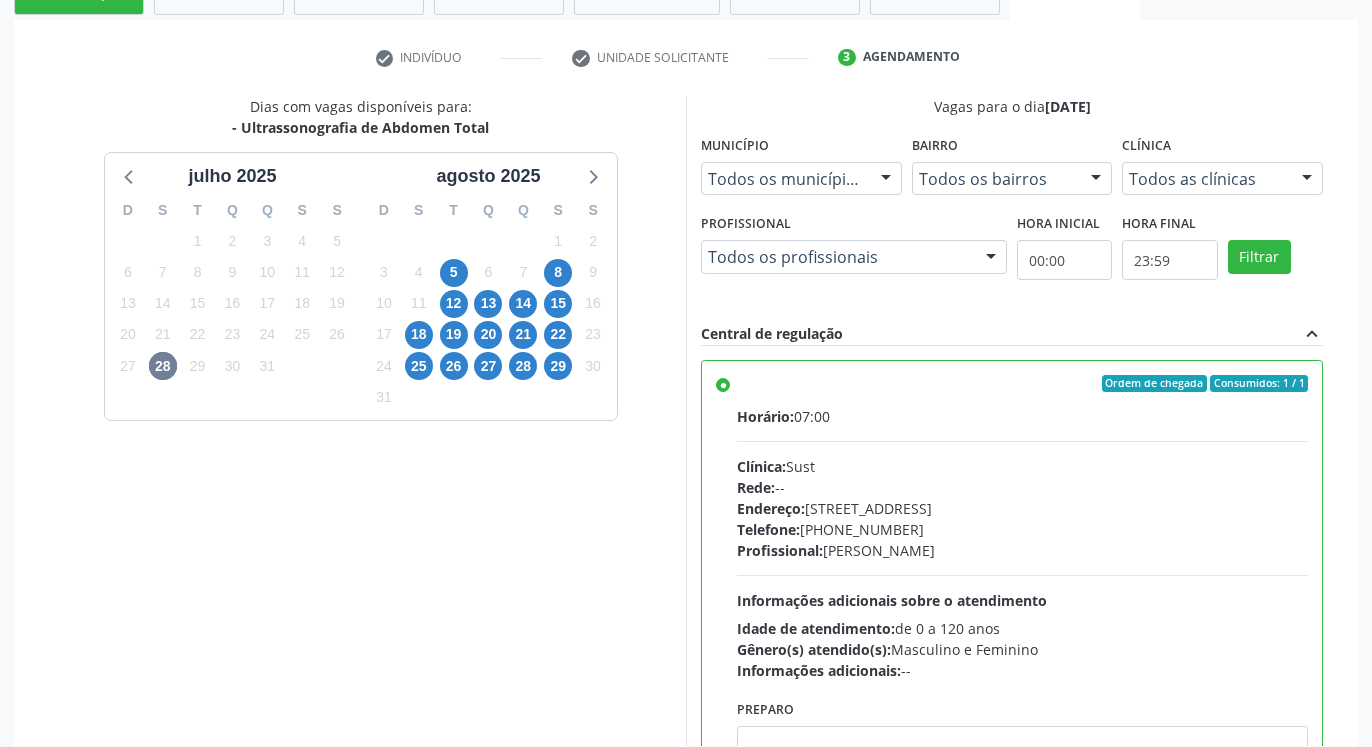 scroll, scrollTop: 353, scrollLeft: 0, axis: vertical 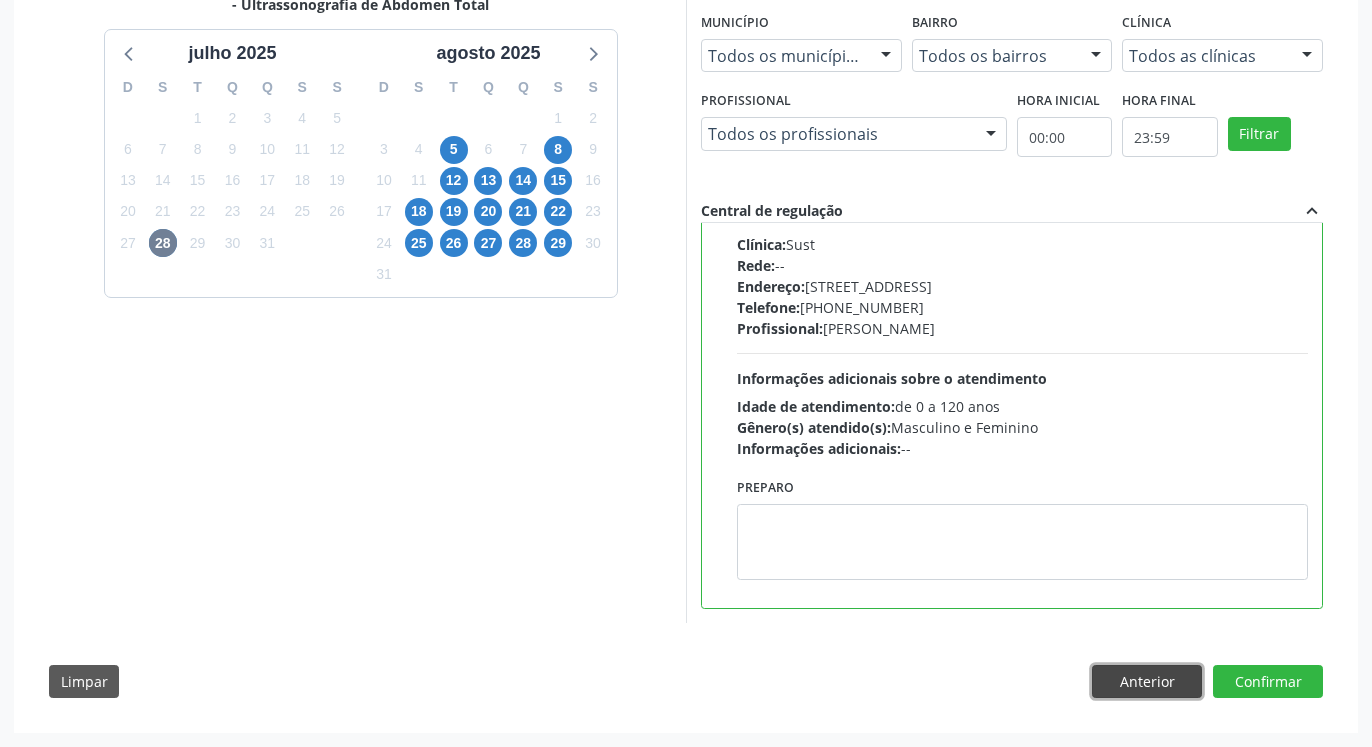 click on "Anterior" at bounding box center (1147, 682) 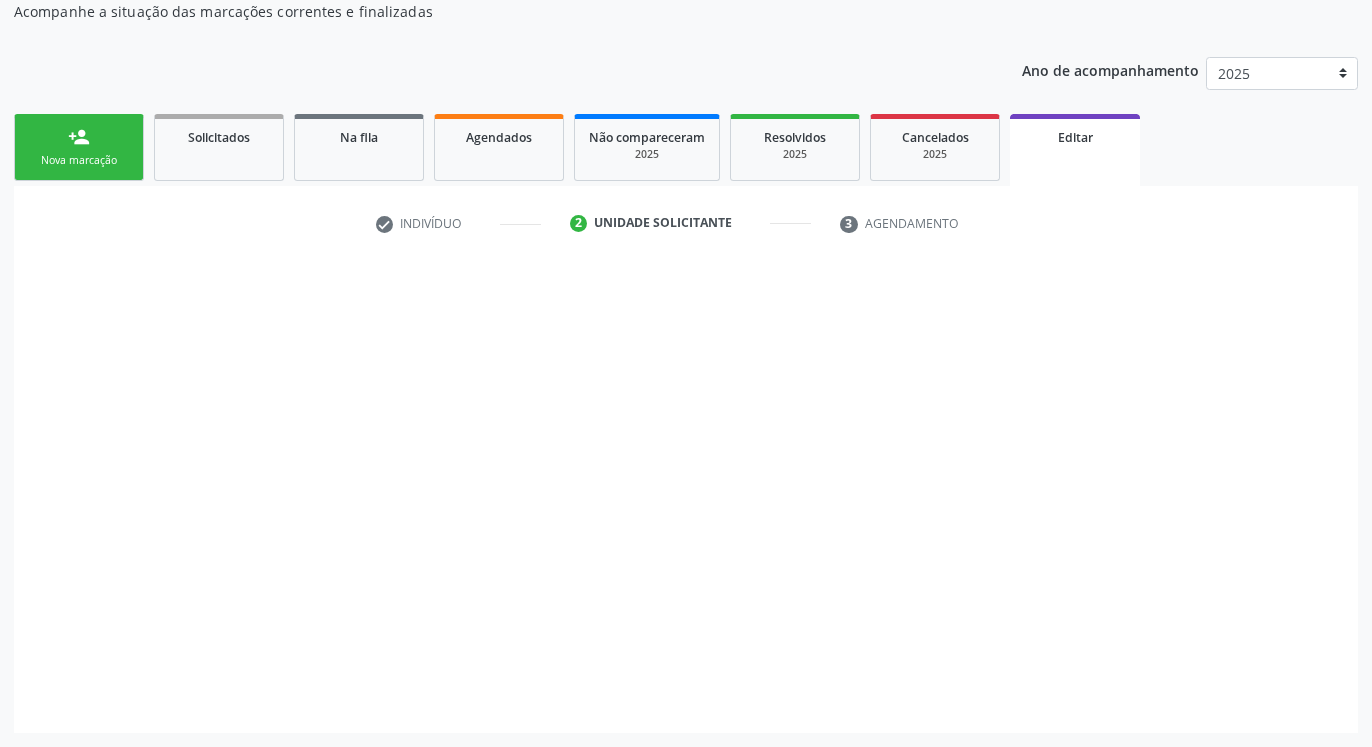 scroll, scrollTop: 185, scrollLeft: 0, axis: vertical 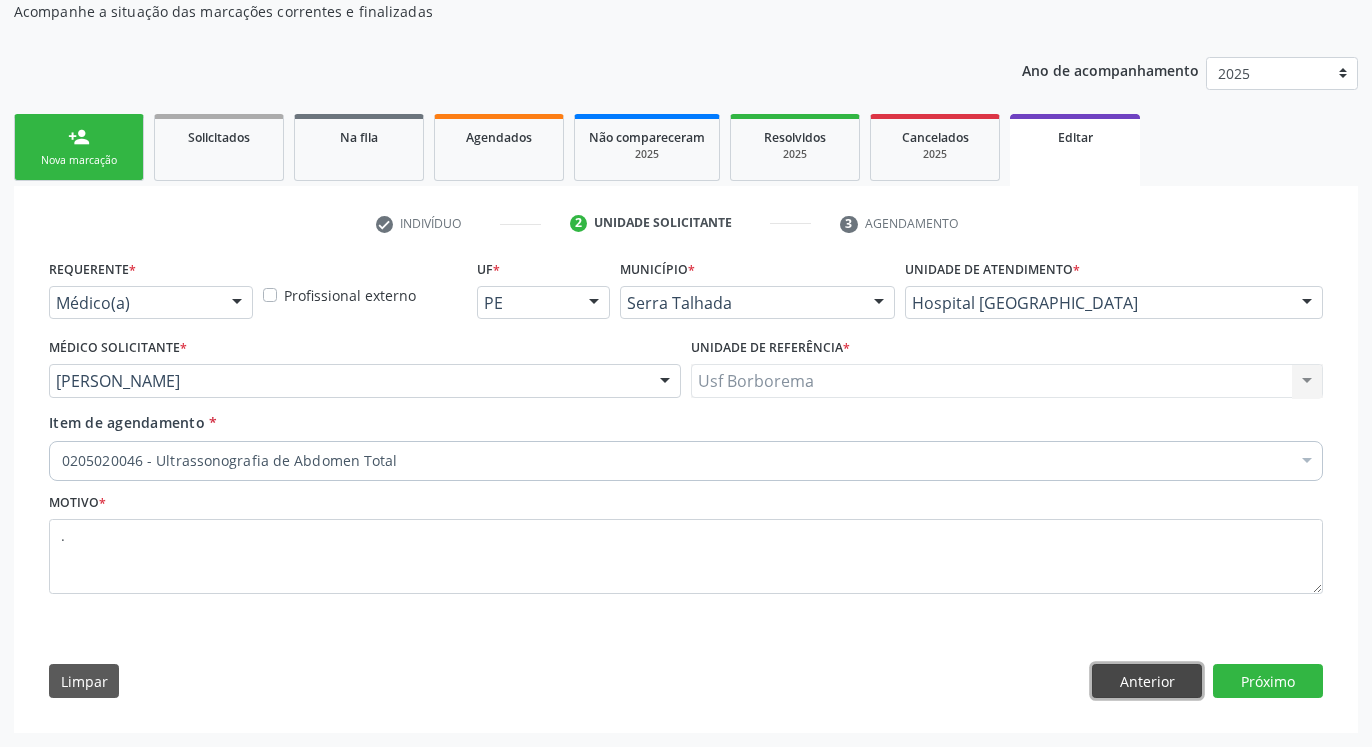 click on "Anterior" at bounding box center (1147, 681) 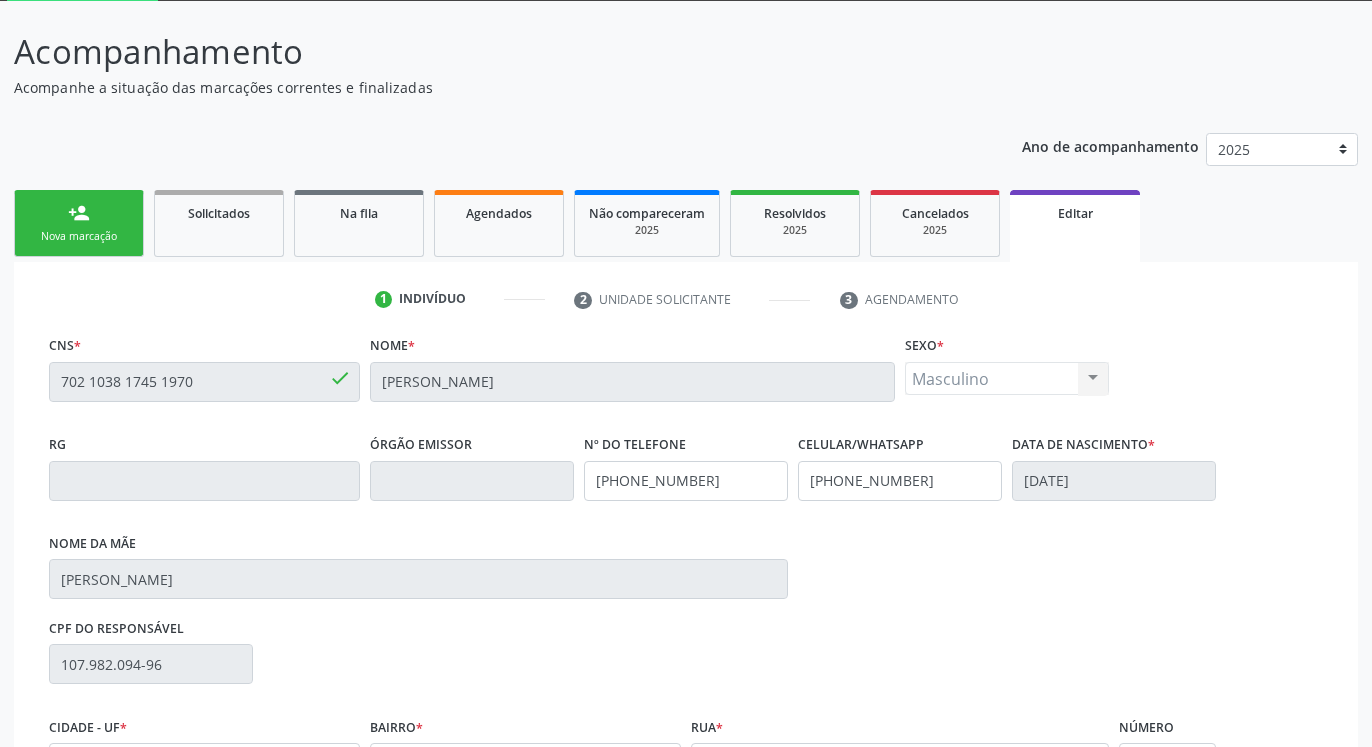 scroll, scrollTop: 350, scrollLeft: 0, axis: vertical 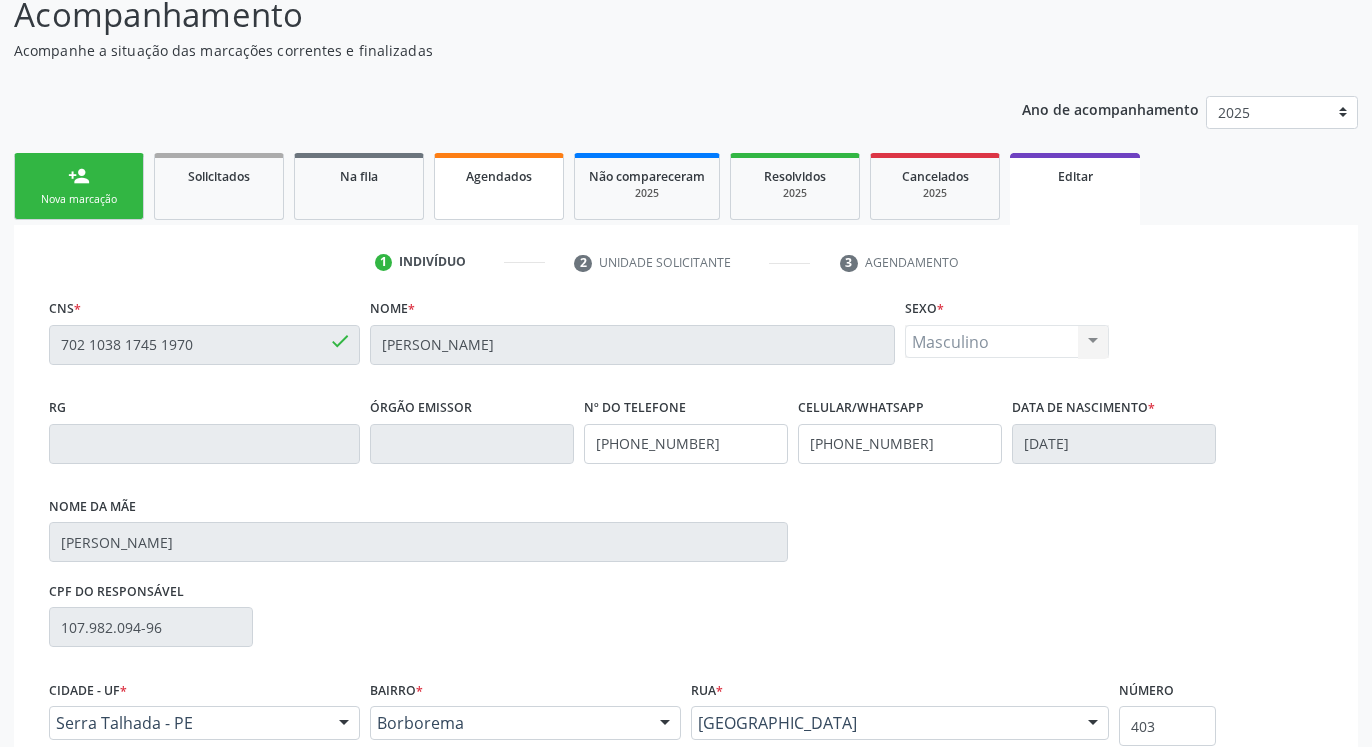click on "Agendados" at bounding box center [499, 186] 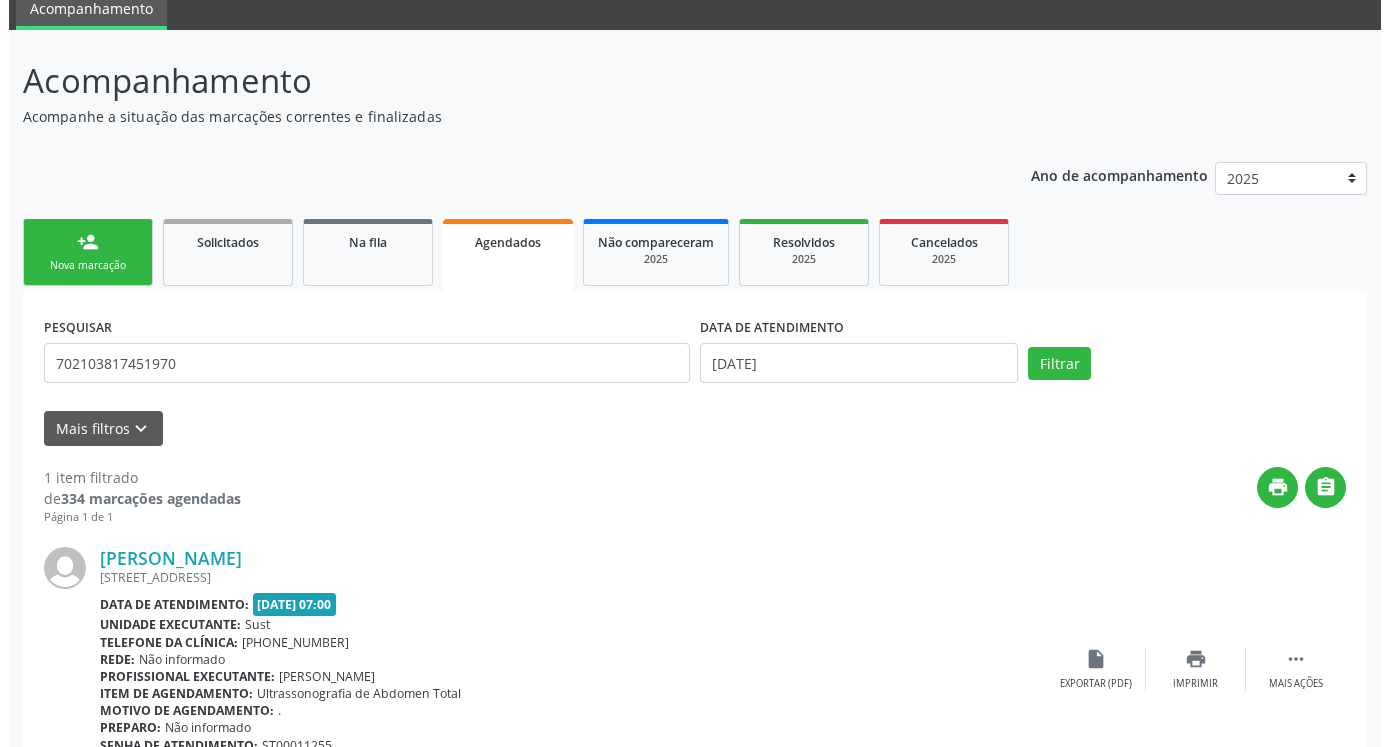 scroll, scrollTop: 181, scrollLeft: 0, axis: vertical 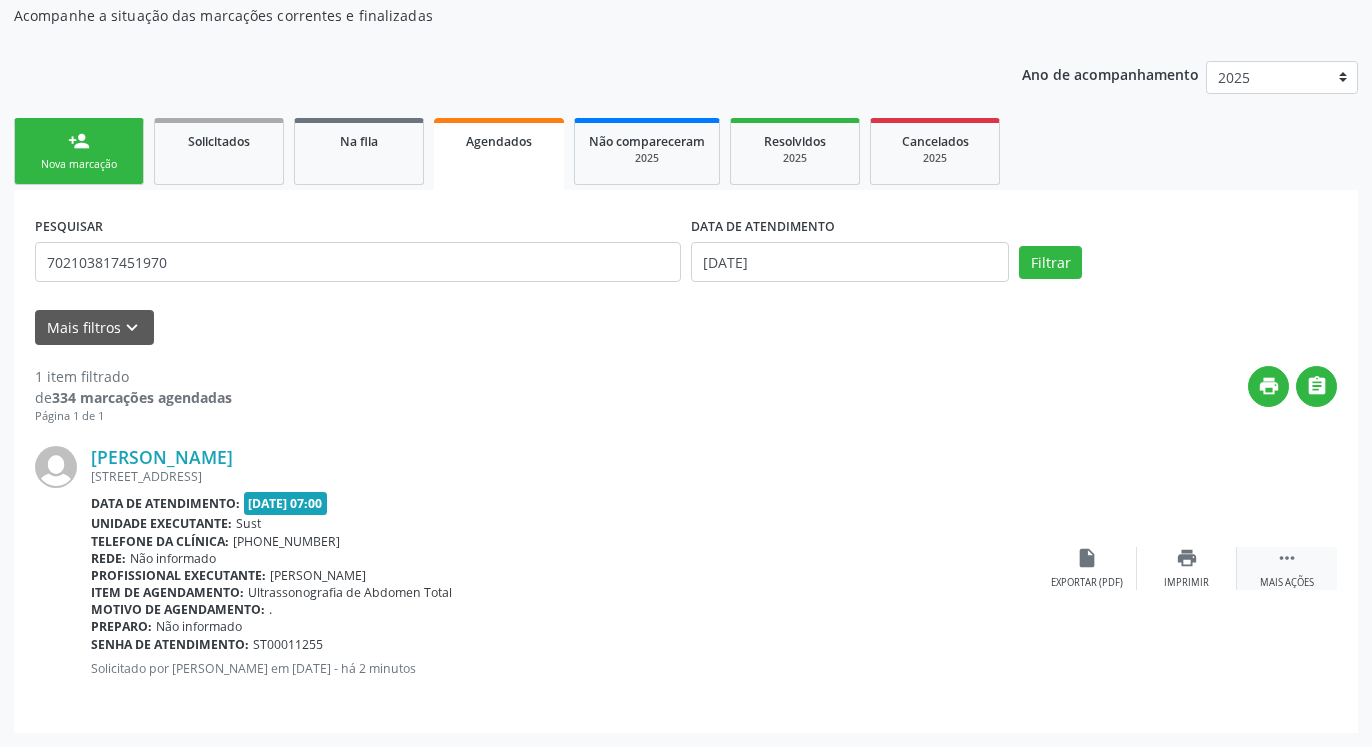 click on "" at bounding box center (1287, 558) 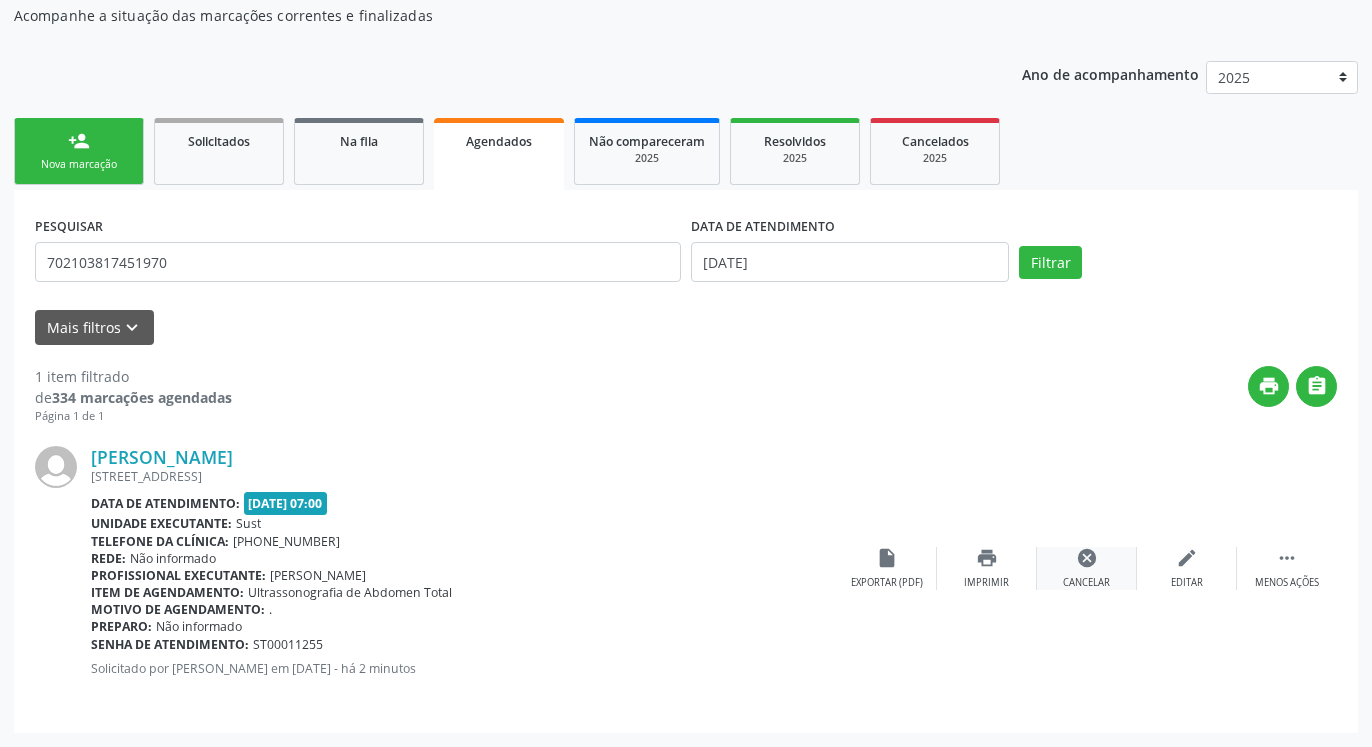 click on "cancel" at bounding box center [1087, 558] 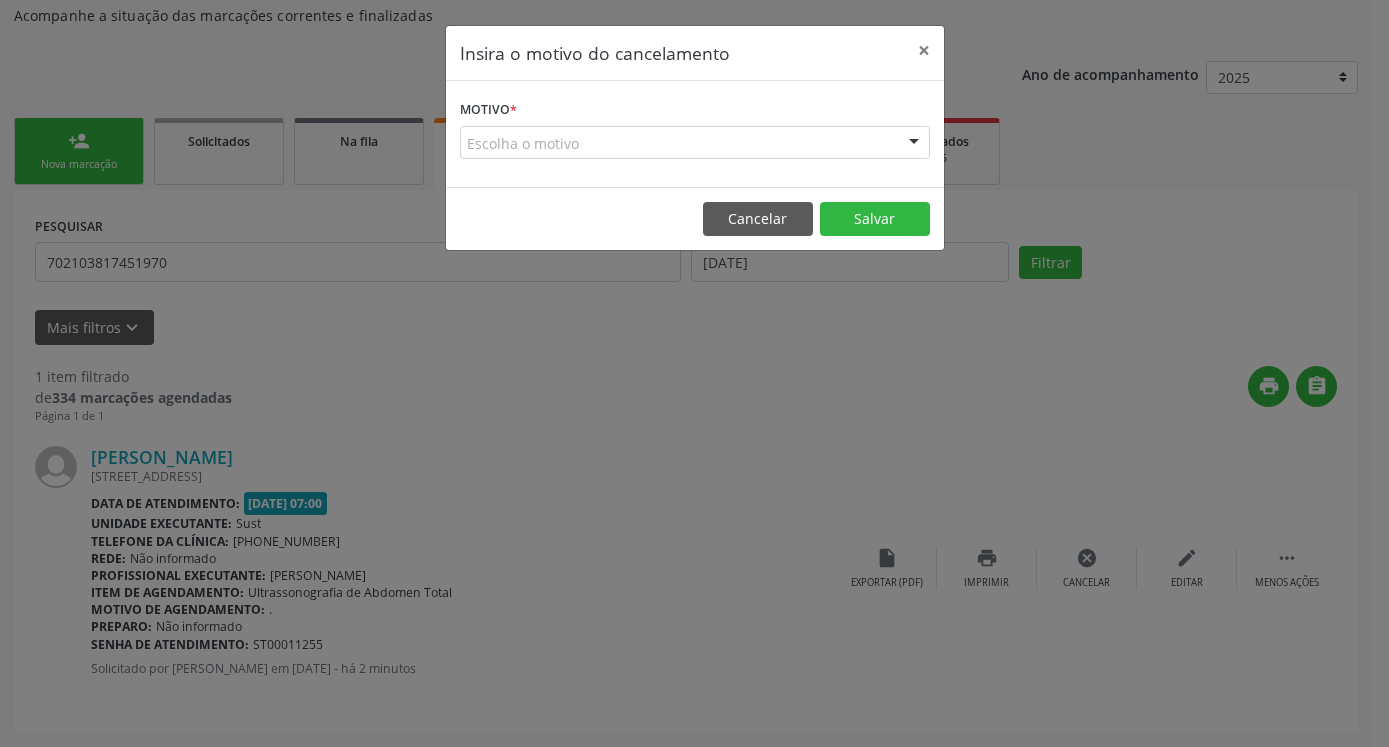 click on "Escolha o motivo" at bounding box center [695, 143] 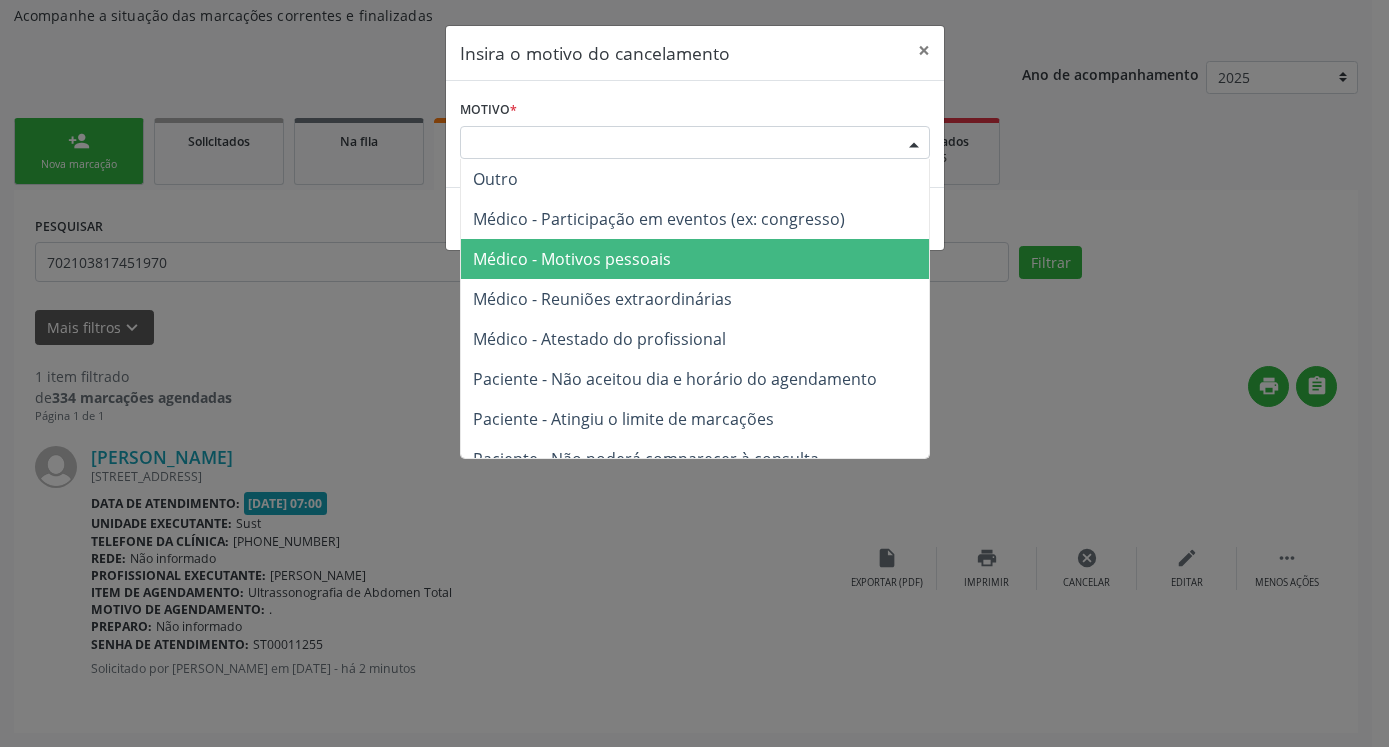 click on "Médico - Motivos pessoais" at bounding box center [695, 259] 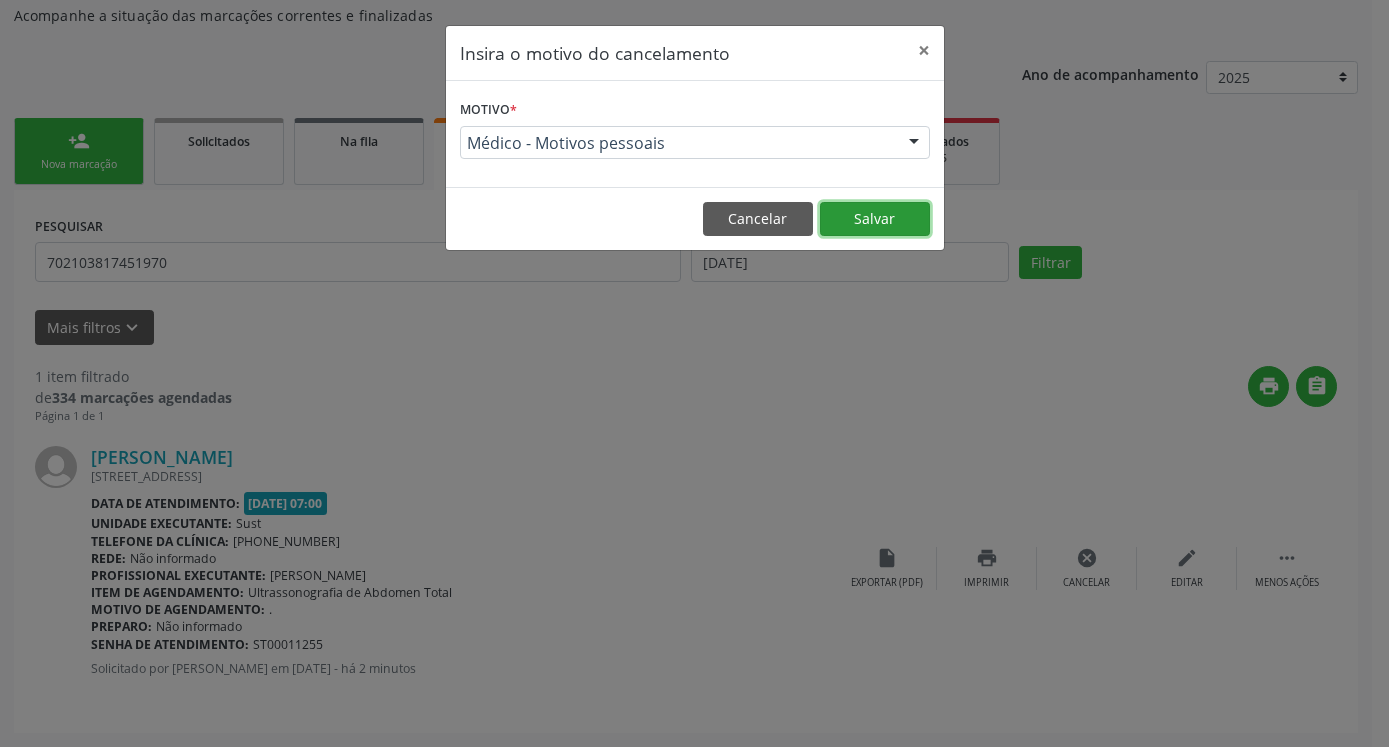 click on "Salvar" at bounding box center [875, 219] 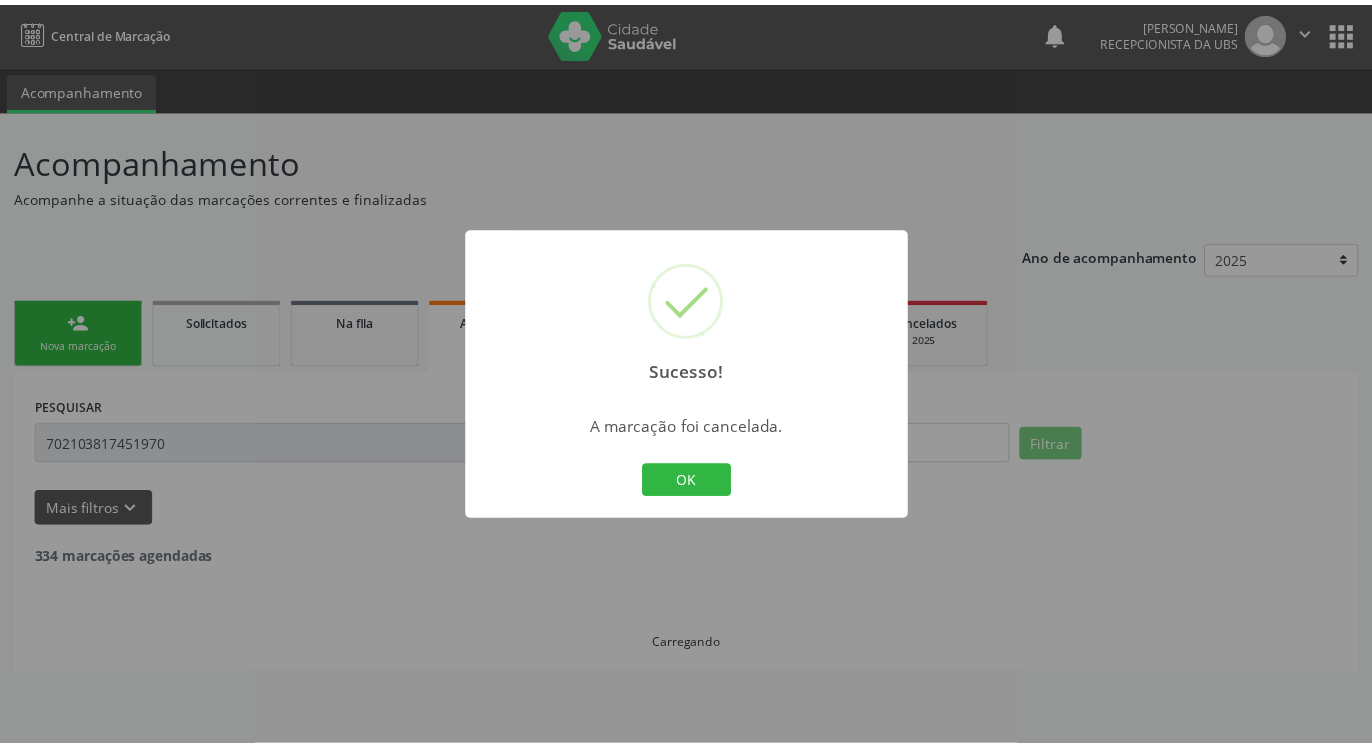 scroll, scrollTop: 0, scrollLeft: 0, axis: both 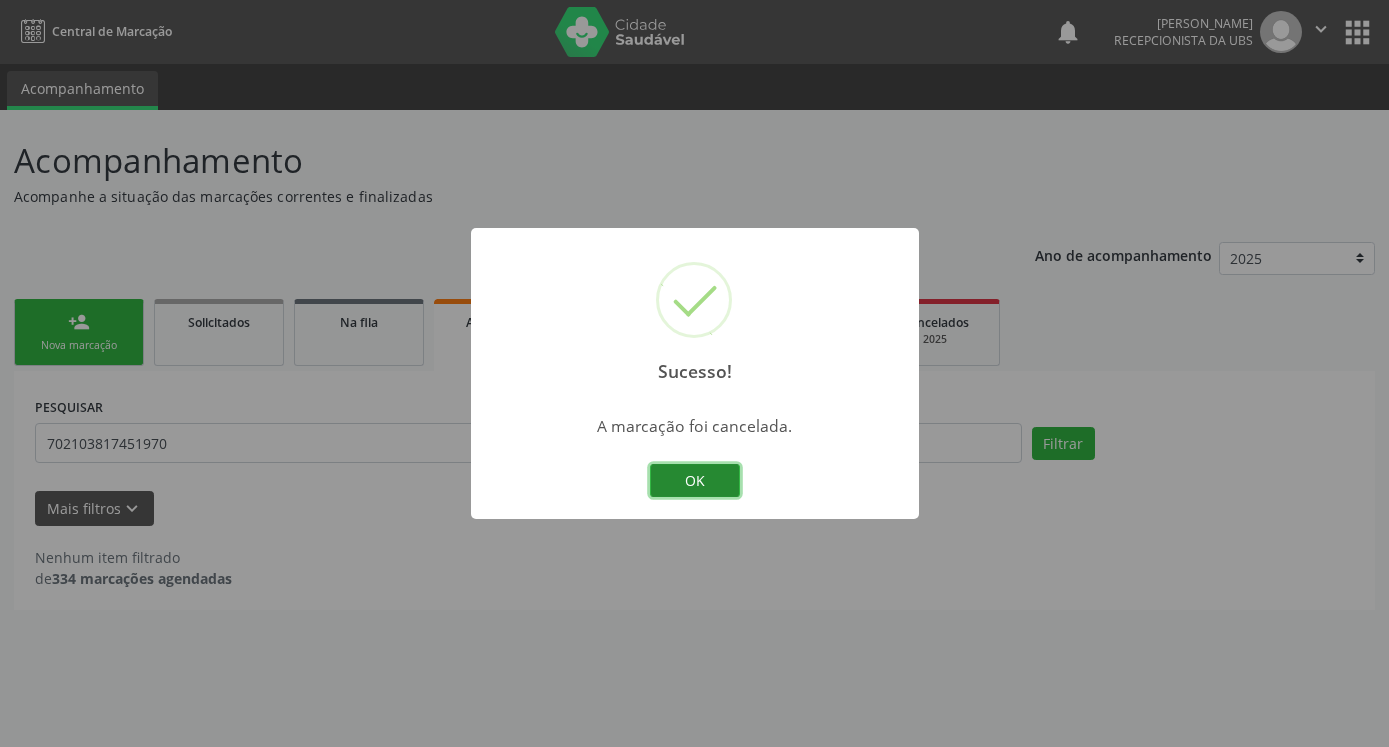 click on "OK" at bounding box center [695, 481] 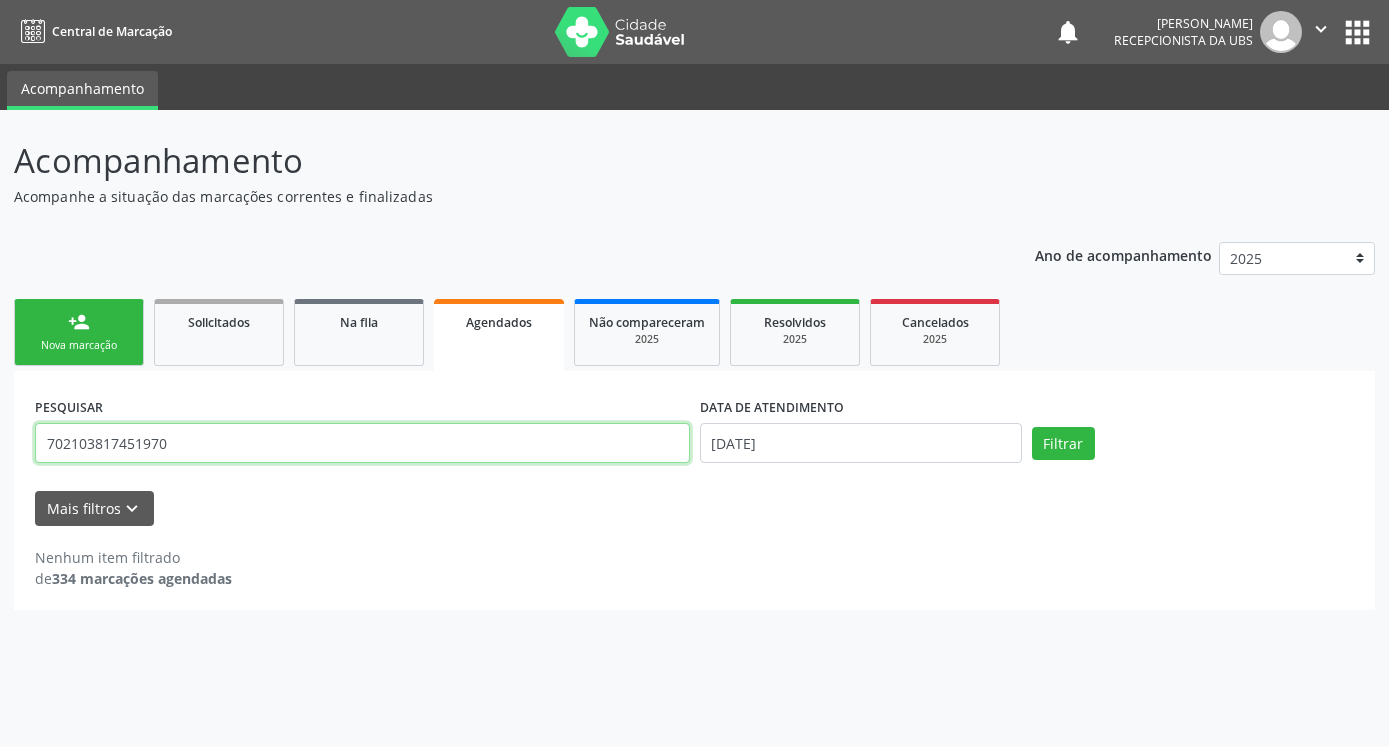 click on "702103817451970" at bounding box center [362, 443] 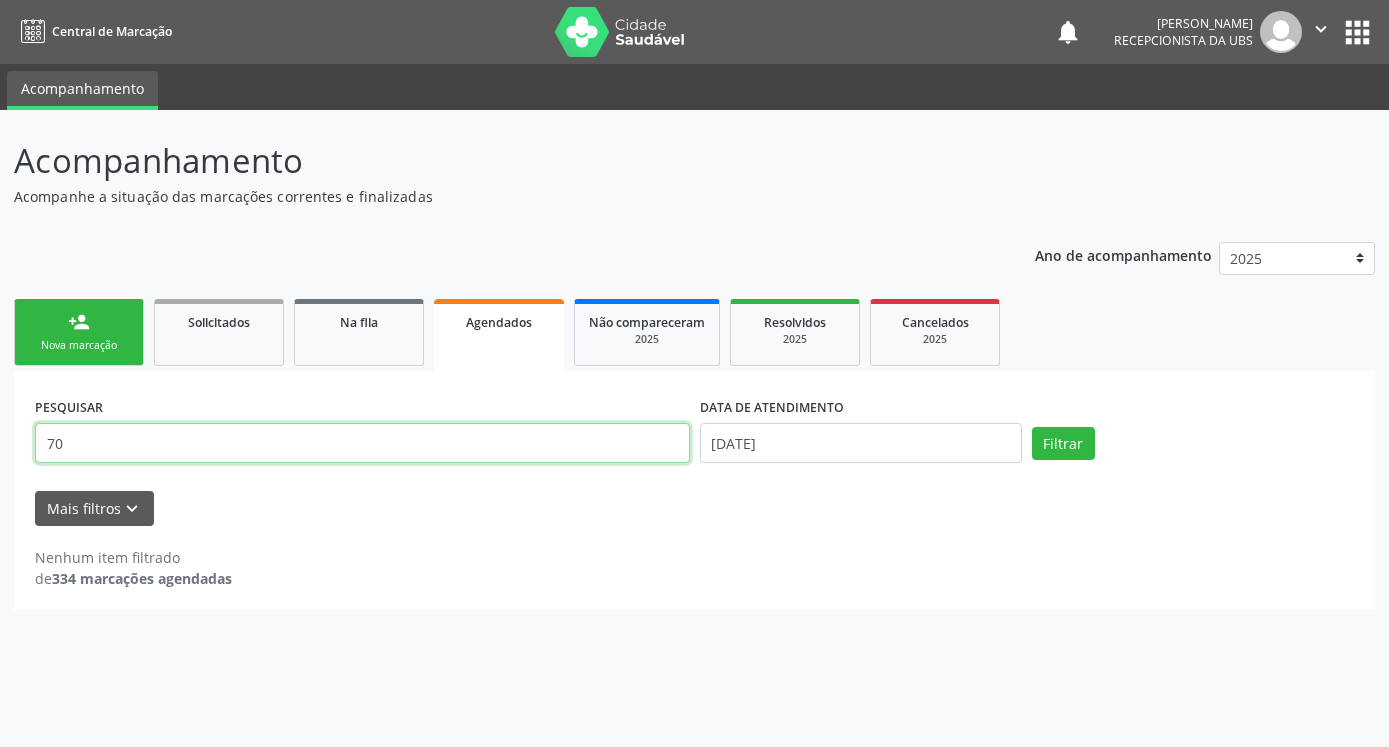 type on "7" 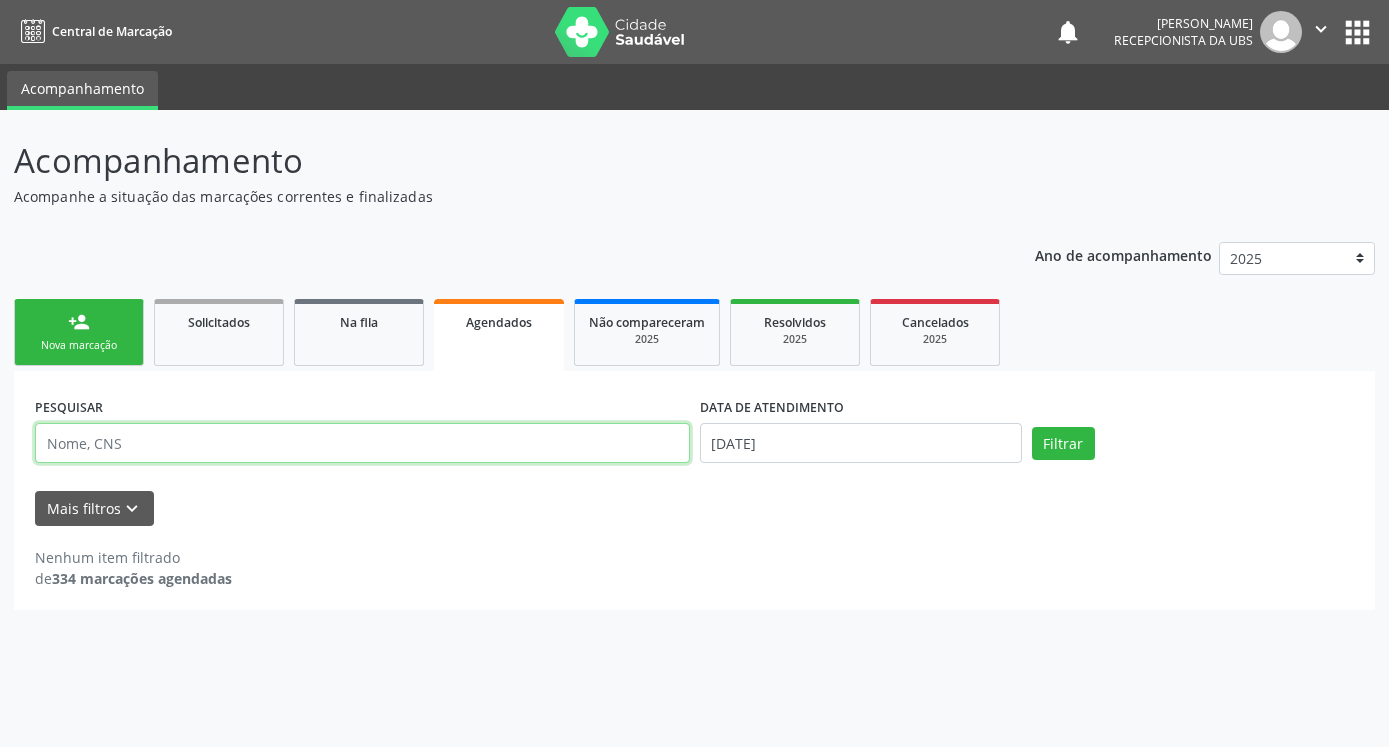 type 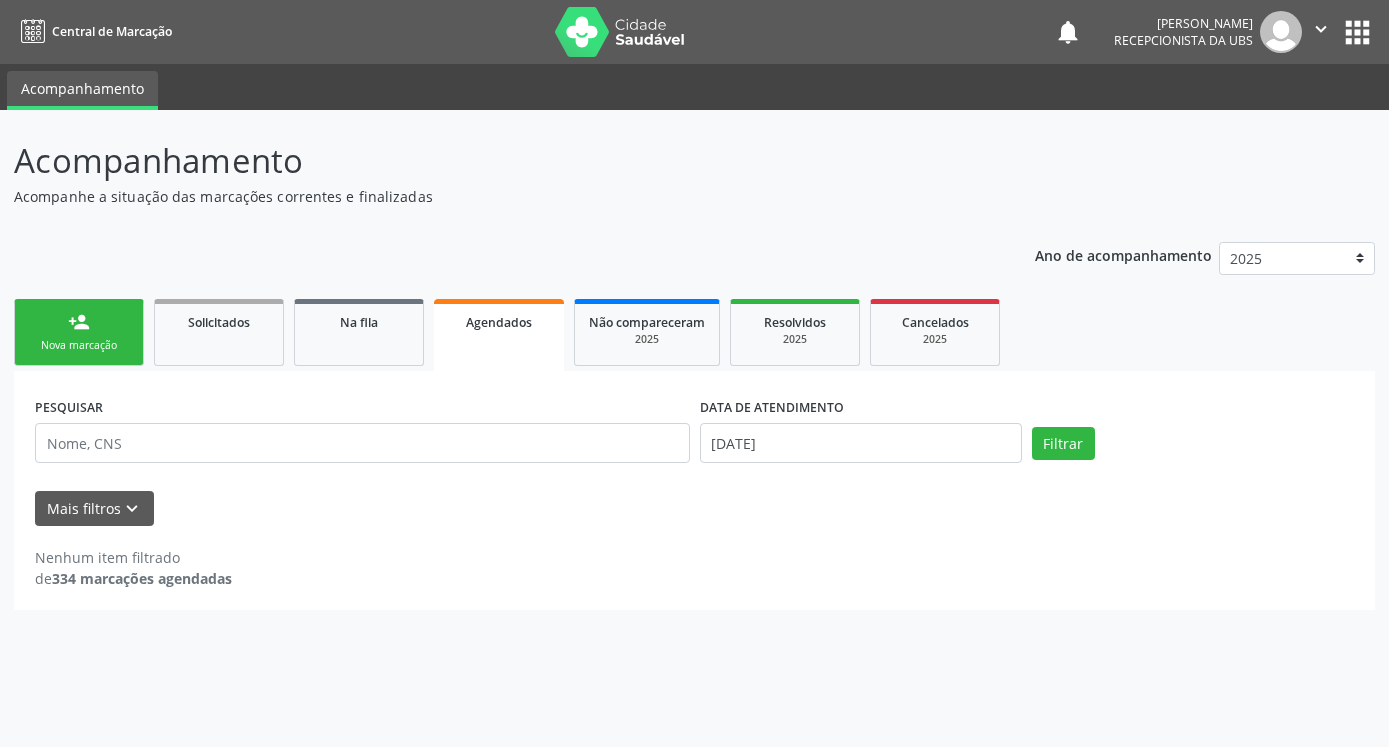 click on "Nova marcação" at bounding box center (79, 345) 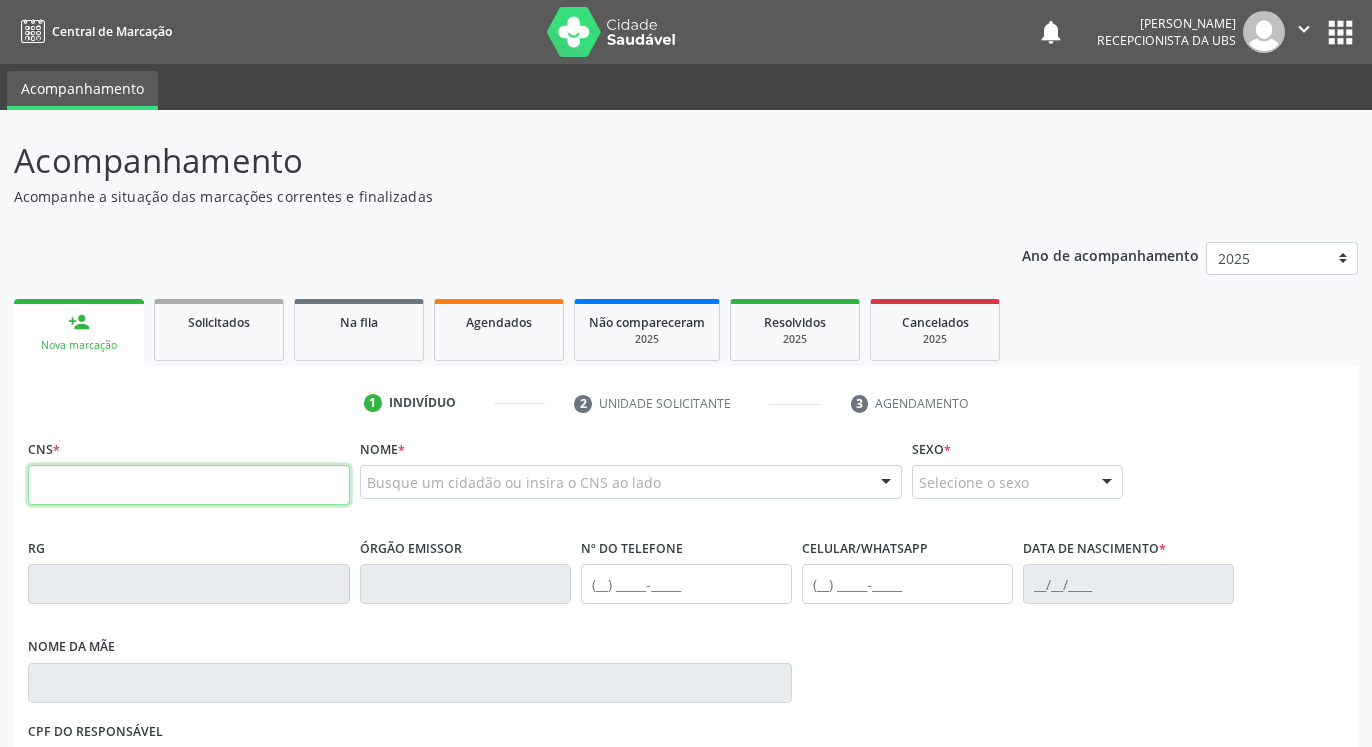 click at bounding box center (189, 485) 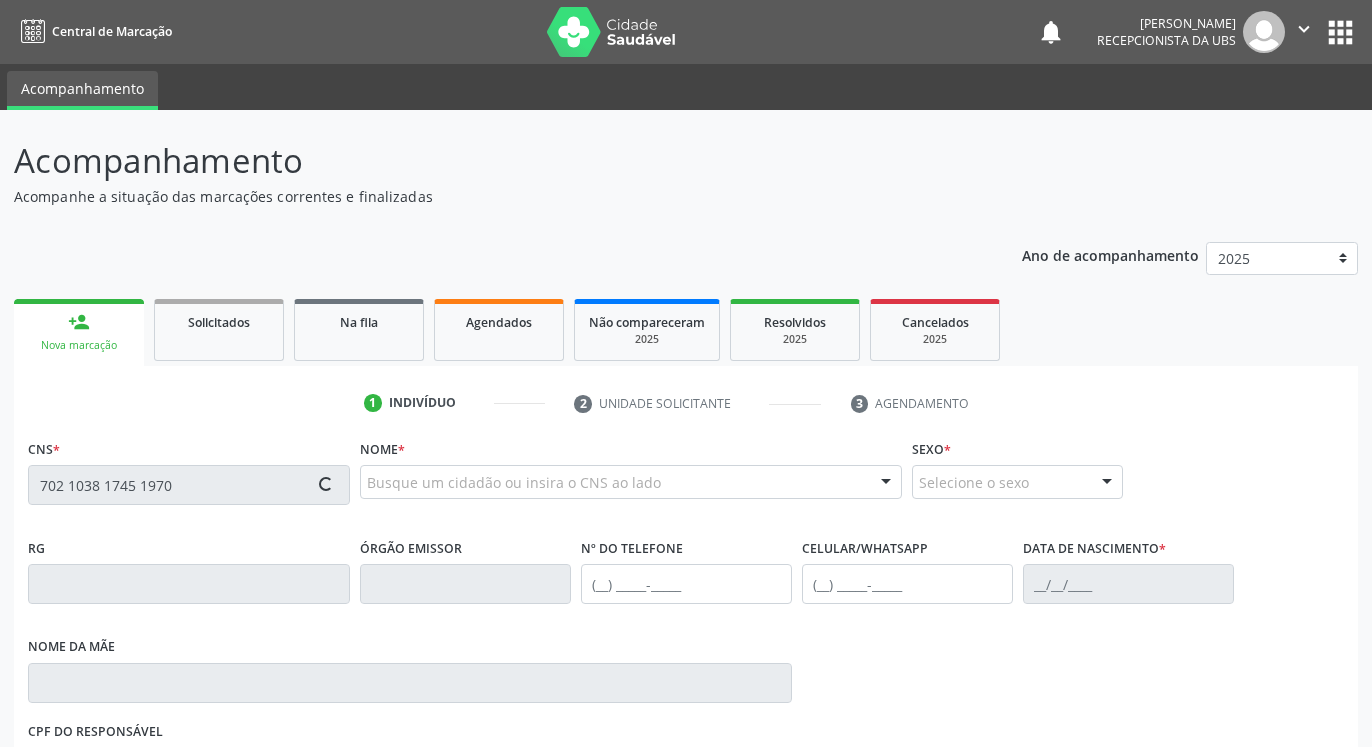 type on "702 1038 1745 1970" 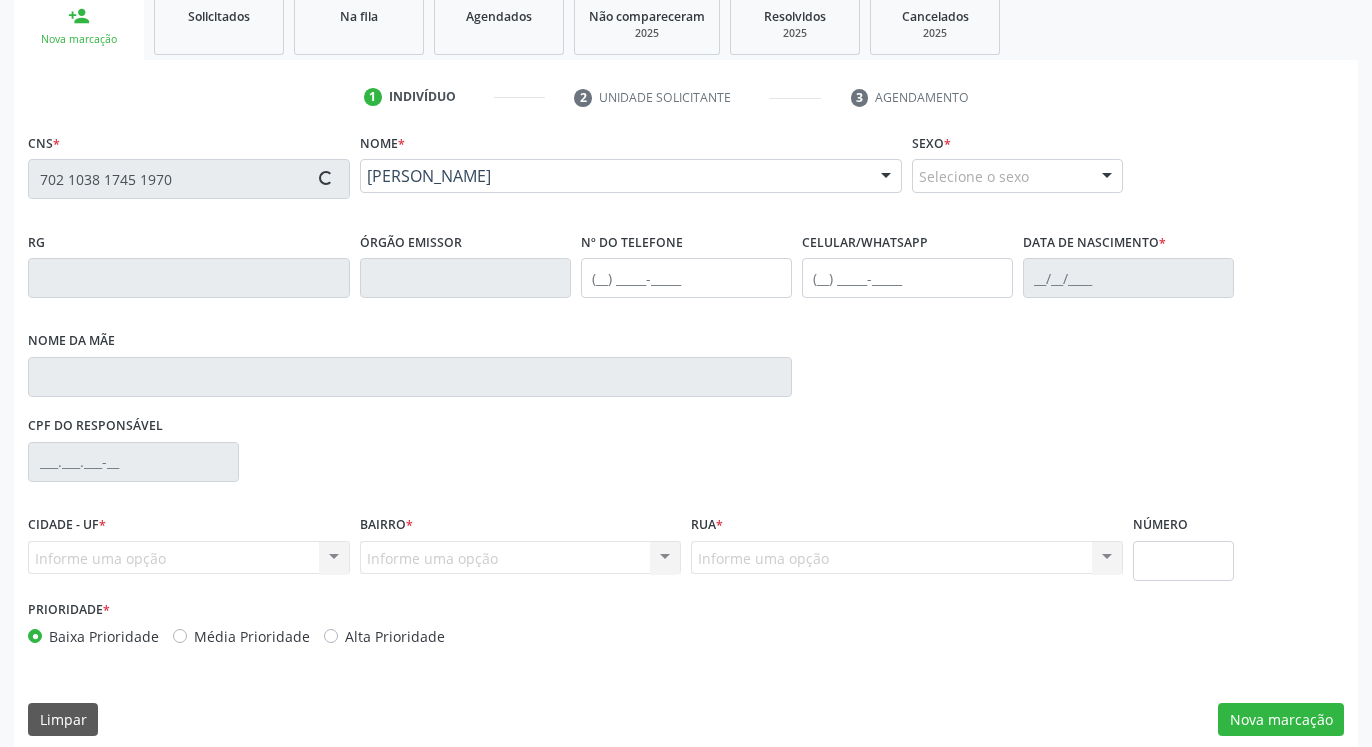 type on "[PHONE_NUMBER]" 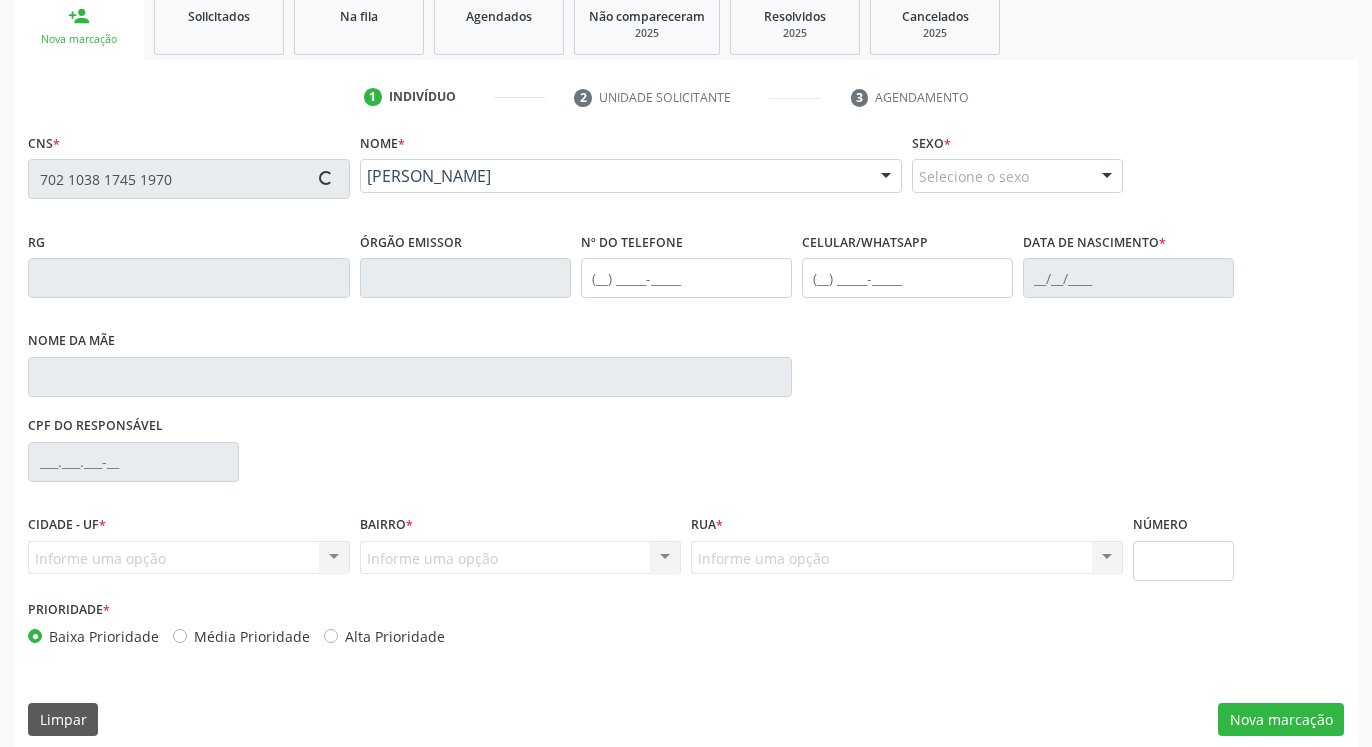 type on "[PHONE_NUMBER]" 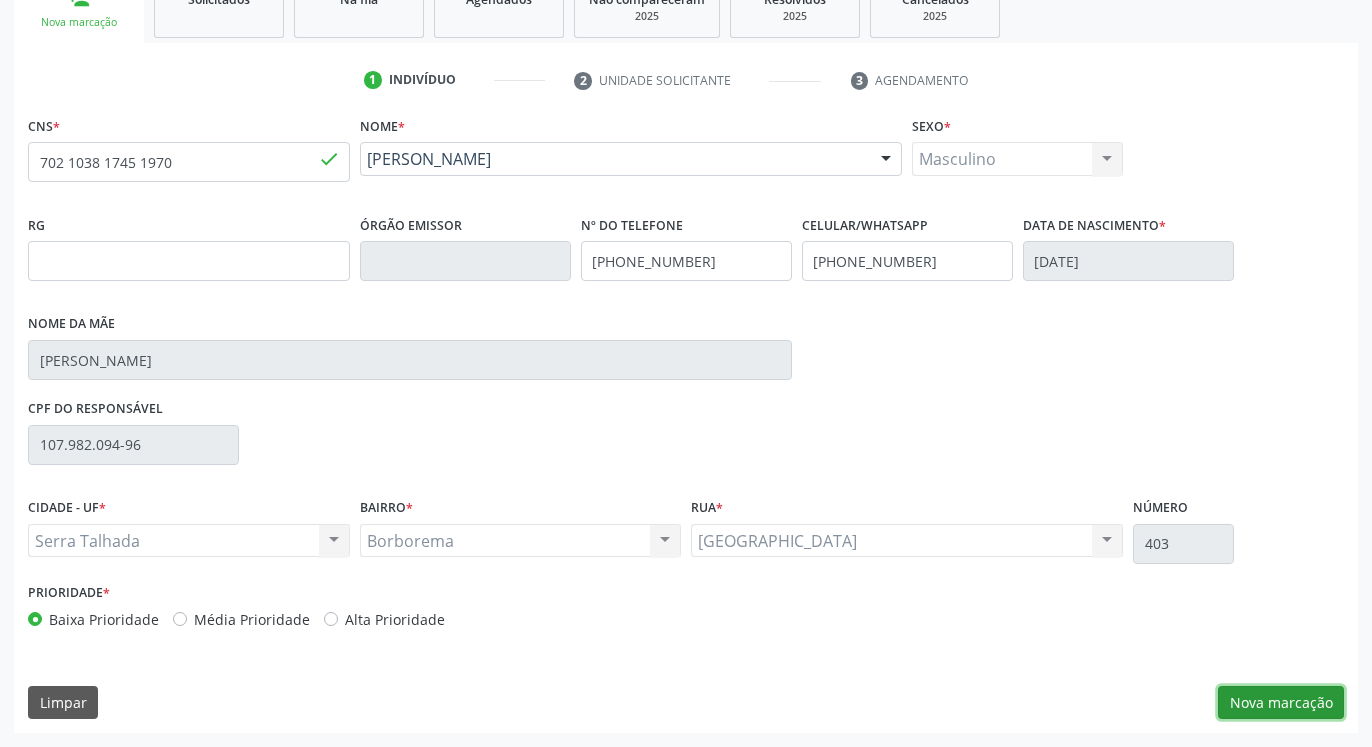 click on "Nova marcação" at bounding box center (1281, 703) 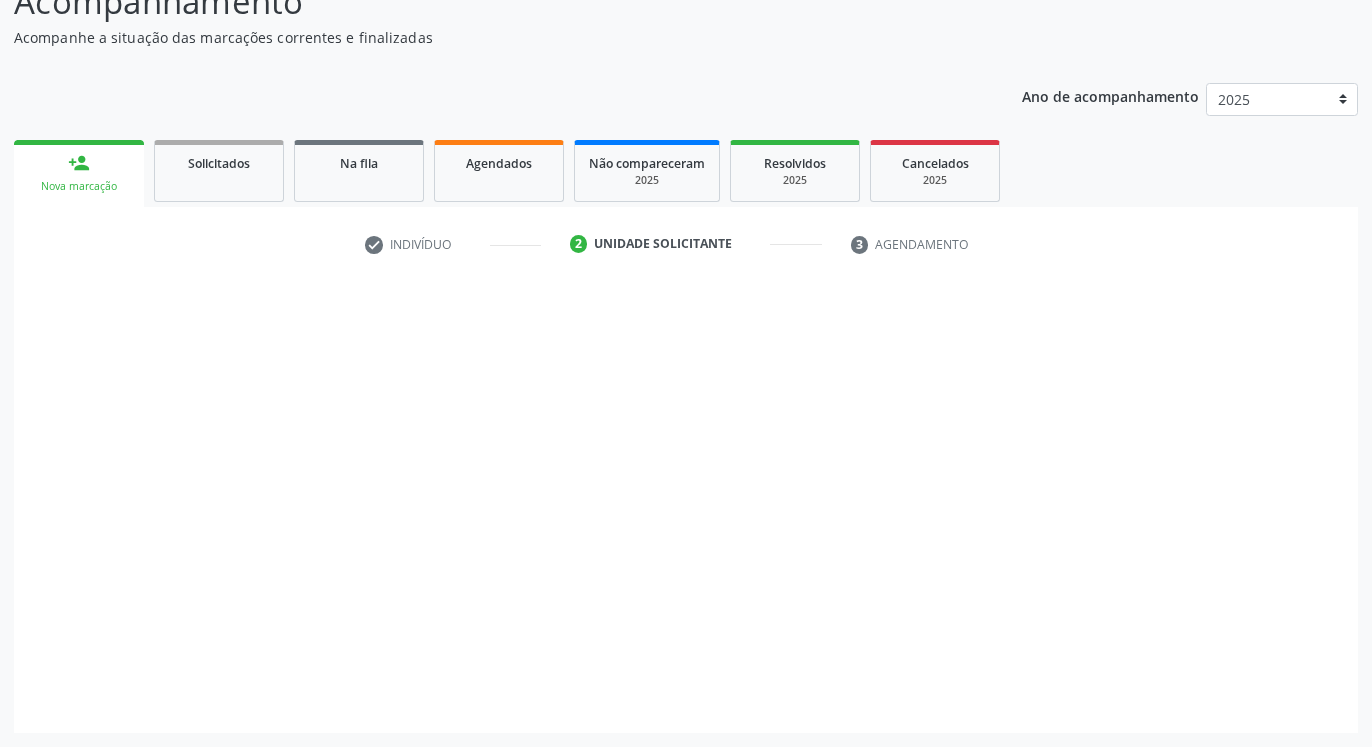 scroll, scrollTop: 159, scrollLeft: 0, axis: vertical 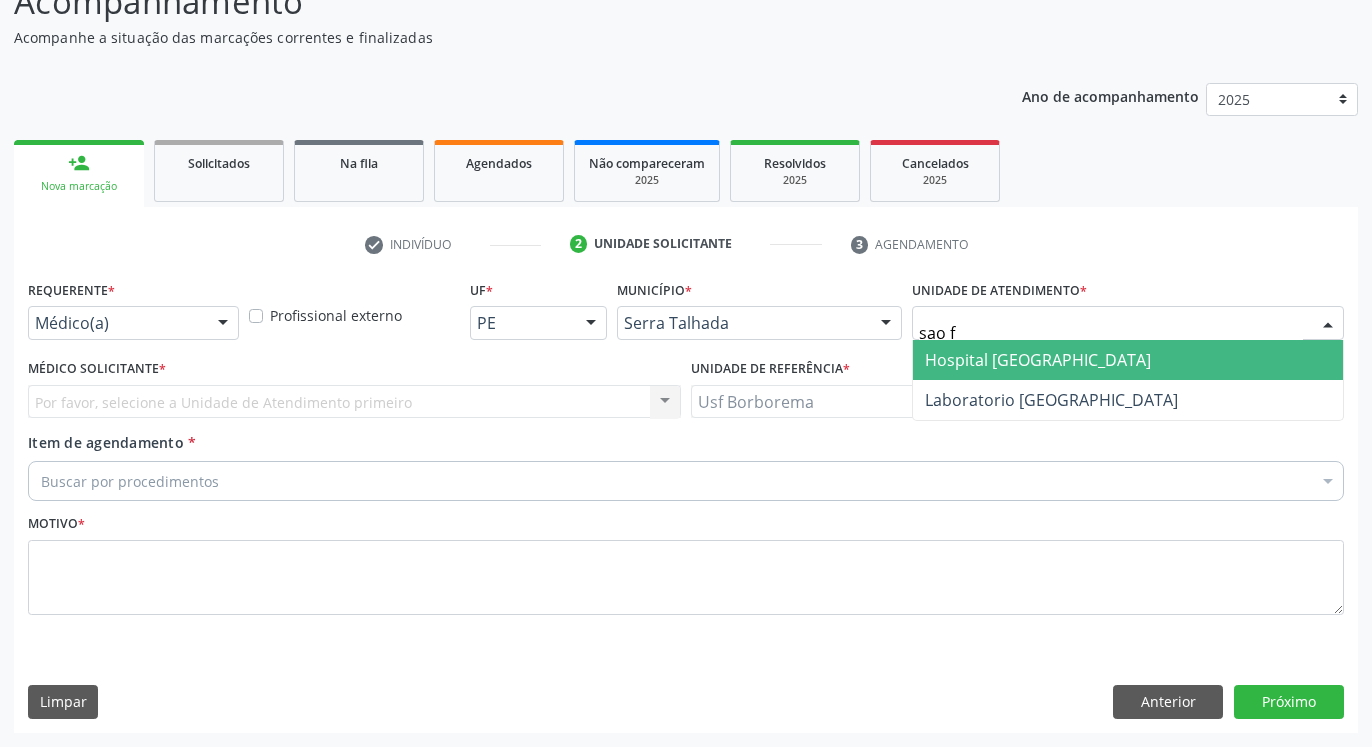 type on "sao fr" 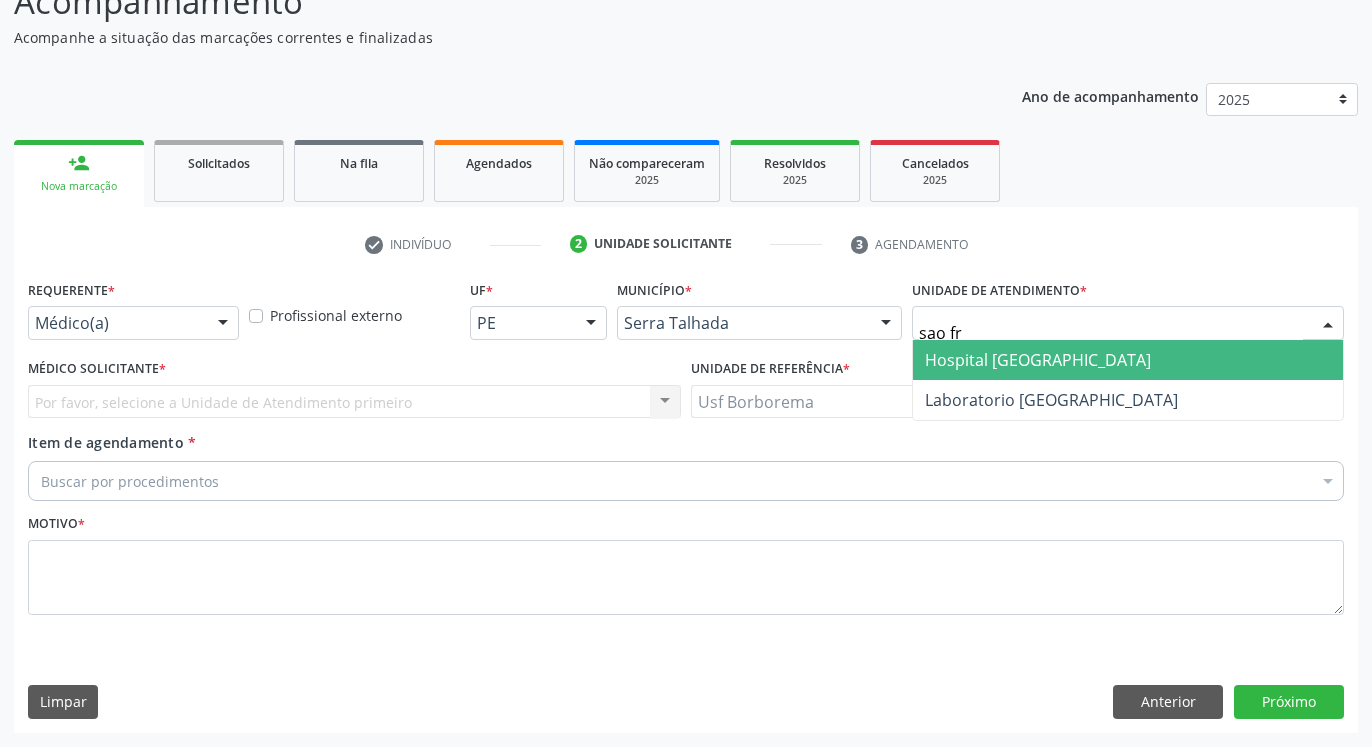 click on "Hospital [GEOGRAPHIC_DATA]" at bounding box center [1128, 360] 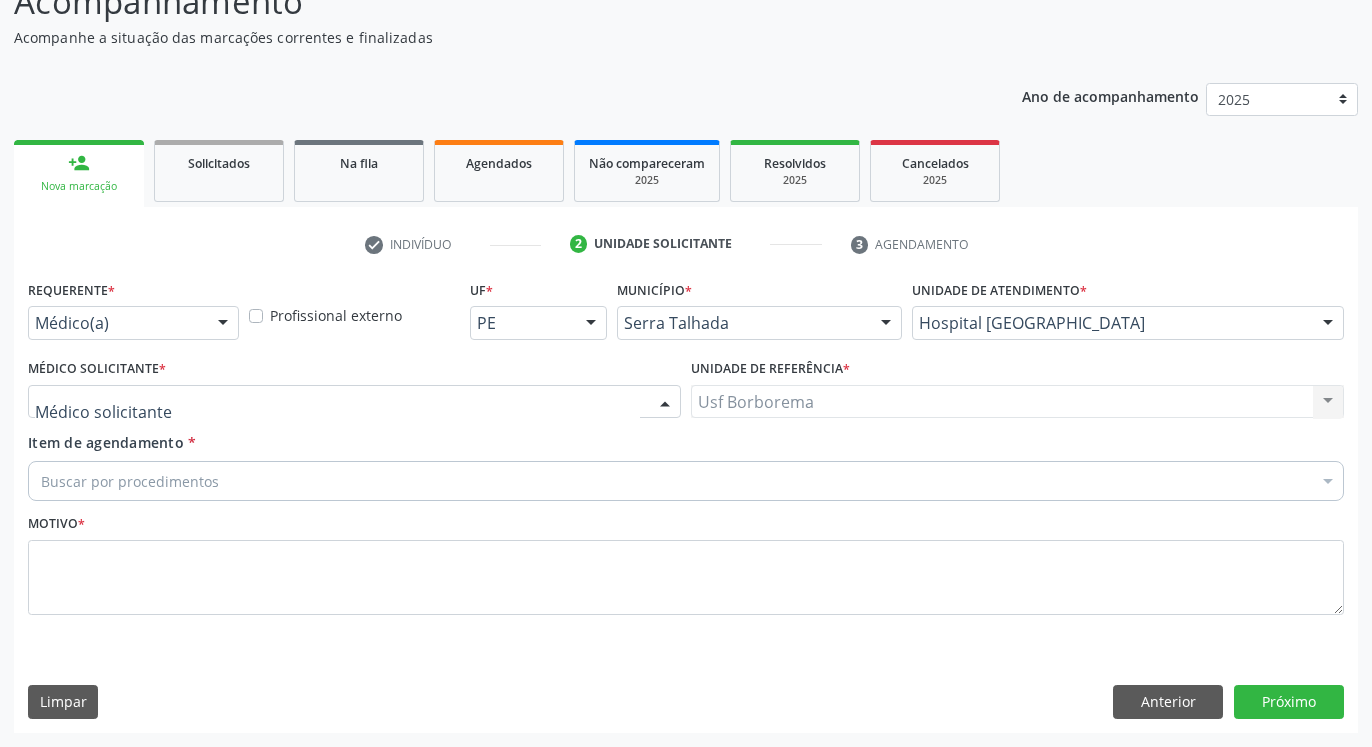 click at bounding box center [354, 402] 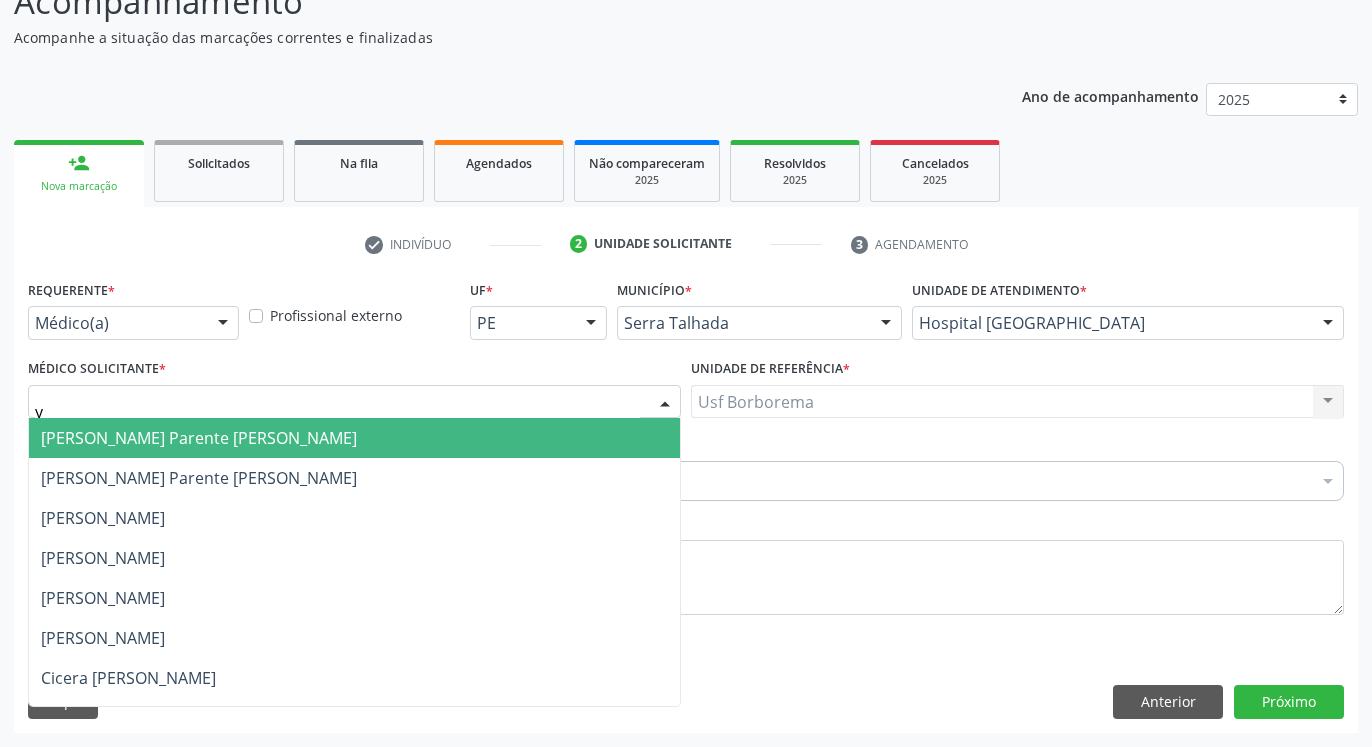 type on "yu" 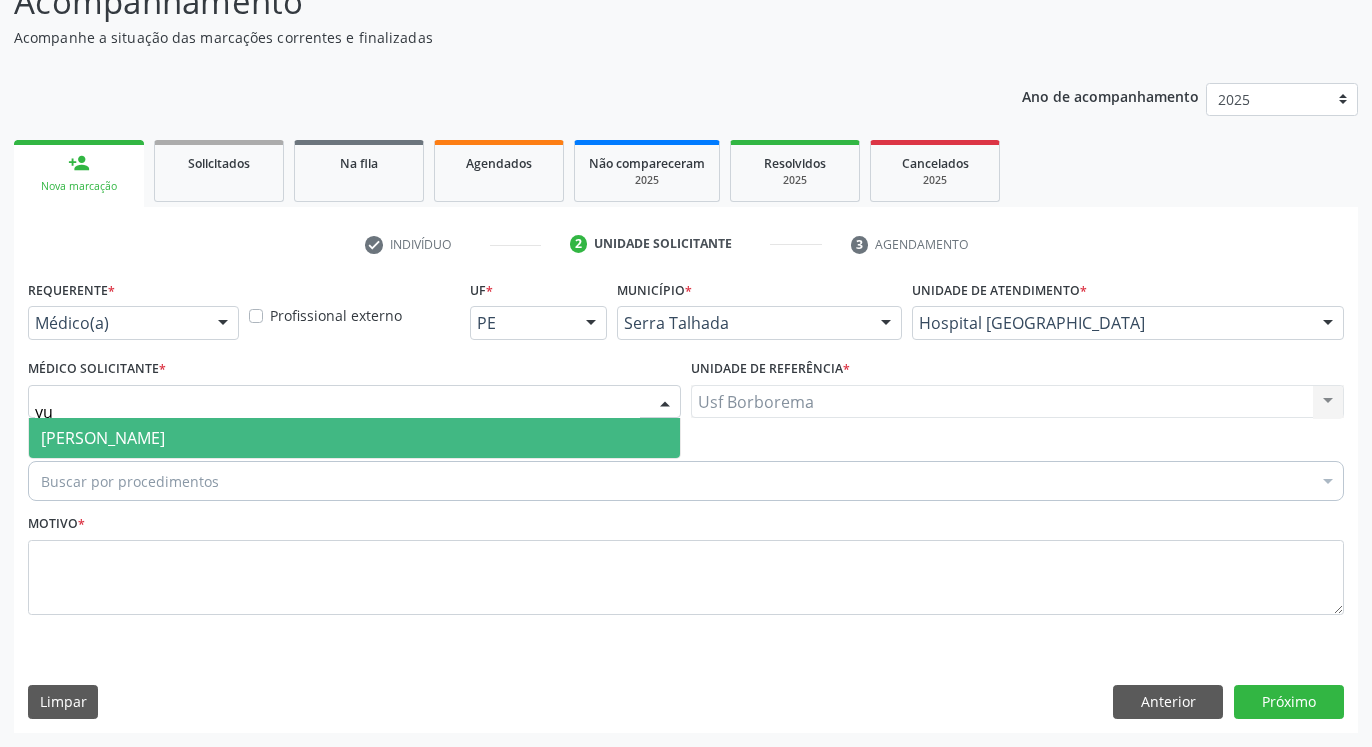 click on "[PERSON_NAME]" at bounding box center (354, 438) 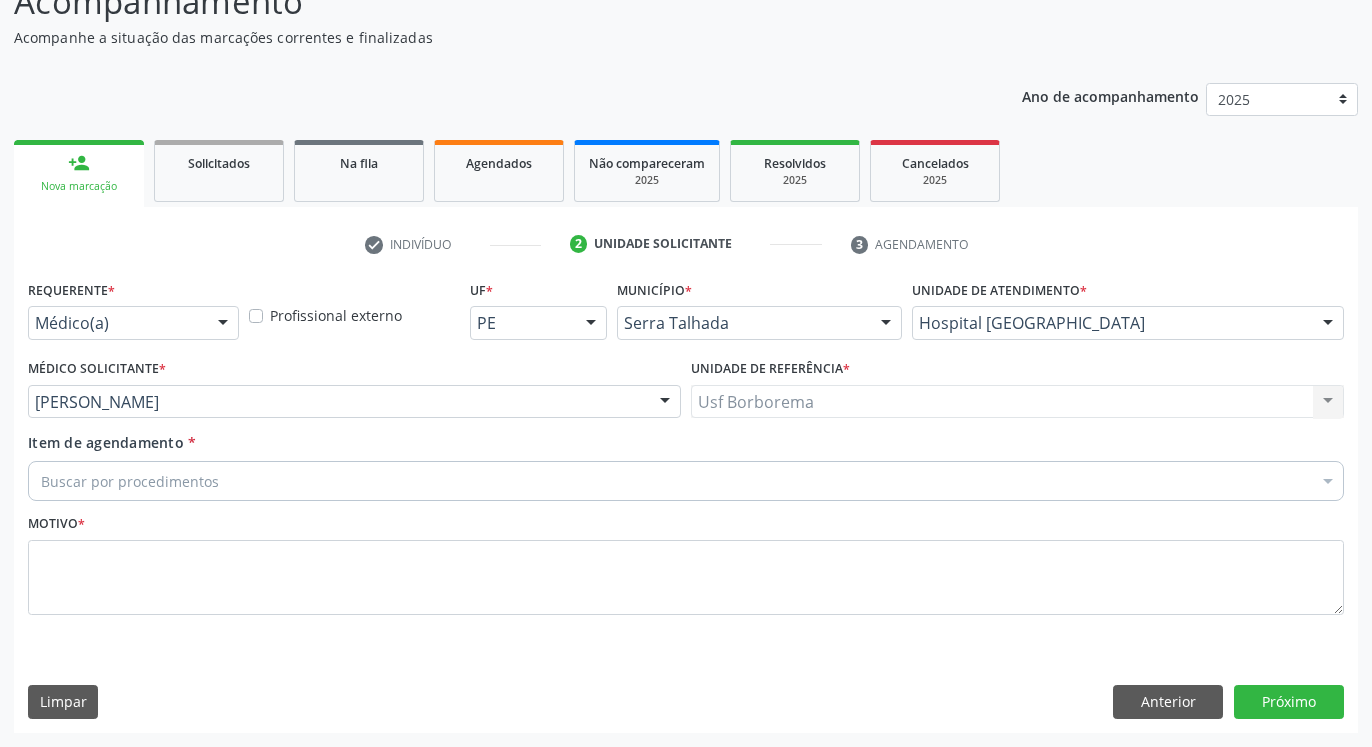 click on "Buscar por procedimentos" at bounding box center [686, 481] 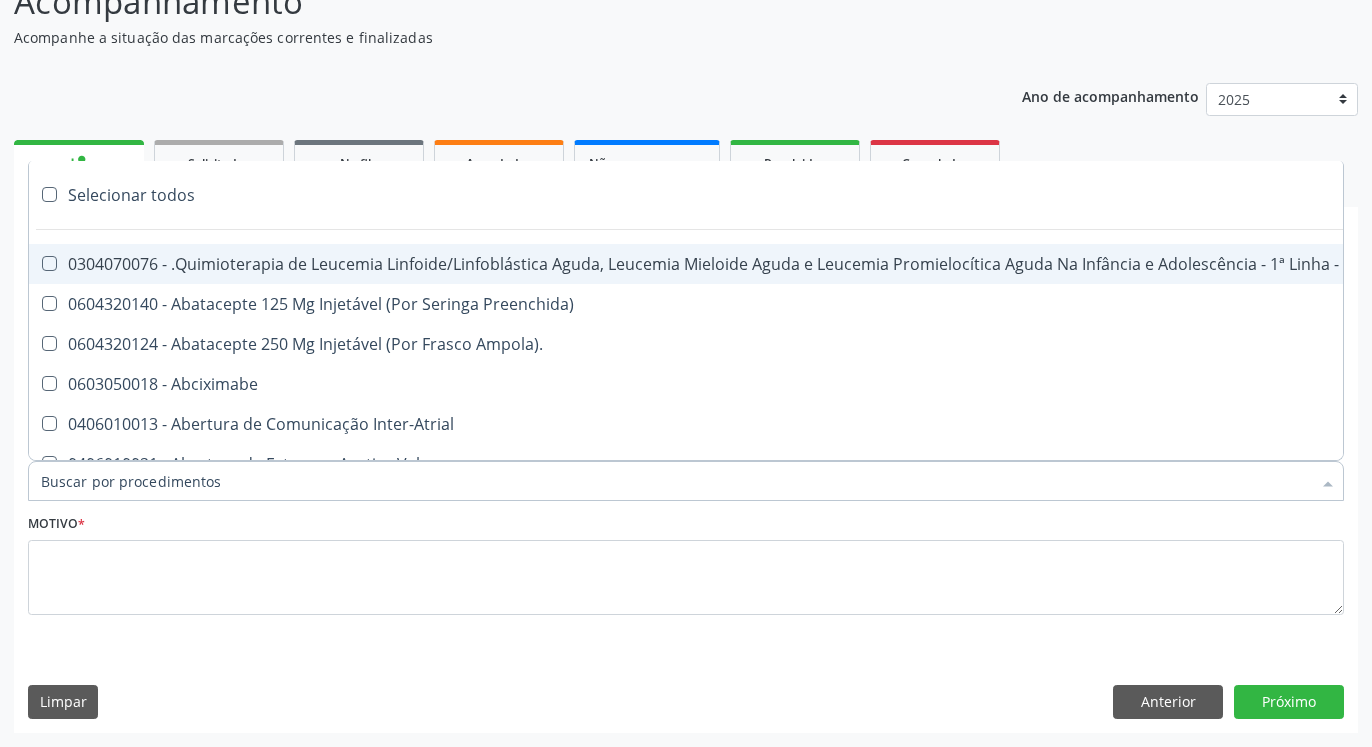 paste on "702 1038 1745 1970" 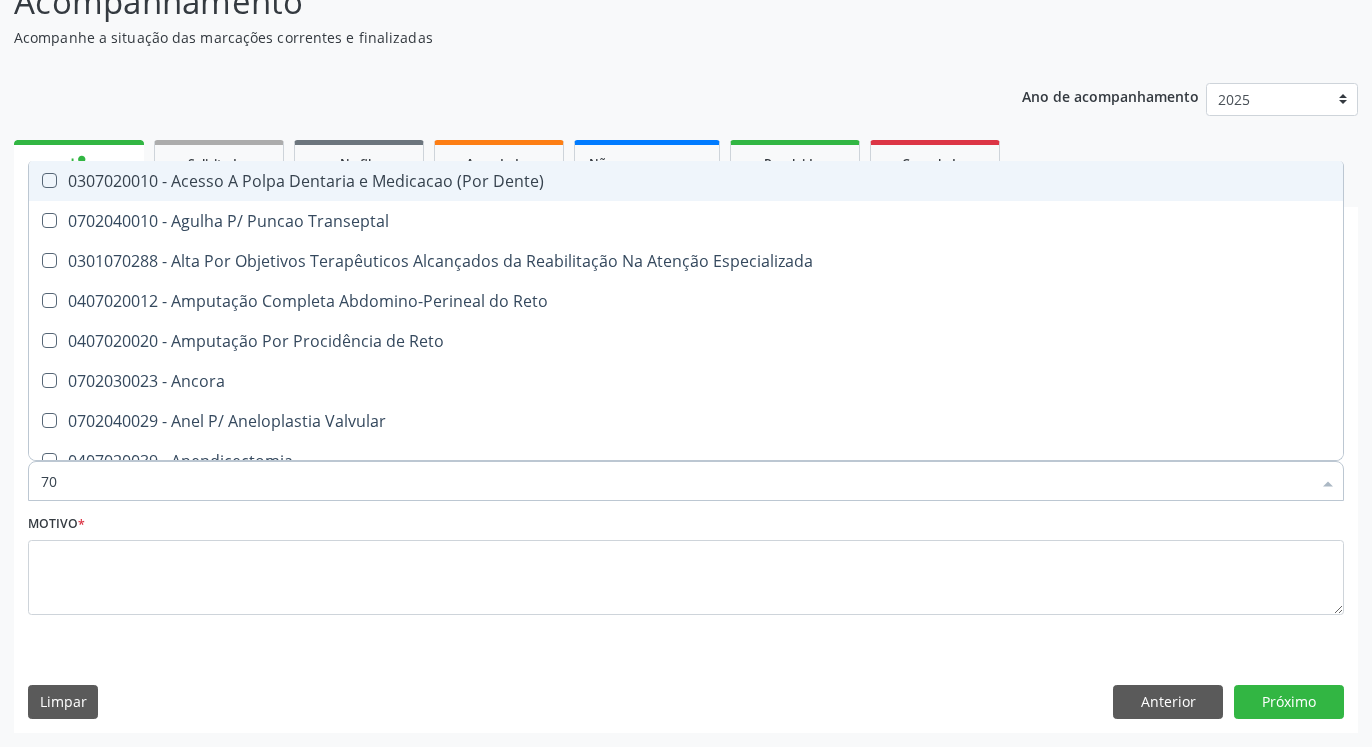 type on "7" 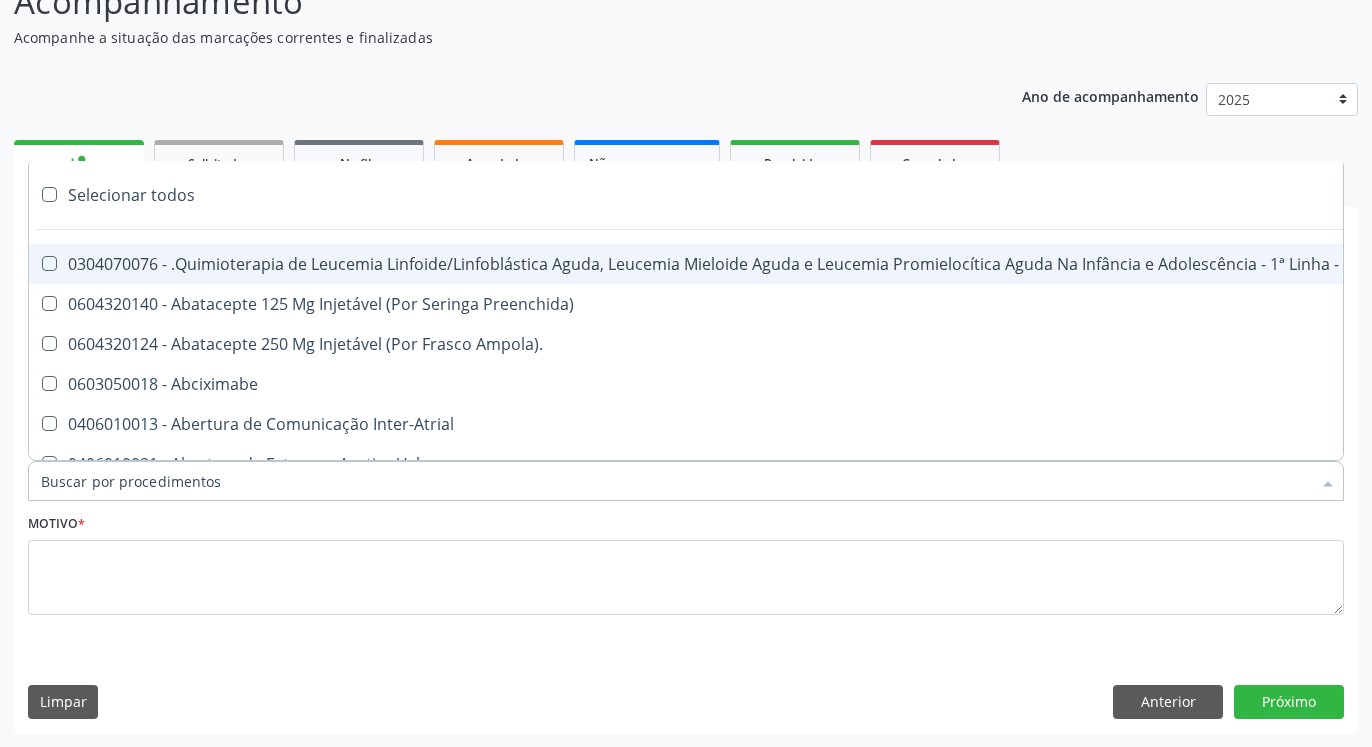 paste on "0205020046" 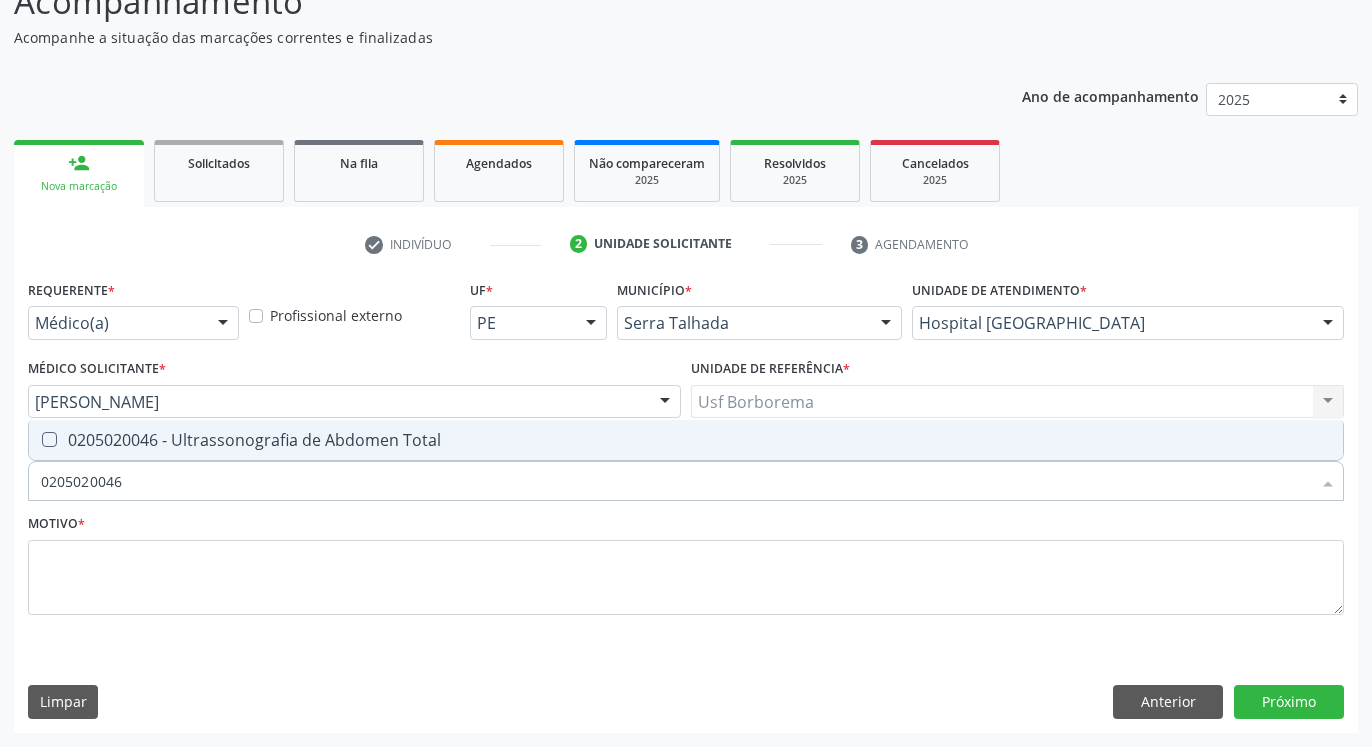 click at bounding box center (49, 439) 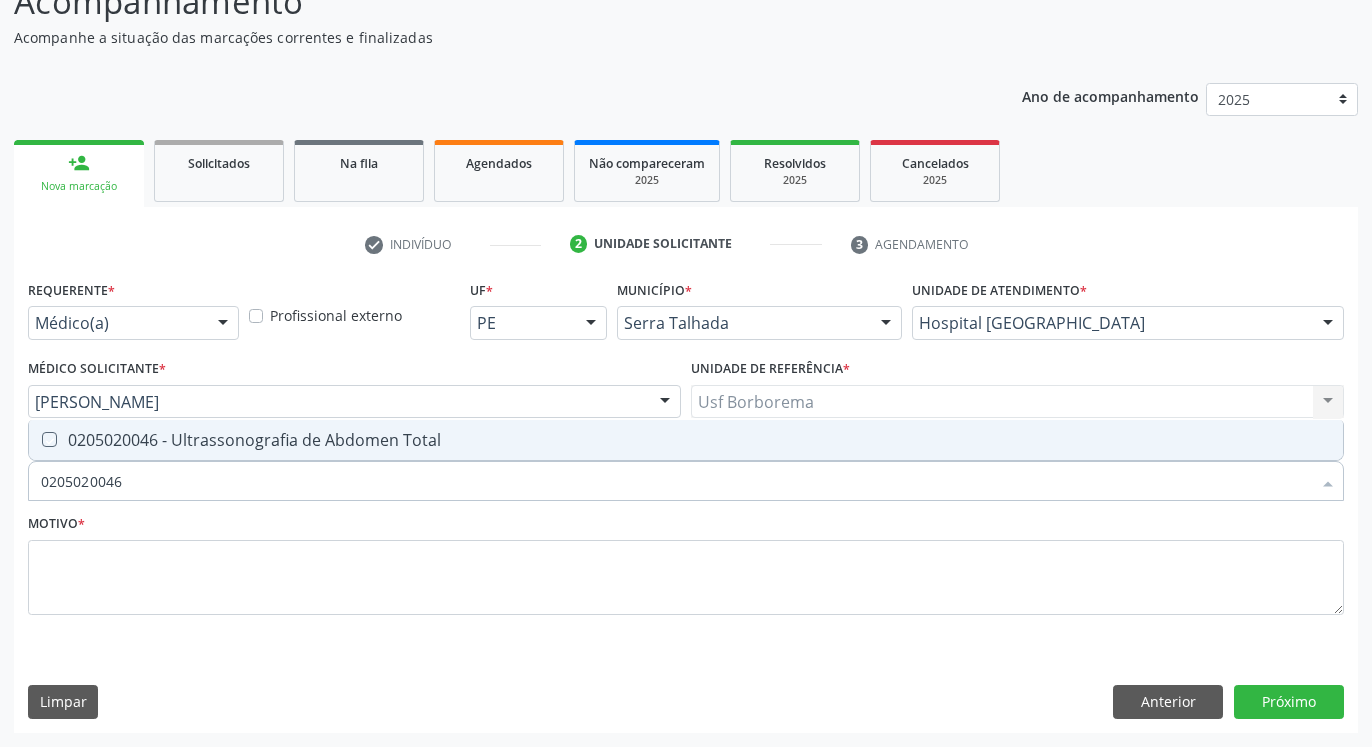 click at bounding box center [35, 439] 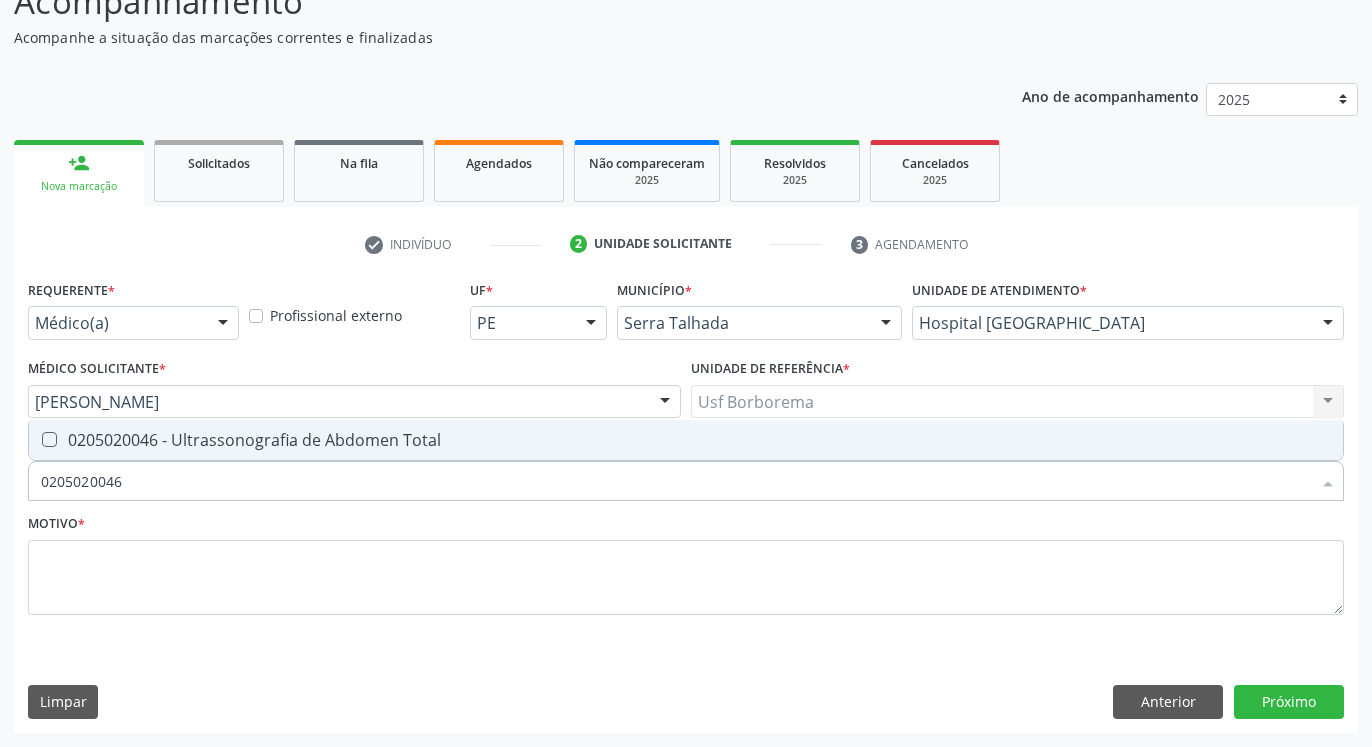 checkbox on "true" 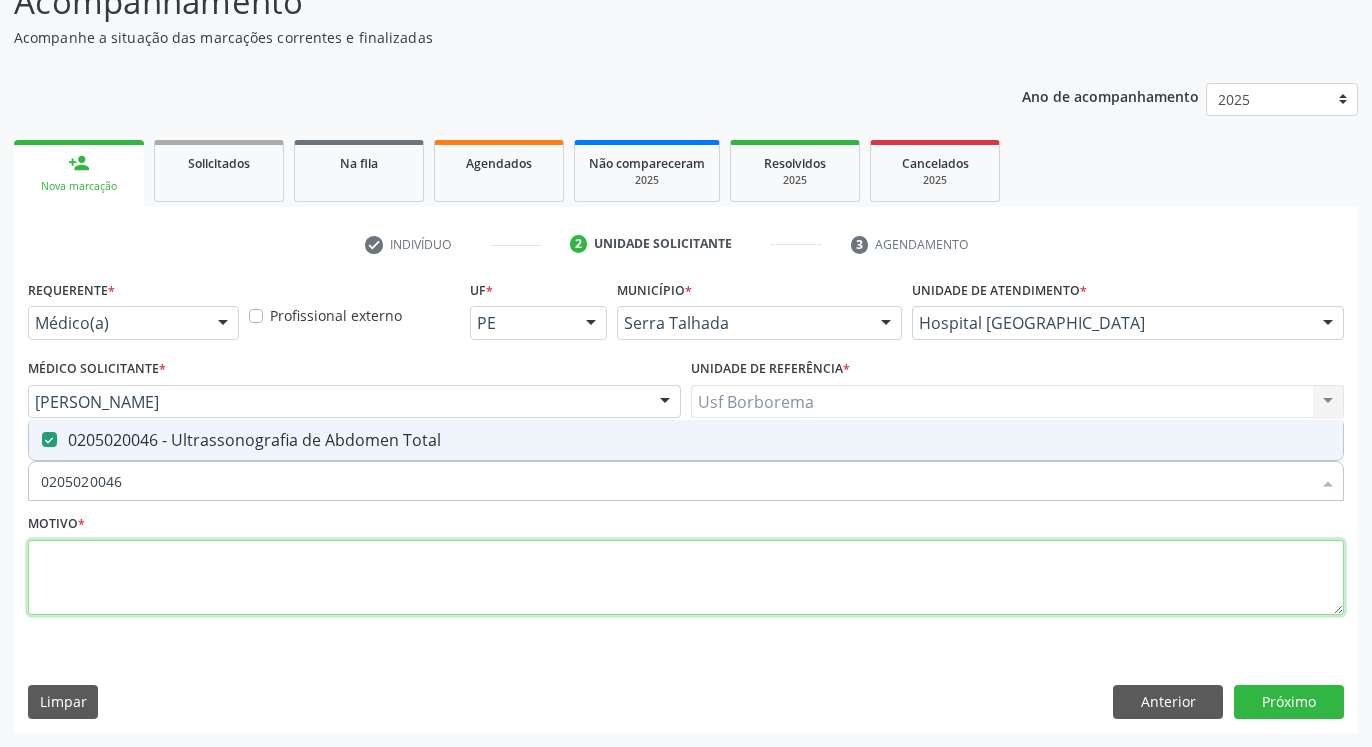 click at bounding box center [686, 578] 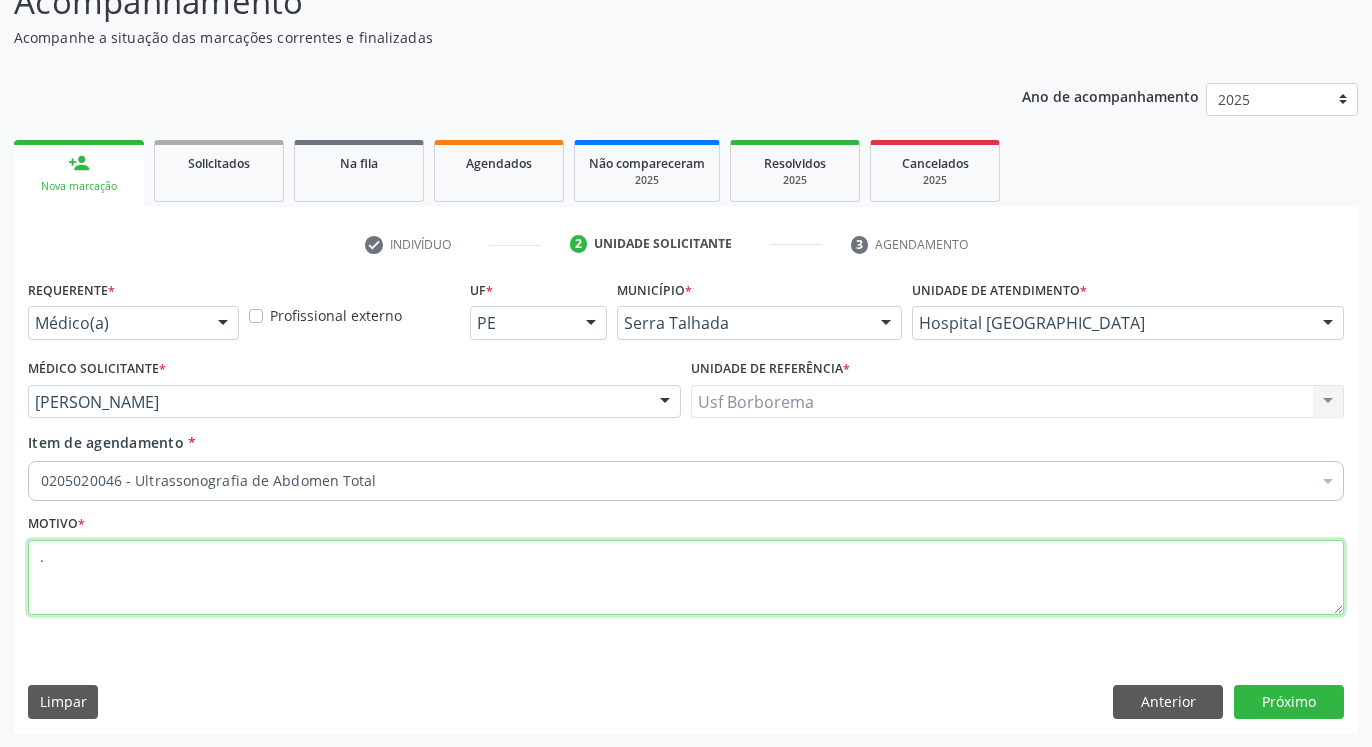 type on "." 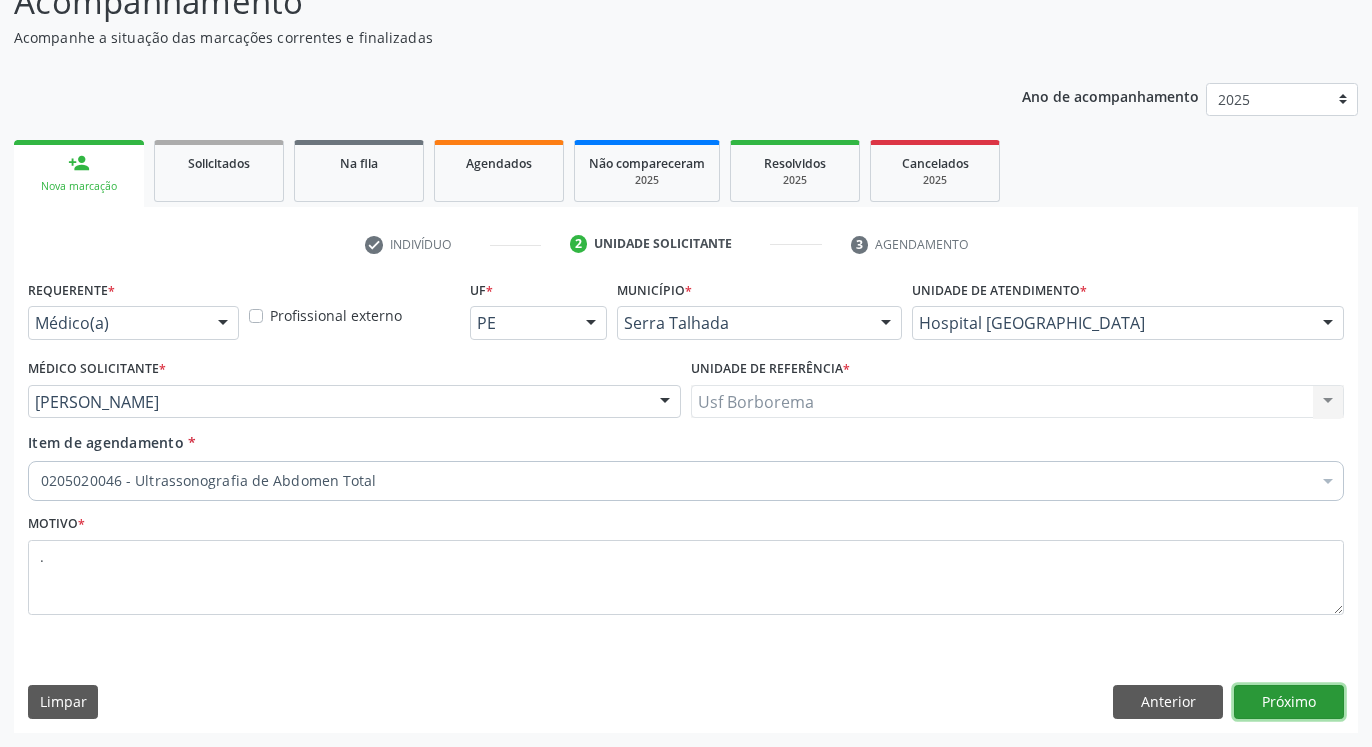 click on "Próximo" at bounding box center (1289, 702) 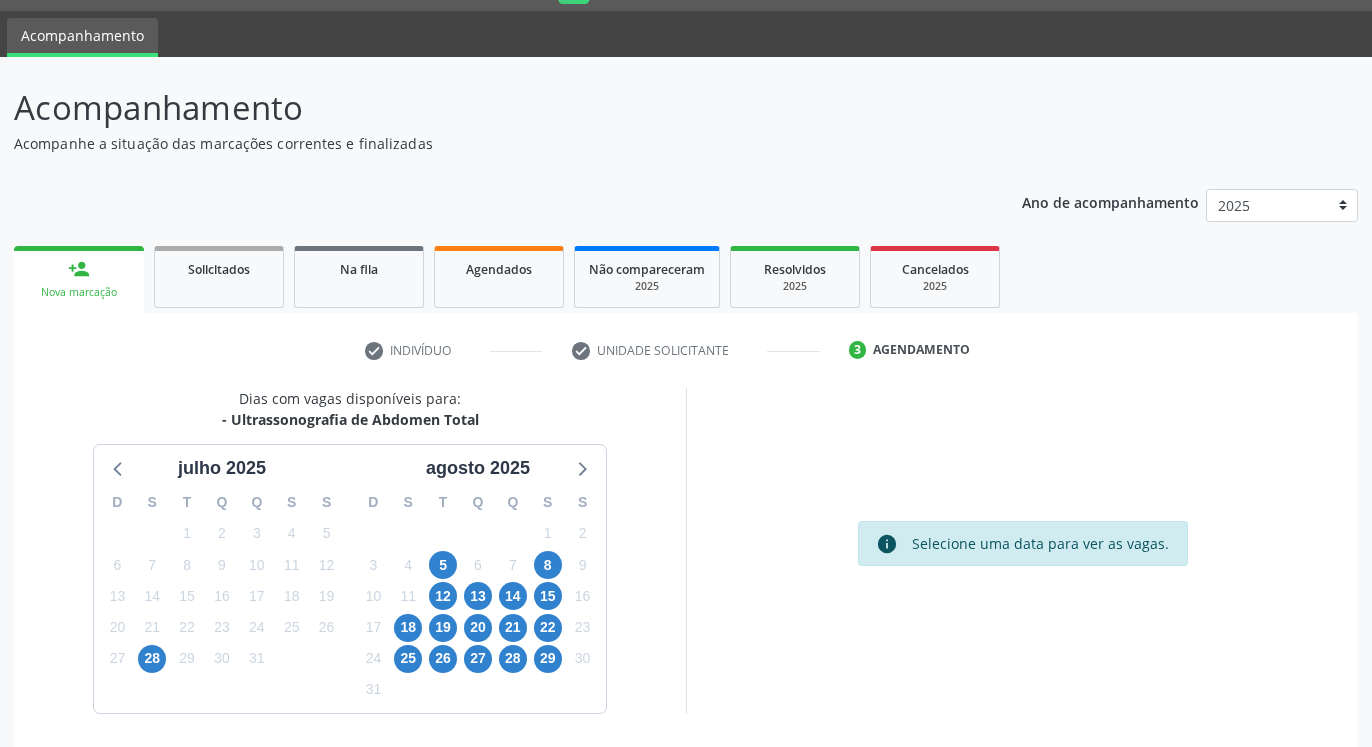 scroll, scrollTop: 21, scrollLeft: 0, axis: vertical 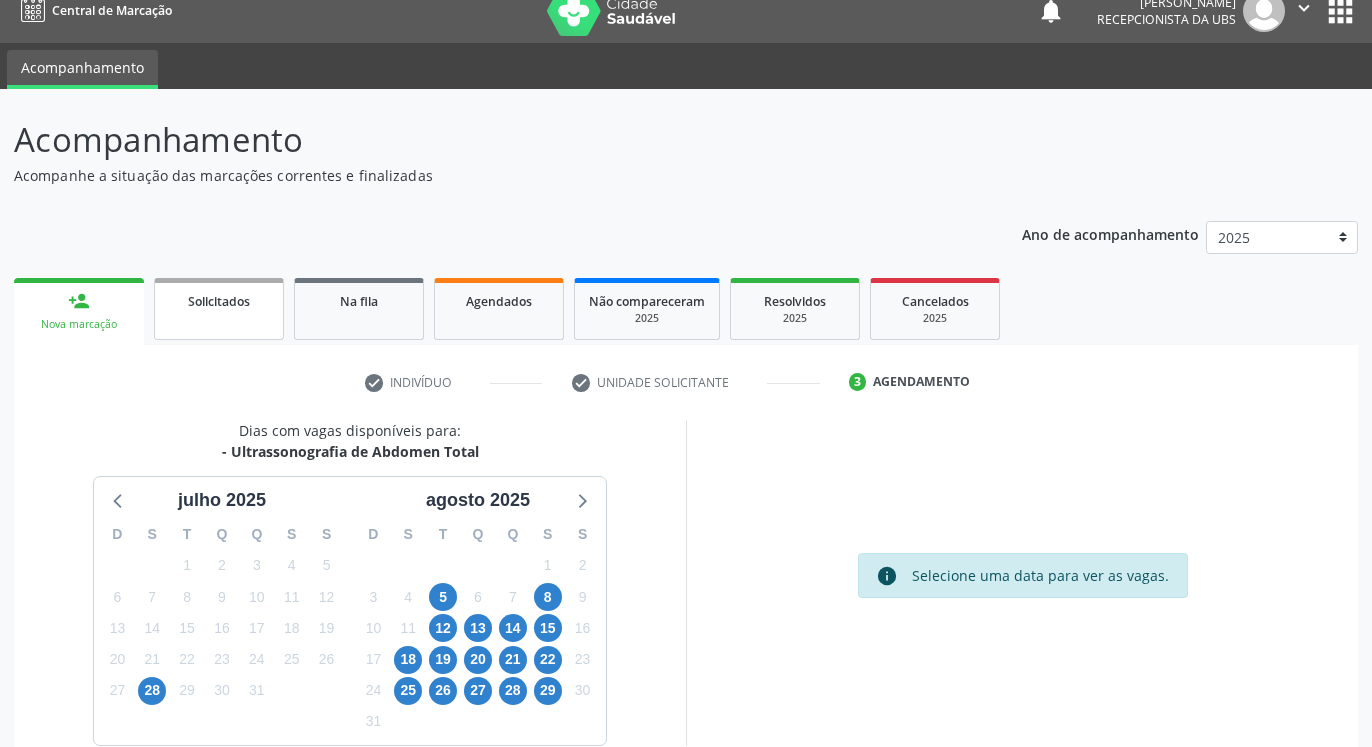 click on "Solicitados" at bounding box center [219, 301] 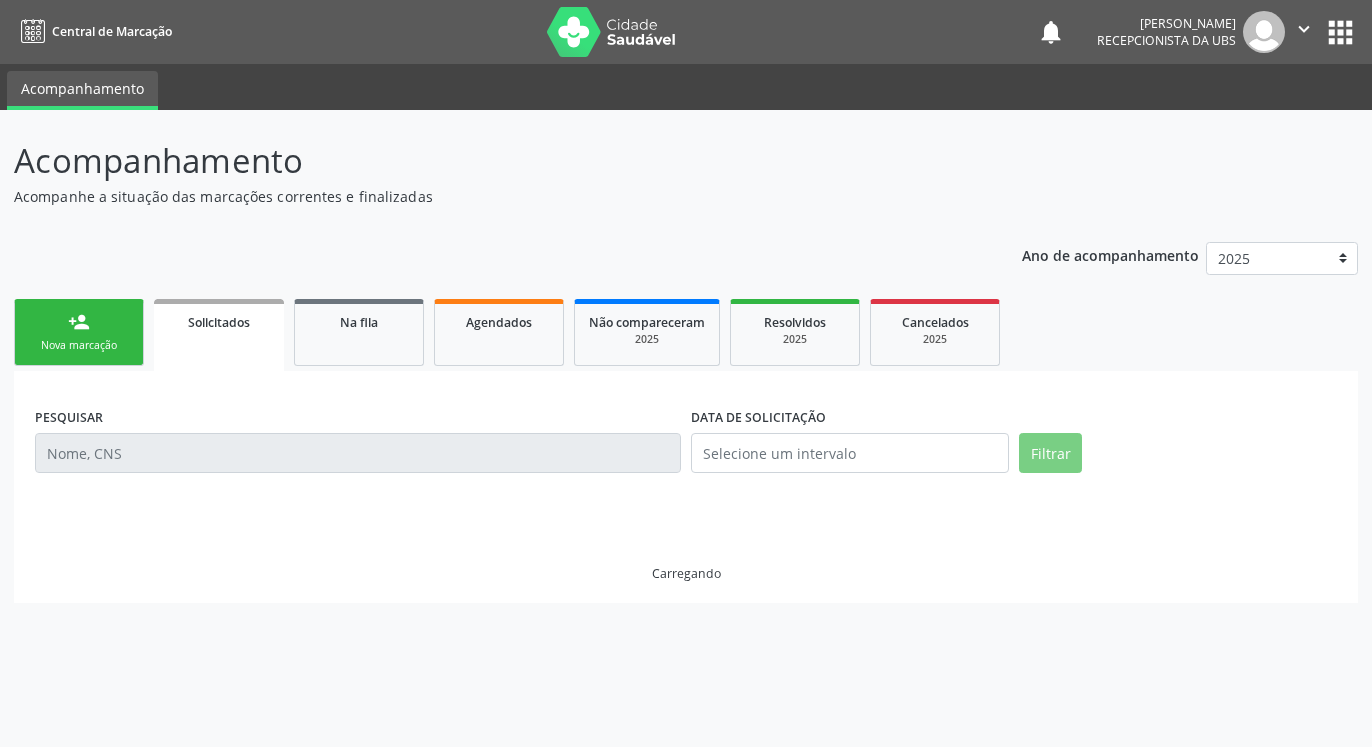 scroll, scrollTop: 0, scrollLeft: 0, axis: both 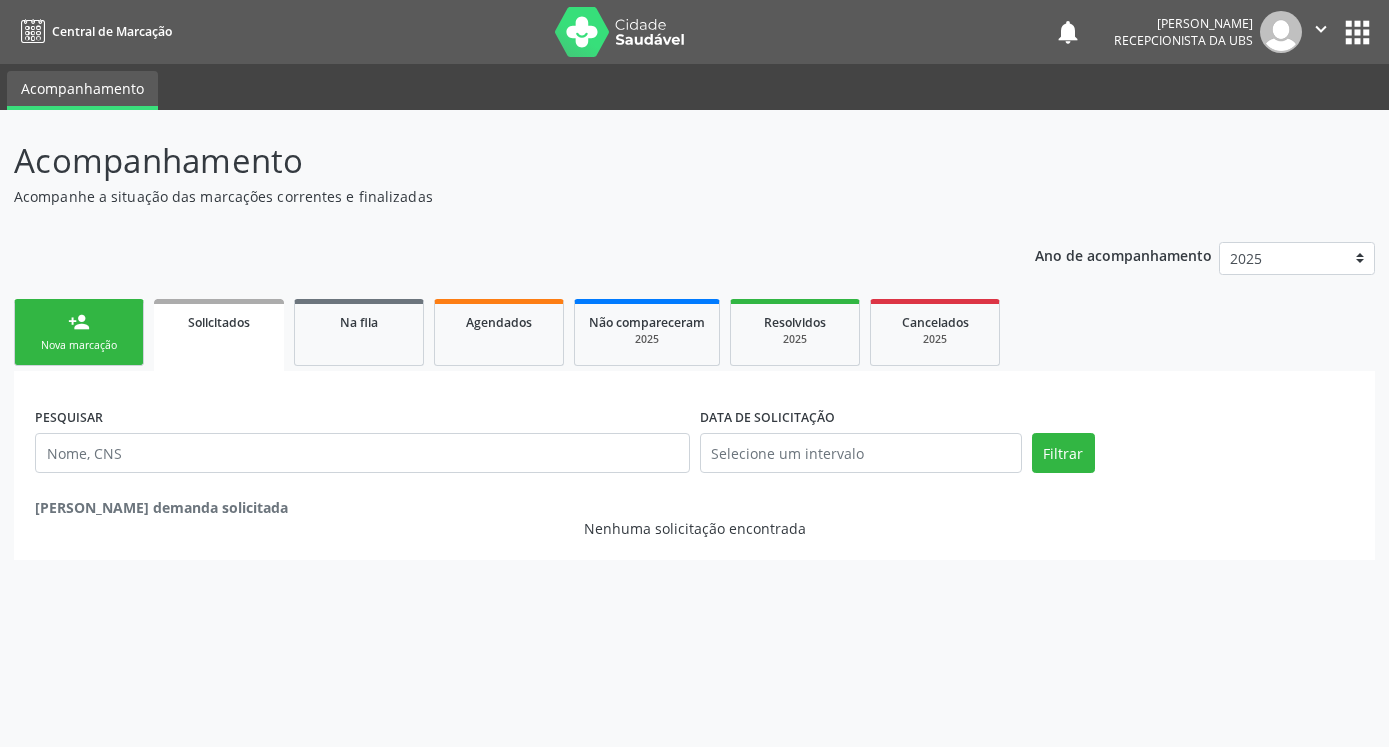 click on "Nova marcação" at bounding box center [79, 345] 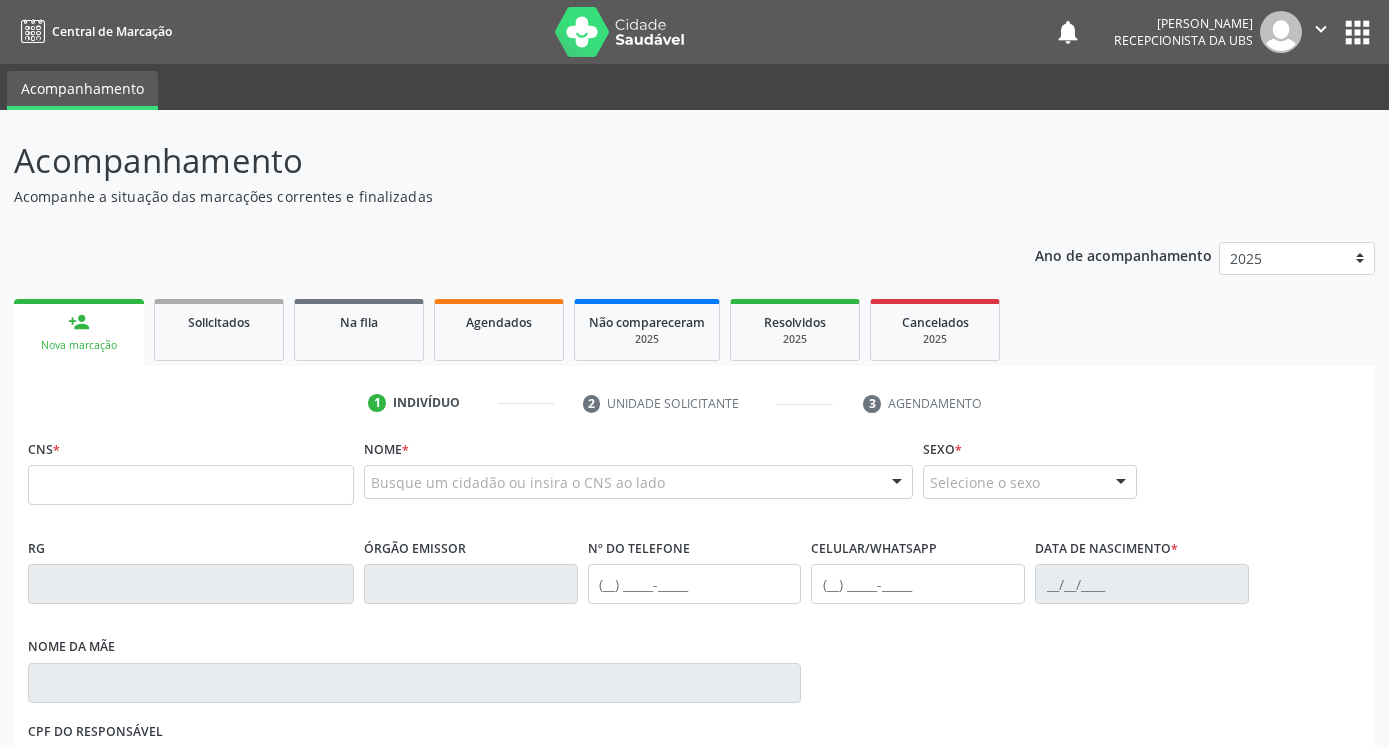 click on "Nova marcação" at bounding box center (79, 345) 